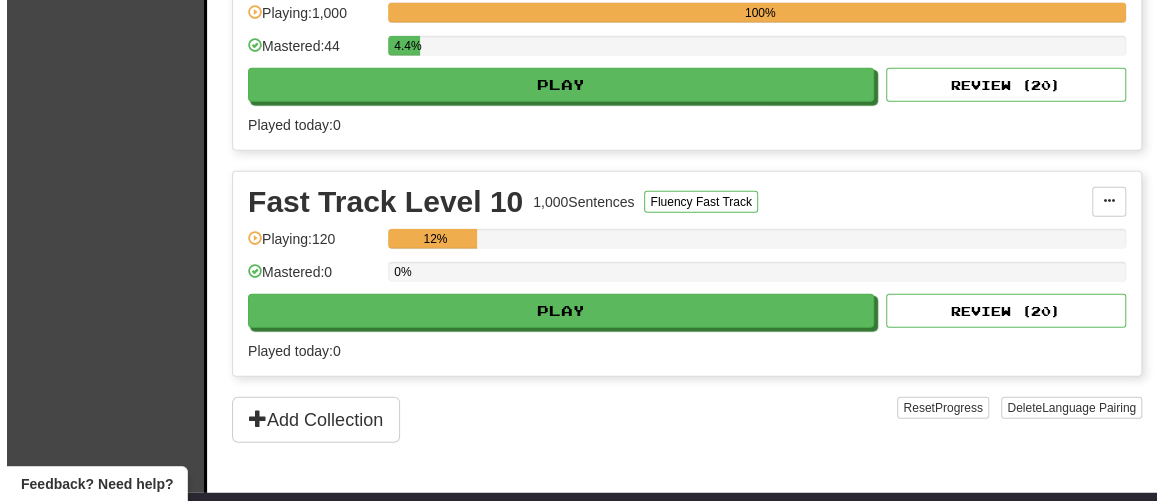 scroll, scrollTop: 2454, scrollLeft: 0, axis: vertical 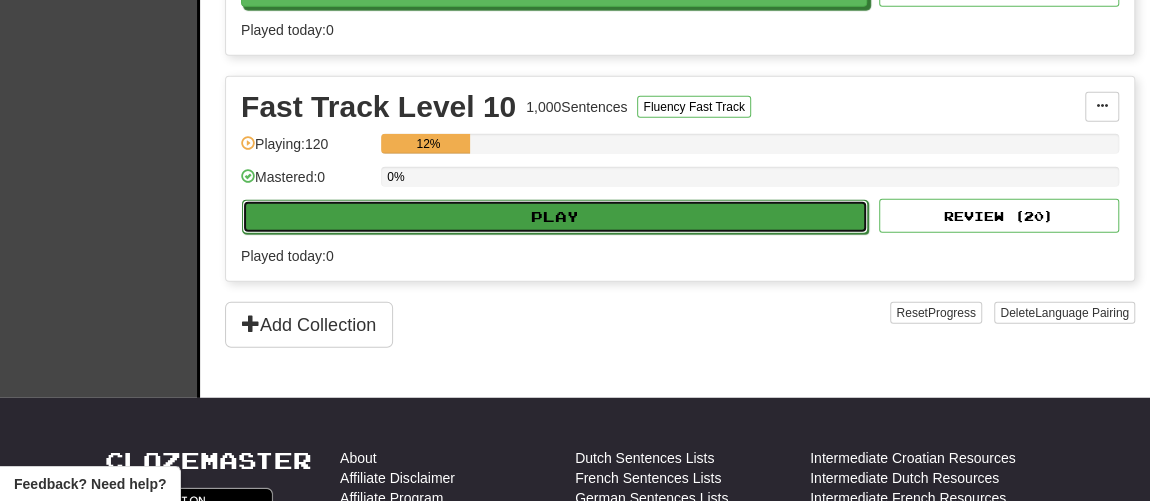 click on "Play" at bounding box center [555, 217] 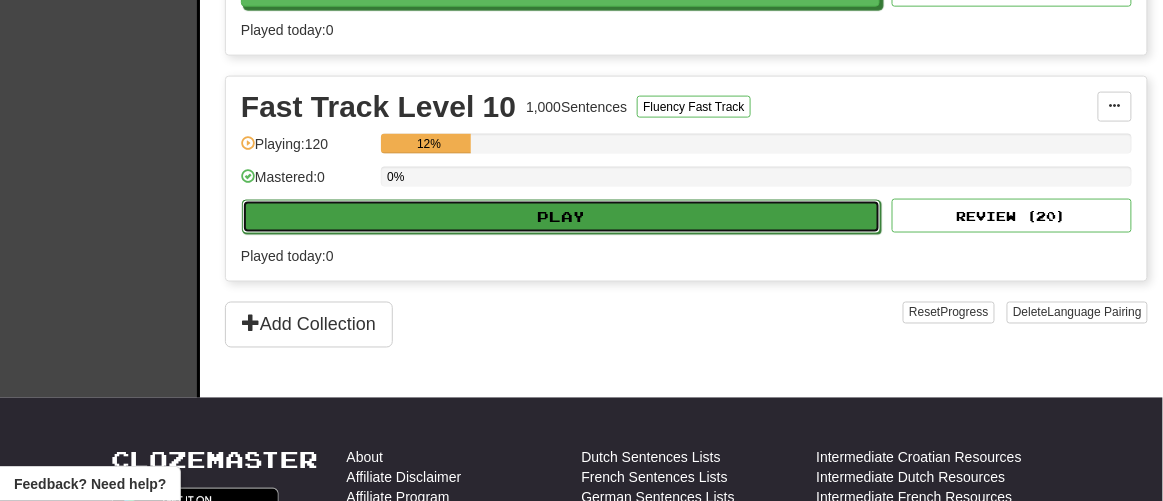 select on "**" 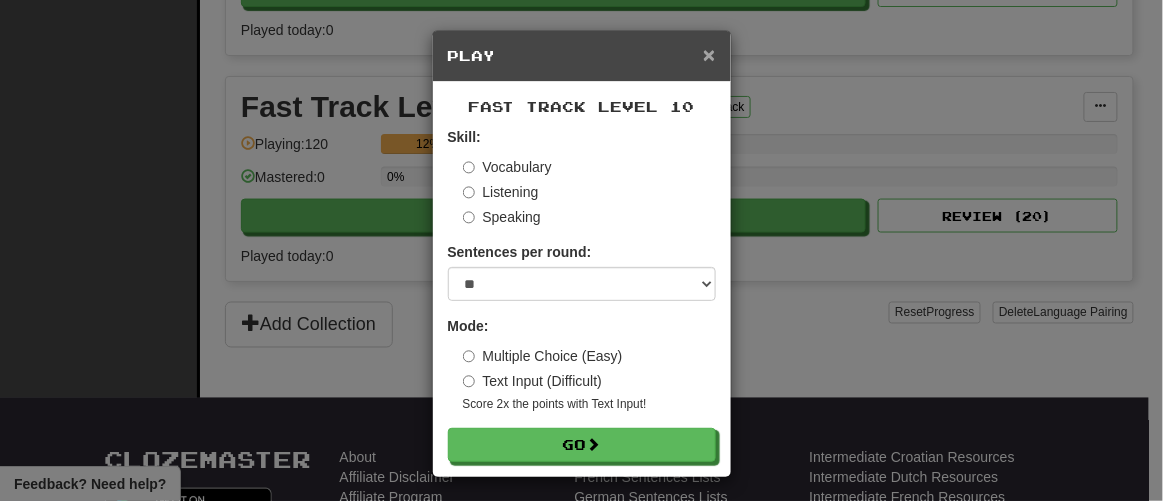 click on "×" at bounding box center (709, 54) 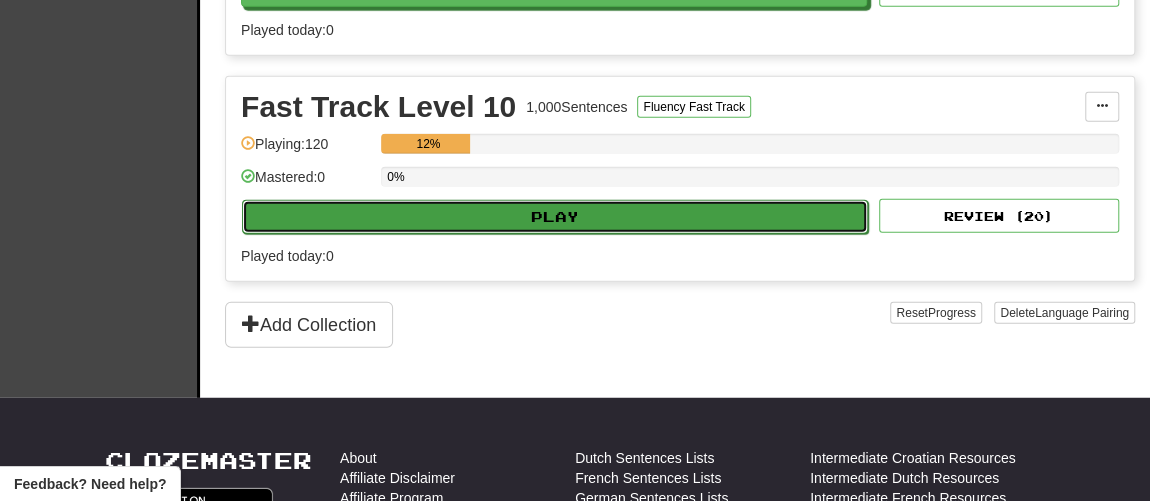 click on "Play" at bounding box center [555, 217] 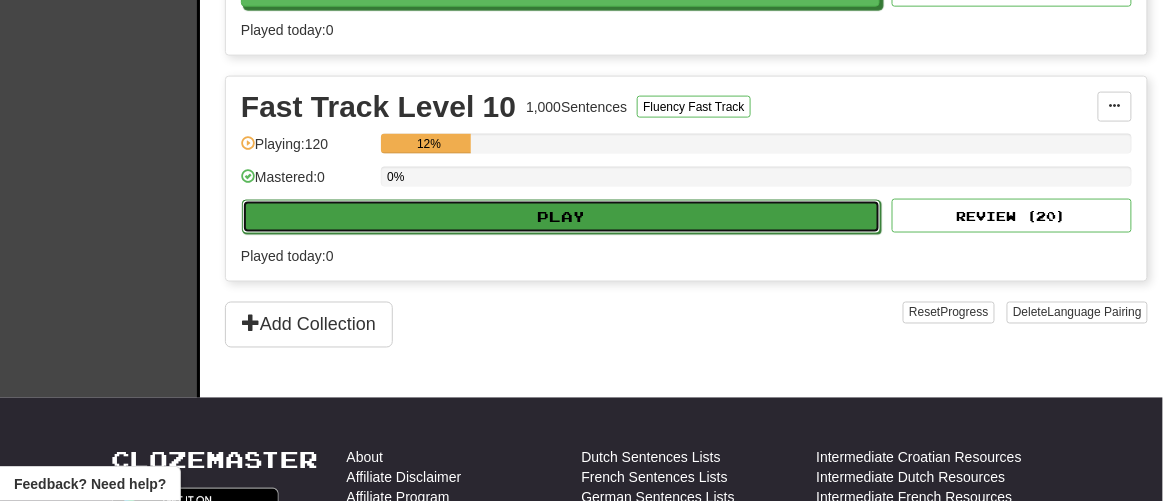 select on "**" 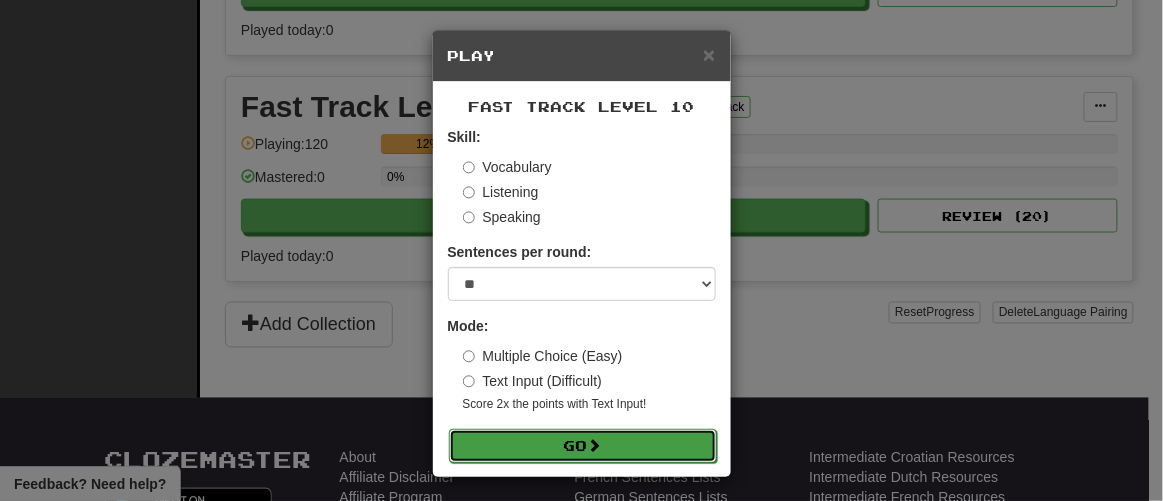 click on "Go" at bounding box center [583, 446] 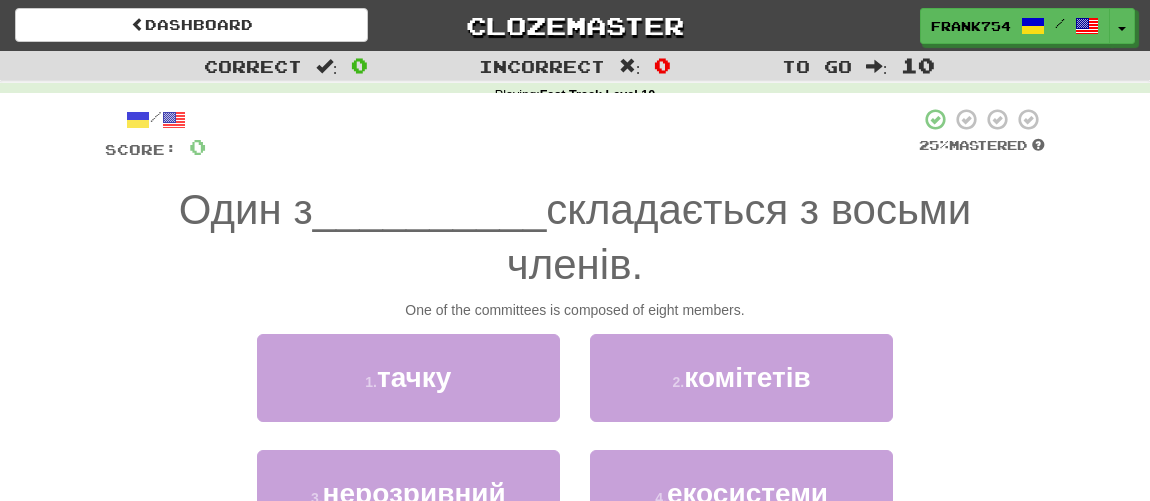 scroll, scrollTop: 0, scrollLeft: 0, axis: both 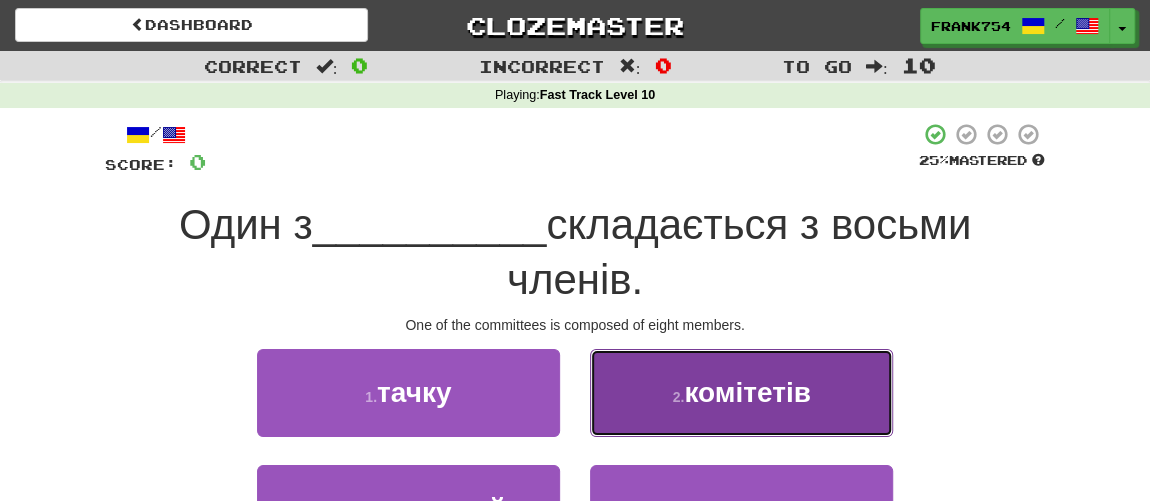 click on "комітетів" at bounding box center [747, 392] 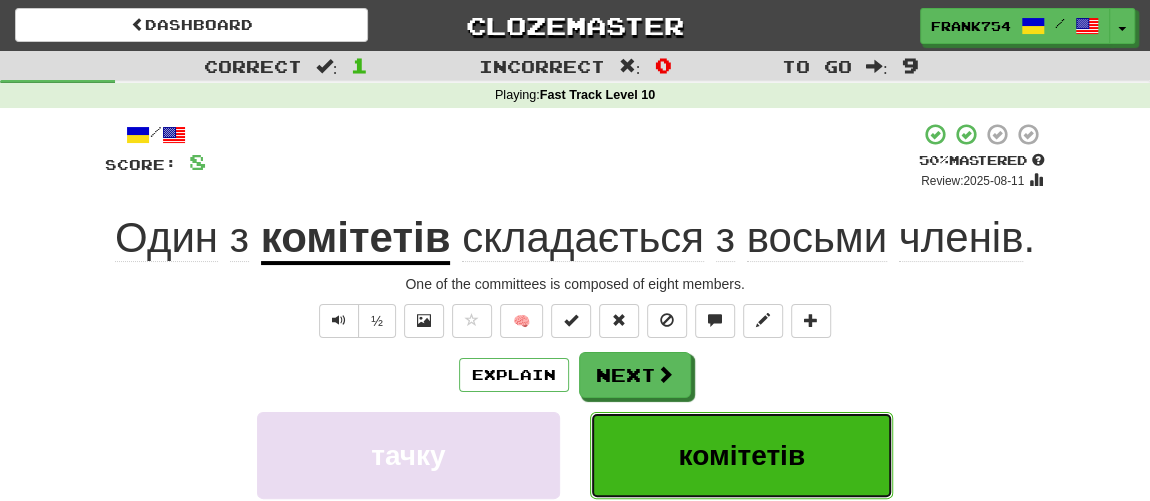 scroll, scrollTop: 90, scrollLeft: 0, axis: vertical 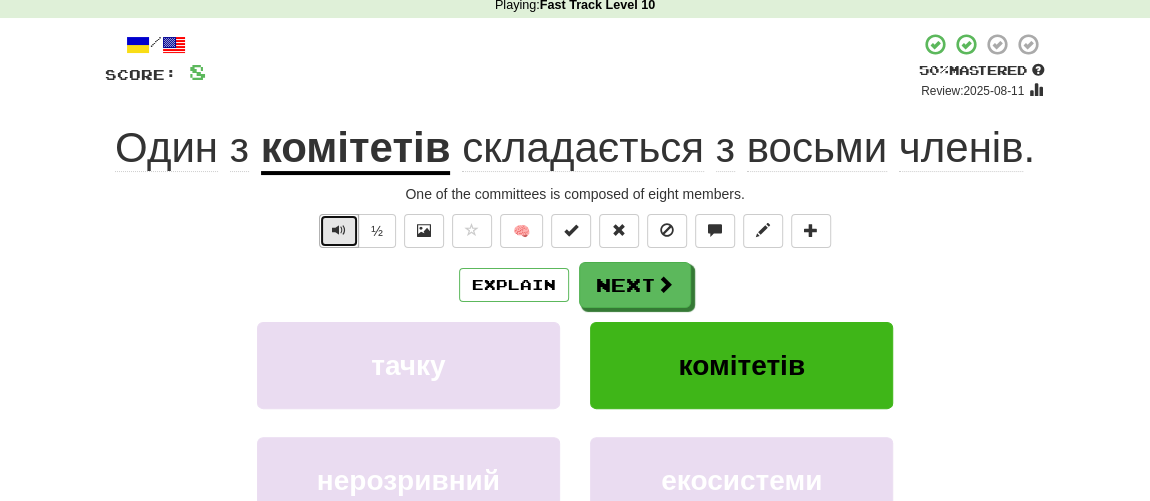 click at bounding box center (339, 230) 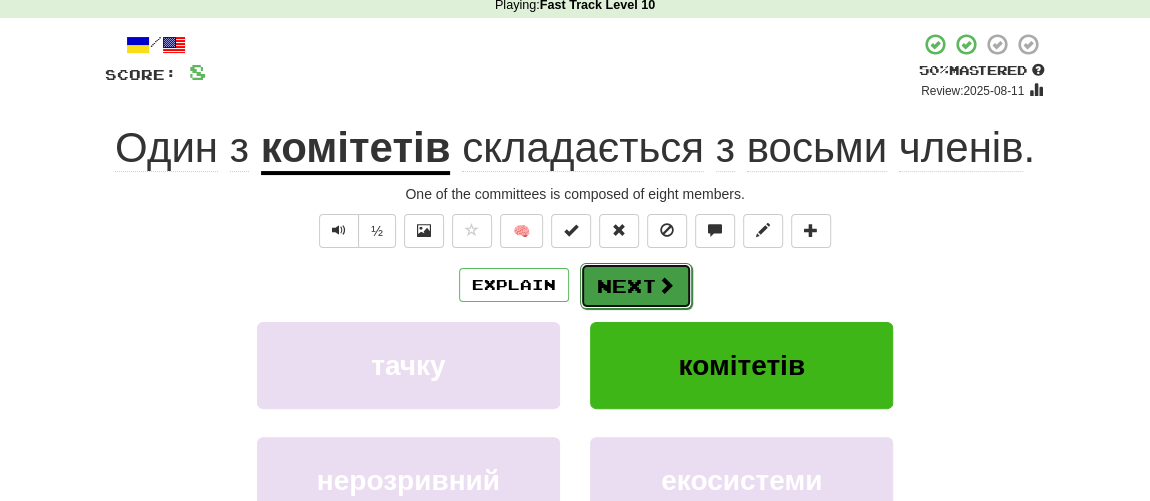 click on "Next" at bounding box center (636, 286) 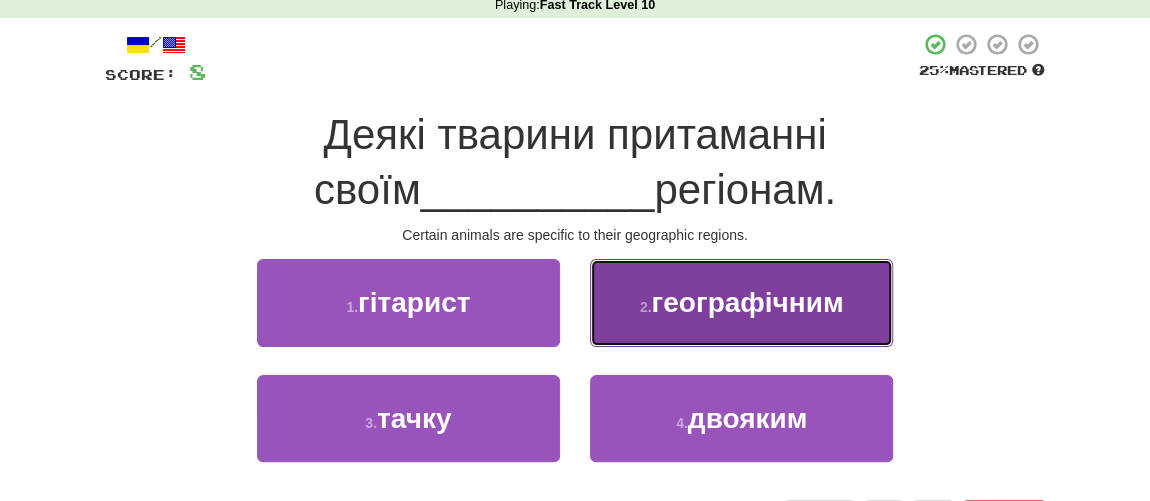 click on "географічним" at bounding box center [747, 302] 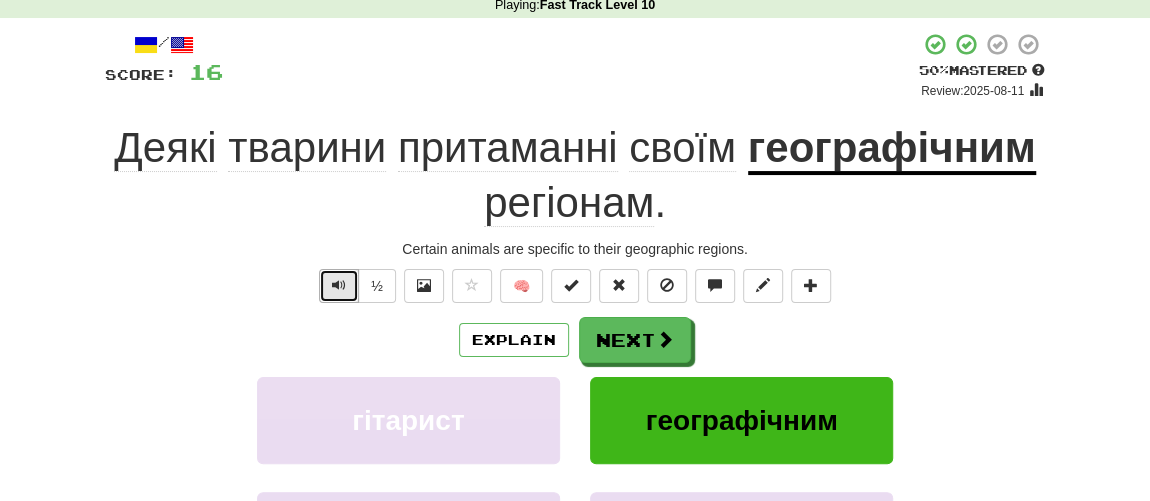 click at bounding box center (339, 285) 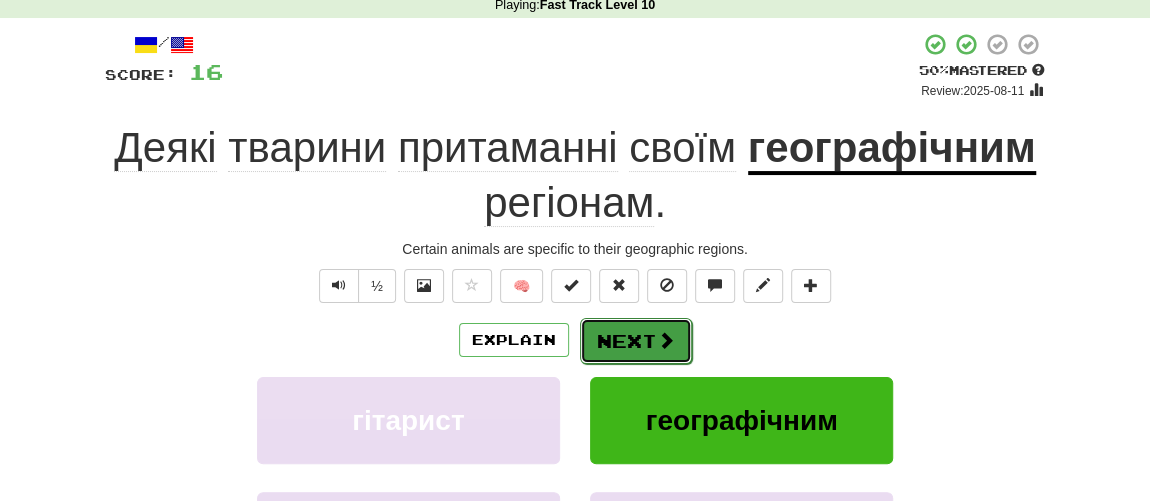 click on "Next" at bounding box center (636, 341) 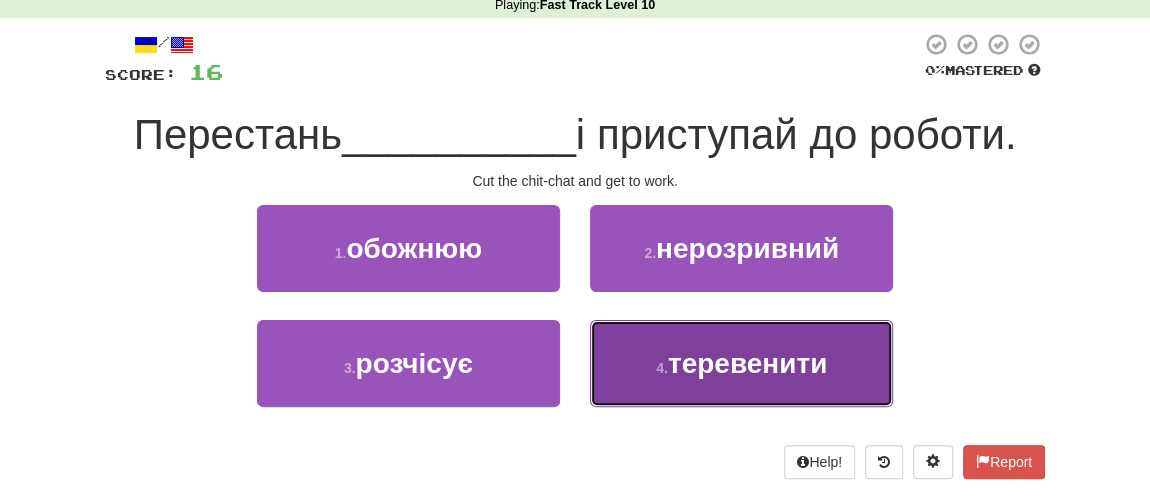 click on "теревенити" at bounding box center (747, 363) 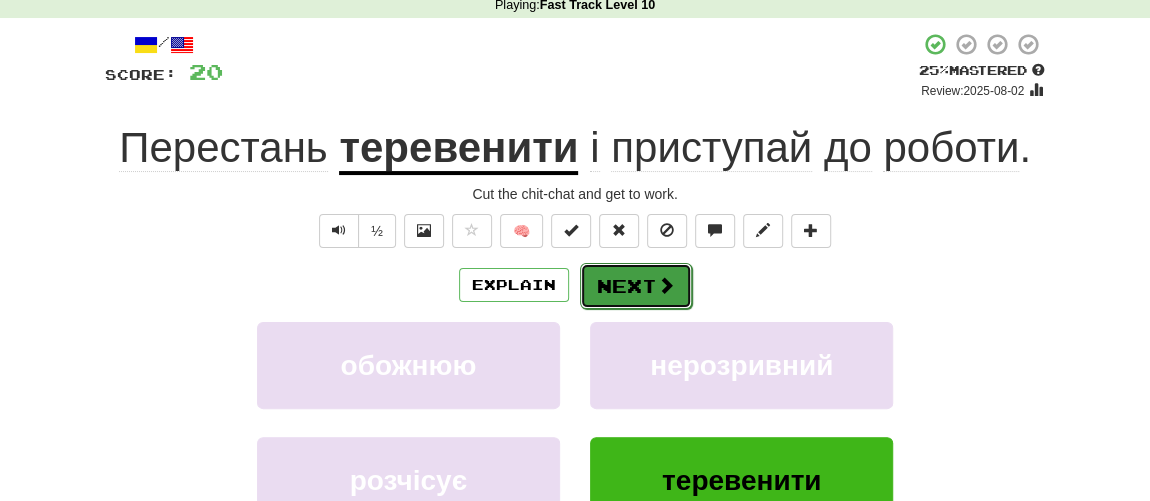 click on "Next" at bounding box center [636, 286] 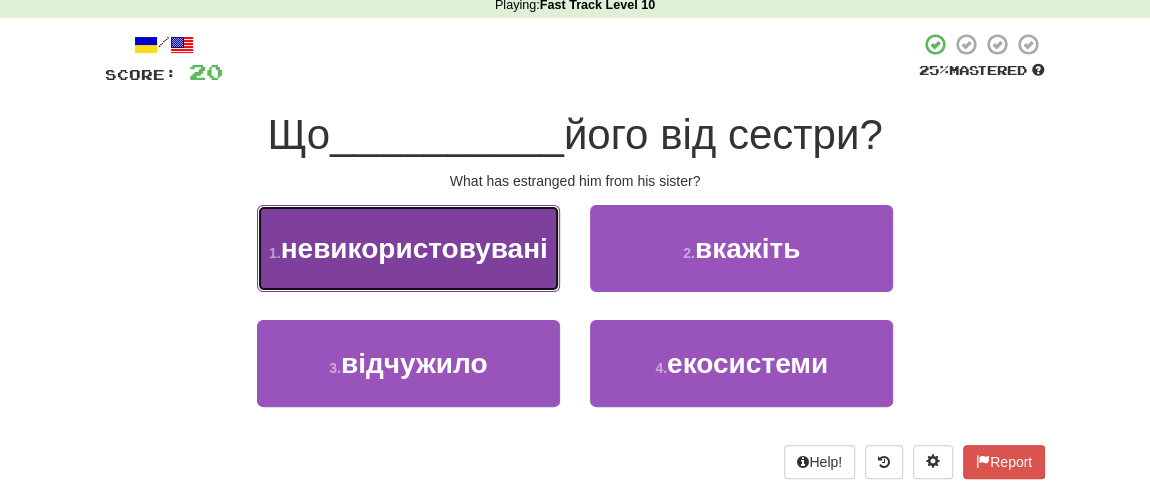 click on "1 .  невикористовувані" at bounding box center [408, 248] 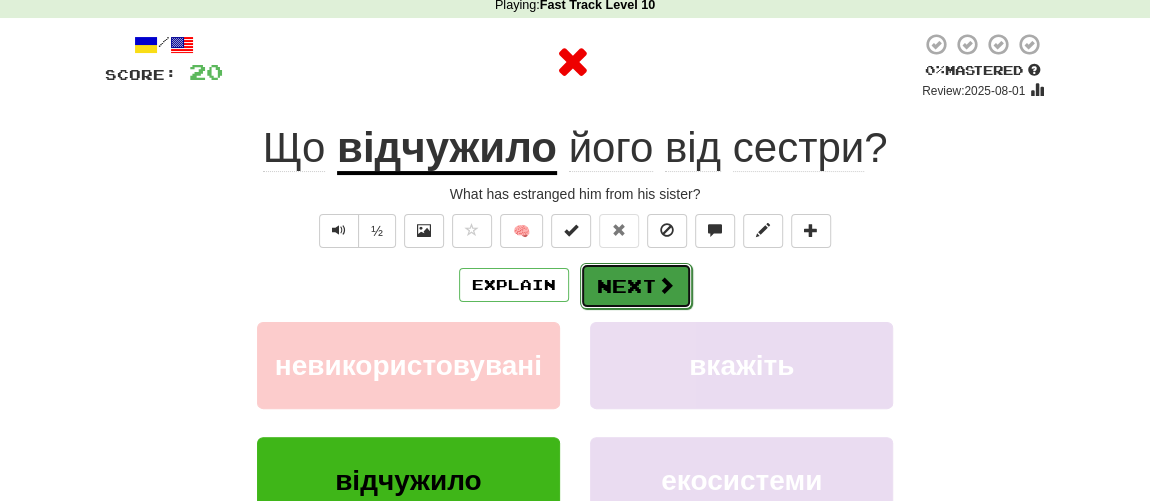 click on "Next" at bounding box center (636, 286) 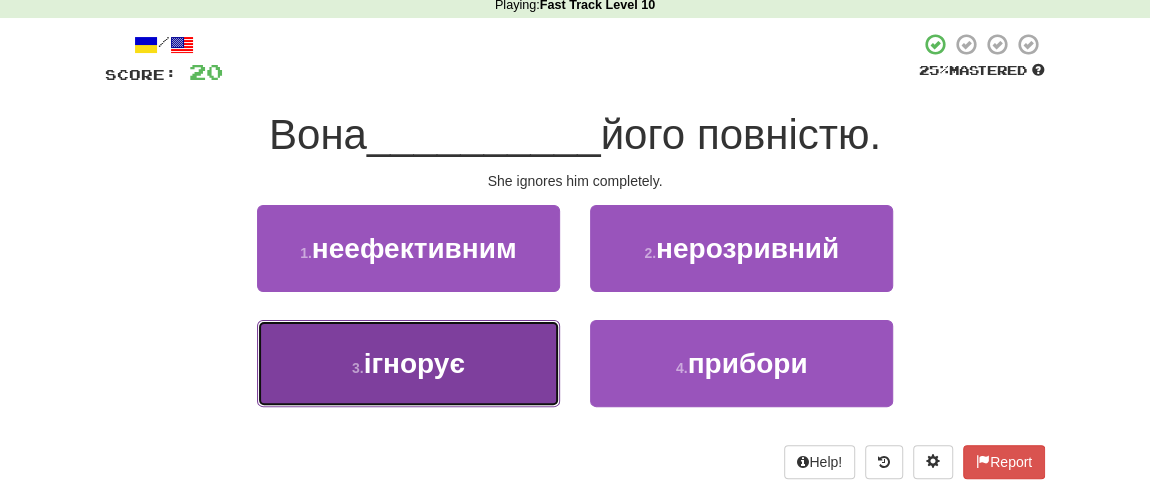 click on "ігнорує" at bounding box center (414, 363) 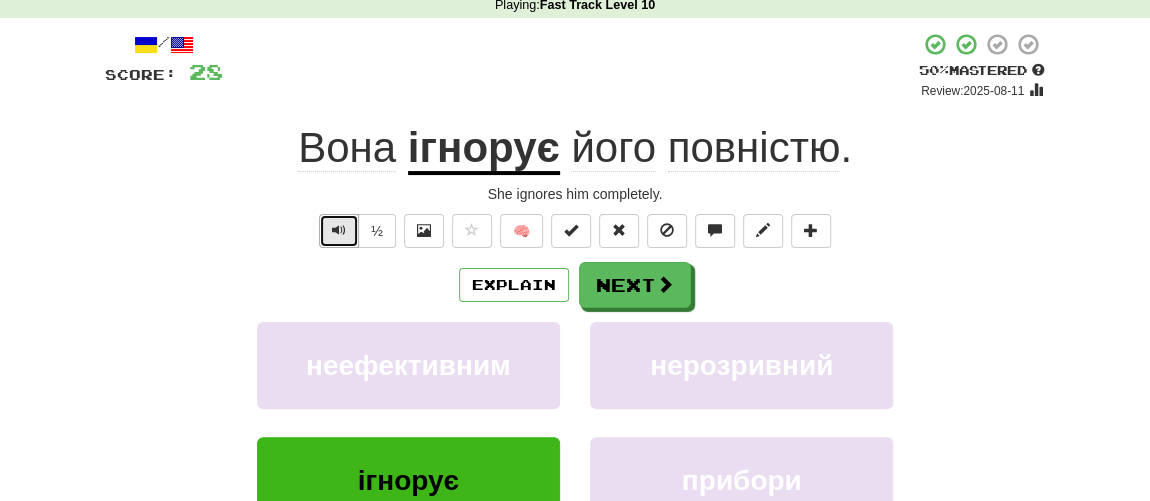 click at bounding box center (339, 231) 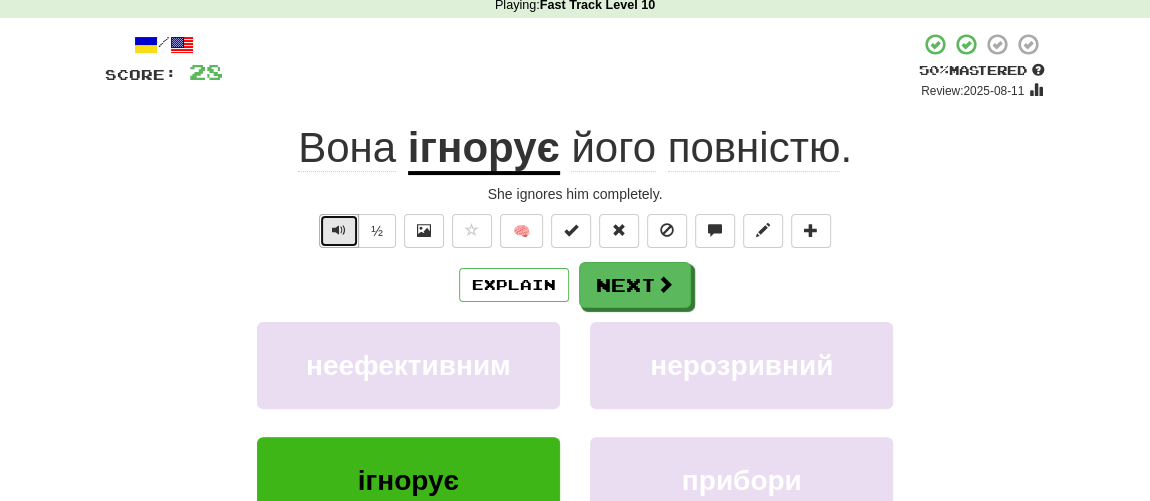 click at bounding box center [339, 230] 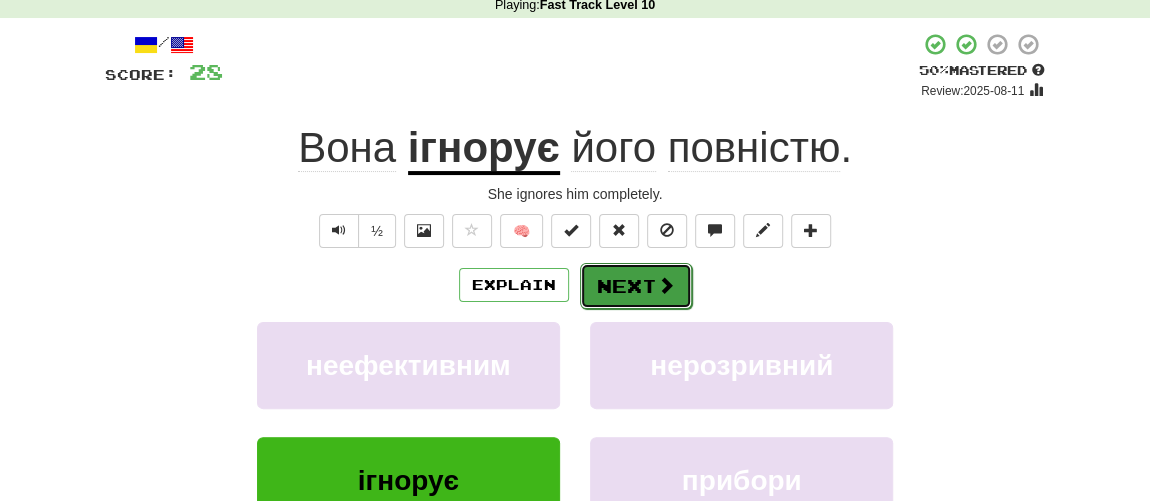 click on "Next" at bounding box center [636, 286] 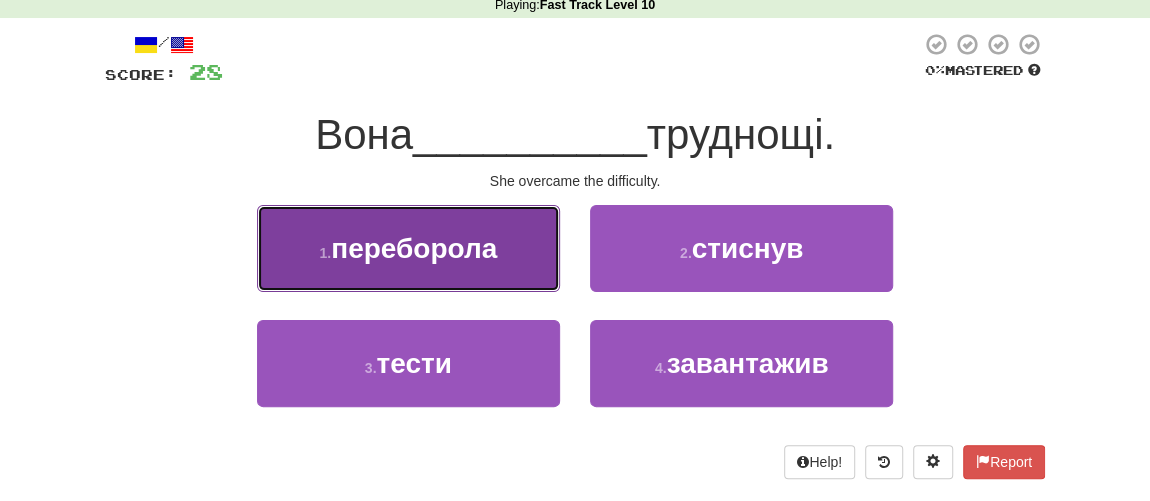 click on "переборола" at bounding box center [414, 248] 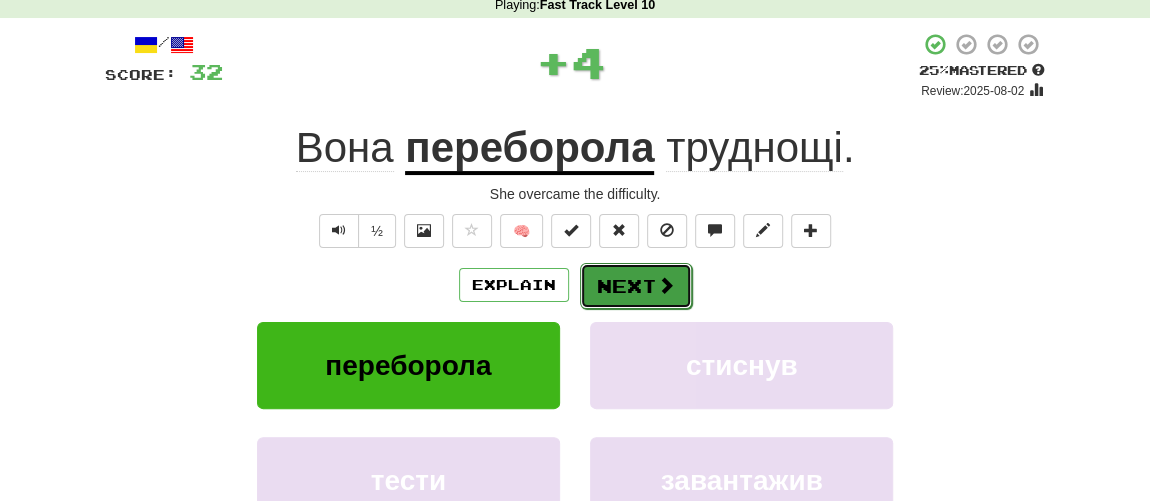 click on "Next" at bounding box center [636, 286] 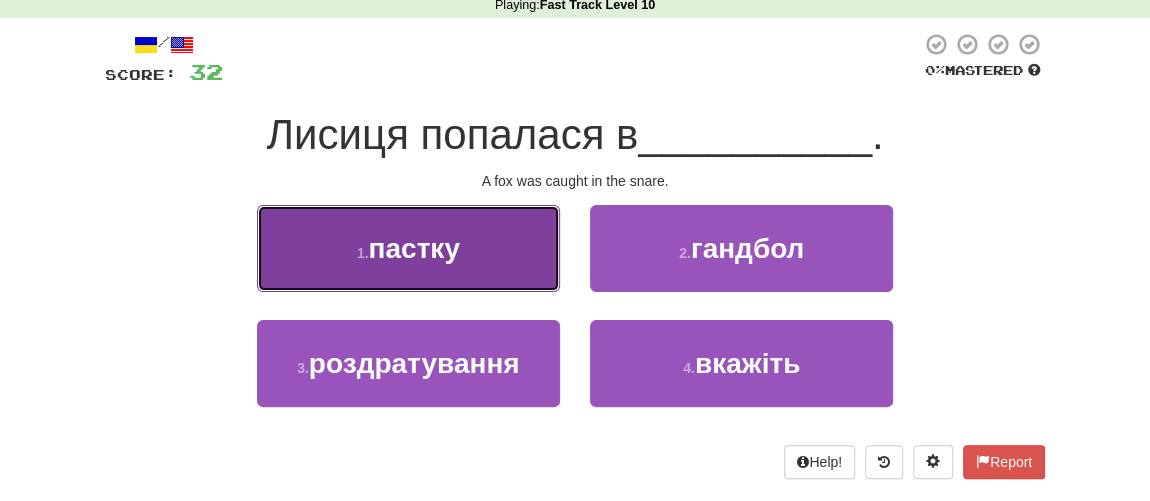 click on "пастку" at bounding box center [413, 248] 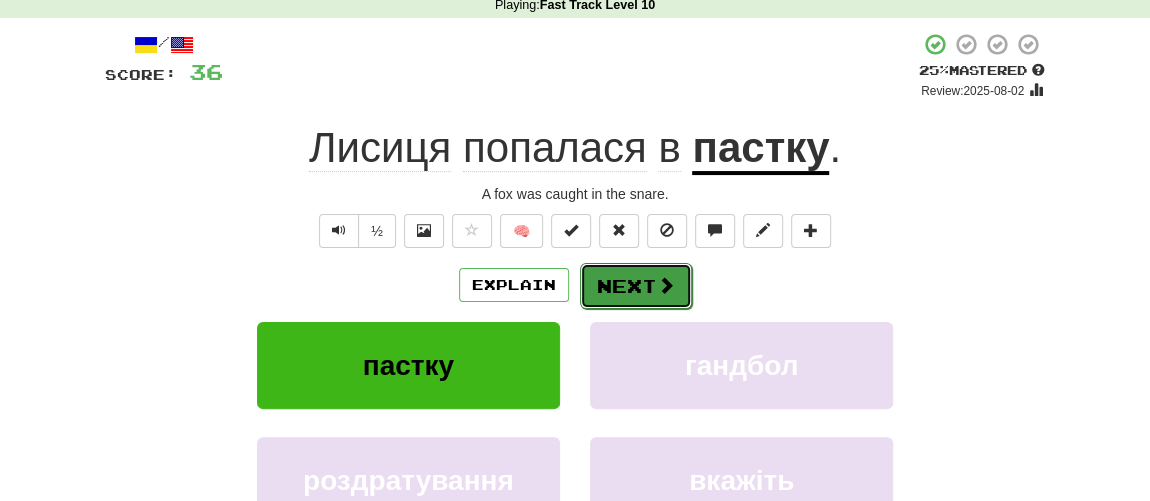 click on "Next" at bounding box center (636, 286) 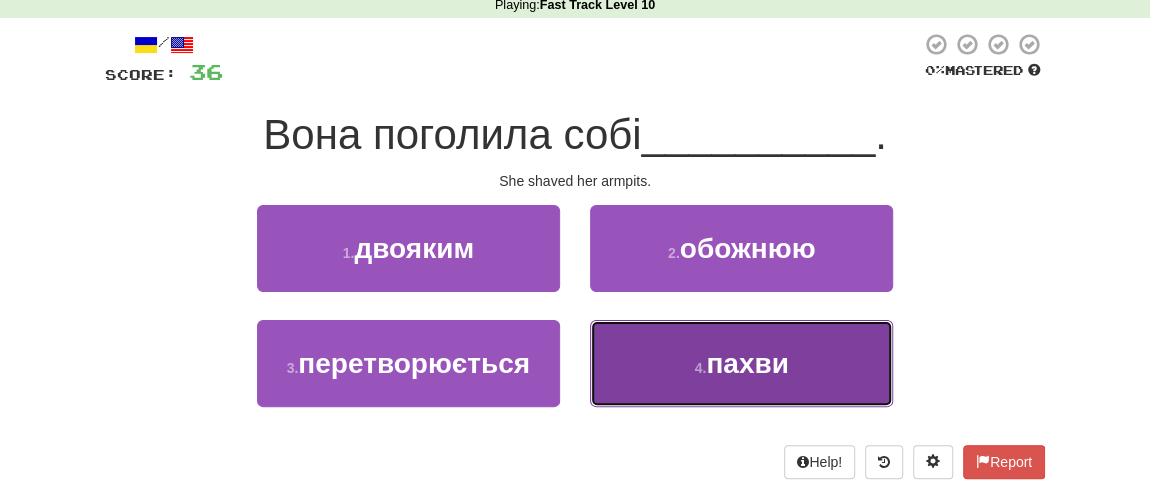 click on "4 .  пахви" at bounding box center (741, 363) 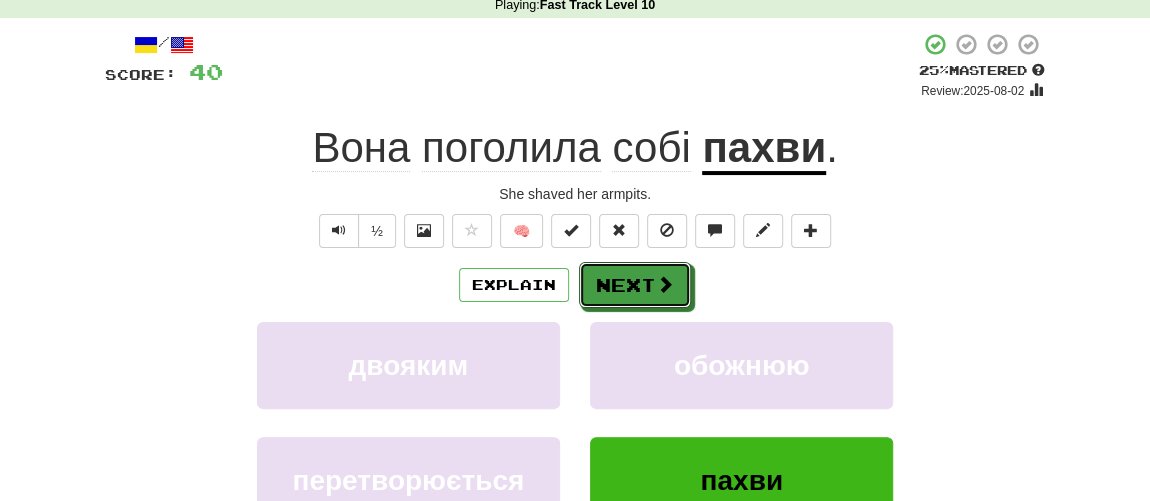 drag, startPoint x: 641, startPoint y: 282, endPoint x: 223, endPoint y: 237, distance: 420.41528 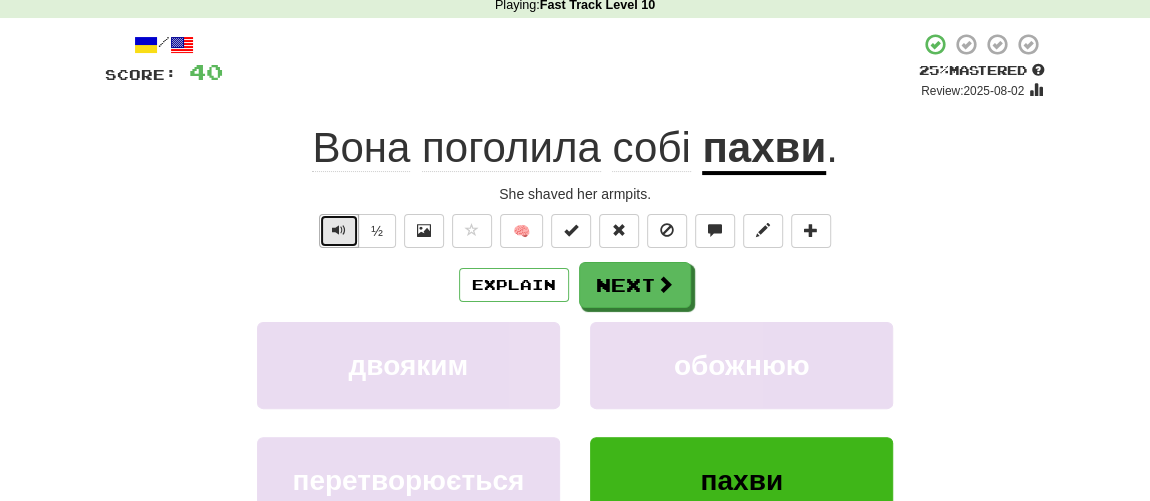 click at bounding box center [339, 230] 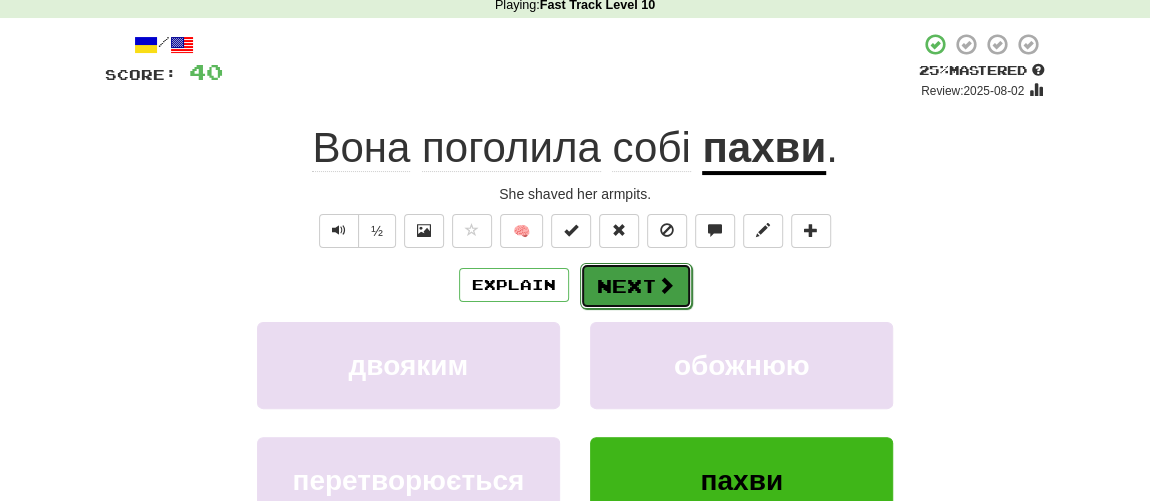 click on "Next" at bounding box center (636, 286) 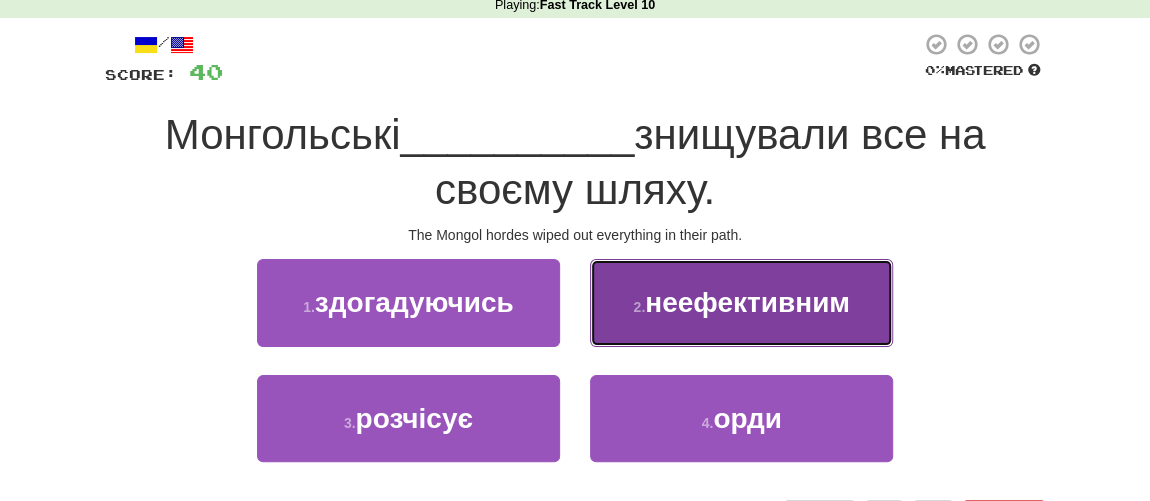 click on "неефективним" at bounding box center [747, 302] 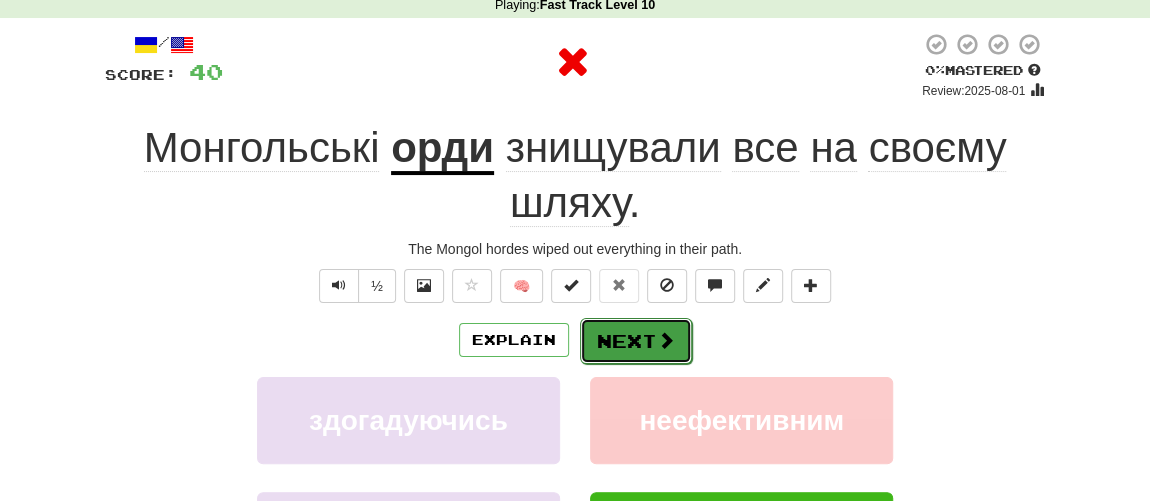 click on "Next" at bounding box center (636, 341) 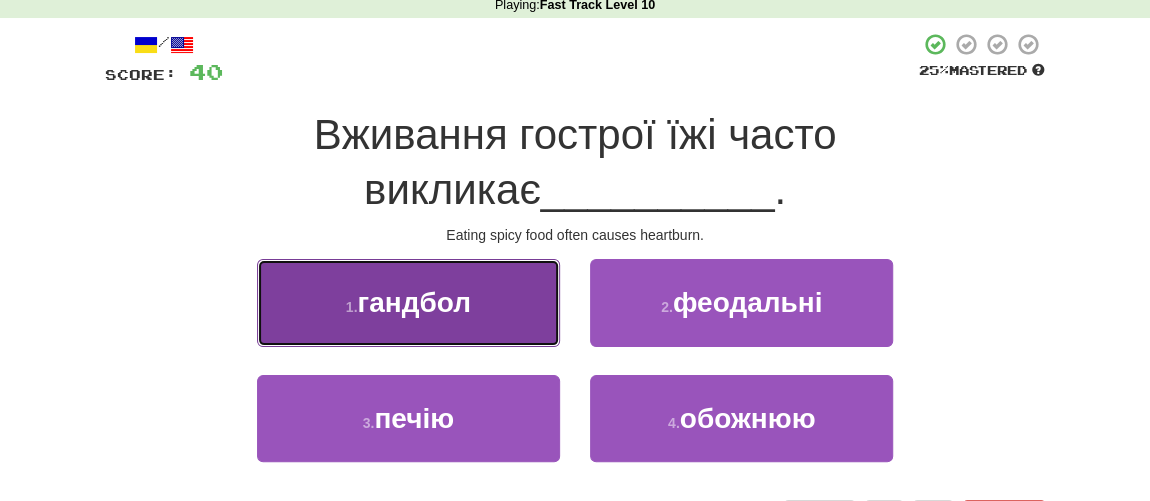 click on "гандбол" at bounding box center (413, 302) 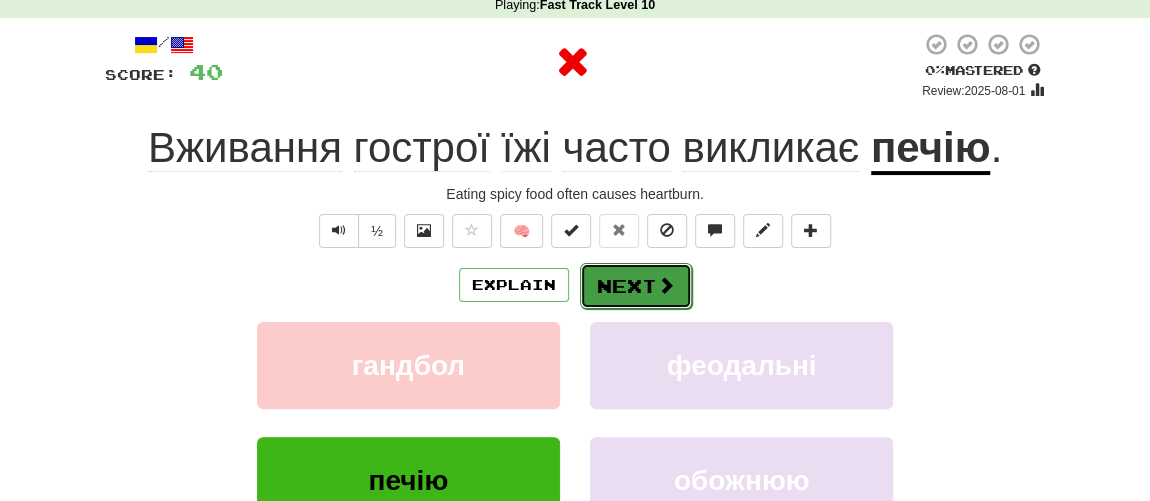 click on "Next" at bounding box center [636, 286] 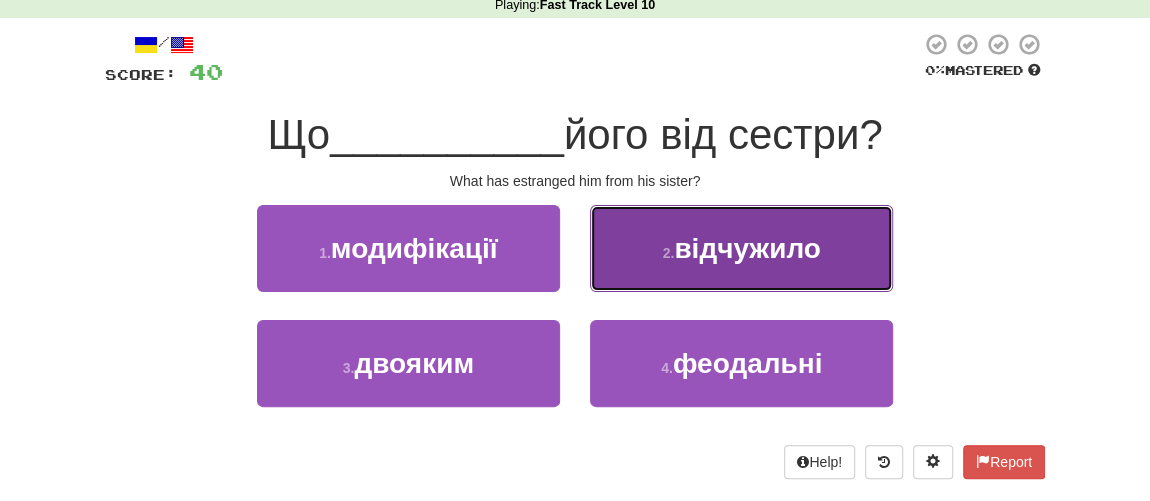 click on "2 ." at bounding box center [669, 253] 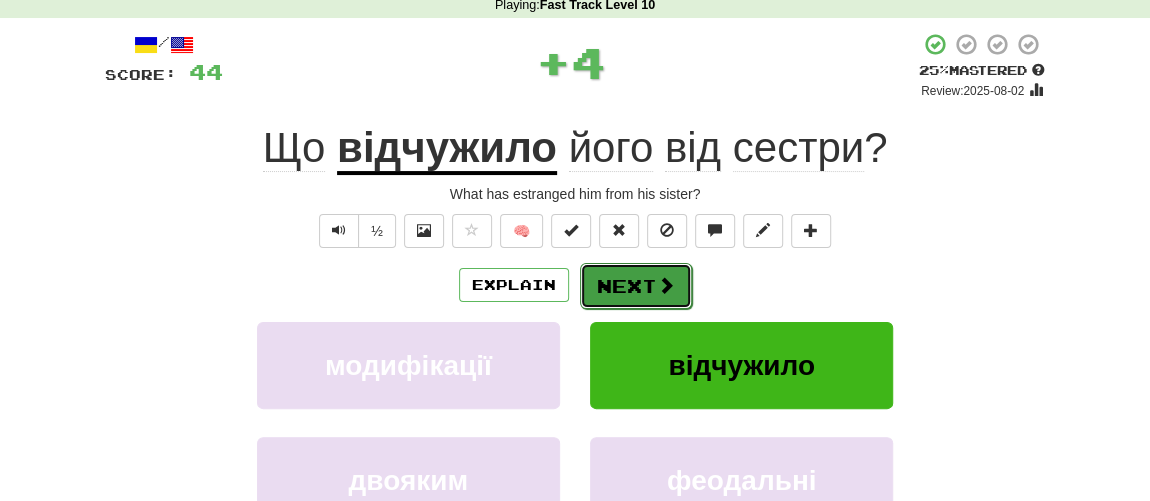 click on "Next" at bounding box center (636, 286) 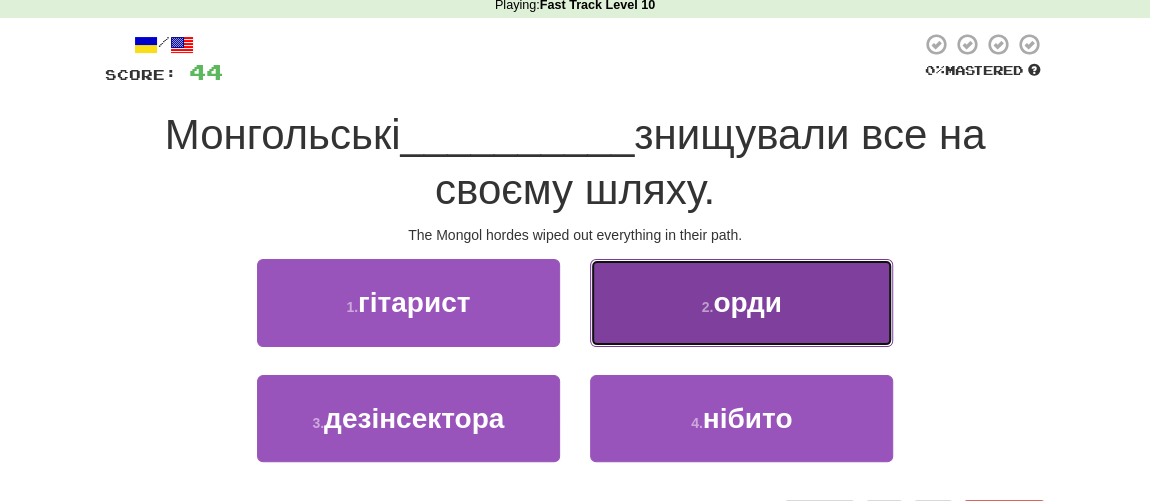 click on "орди" at bounding box center (747, 302) 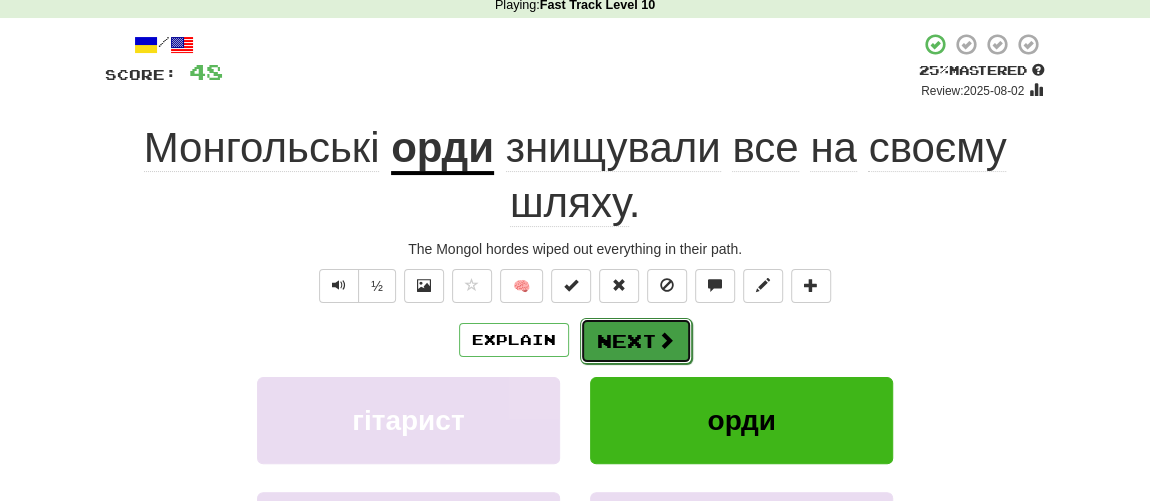 click on "Next" at bounding box center (636, 341) 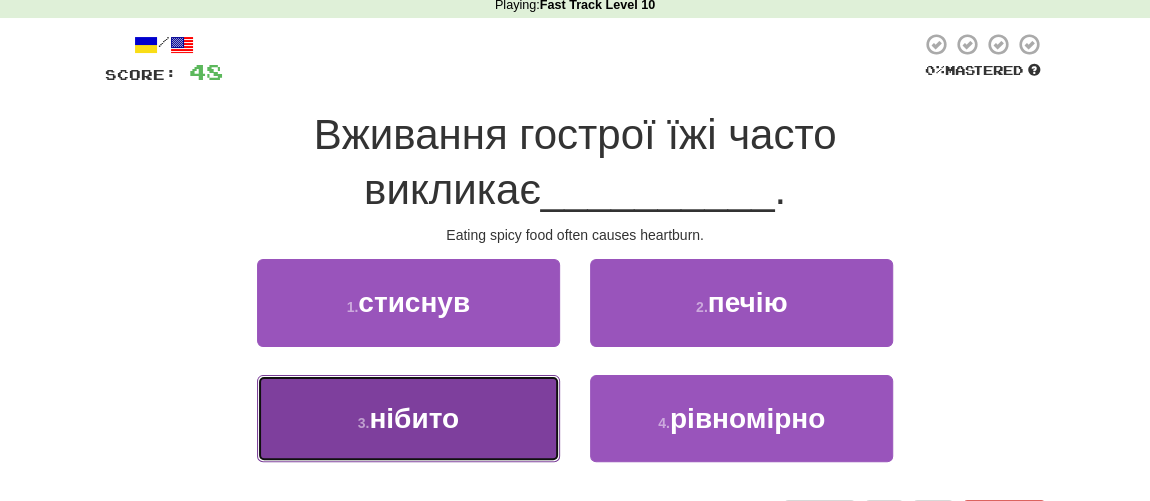 click on "нібито" at bounding box center (414, 418) 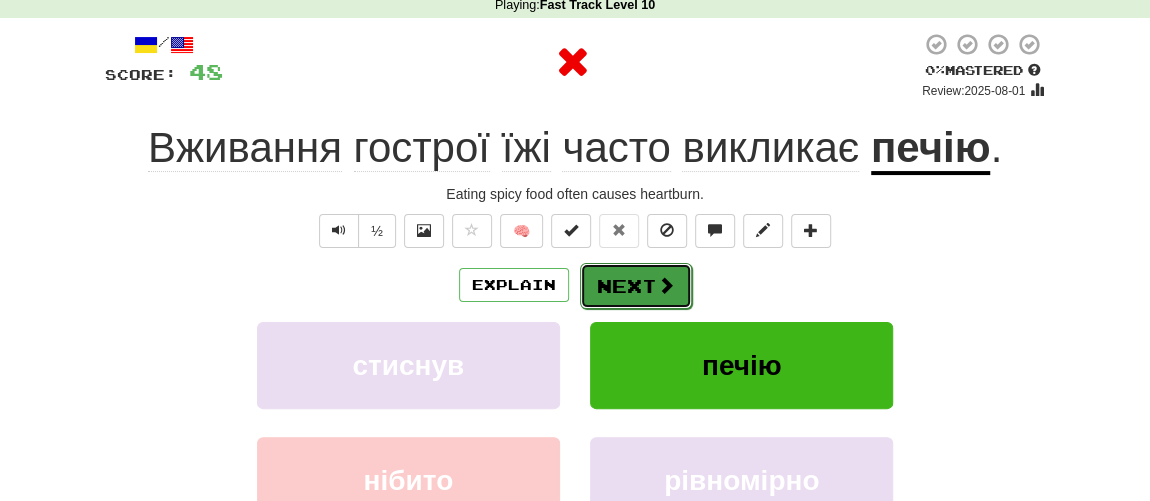 click at bounding box center (666, 285) 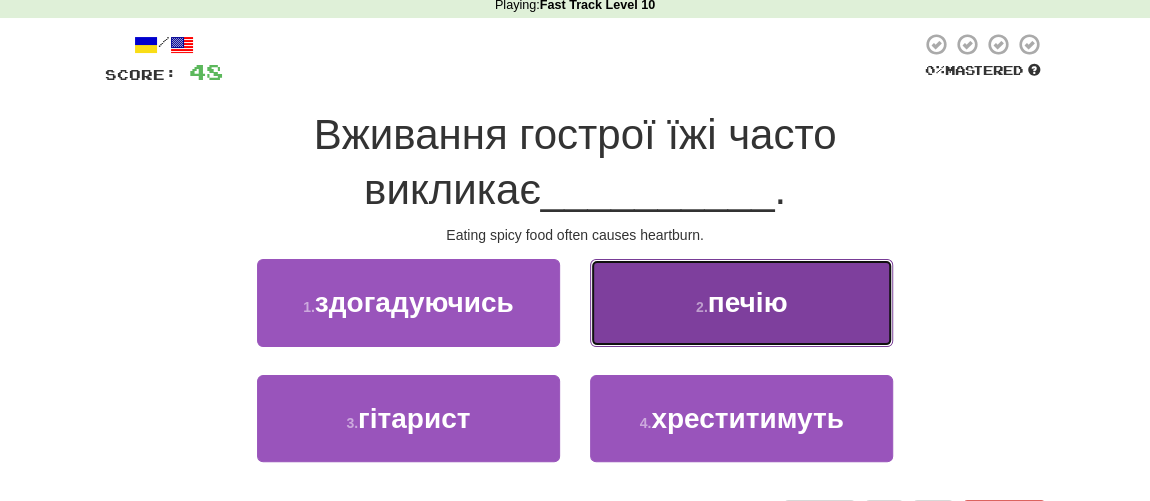 click on "печію" at bounding box center (748, 302) 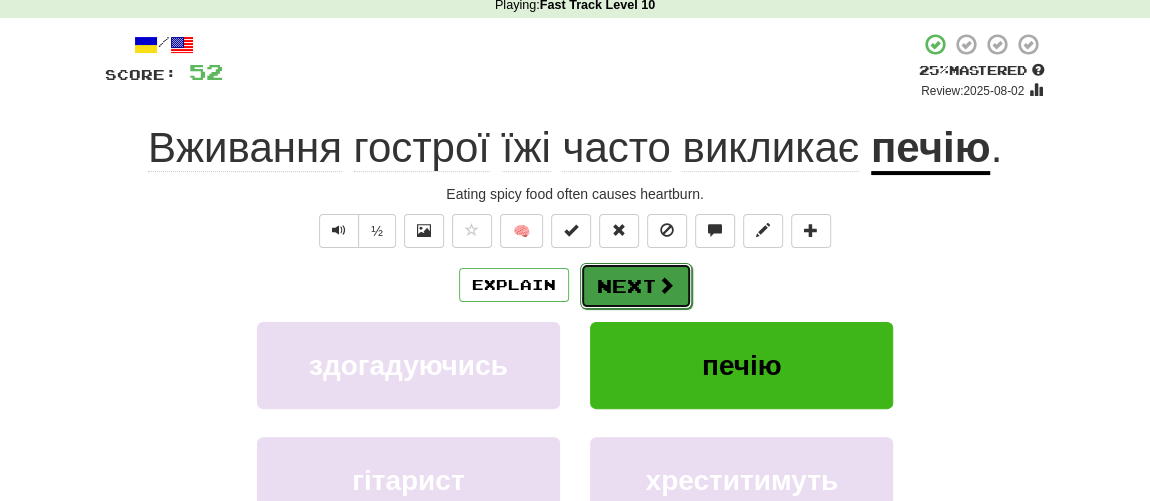 click on "Next" at bounding box center [636, 286] 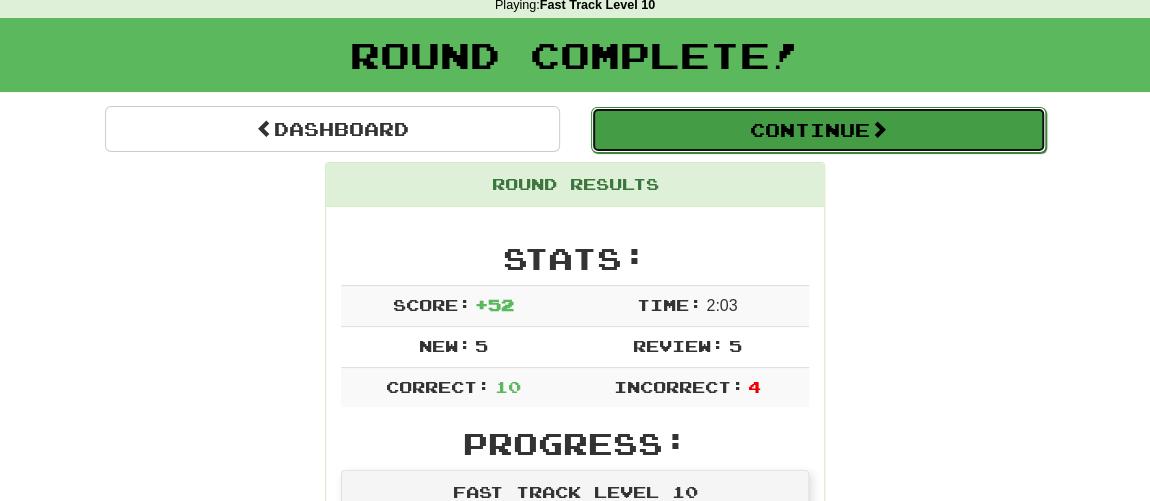 click on "Continue" at bounding box center (818, 130) 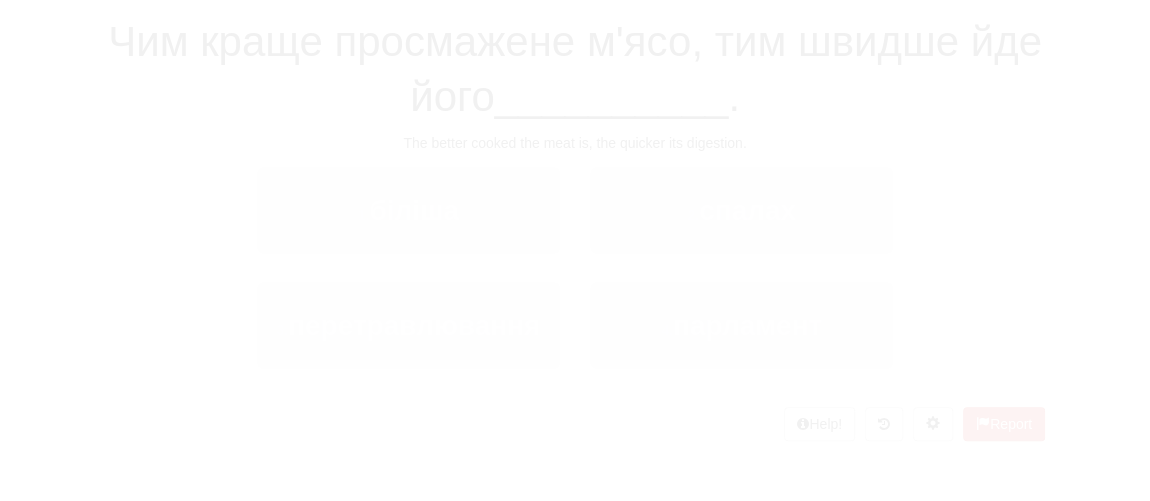 scroll, scrollTop: 90, scrollLeft: 0, axis: vertical 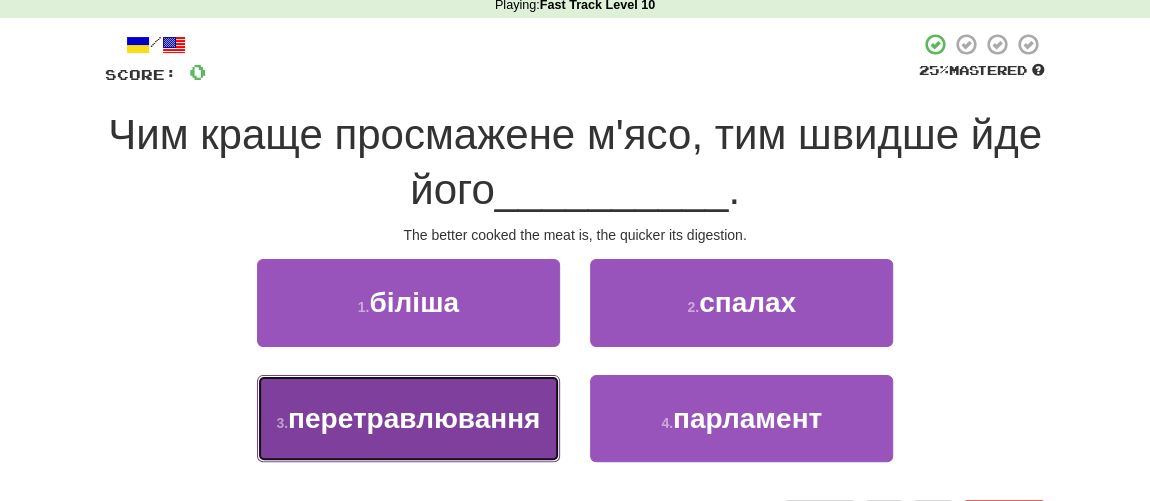 click on "перетравлювання" at bounding box center [414, 418] 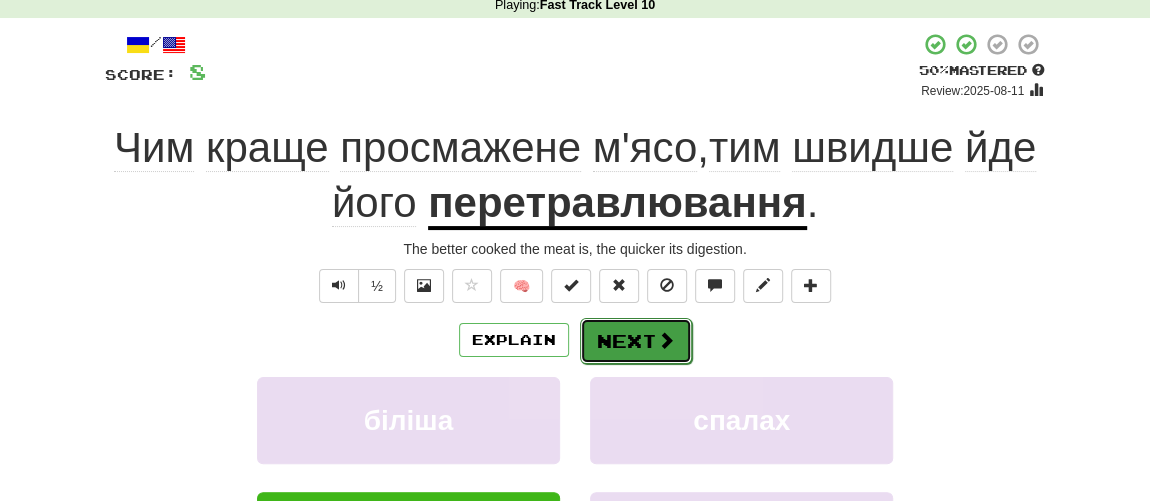 click on "Next" at bounding box center [636, 341] 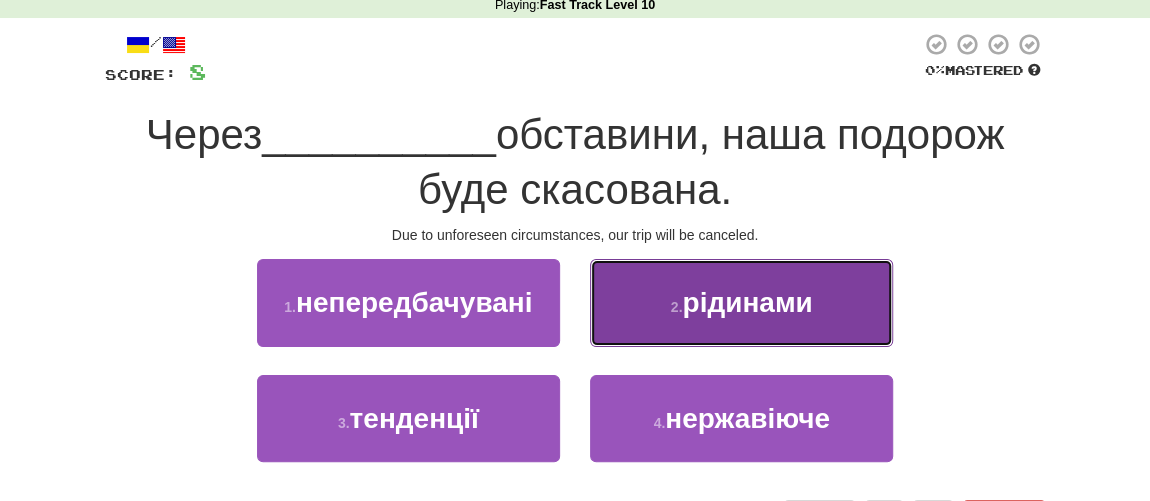 click on "рідинами" at bounding box center (747, 302) 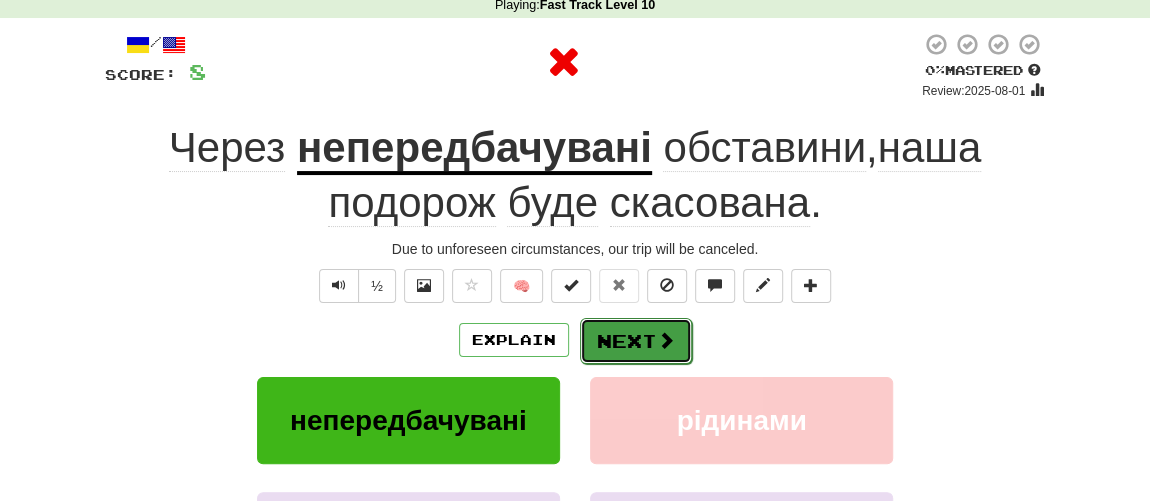 click on "Next" at bounding box center (636, 341) 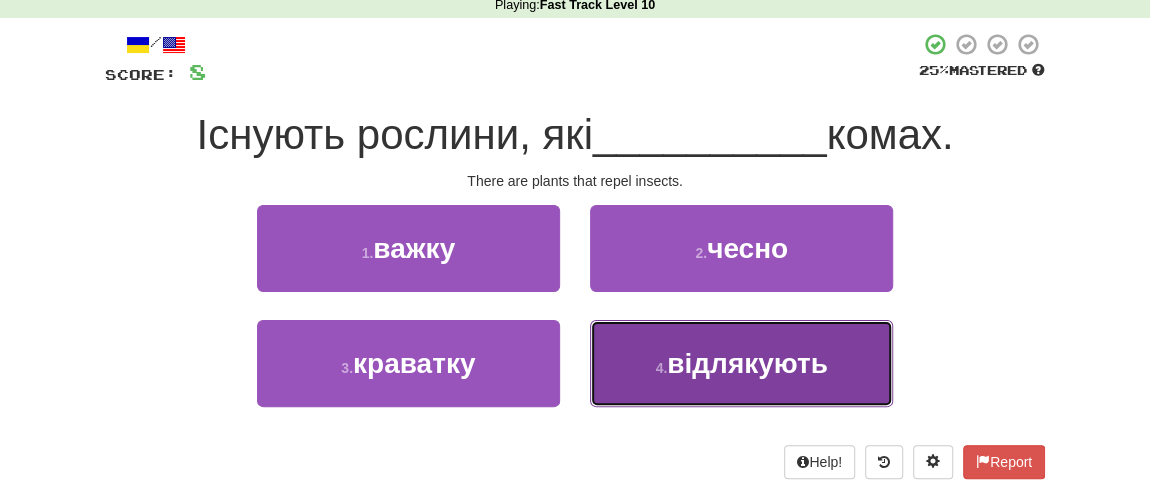 click on "4 .  відлякують" at bounding box center [741, 363] 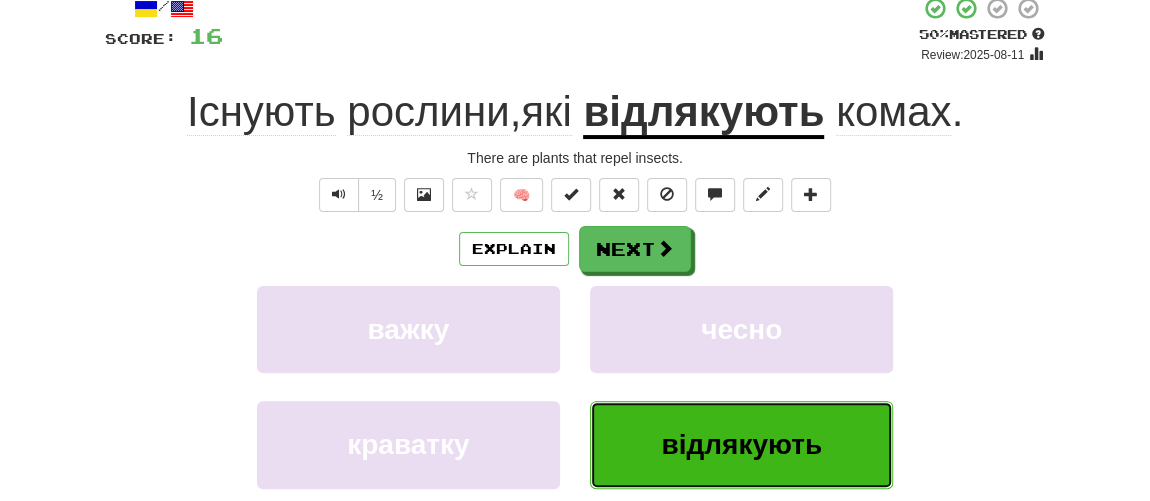 scroll, scrollTop: 181, scrollLeft: 0, axis: vertical 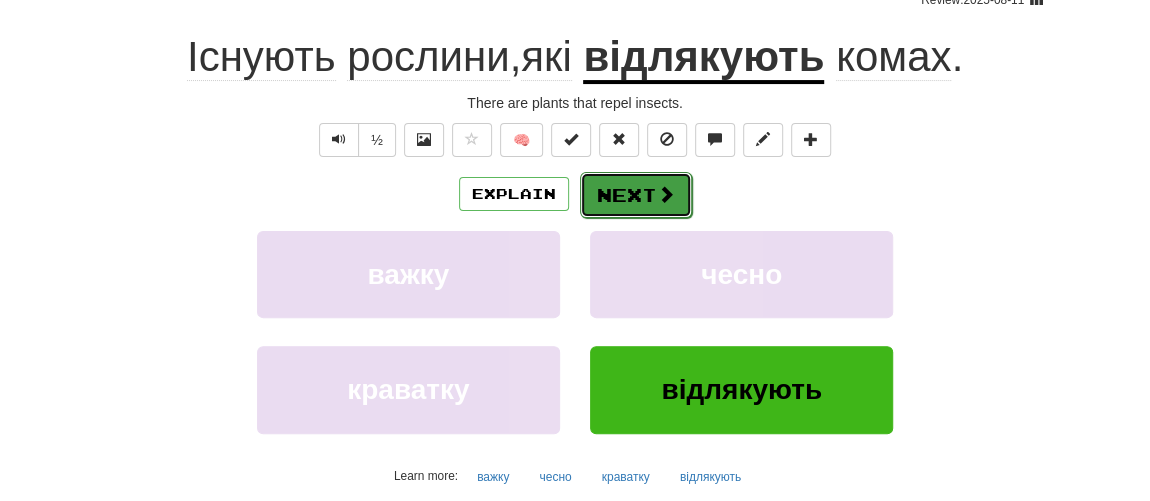 click on "Next" at bounding box center (636, 195) 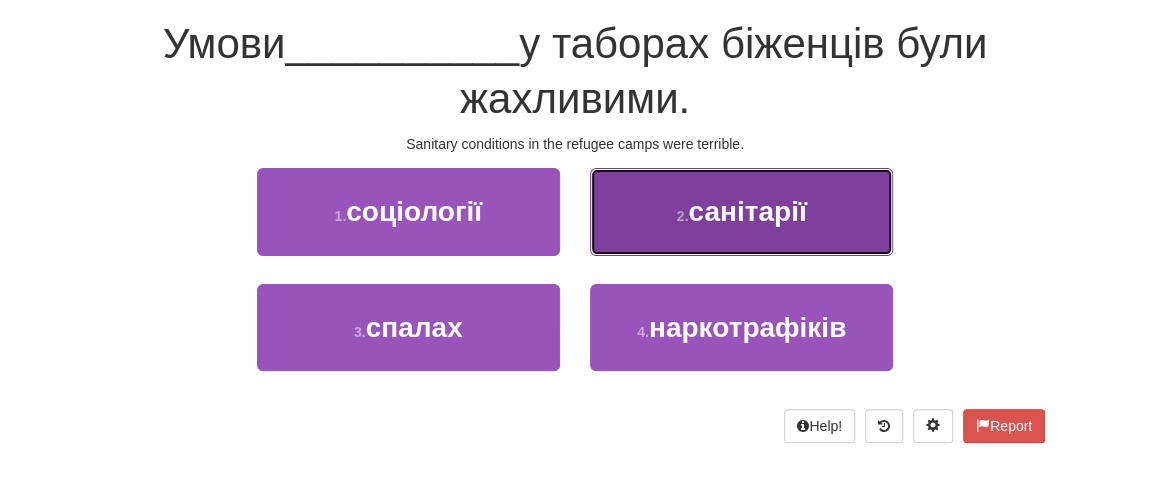 click on "санітарії" at bounding box center [747, 211] 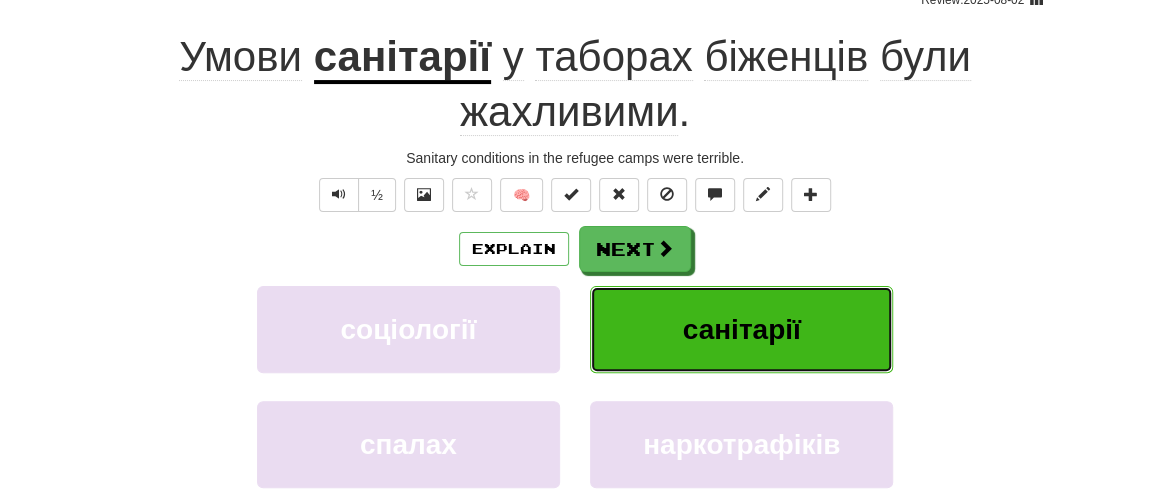 scroll, scrollTop: 195, scrollLeft: 0, axis: vertical 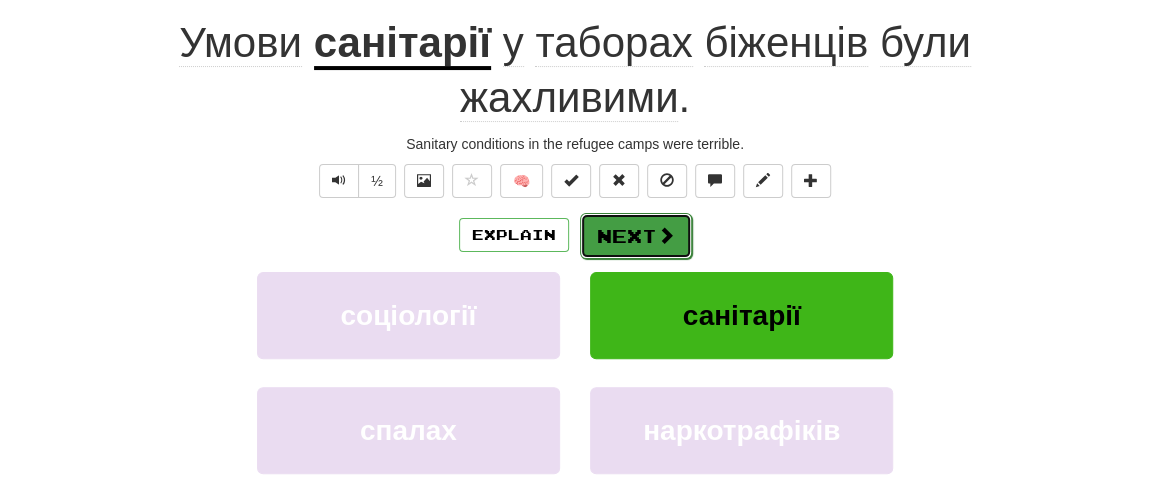 click on "Next" at bounding box center [636, 236] 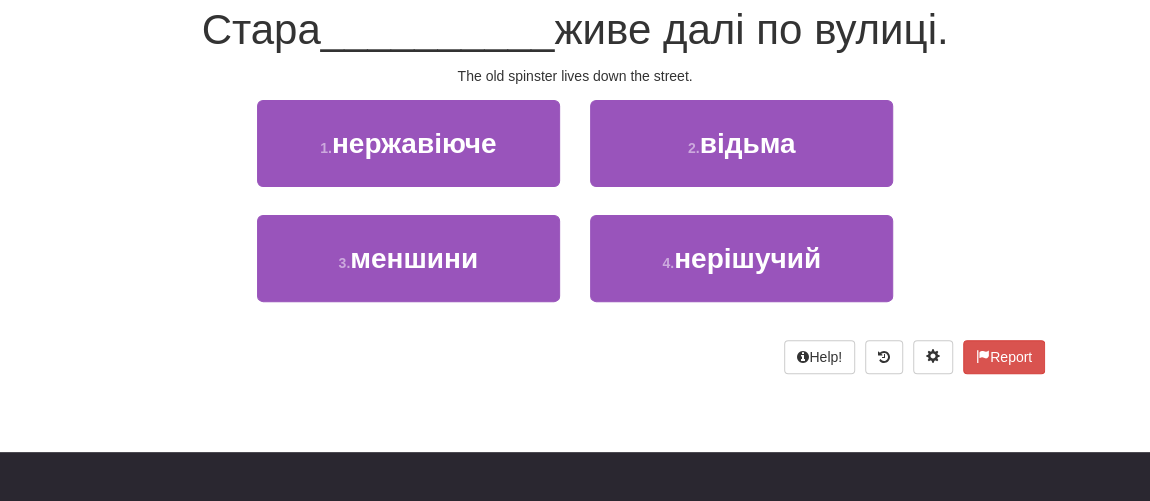 scroll, scrollTop: 181, scrollLeft: 0, axis: vertical 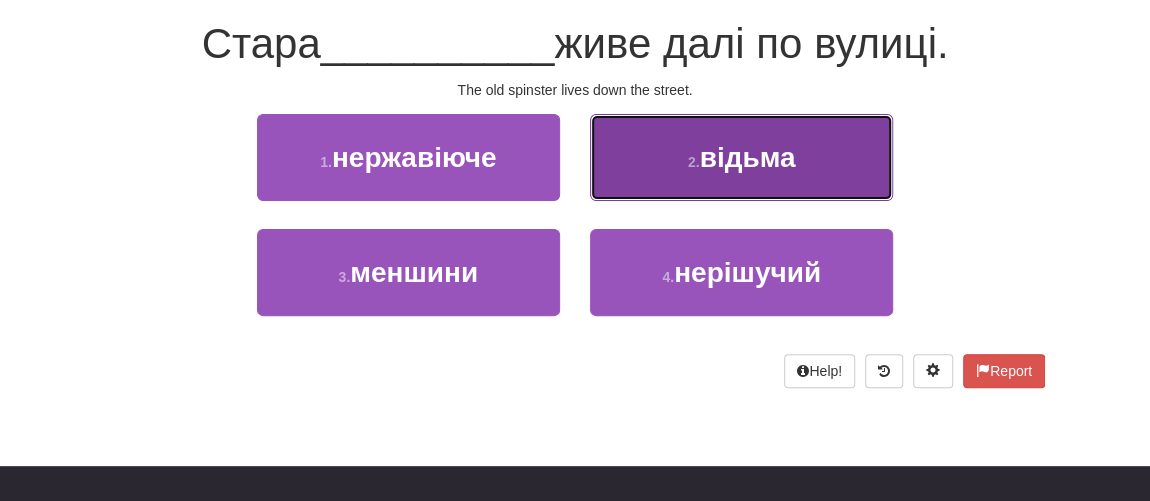click on "2 .  відьма" at bounding box center (741, 157) 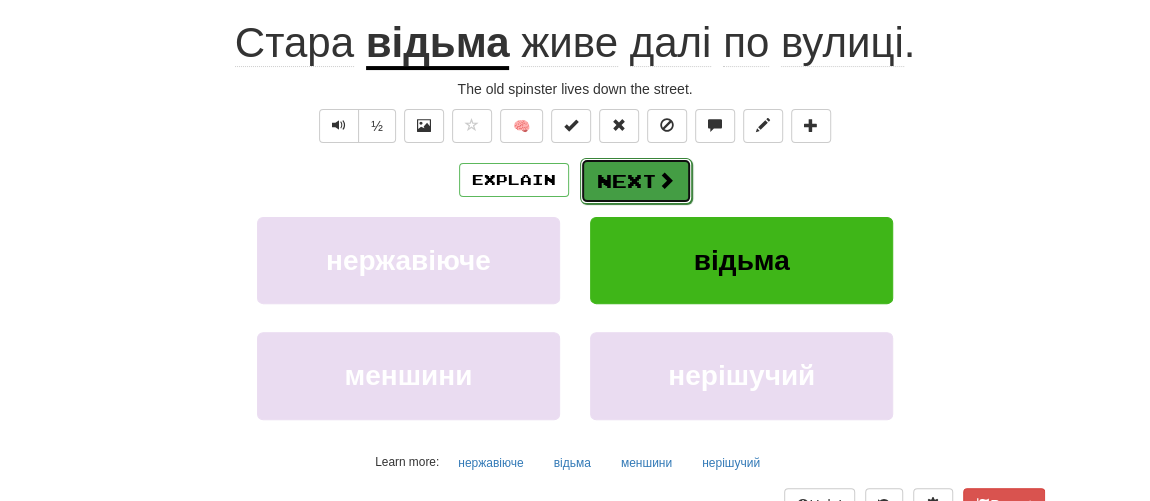 click on "Next" at bounding box center (636, 181) 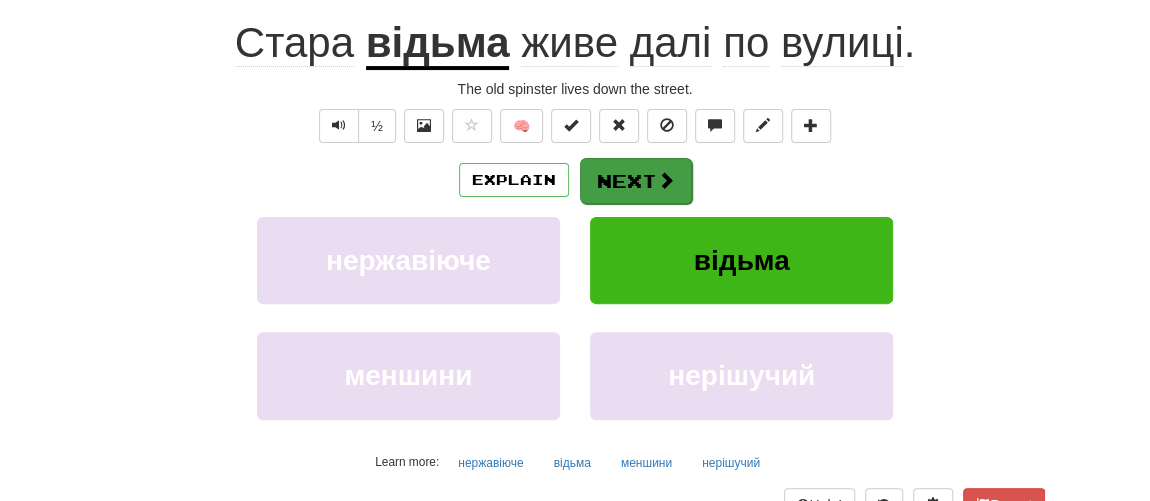 scroll, scrollTop: 181, scrollLeft: 0, axis: vertical 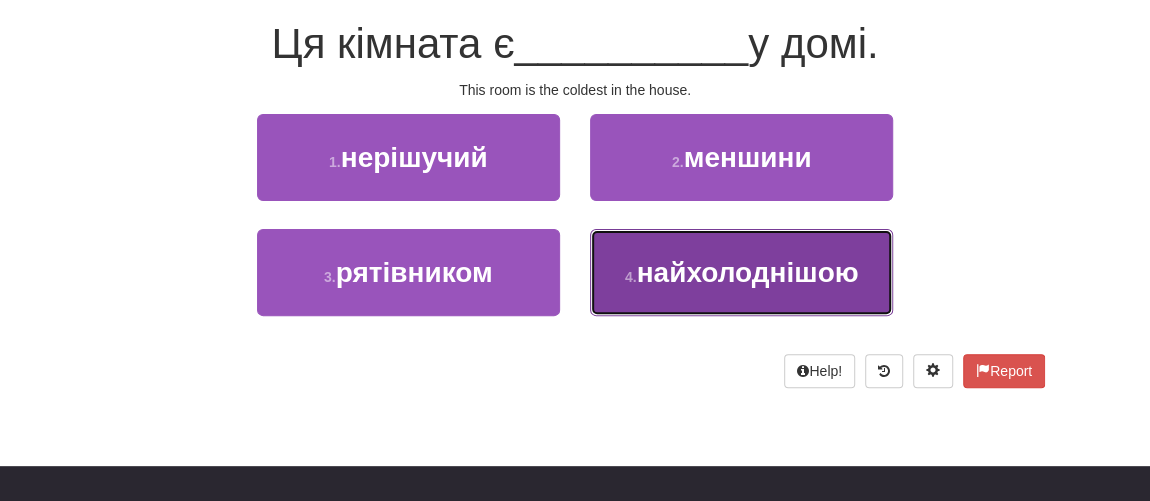 click on "найхолоднішою" at bounding box center (748, 272) 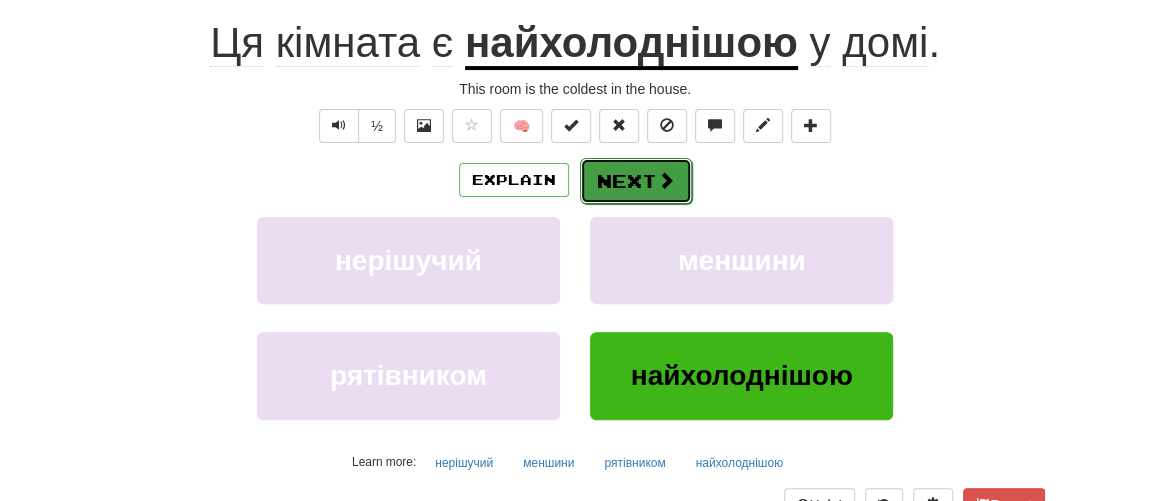 click on "Next" at bounding box center (636, 181) 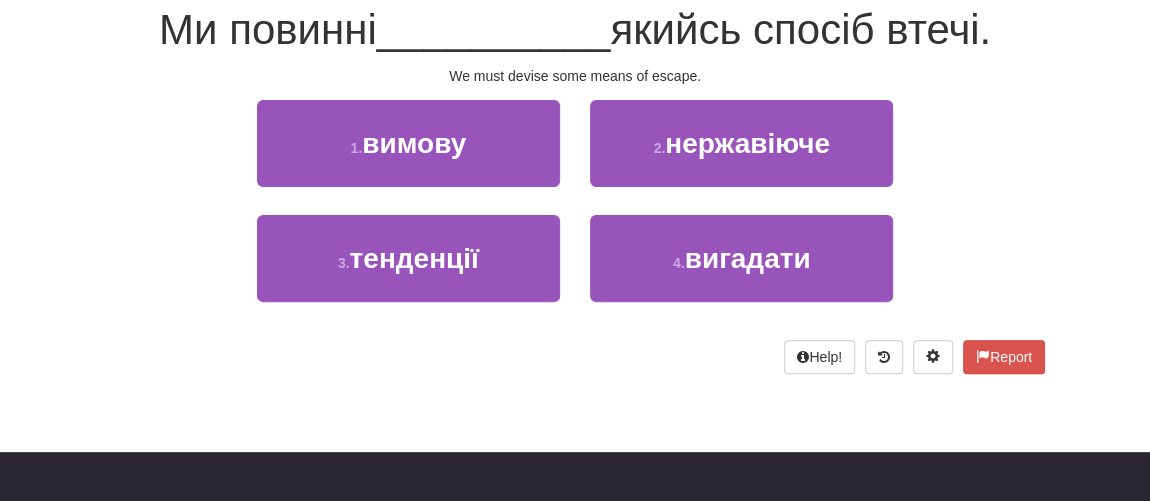 scroll, scrollTop: 181, scrollLeft: 0, axis: vertical 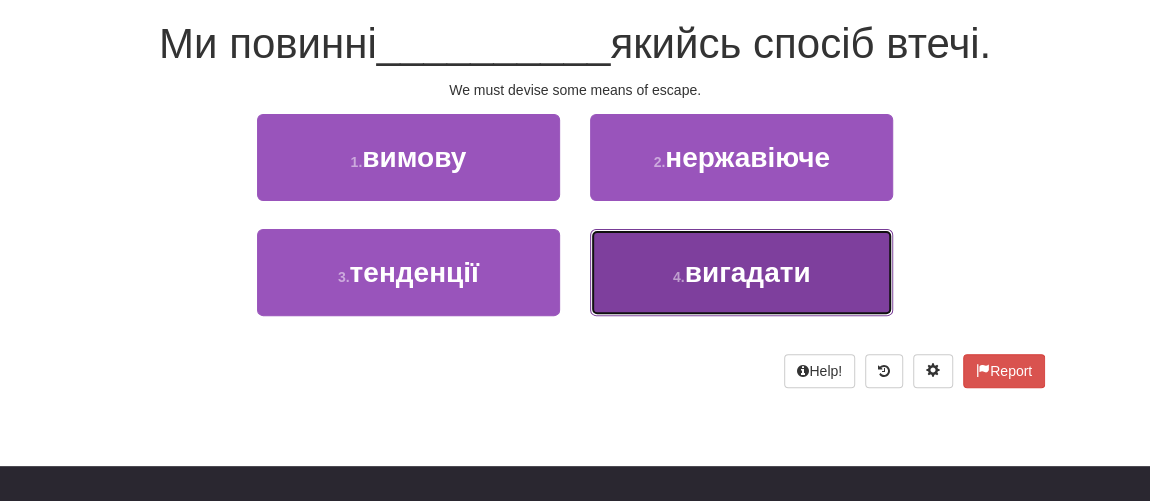 click on "вигадати" at bounding box center (748, 272) 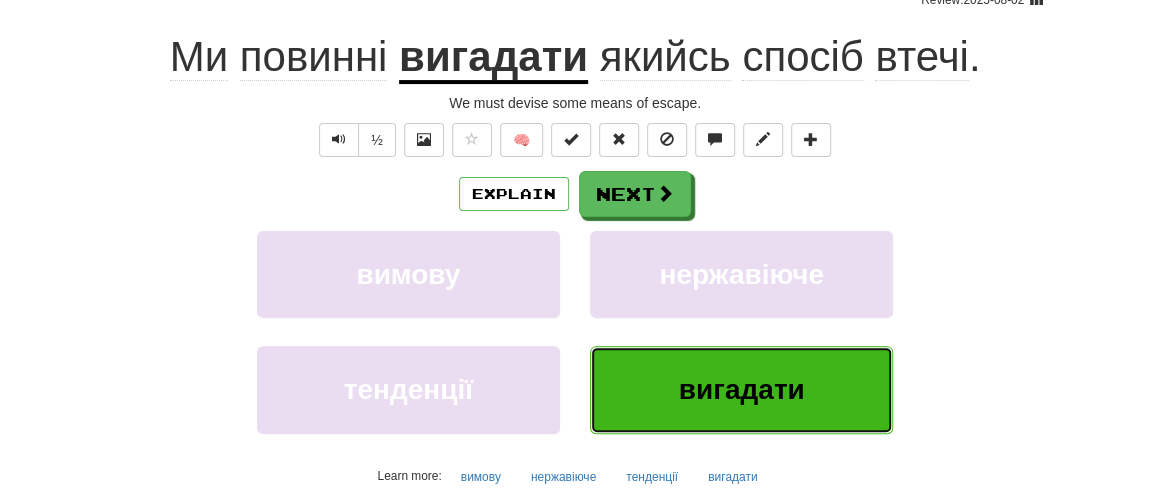 scroll, scrollTop: 195, scrollLeft: 0, axis: vertical 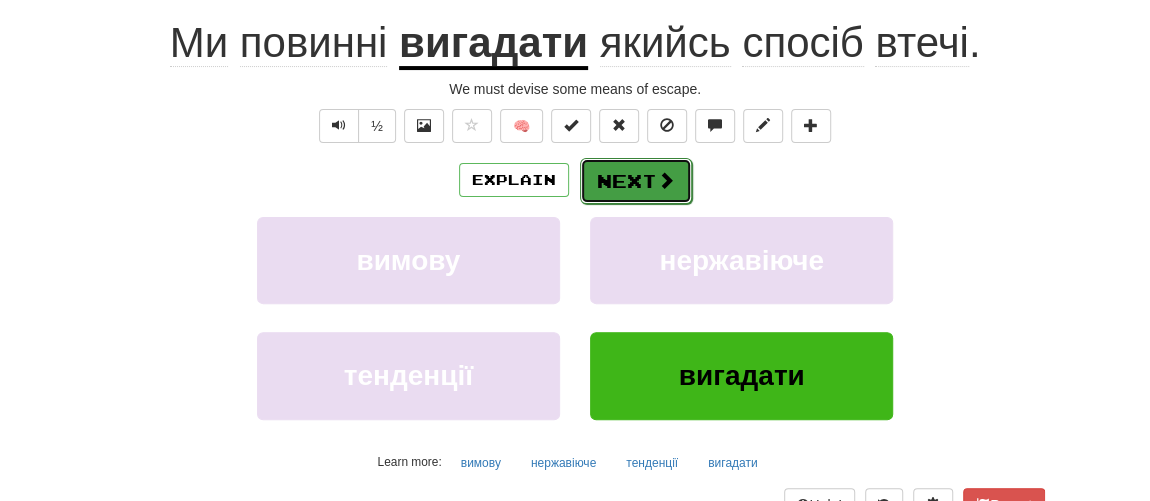 click on "Next" at bounding box center (636, 181) 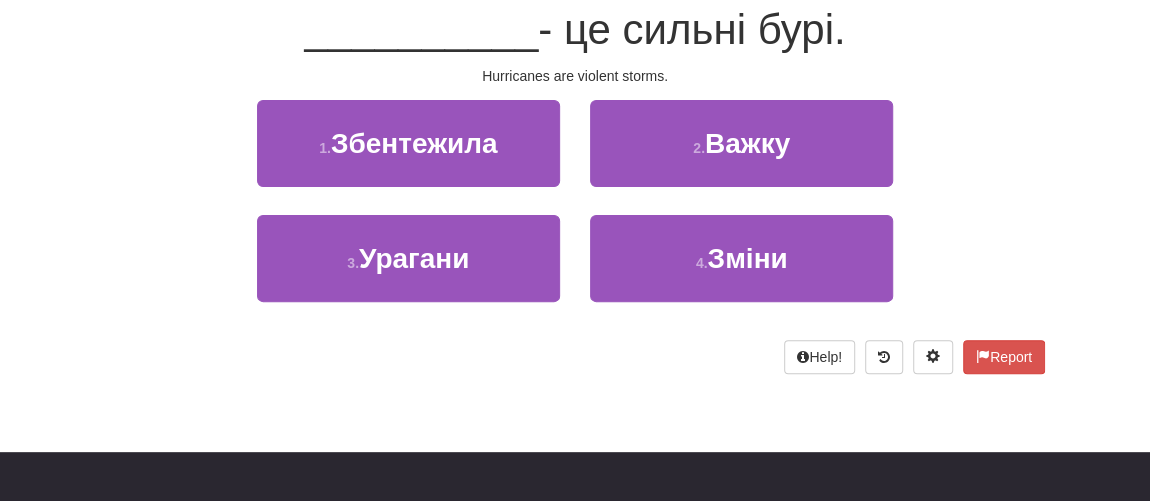 scroll, scrollTop: 181, scrollLeft: 0, axis: vertical 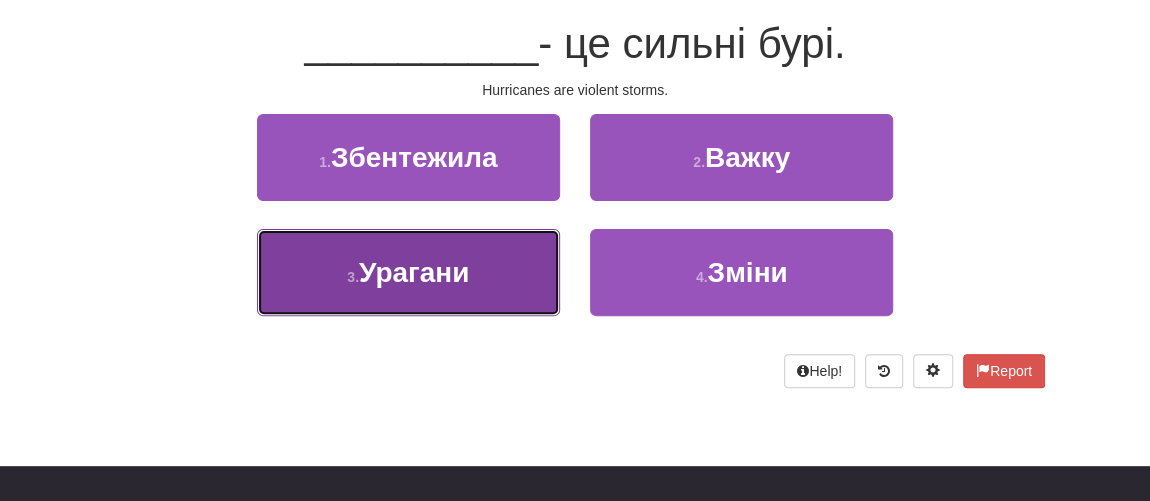 click on "Урагани" at bounding box center (414, 272) 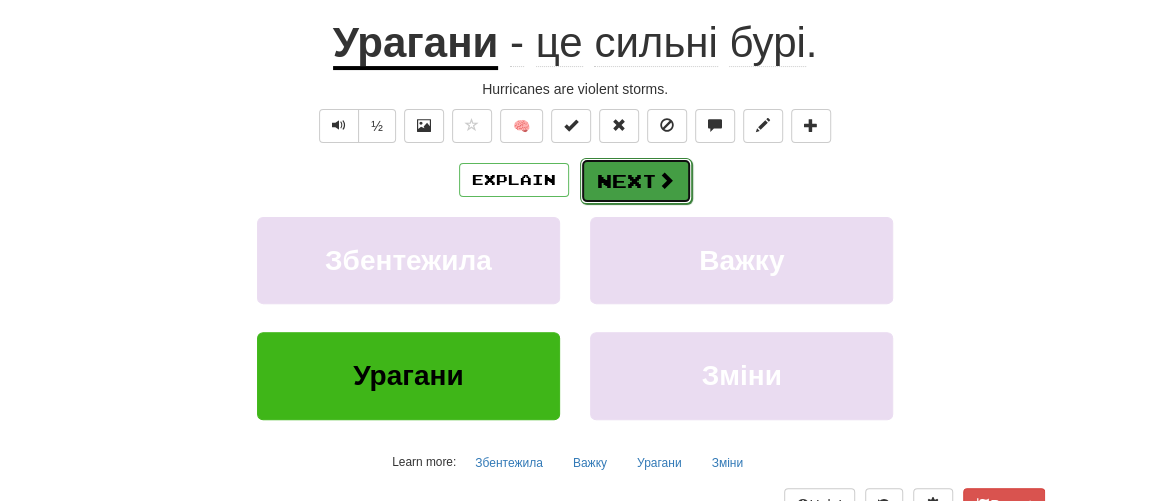 click on "Next" at bounding box center [636, 181] 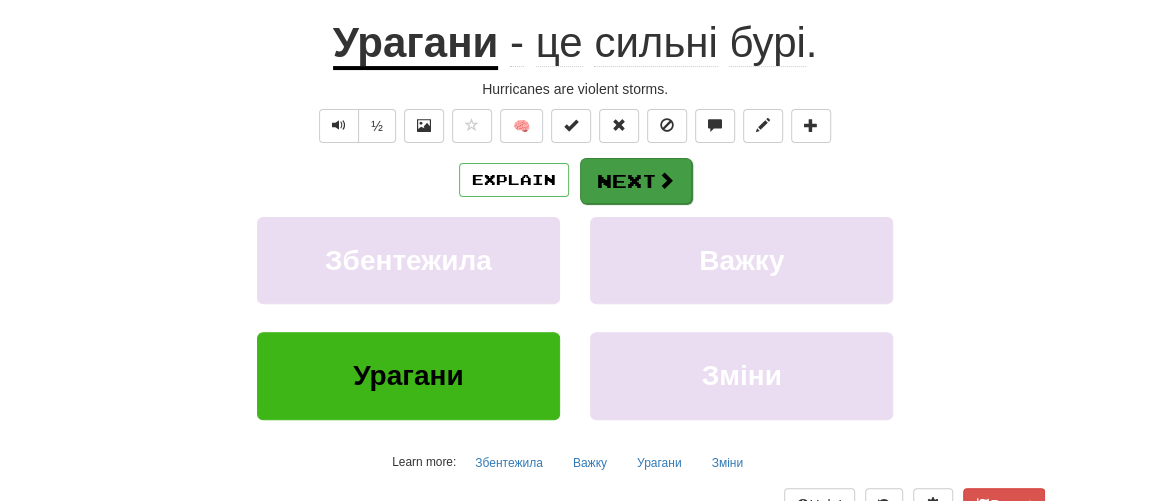 scroll, scrollTop: 181, scrollLeft: 0, axis: vertical 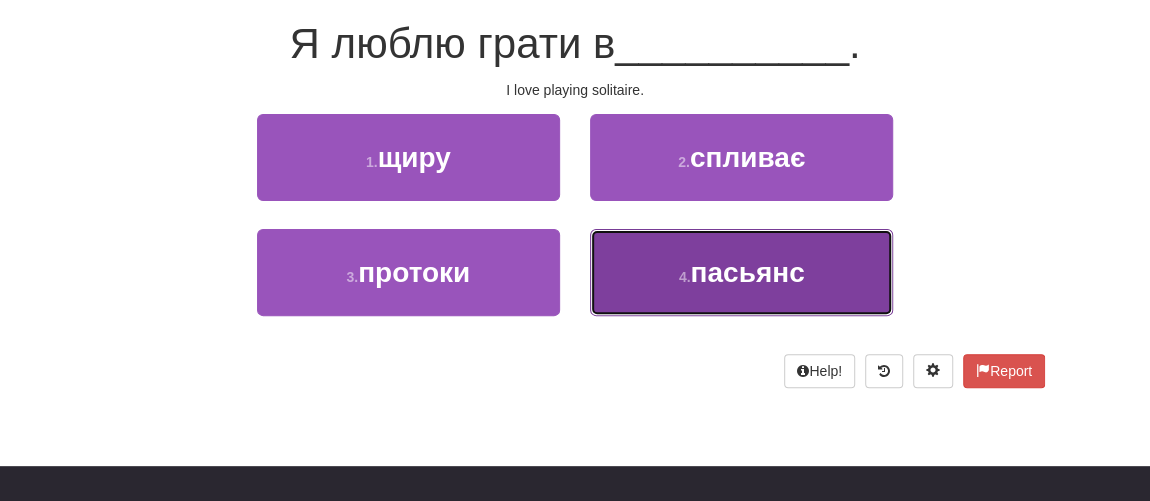 click on "пасьянс" at bounding box center [747, 272] 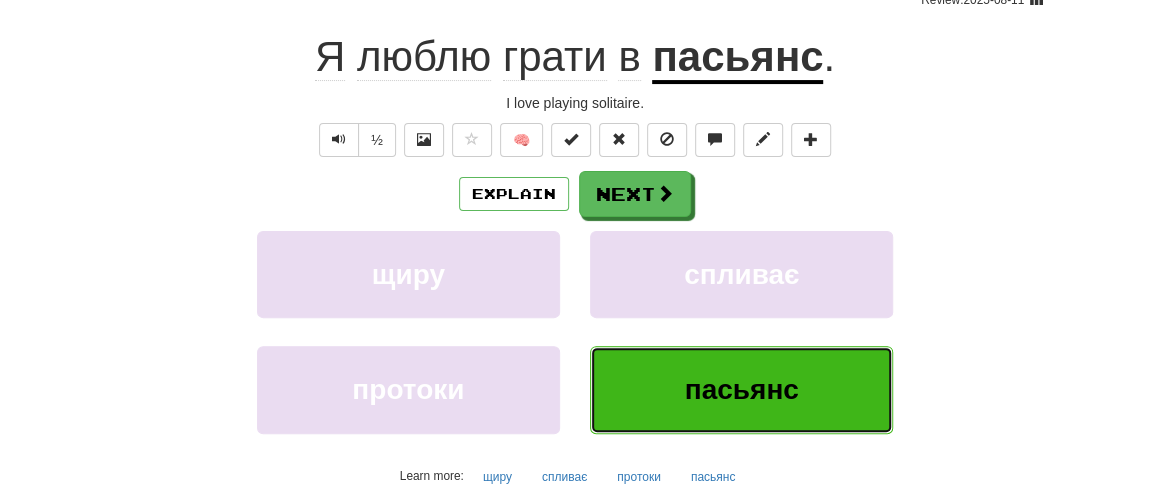 scroll, scrollTop: 195, scrollLeft: 0, axis: vertical 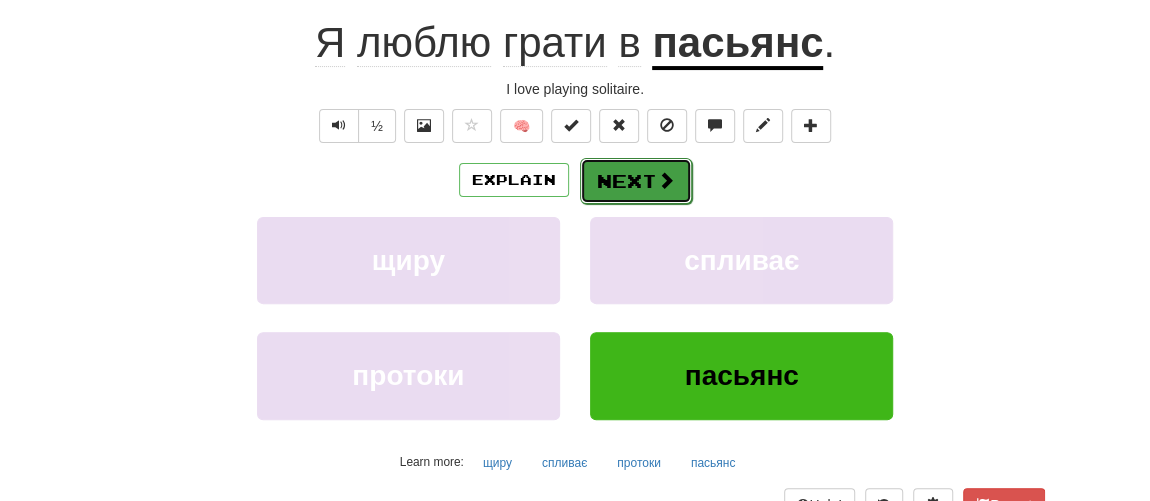 click on "Next" at bounding box center (636, 181) 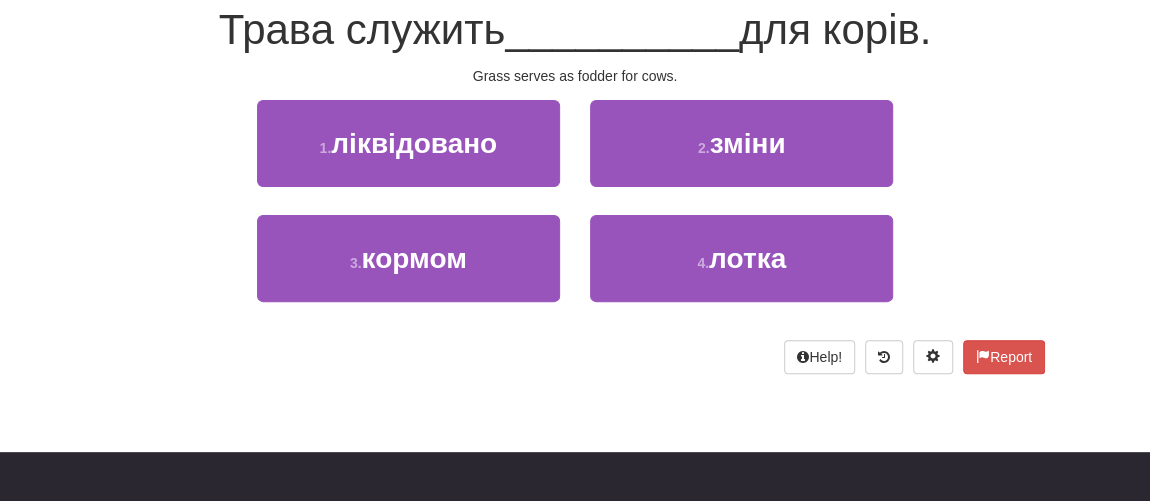 scroll, scrollTop: 181, scrollLeft: 0, axis: vertical 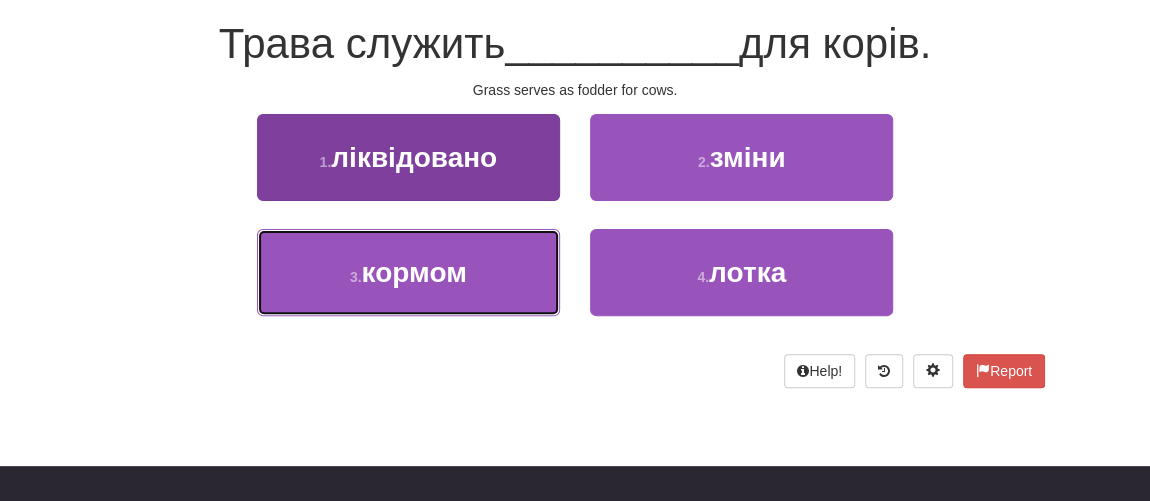 click on "кормом" at bounding box center (414, 272) 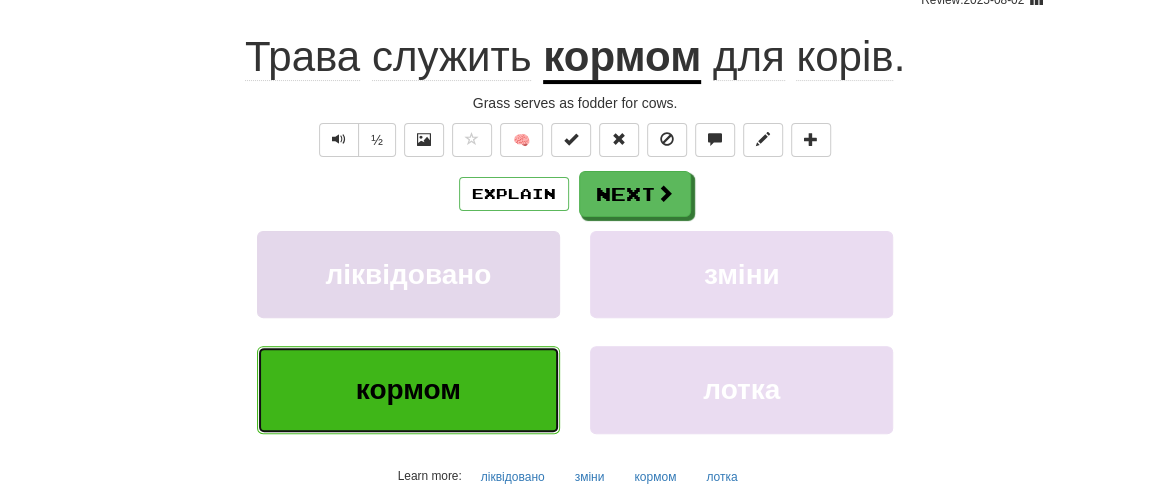 scroll, scrollTop: 195, scrollLeft: 0, axis: vertical 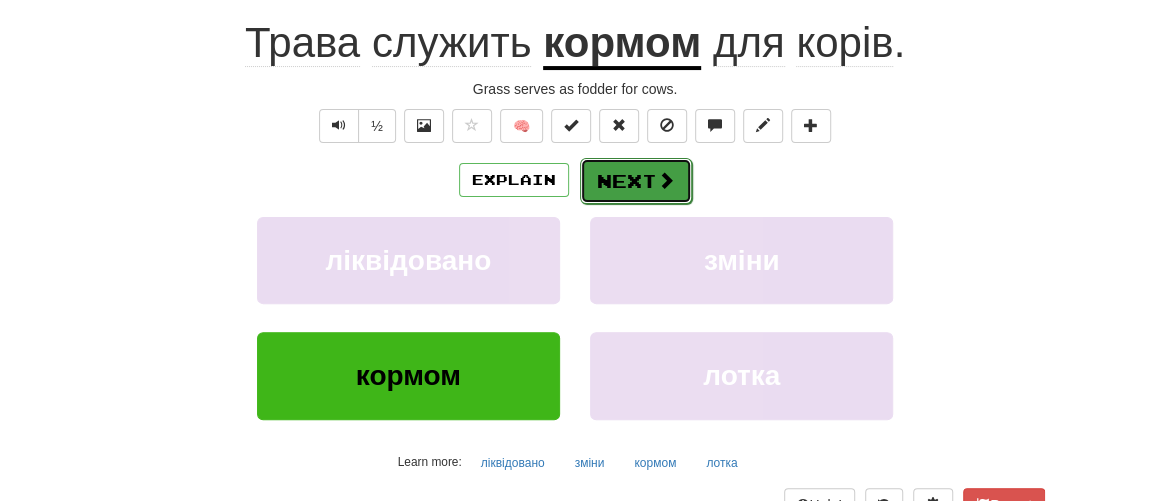 click on "Next" at bounding box center [636, 181] 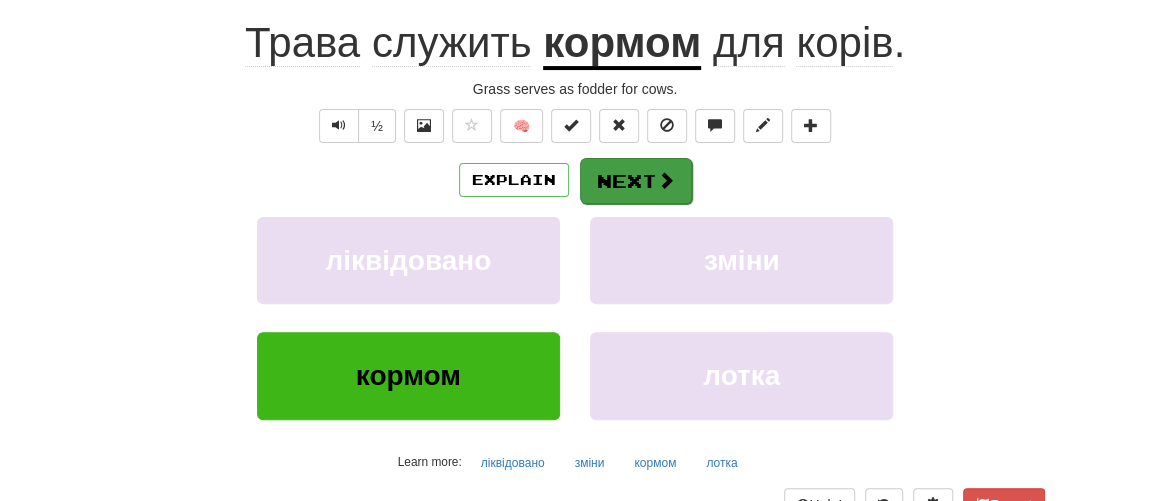 scroll, scrollTop: 181, scrollLeft: 0, axis: vertical 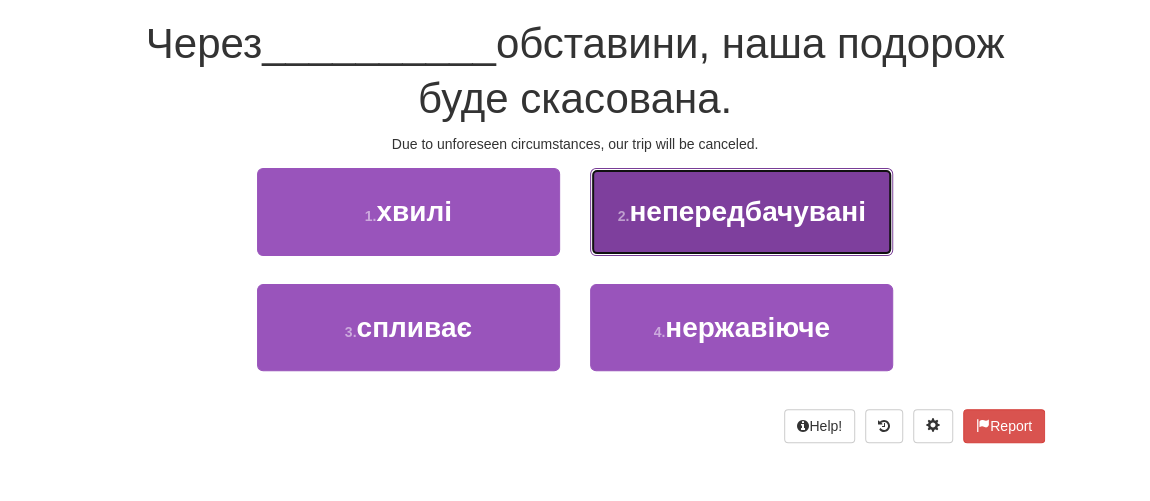 click on "непередбачувані" at bounding box center (747, 211) 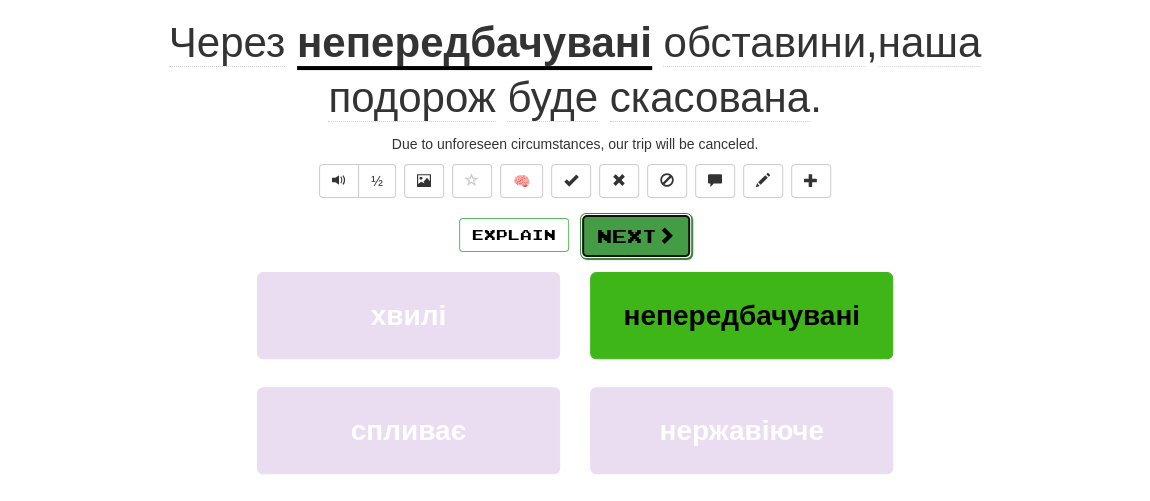 click on "Next" at bounding box center (636, 236) 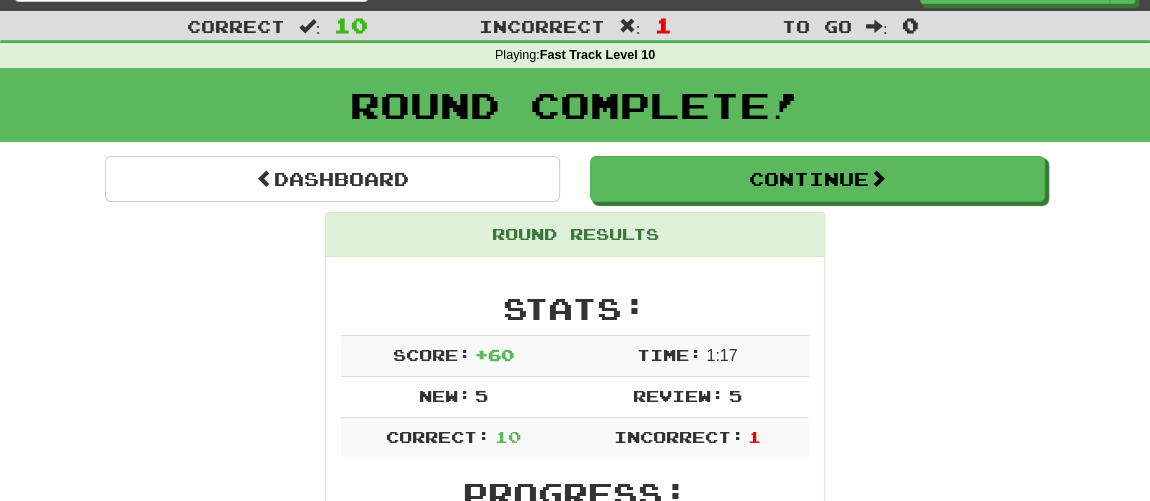 scroll, scrollTop: 9, scrollLeft: 0, axis: vertical 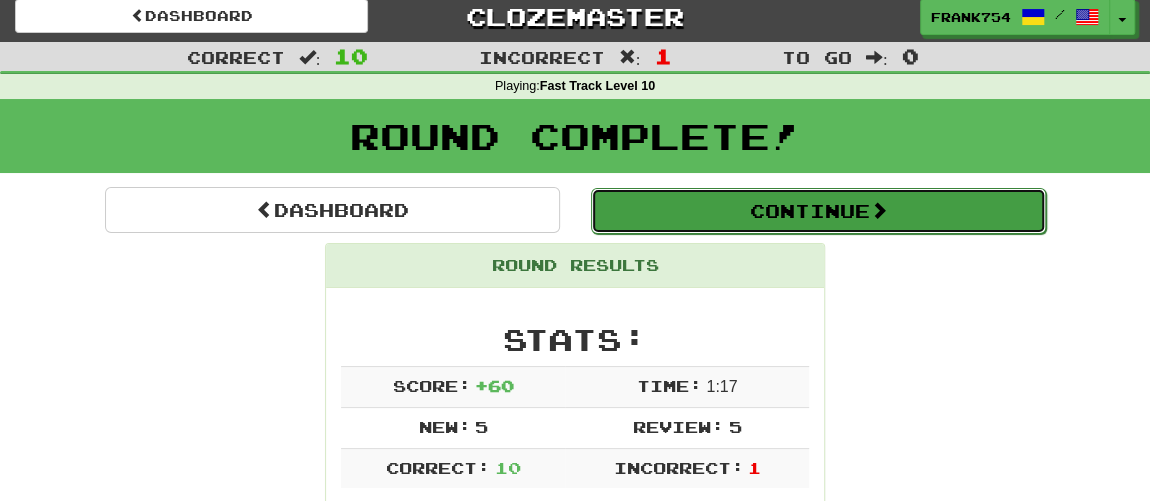 click on "Continue" at bounding box center [818, 211] 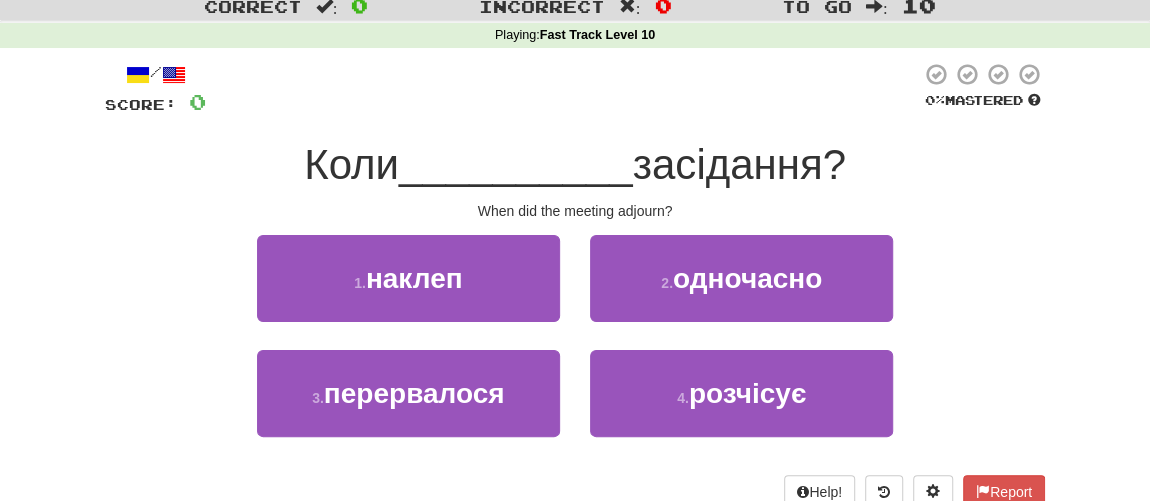scroll, scrollTop: 100, scrollLeft: 0, axis: vertical 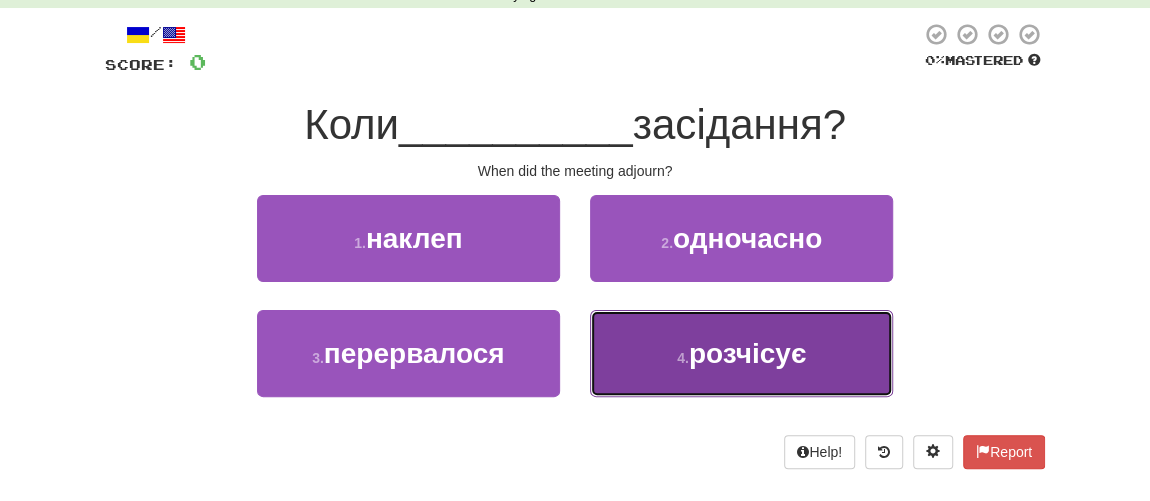 click on "розчісує" at bounding box center [747, 353] 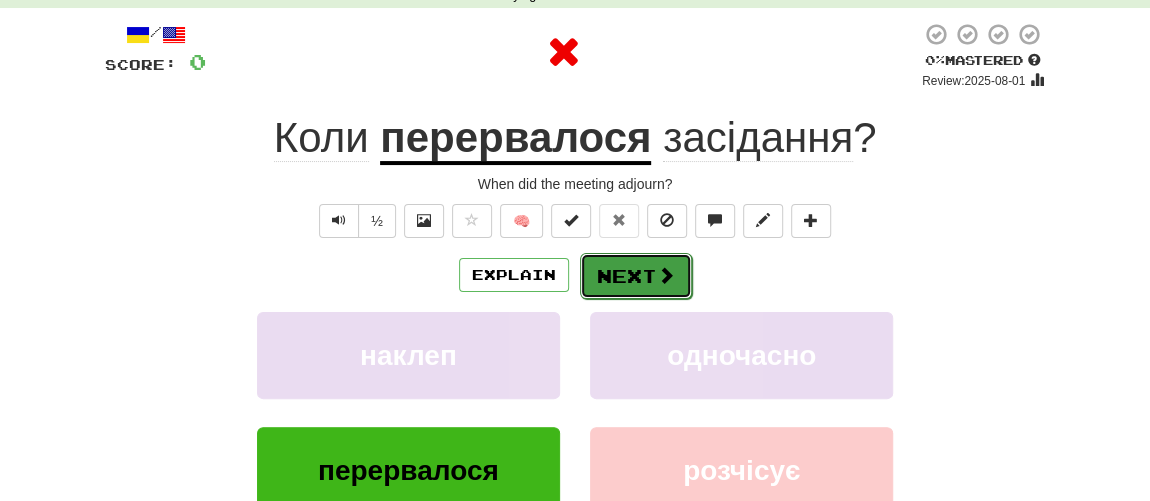 click on "Next" at bounding box center [636, 276] 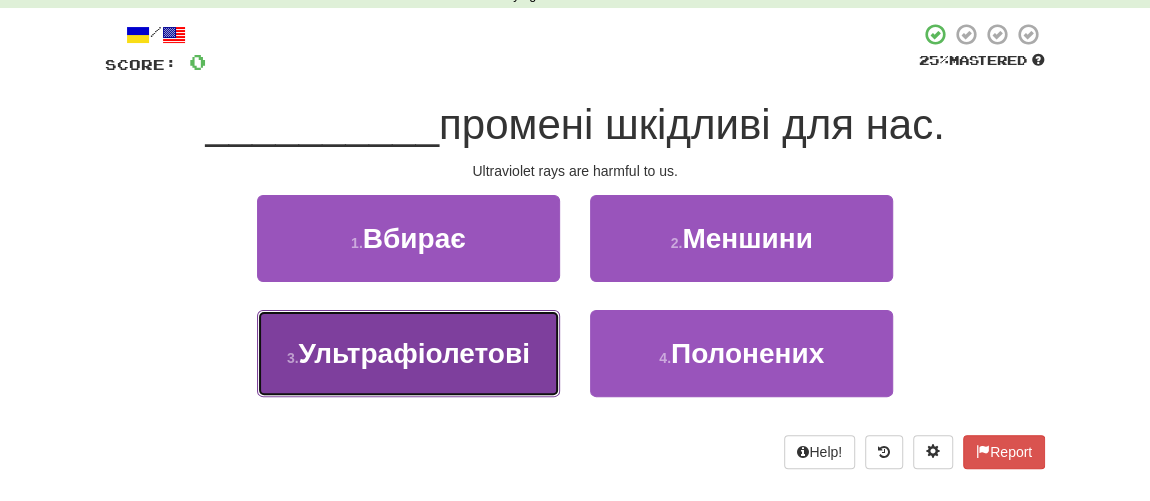 click on "Ультрафіолетові" at bounding box center (414, 353) 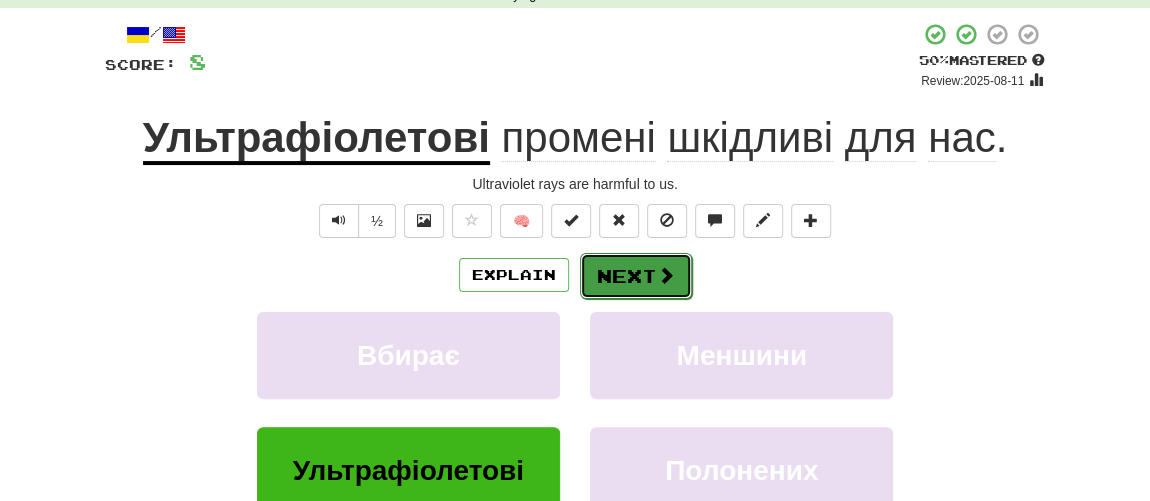 click on "Next" at bounding box center (636, 276) 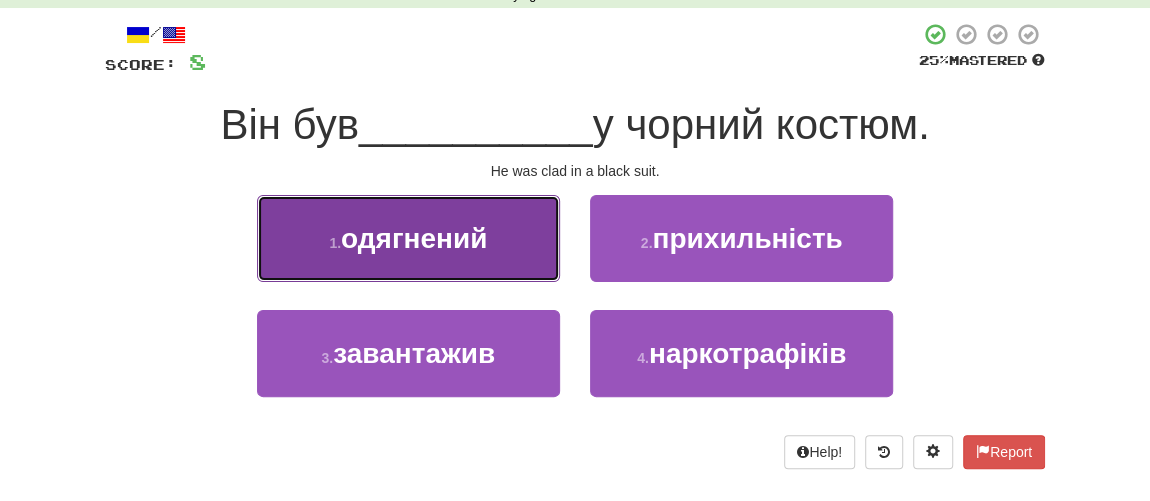 click on "одягнений" at bounding box center [414, 238] 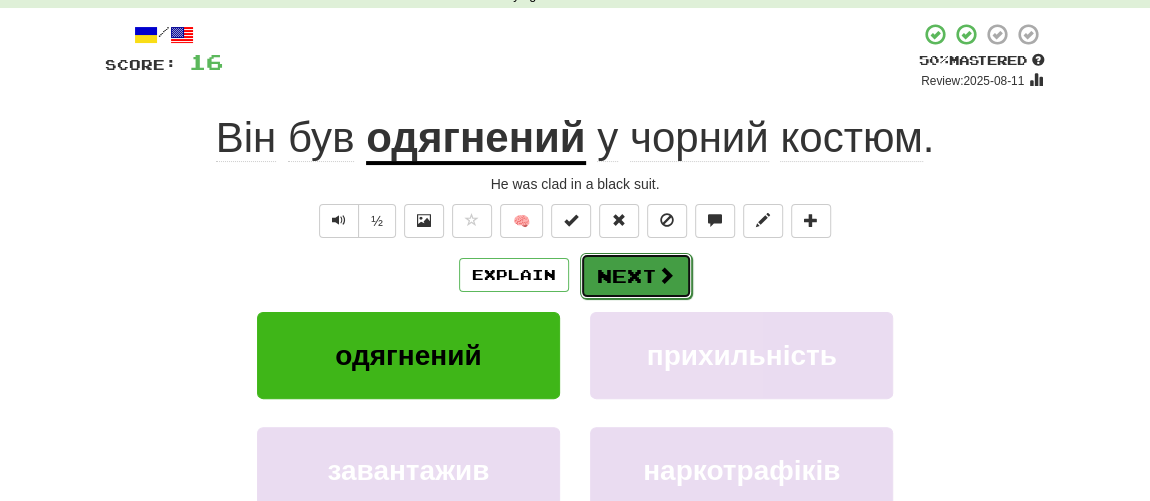 click on "Next" at bounding box center (636, 276) 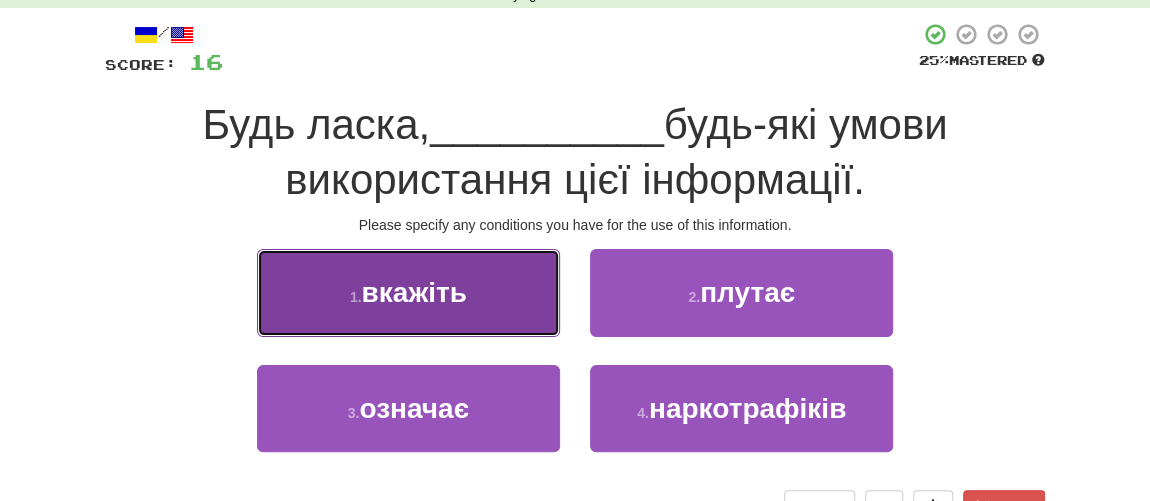 click on "вкажіть" at bounding box center (413, 292) 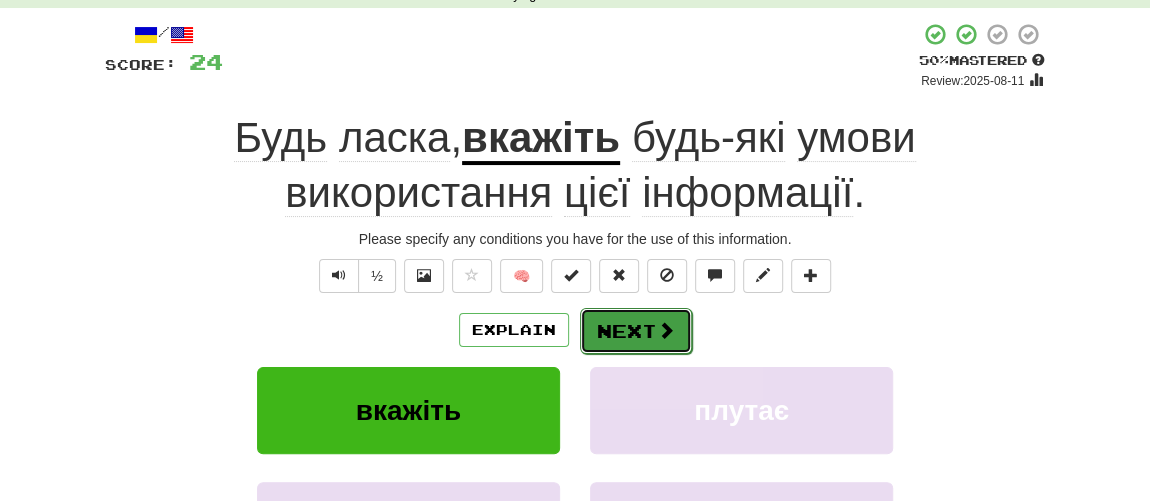 click on "Next" at bounding box center [636, 331] 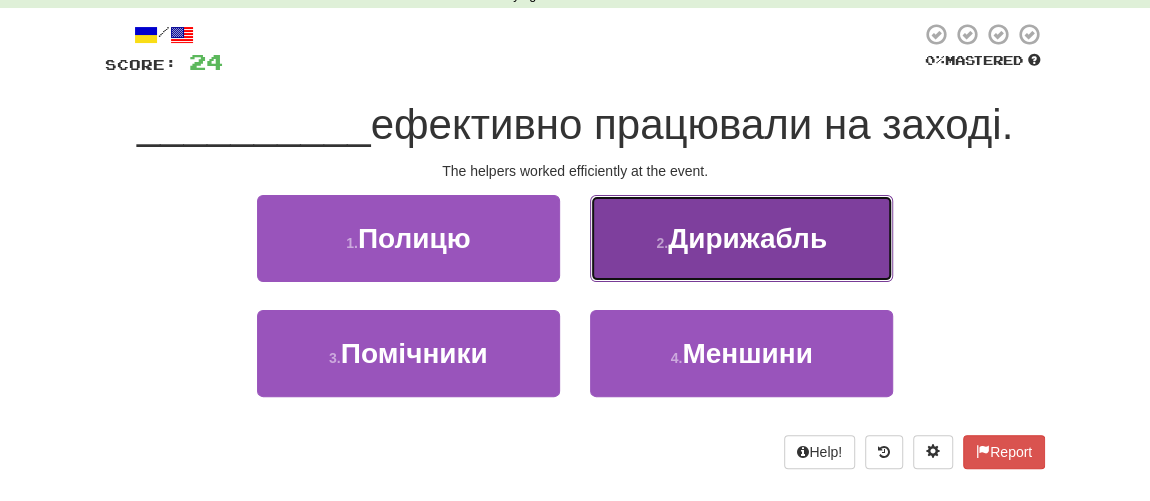 click on "Дирижабль" at bounding box center [747, 238] 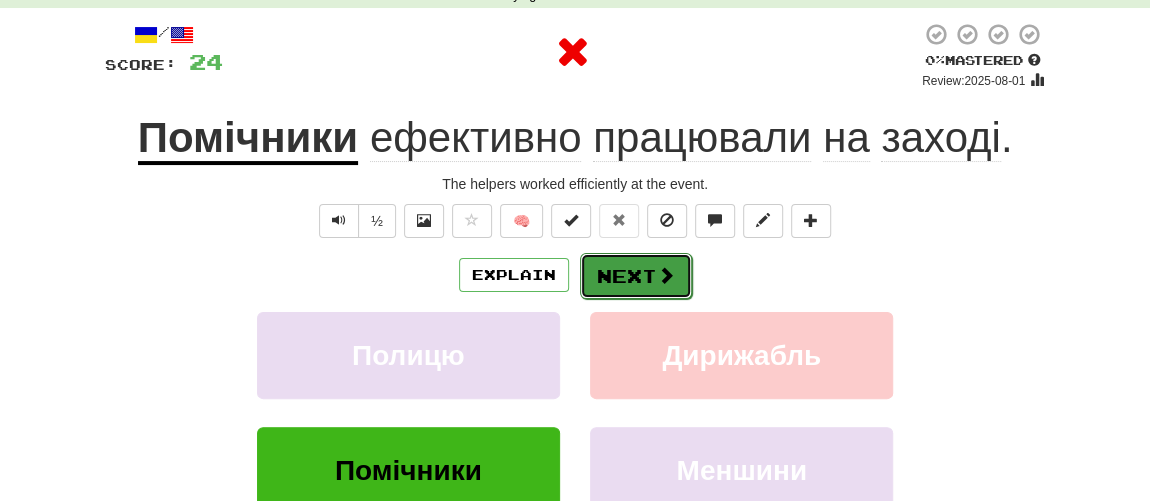 click on "Next" at bounding box center [636, 276] 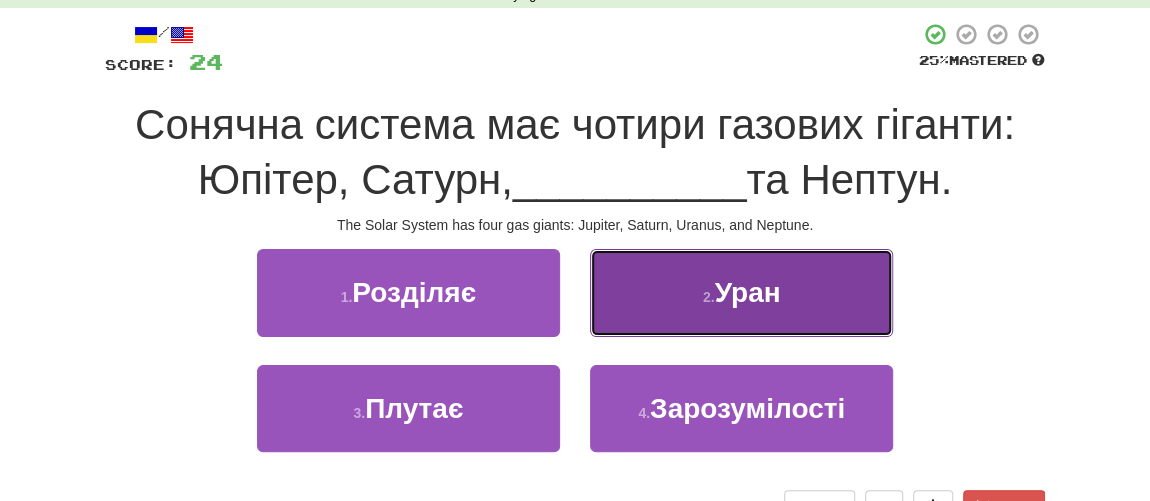 click on "Уран" at bounding box center [748, 292] 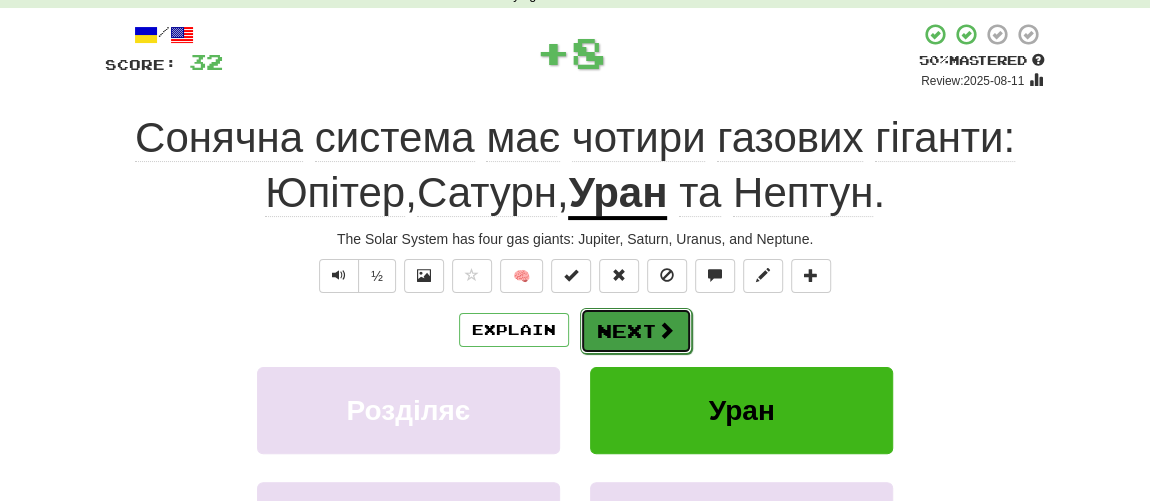 click on "Next" at bounding box center (636, 331) 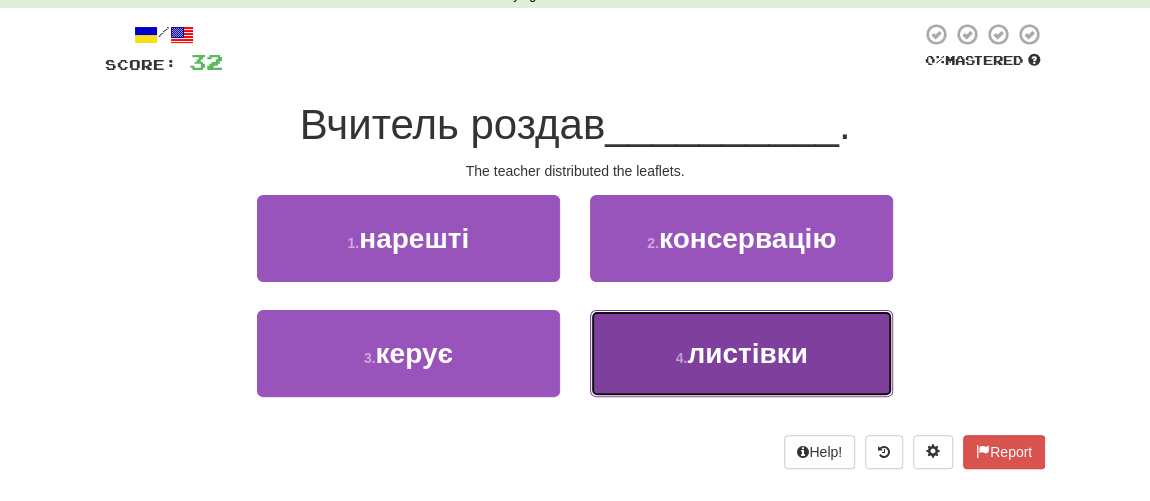 click on "листівки" at bounding box center [747, 353] 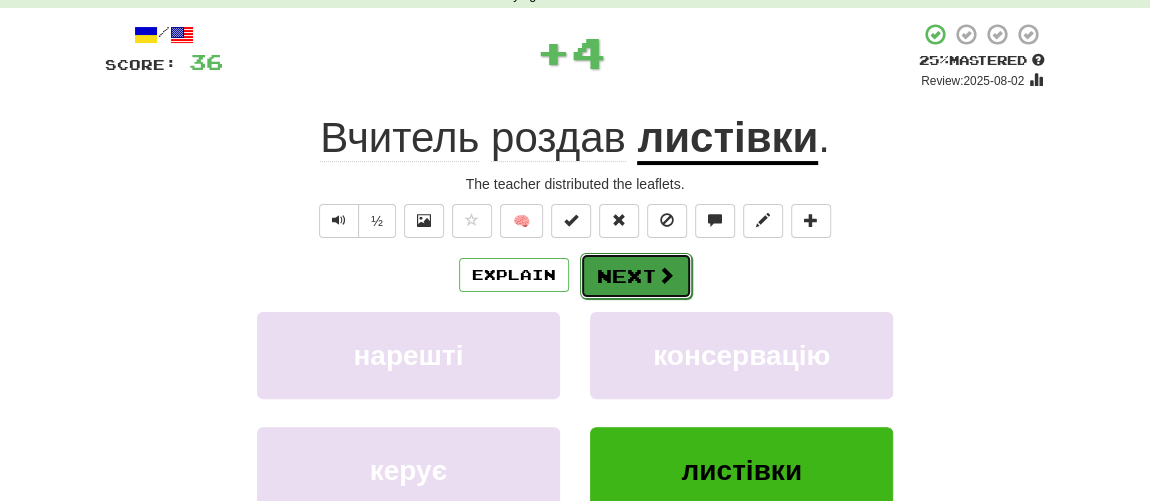 click on "Next" at bounding box center (636, 276) 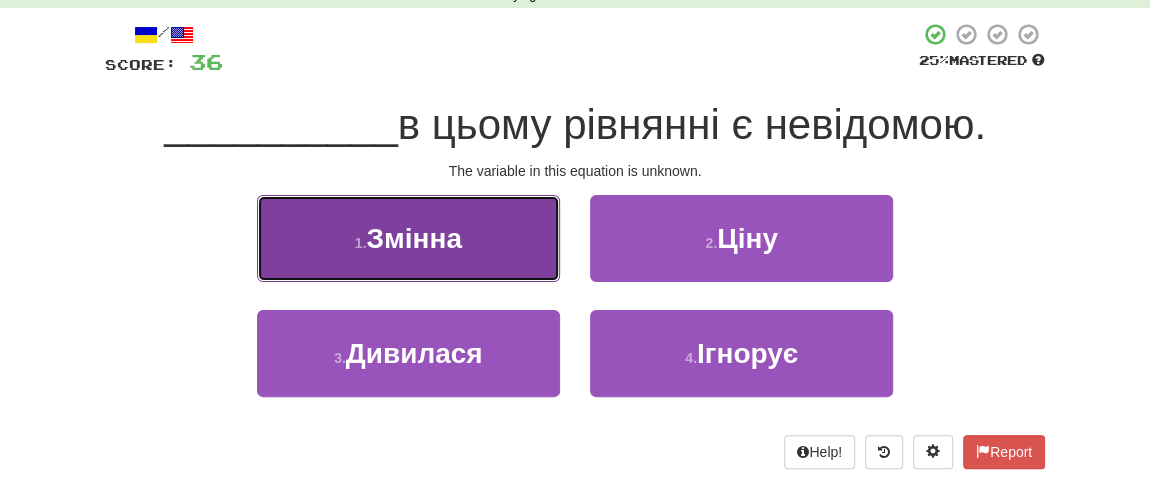 click on "Змінна" at bounding box center [413, 238] 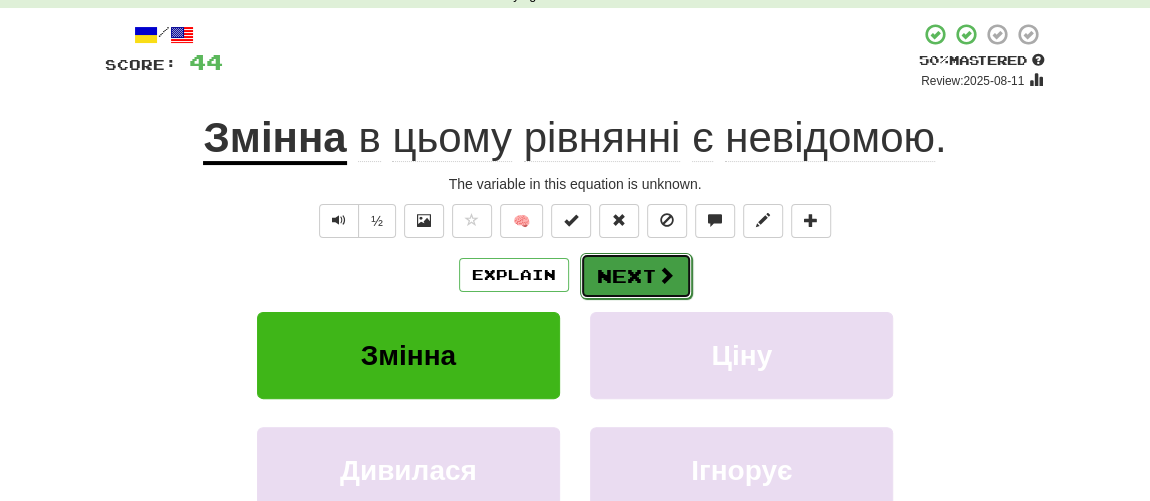 click on "Next" at bounding box center [636, 276] 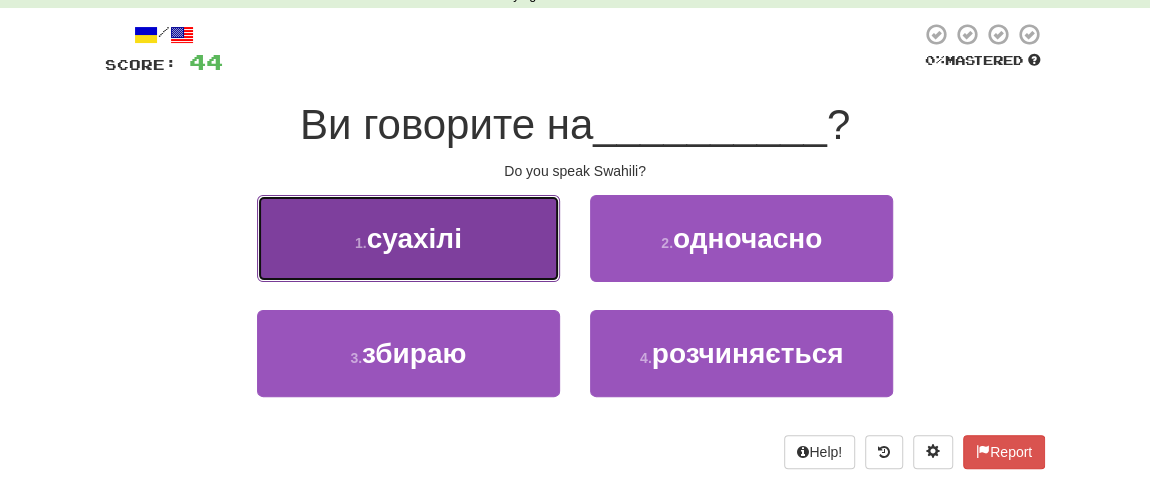 click on "суахілі" at bounding box center [414, 238] 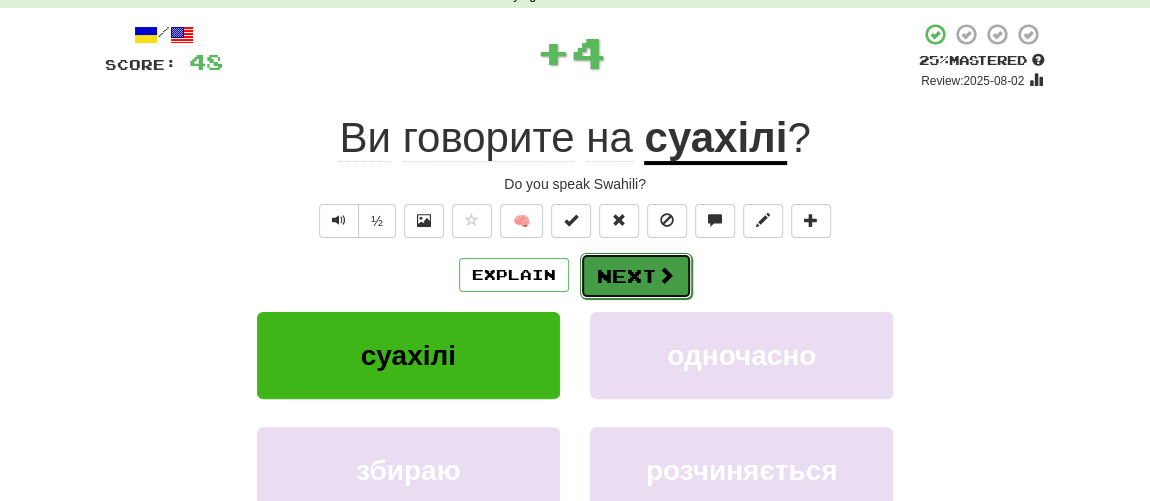 click on "Next" at bounding box center (636, 276) 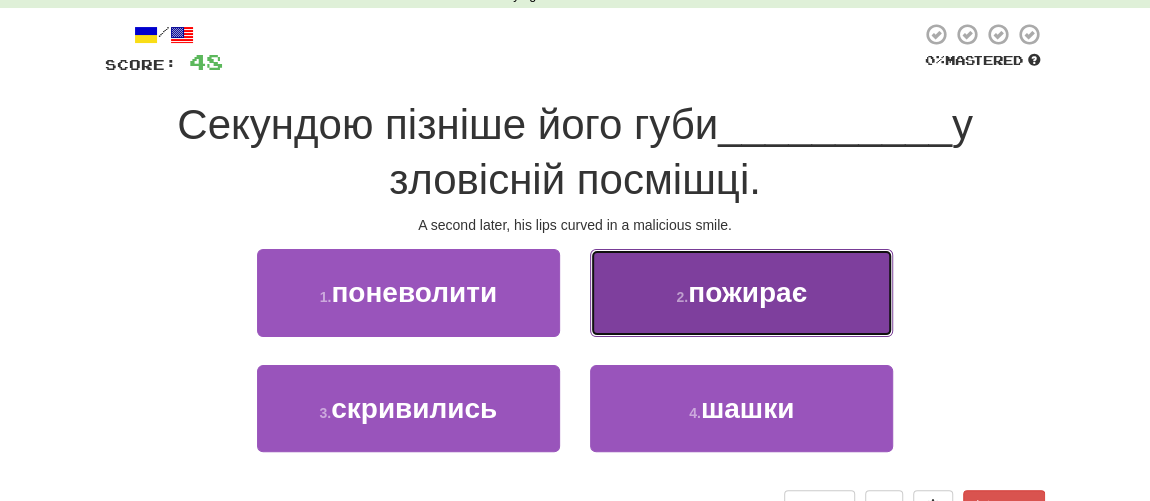 click on "2 .  пожирає" at bounding box center (741, 292) 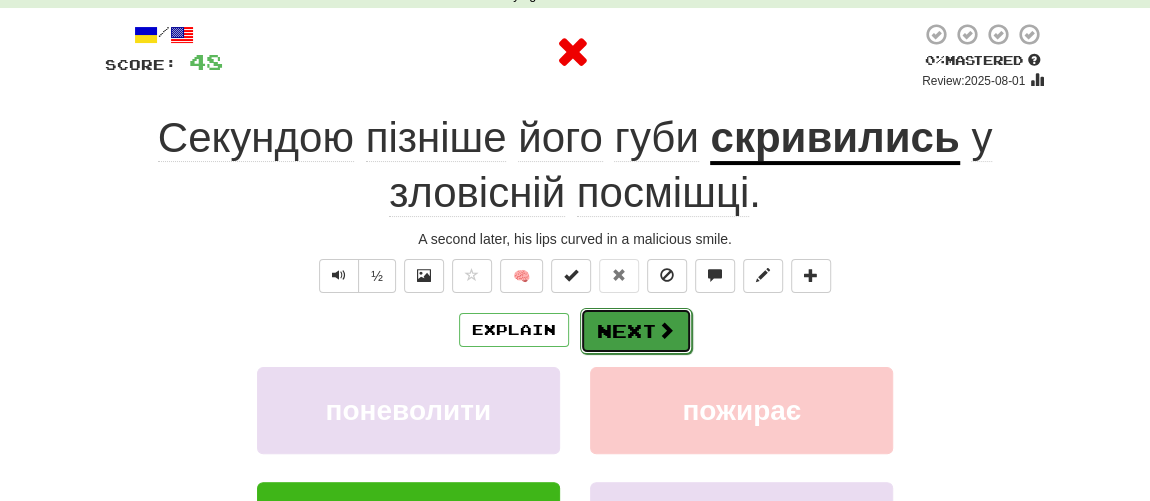 click on "Next" at bounding box center (636, 331) 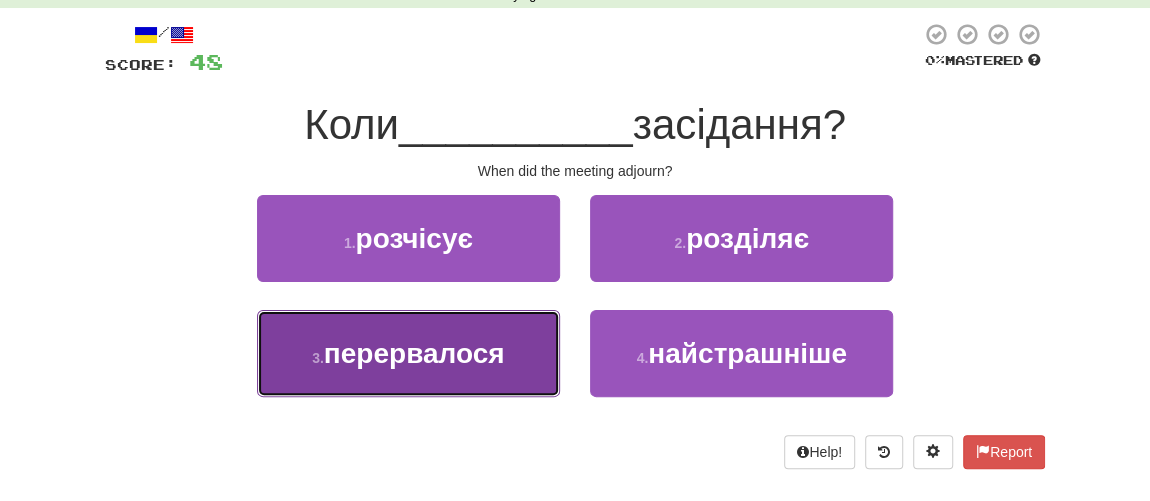 click on "перервалося" at bounding box center (414, 353) 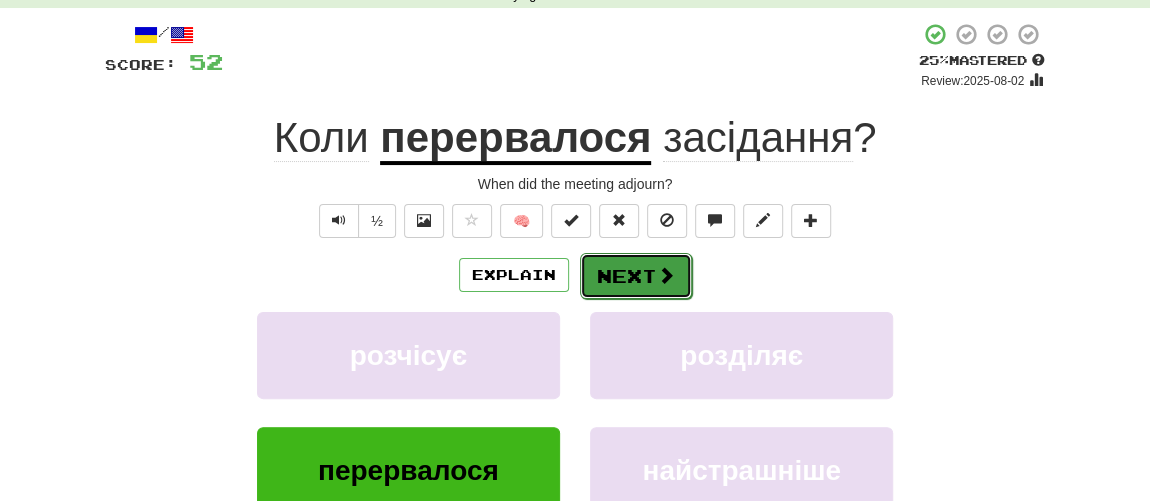 click on "Next" at bounding box center [636, 276] 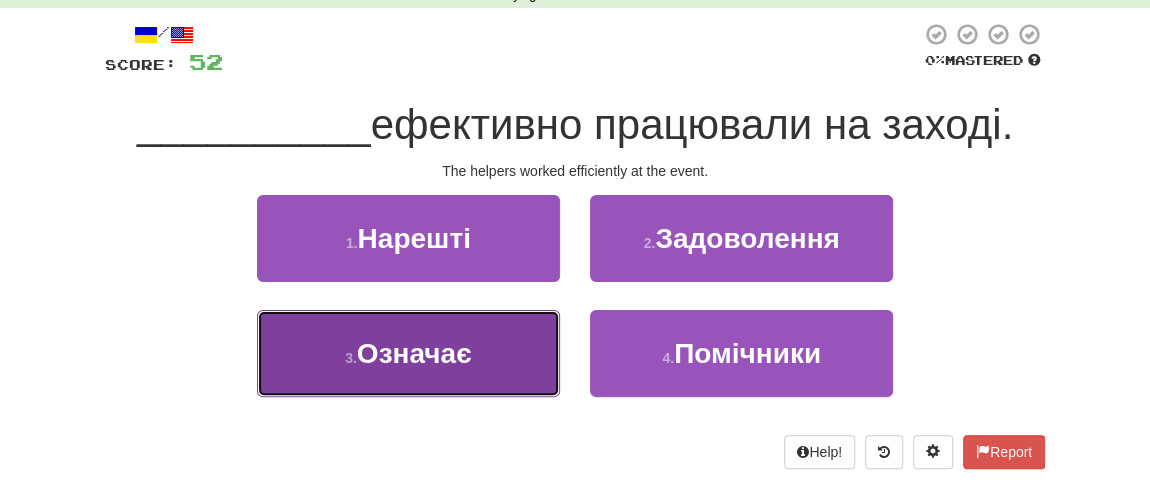 click on "Означає" at bounding box center (414, 353) 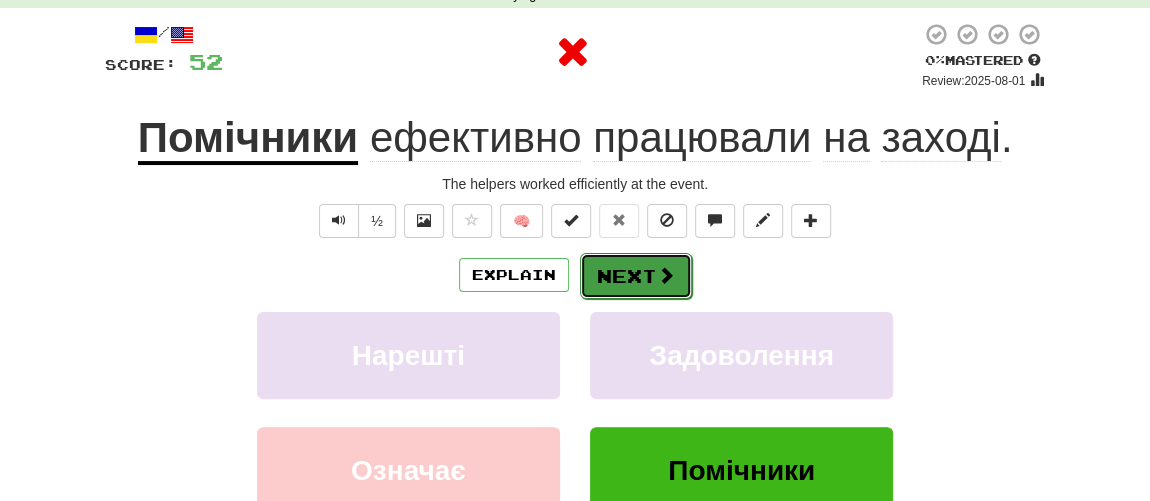 click on "Next" at bounding box center [636, 276] 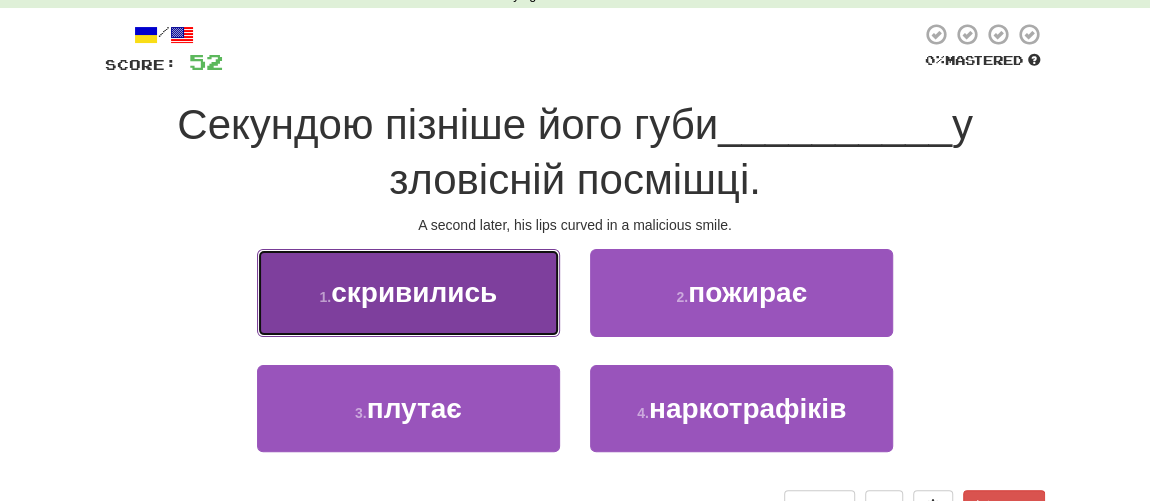 click on "скривились" at bounding box center [414, 292] 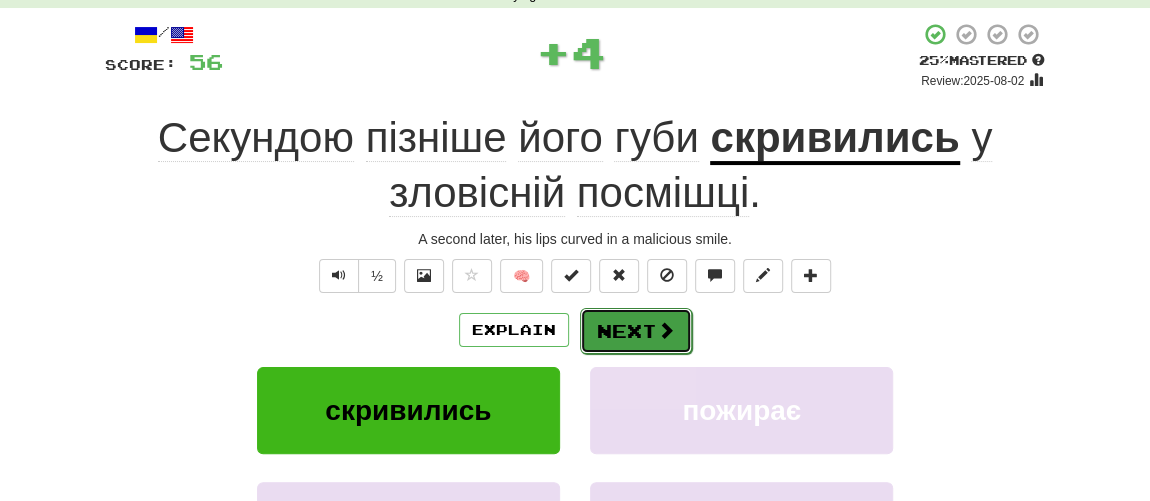 click on "Next" at bounding box center (636, 331) 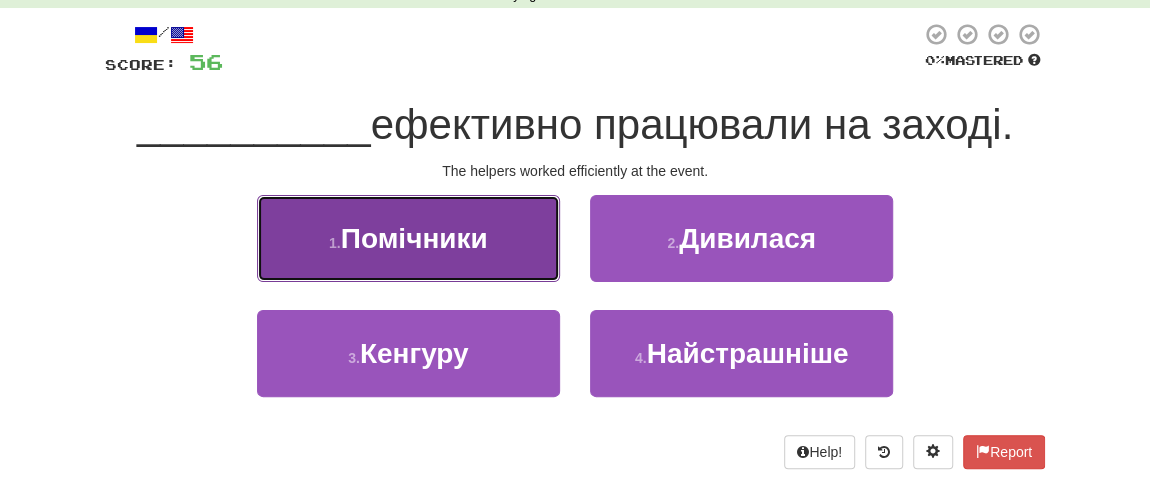 click on "Помічники" at bounding box center [414, 238] 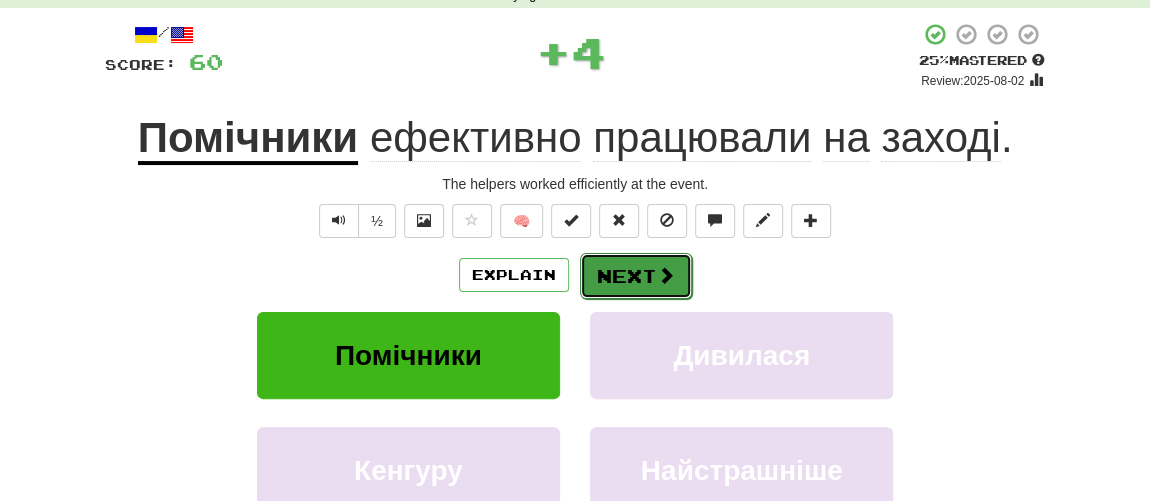 click on "Next" at bounding box center (636, 276) 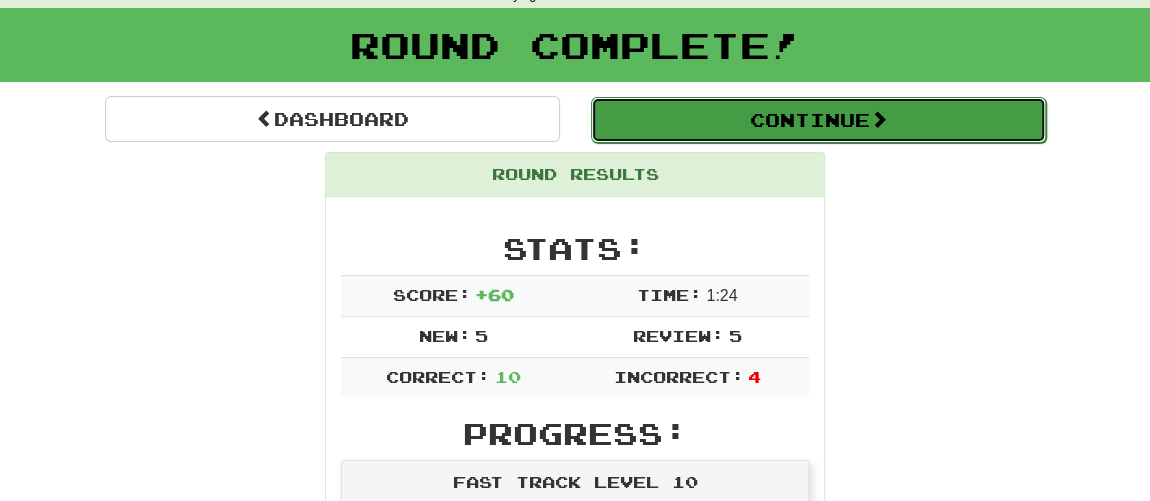 click on "Continue" at bounding box center [818, 120] 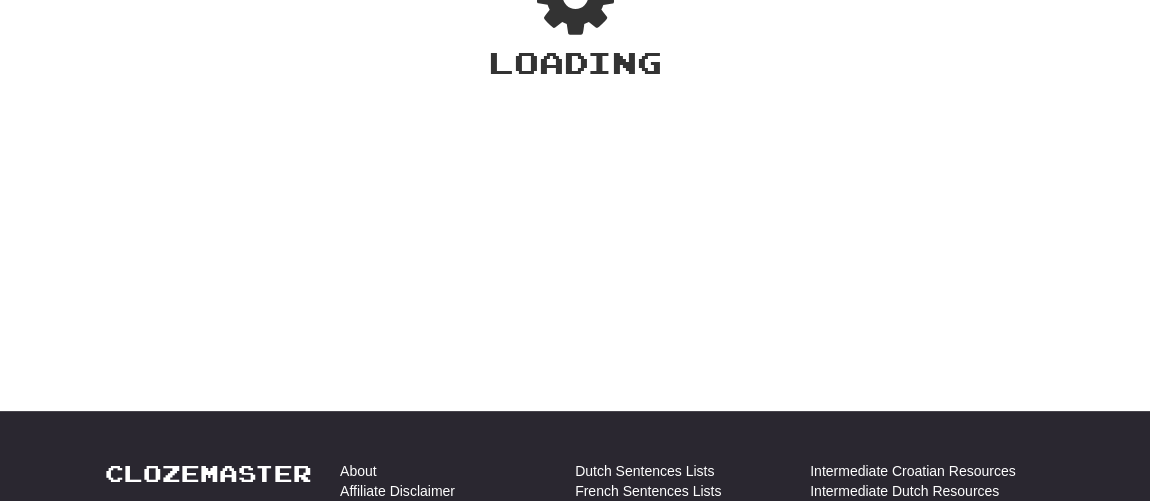 scroll, scrollTop: 100, scrollLeft: 0, axis: vertical 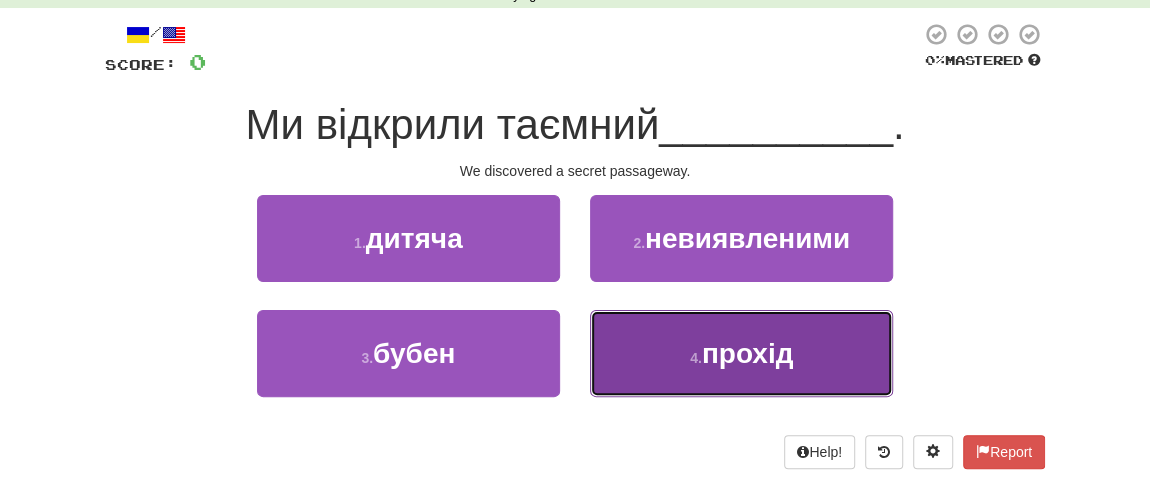 click on "прохід" at bounding box center (748, 353) 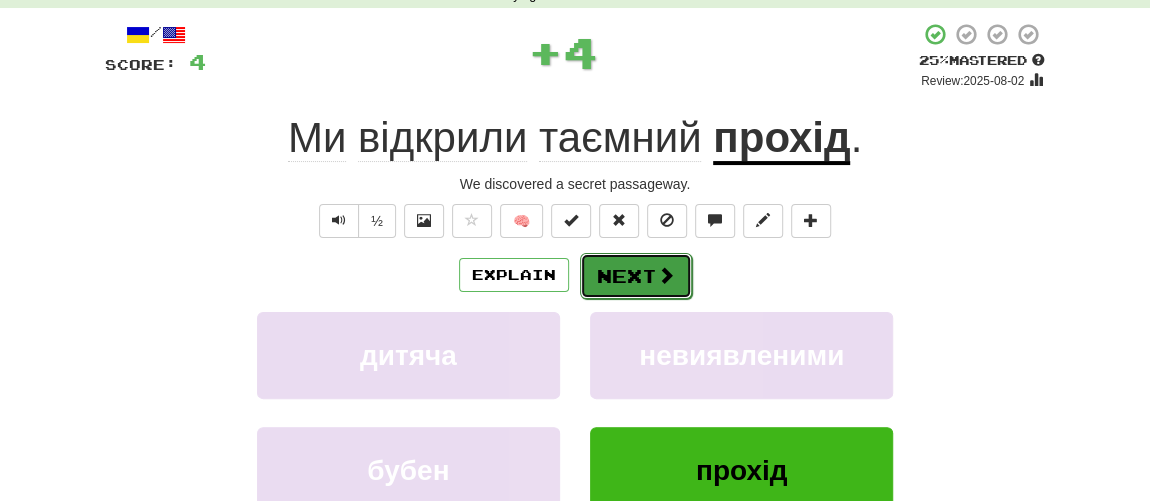 click at bounding box center [666, 275] 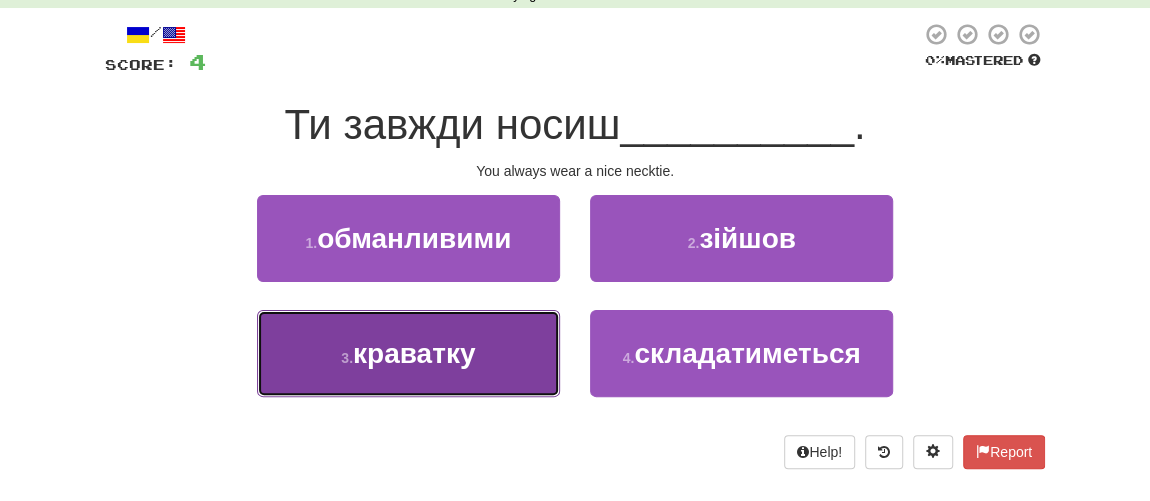 click on "краватку" at bounding box center [414, 353] 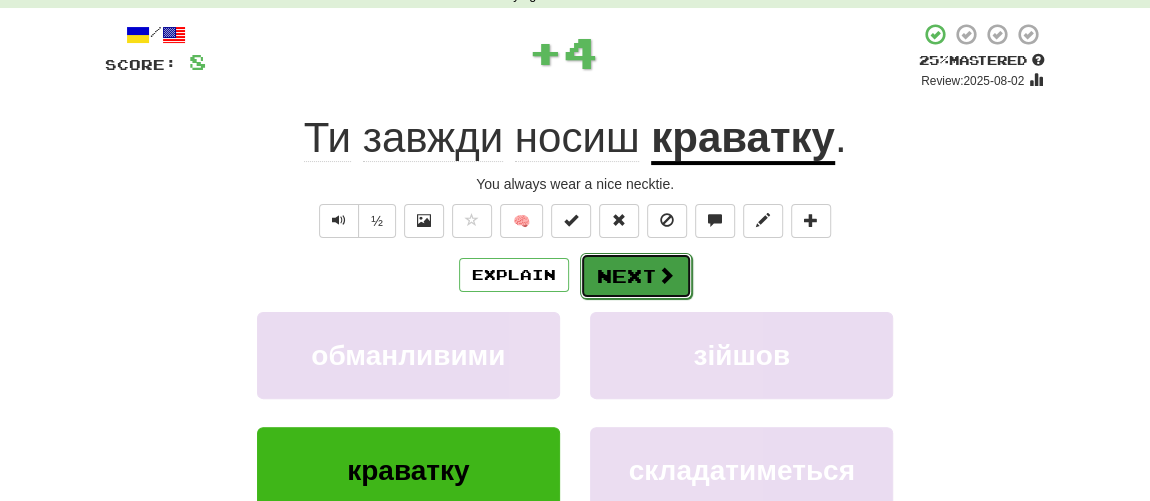click on "Next" at bounding box center (636, 276) 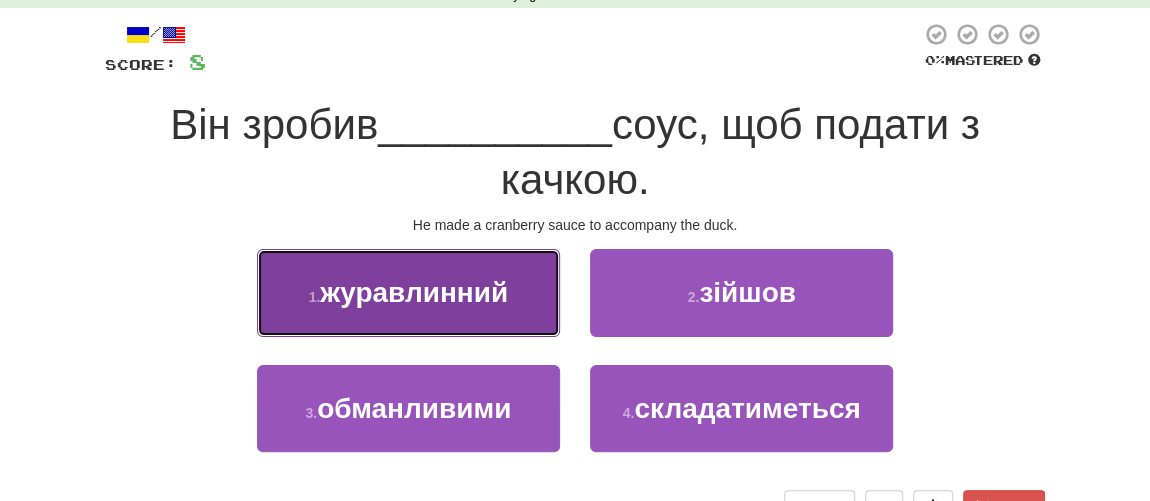 click on "1 .  журавлинний" at bounding box center (408, 292) 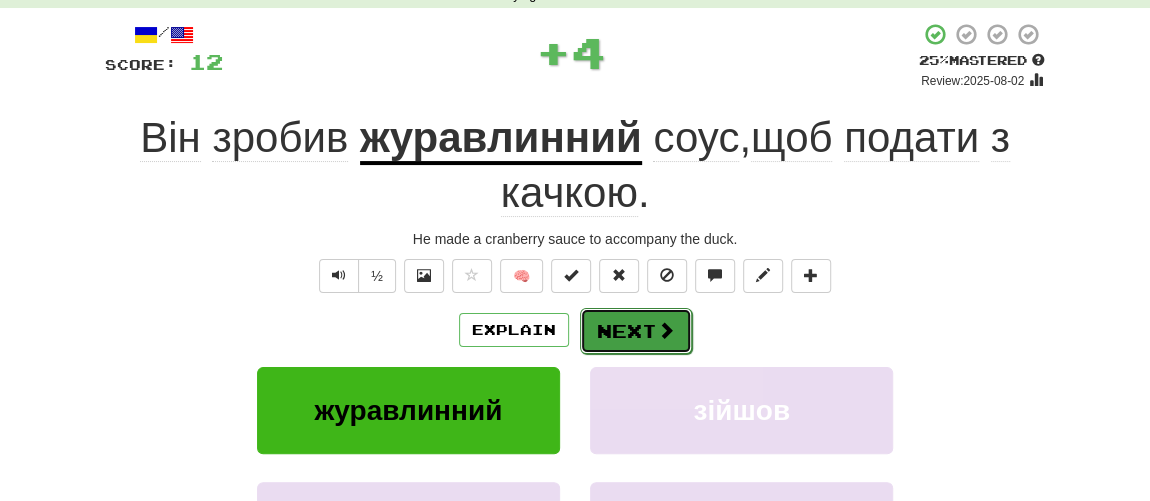 click on "Next" at bounding box center [636, 331] 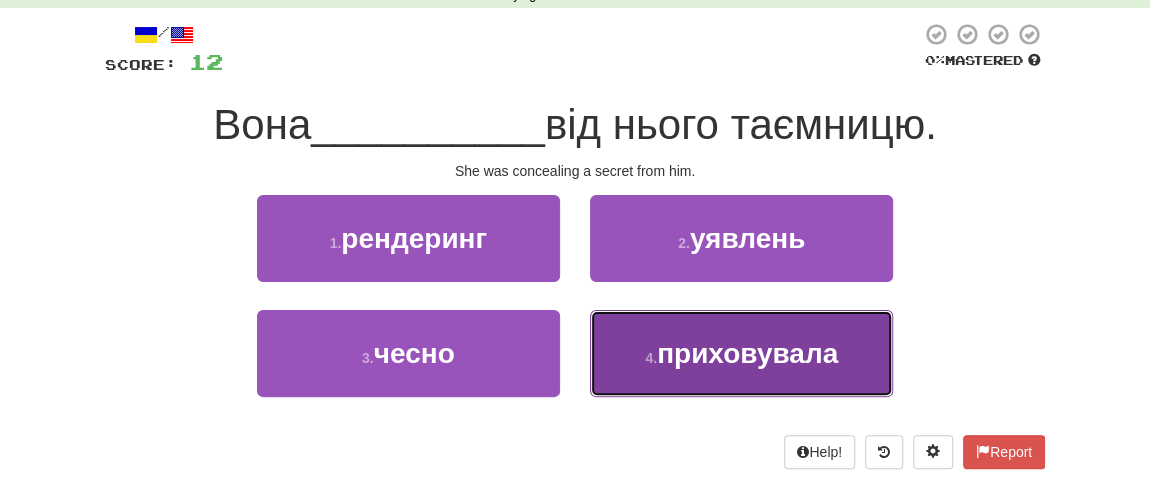 click on "приховувала" at bounding box center [747, 353] 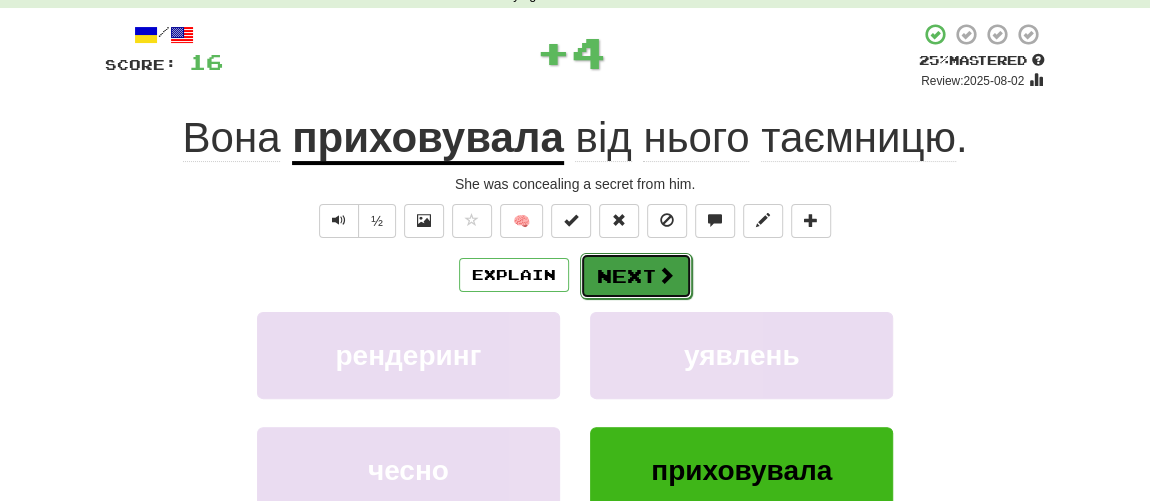 click on "Next" at bounding box center [636, 276] 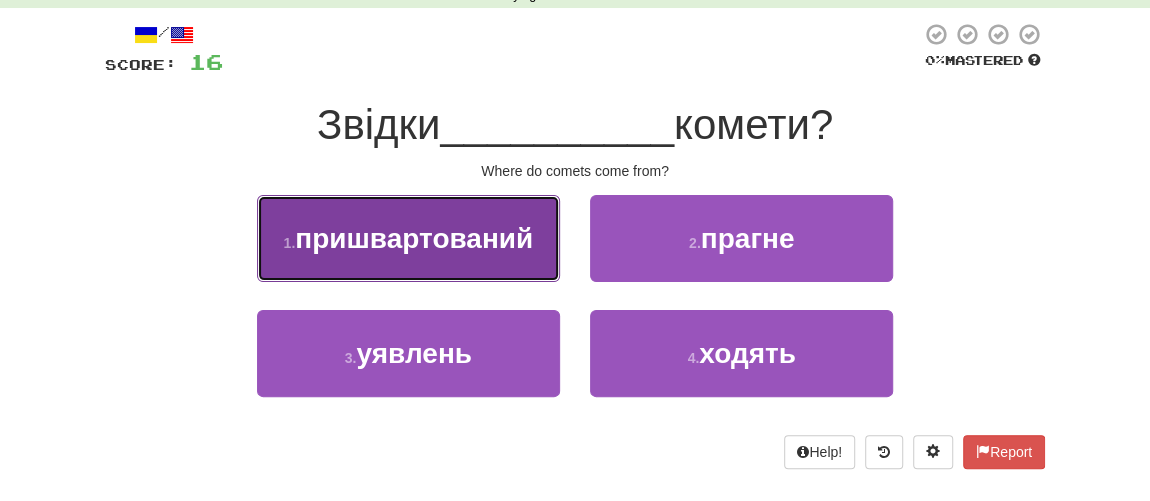 click on "1 .  пришвартований" at bounding box center [408, 238] 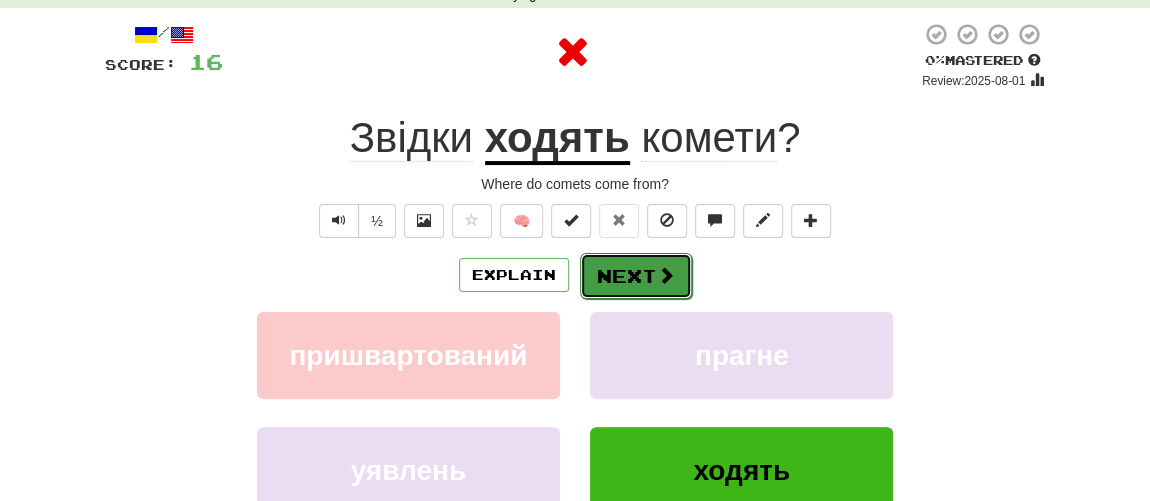 click on "Next" at bounding box center [636, 276] 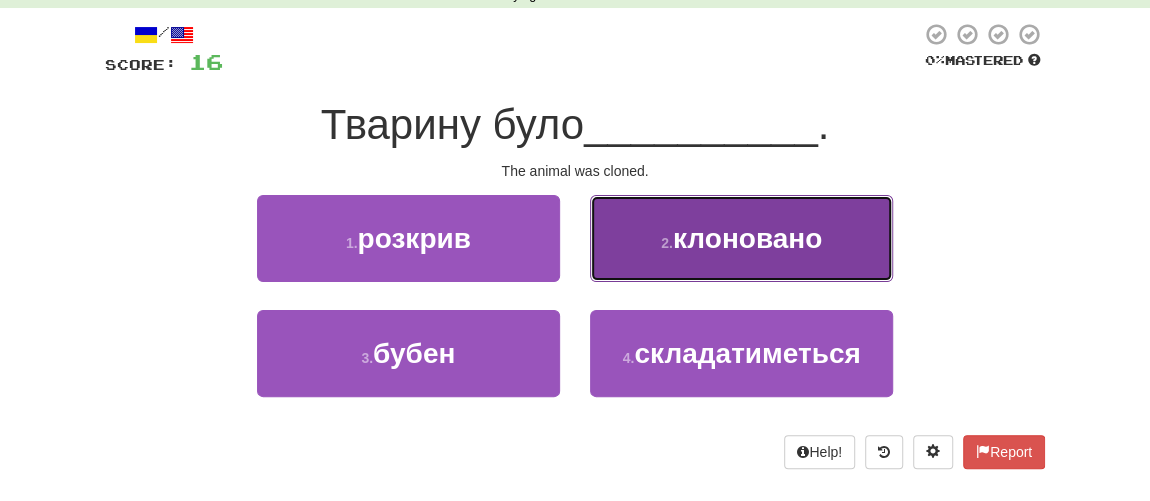 click on "2 .  клоновано" at bounding box center [741, 238] 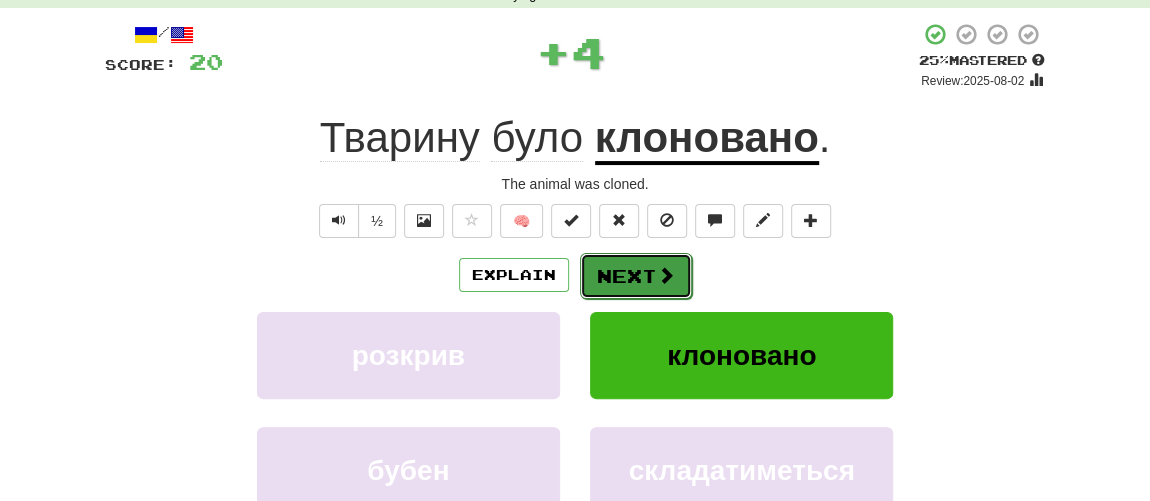 click on "Next" at bounding box center [636, 276] 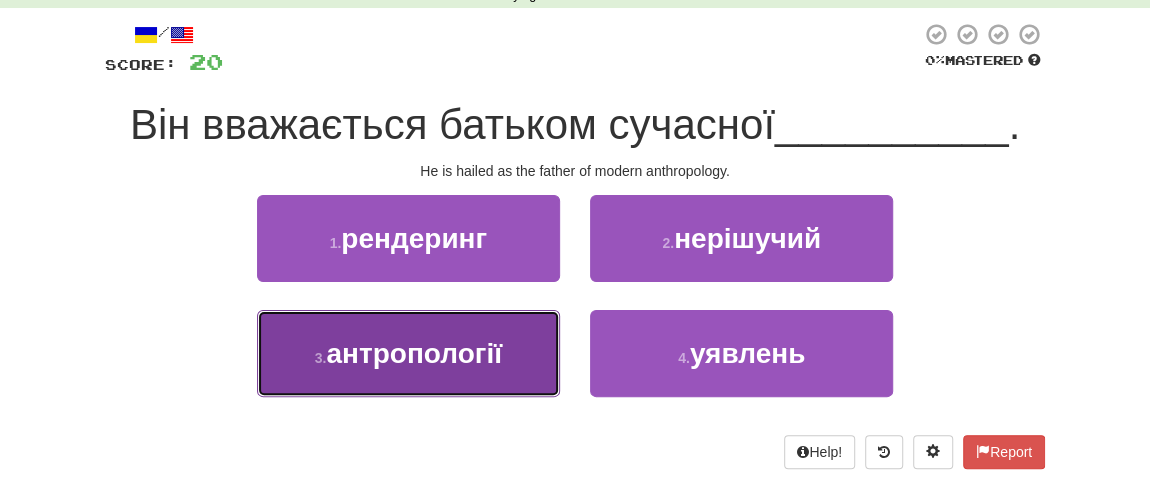 click on "антропології" at bounding box center (414, 353) 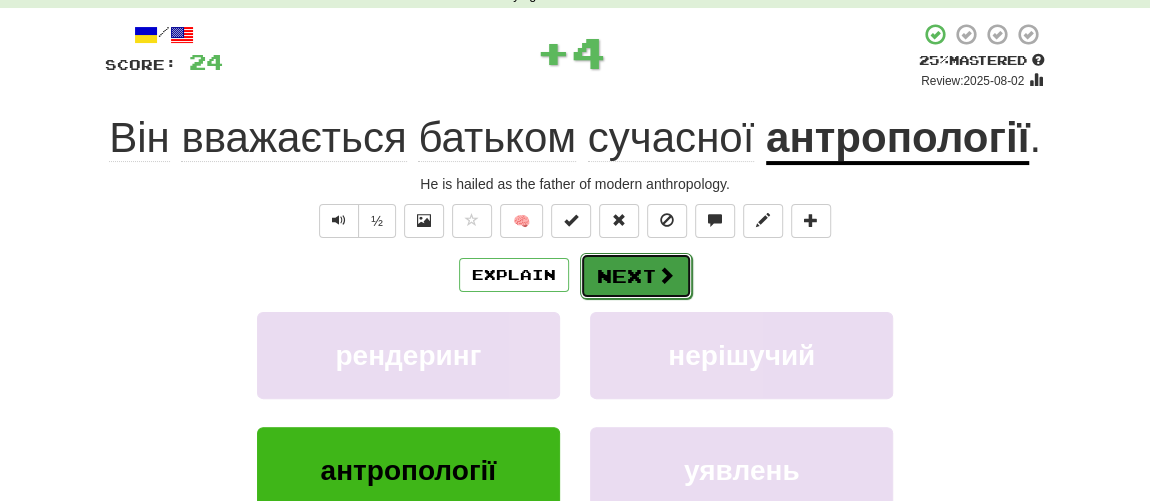 click on "Next" at bounding box center (636, 276) 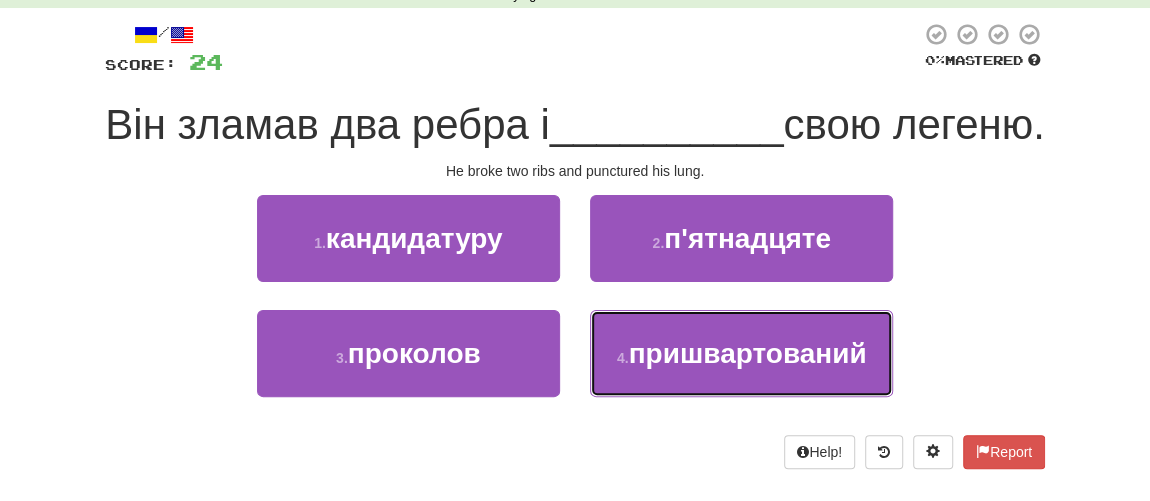 click on "пришвартований" at bounding box center [748, 353] 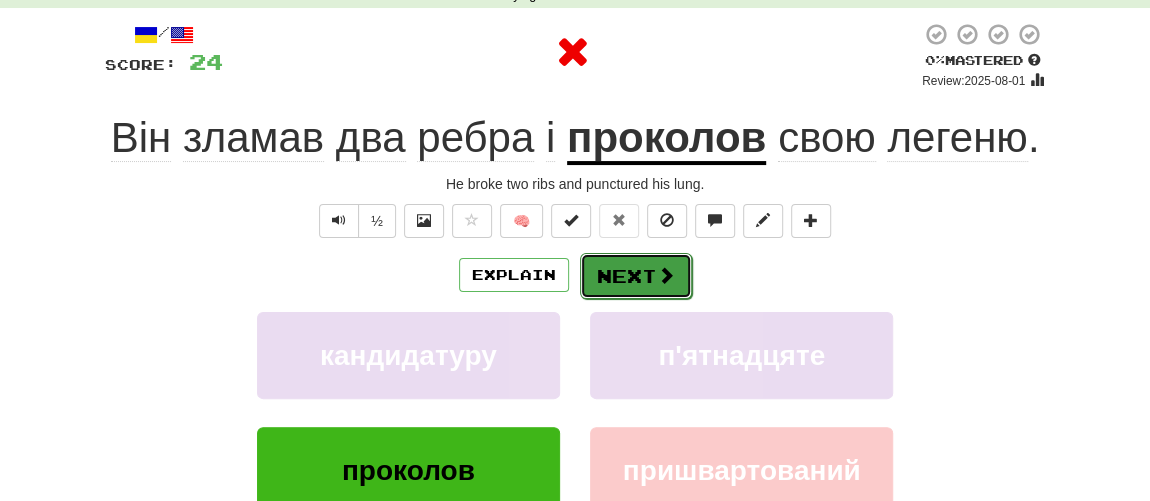 click on "Next" at bounding box center (636, 276) 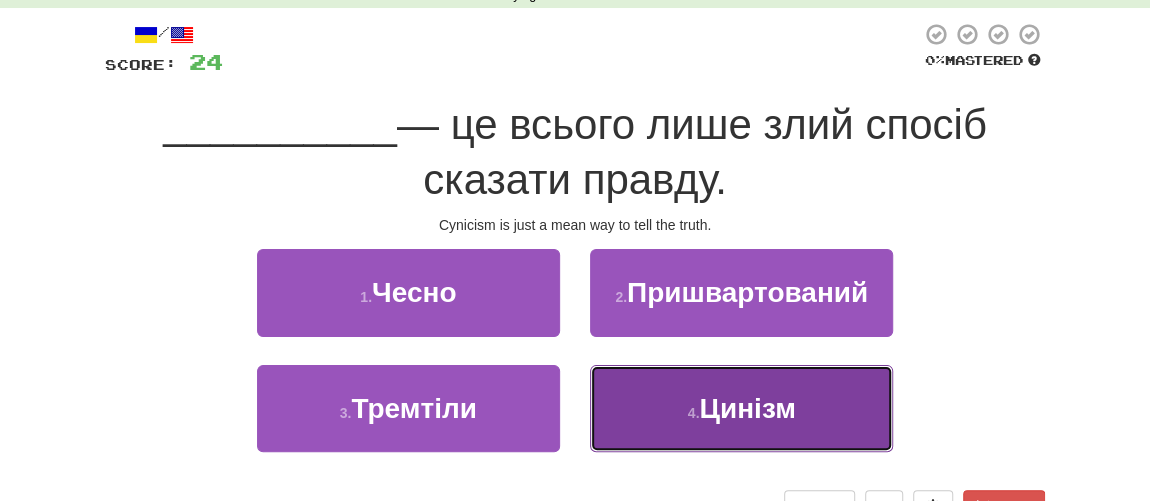 click on "Цинізм" at bounding box center [747, 408] 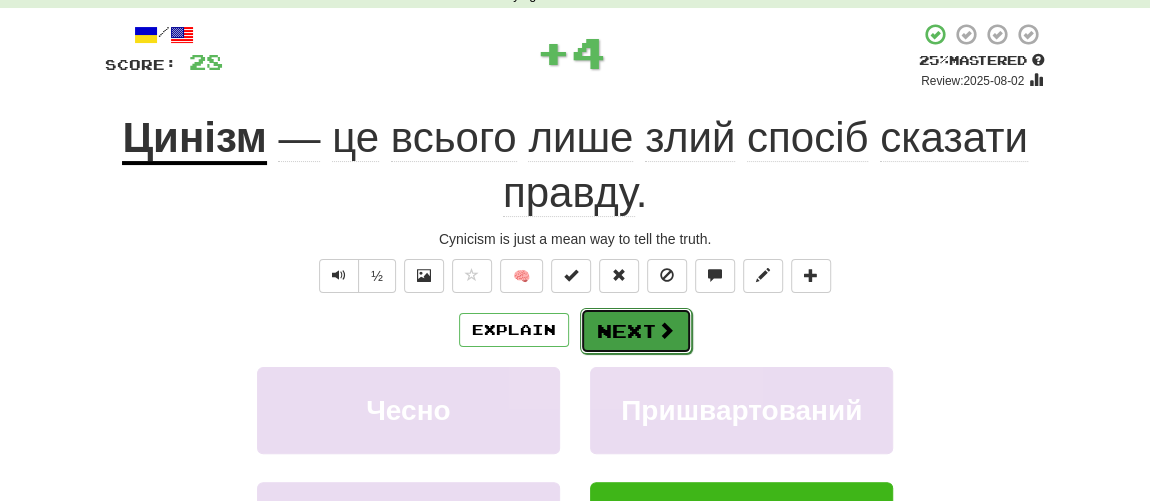 click on "Next" at bounding box center (636, 331) 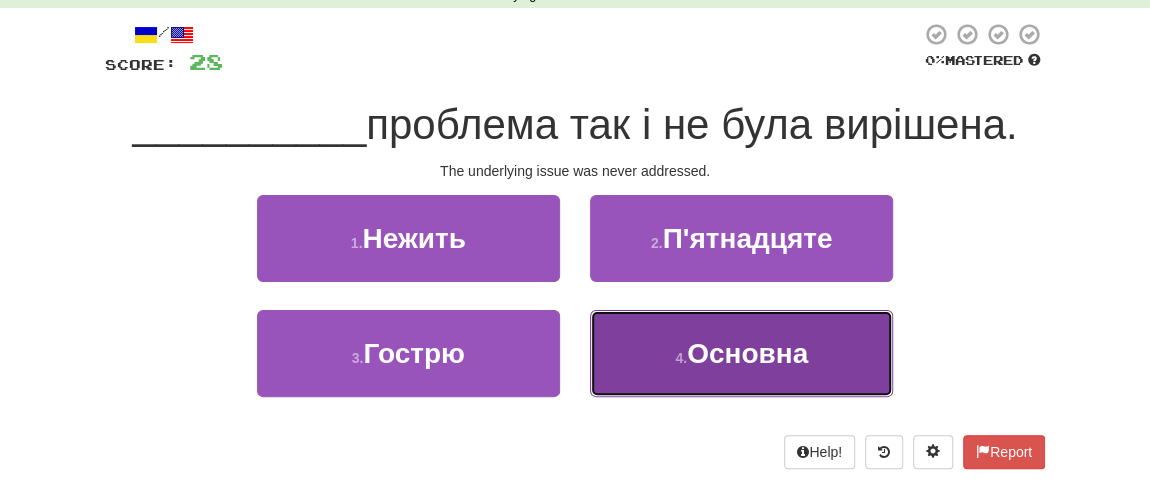 click on "4 ." at bounding box center (681, 358) 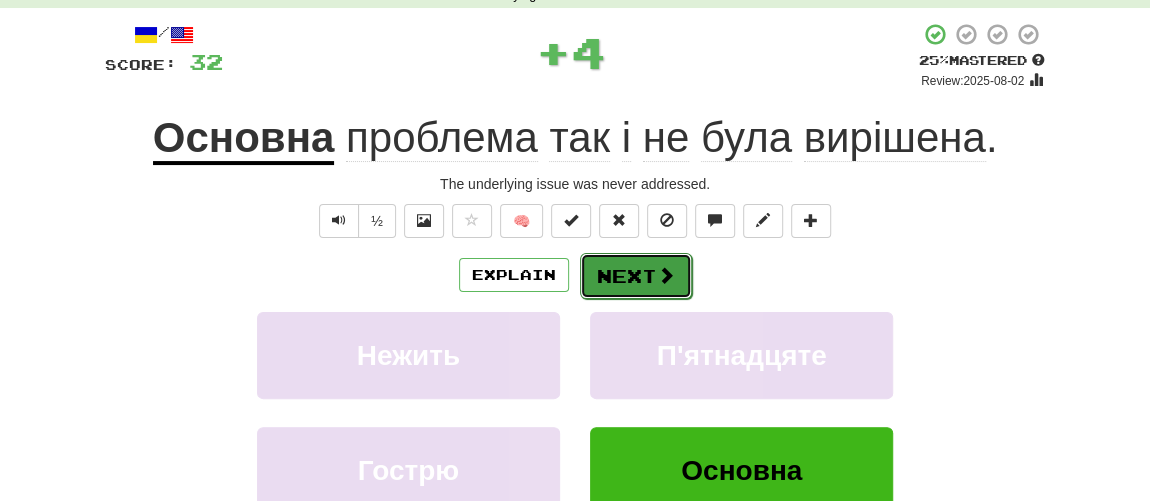 click on "Next" at bounding box center (636, 276) 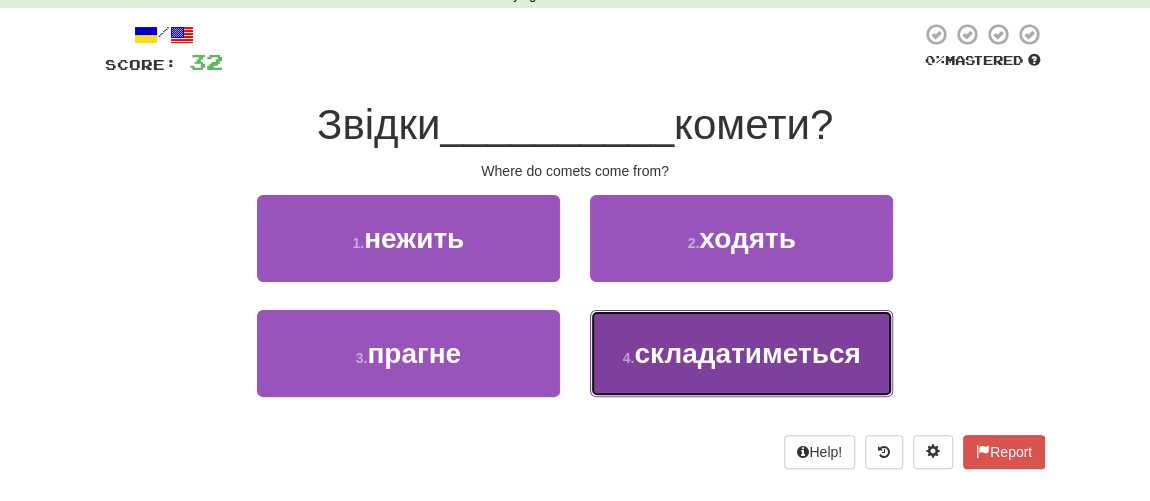 click on "складатиметься" at bounding box center (747, 353) 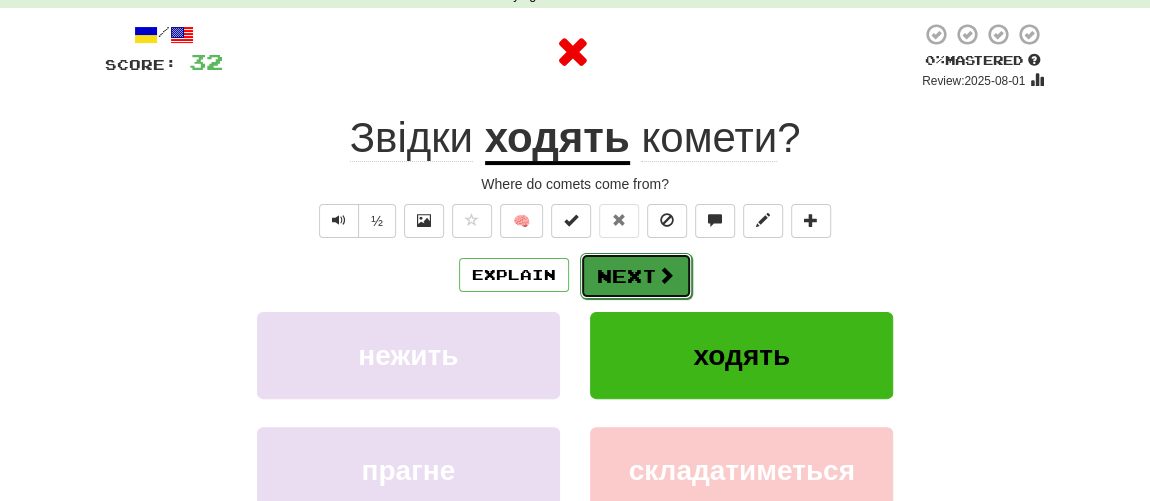 click on "Next" at bounding box center [636, 276] 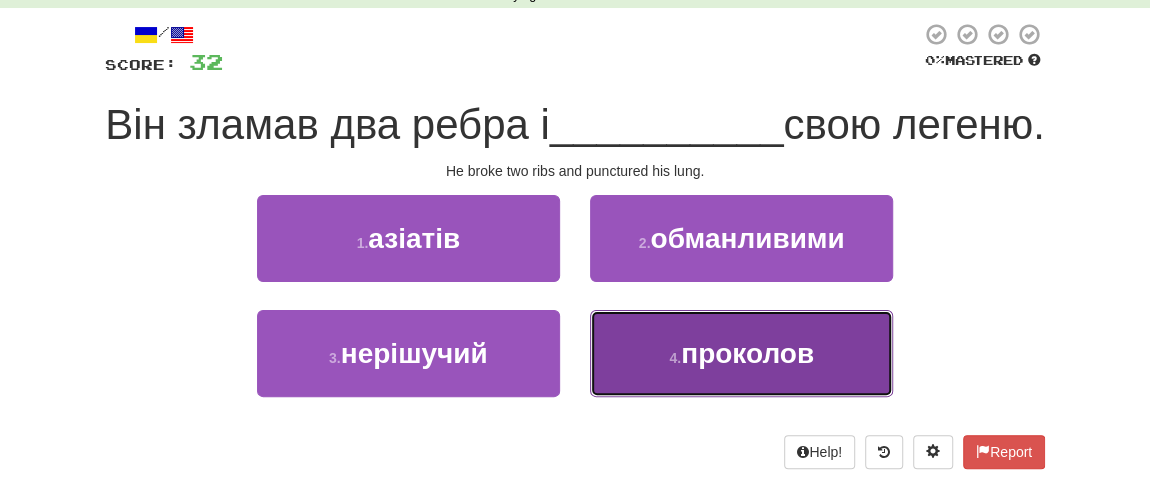 click on "проколов" at bounding box center [747, 353] 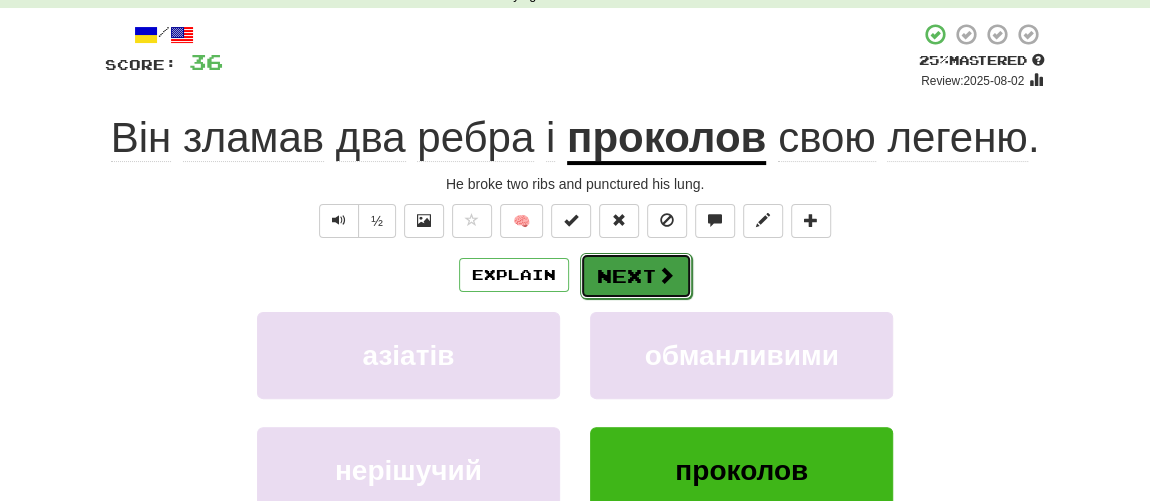 click on "Next" at bounding box center (636, 276) 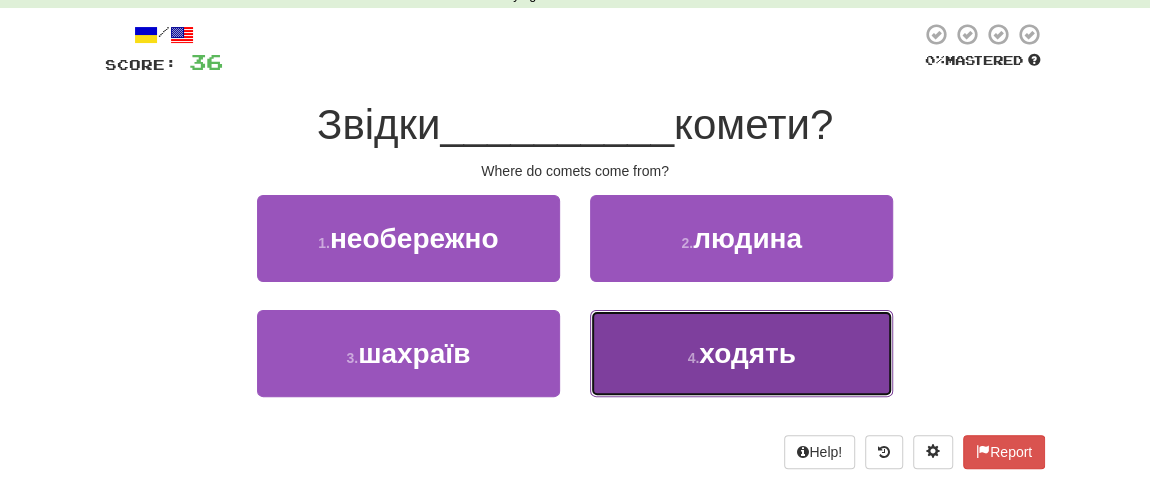 click on "ходять" at bounding box center (747, 353) 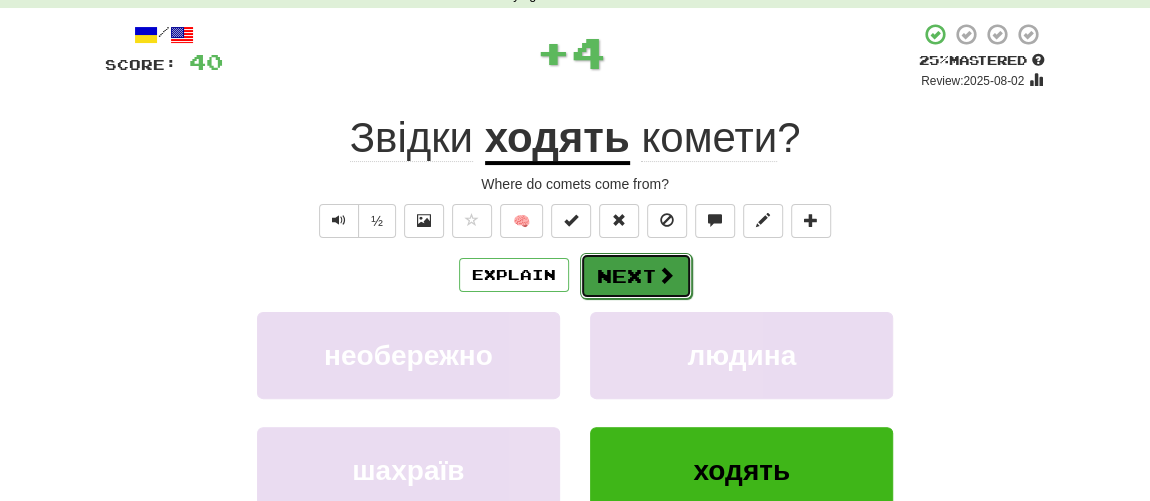 click on "Next" at bounding box center [636, 276] 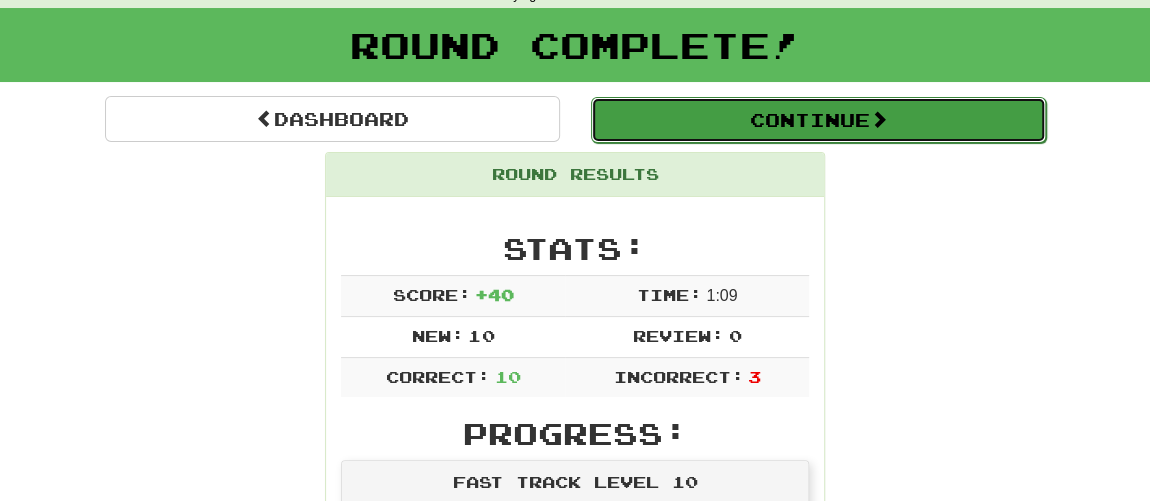 click on "Continue" at bounding box center [818, 120] 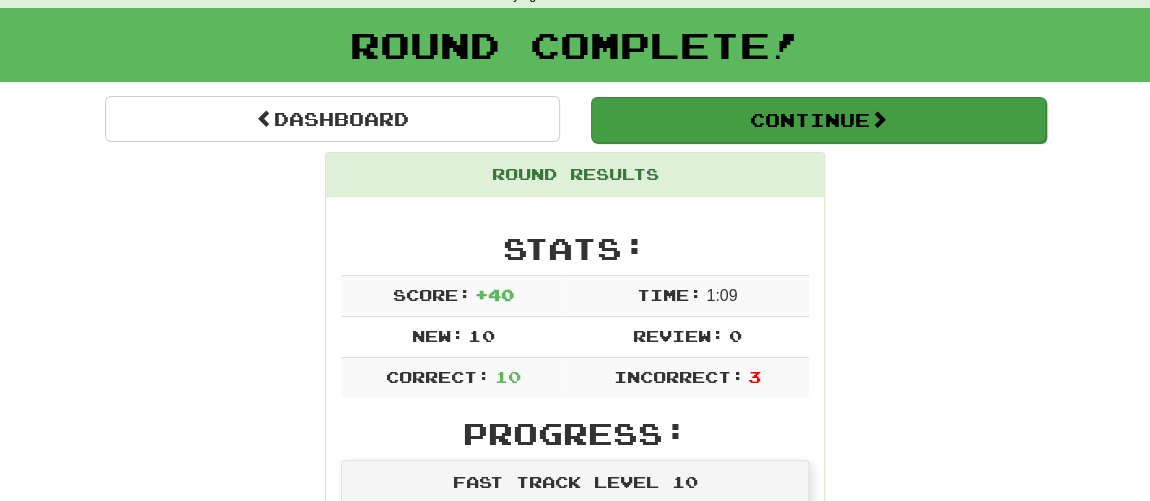 scroll, scrollTop: 100, scrollLeft: 0, axis: vertical 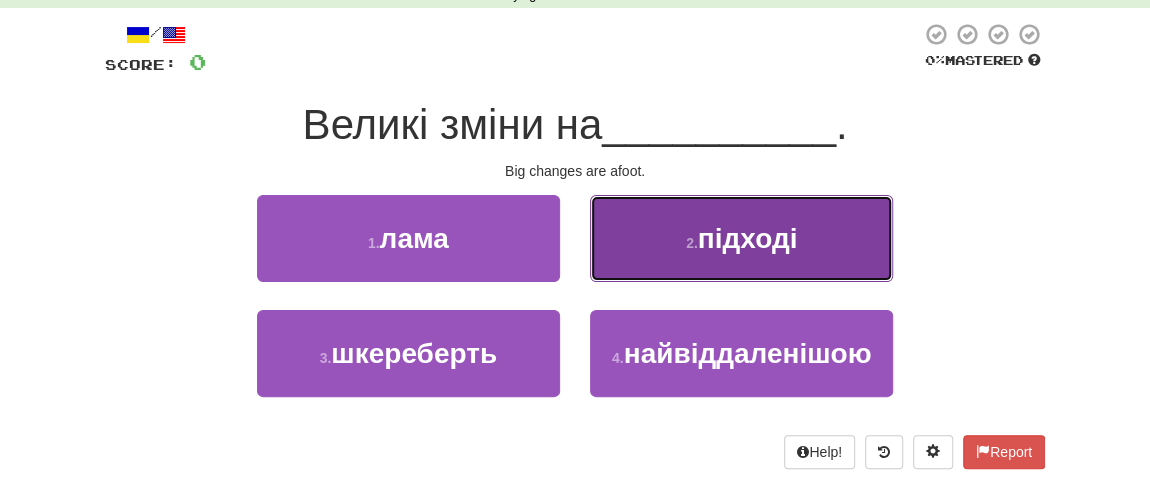 click on "підході" at bounding box center (748, 238) 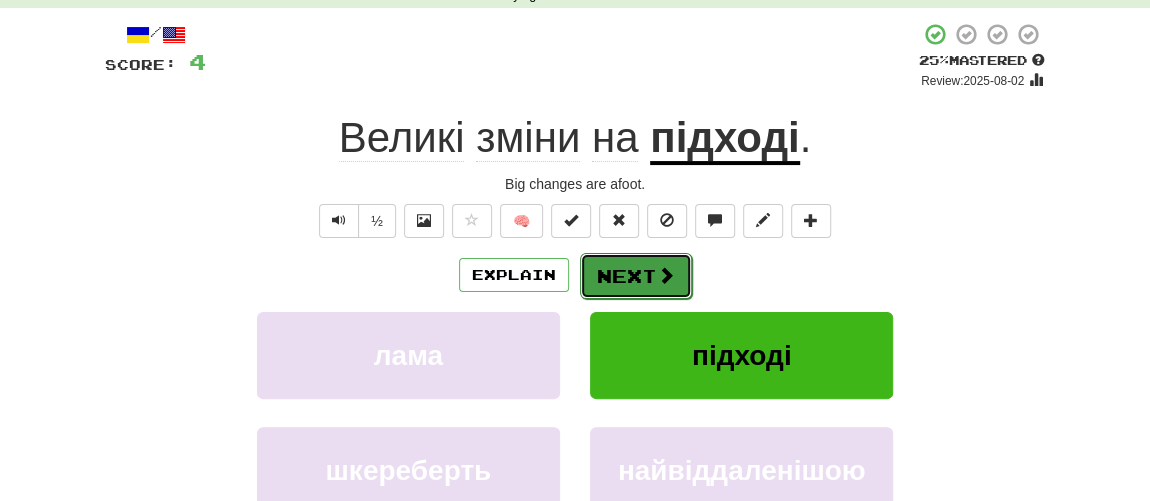 click on "Next" at bounding box center (636, 276) 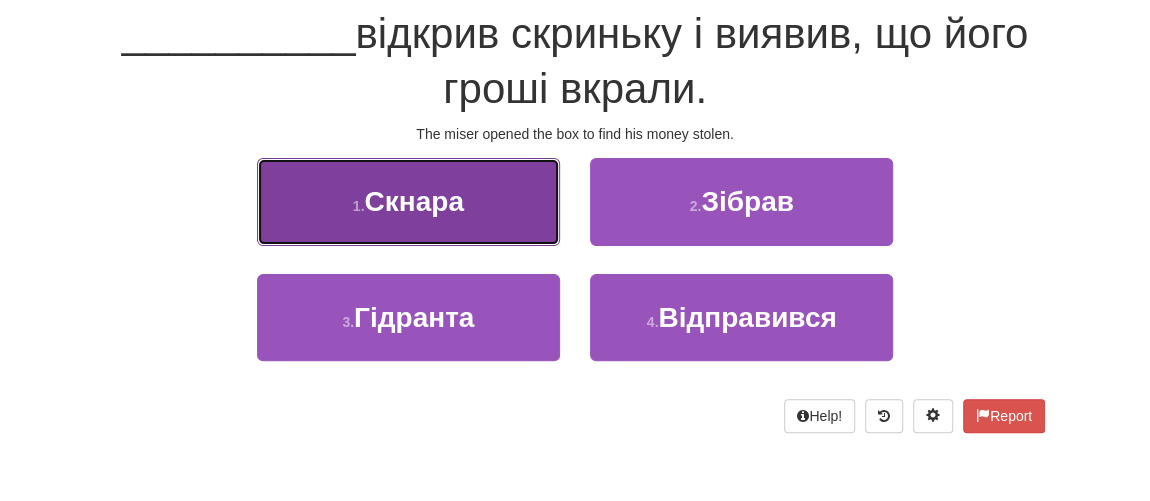 click on "Скнара" at bounding box center (413, 201) 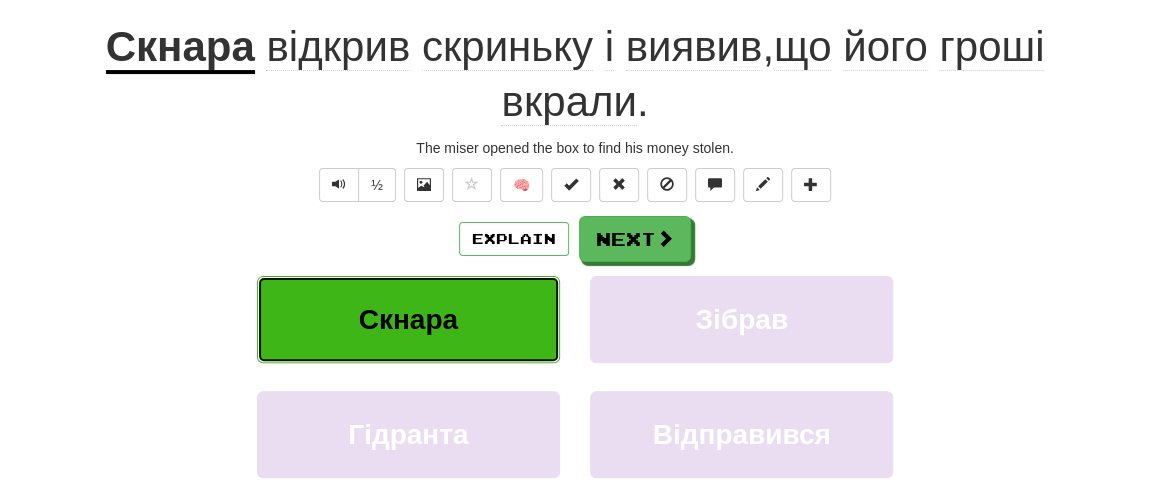 scroll, scrollTop: 204, scrollLeft: 0, axis: vertical 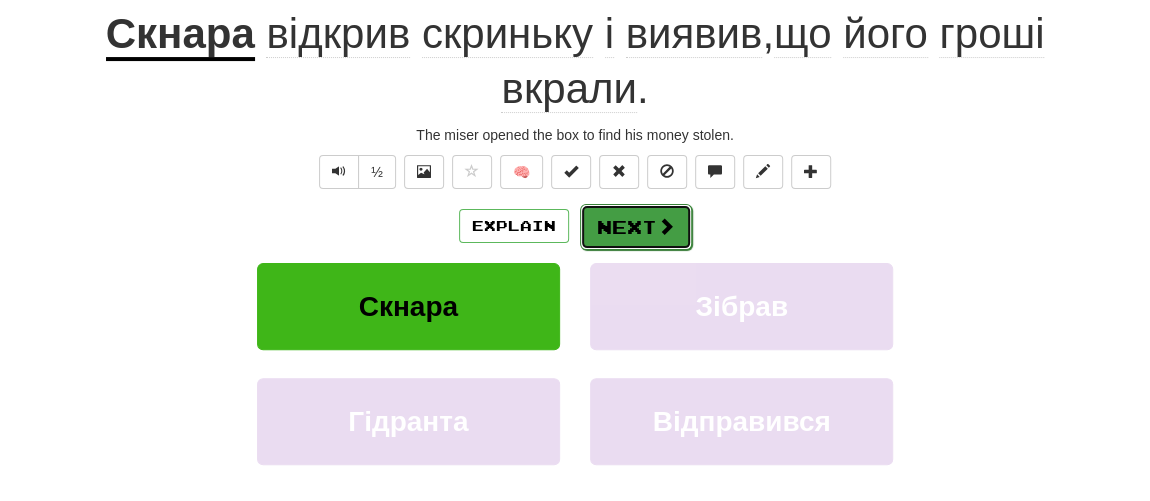 click on "Next" at bounding box center (636, 227) 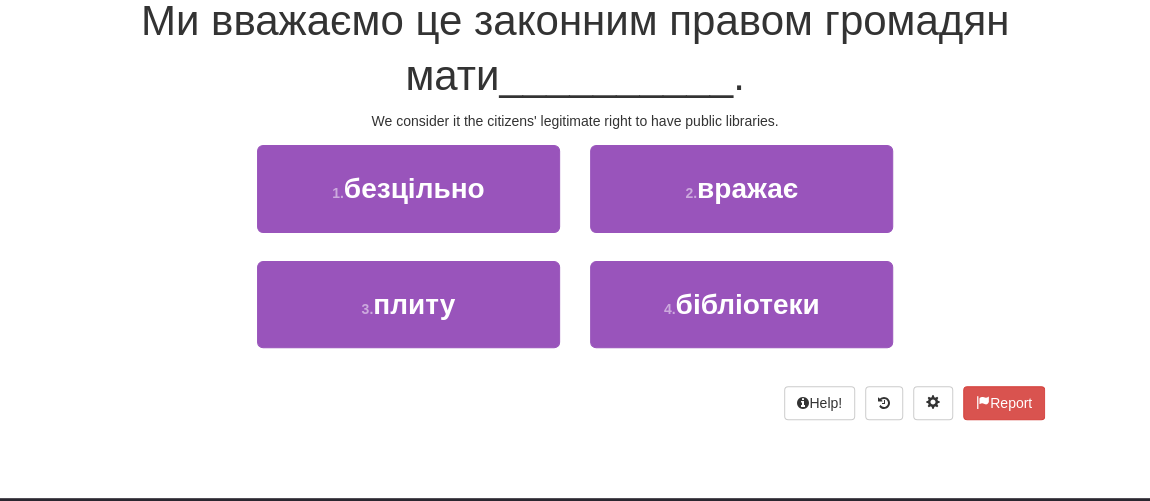 scroll, scrollTop: 191, scrollLeft: 0, axis: vertical 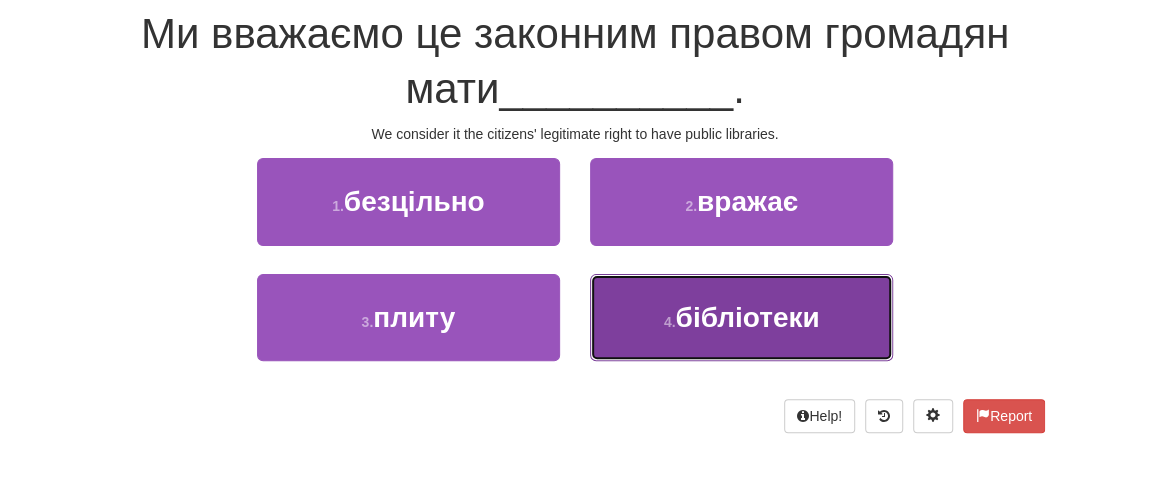 click on "4 .  бібліотеки" at bounding box center [741, 317] 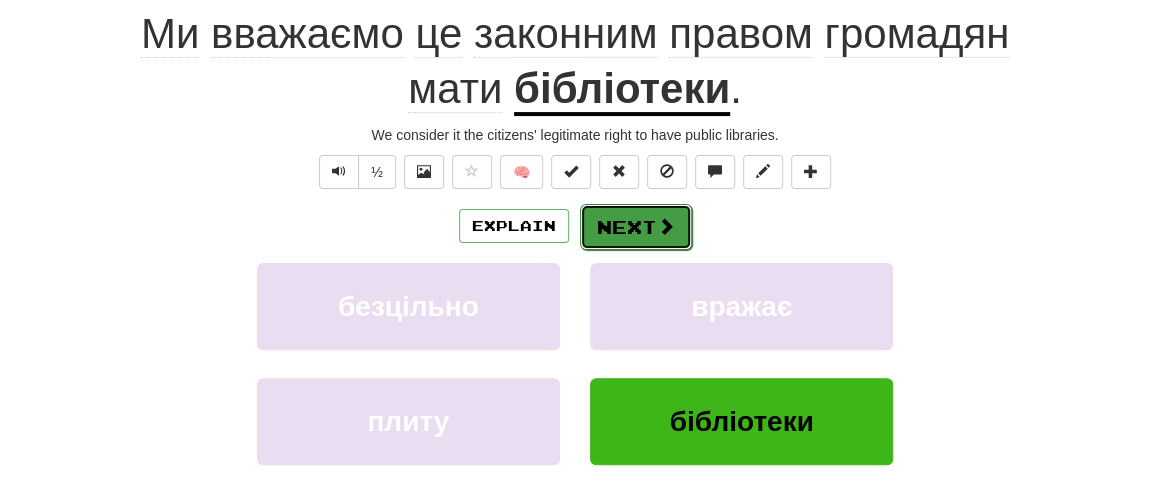 click on "Next" at bounding box center [636, 227] 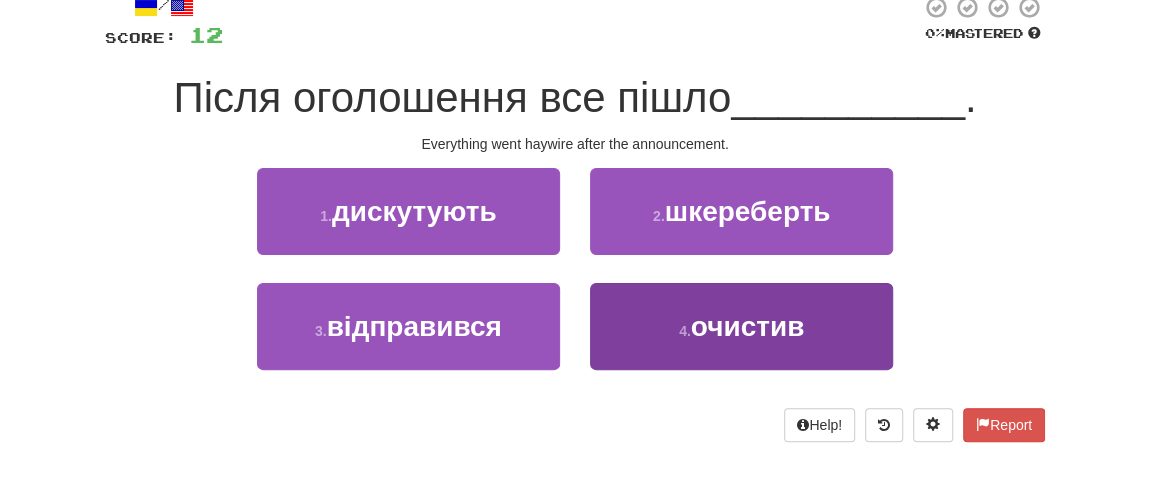 scroll, scrollTop: 100, scrollLeft: 0, axis: vertical 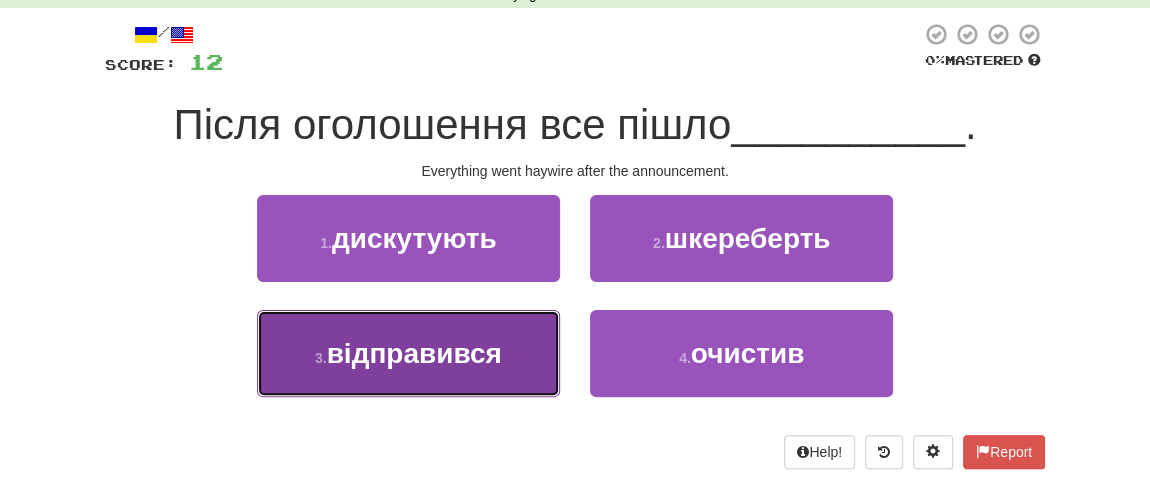 click on "відправився" at bounding box center (414, 353) 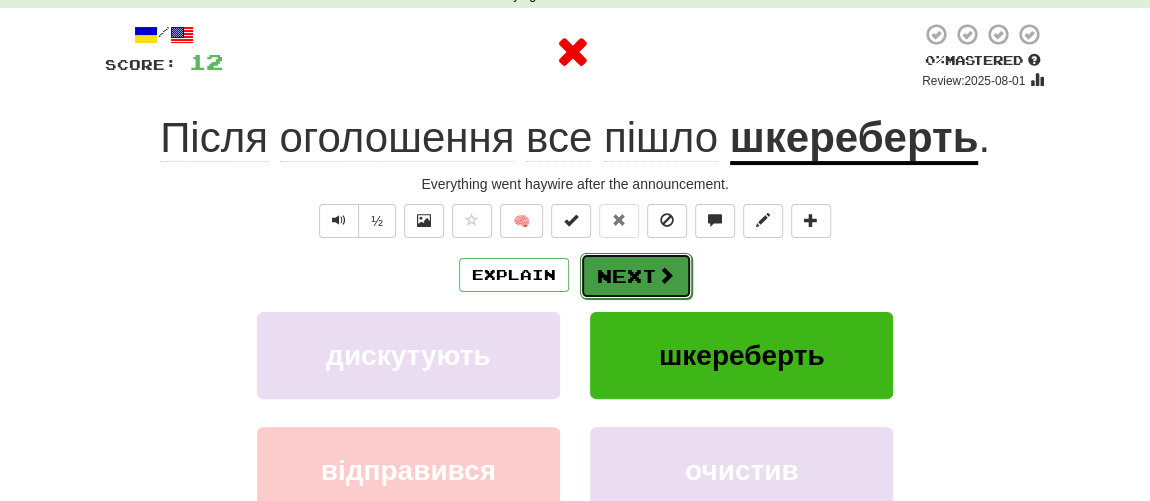 click on "Next" at bounding box center (636, 276) 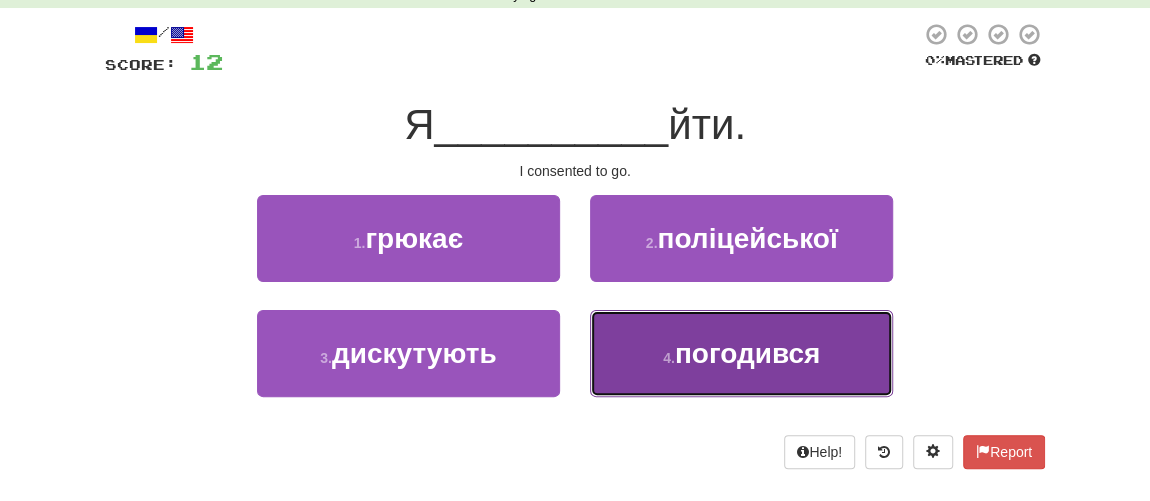 click on "4 .  погодився" at bounding box center (741, 353) 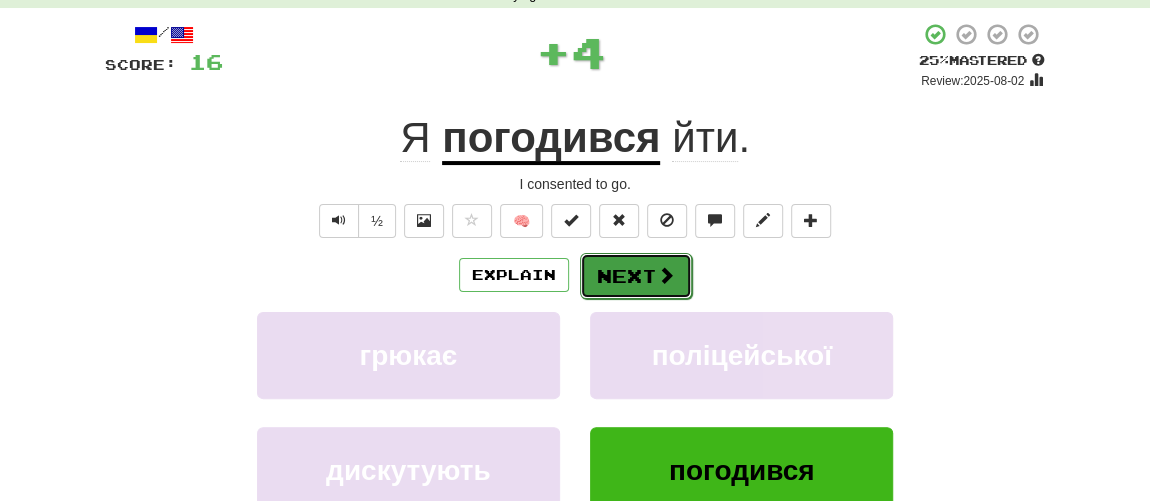 click on "Next" at bounding box center (636, 276) 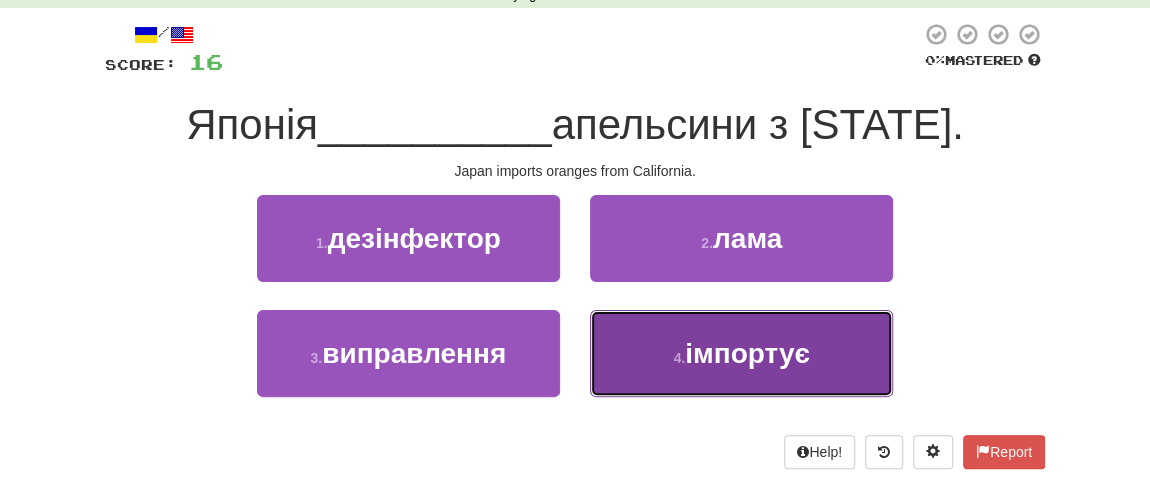 click on "4 .  імпортує" at bounding box center [741, 353] 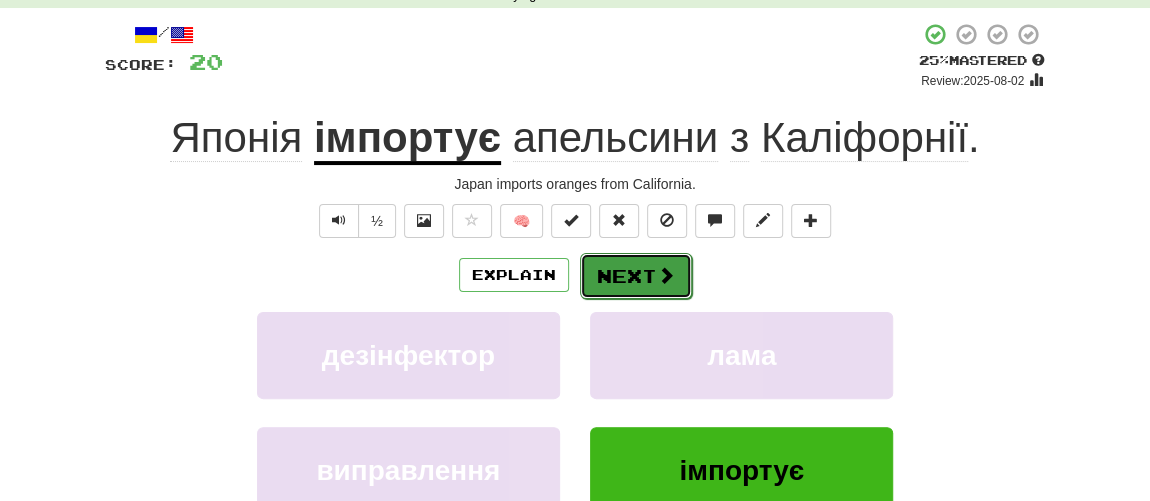 click on "Next" at bounding box center [636, 276] 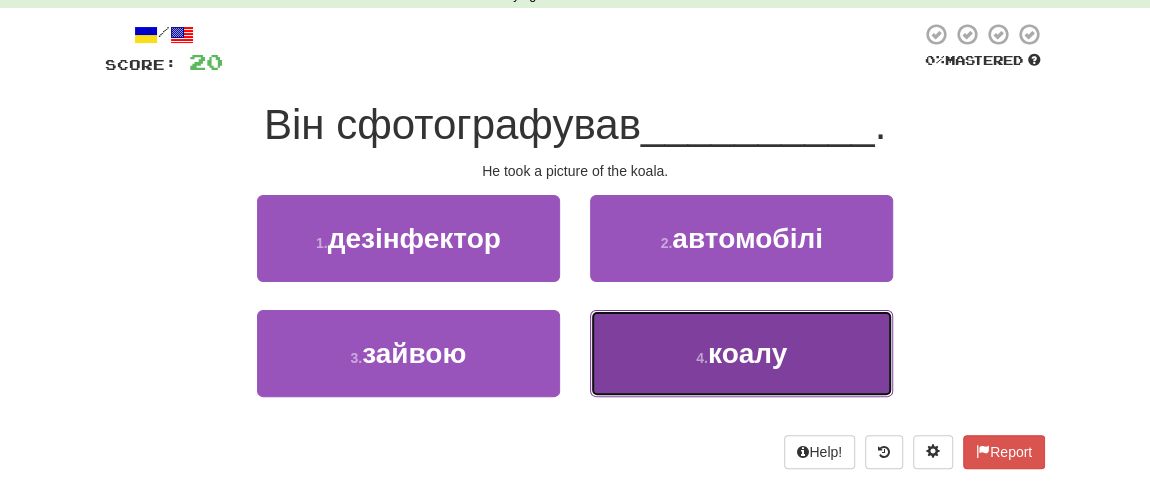 click on "4 .  коалу" at bounding box center [741, 353] 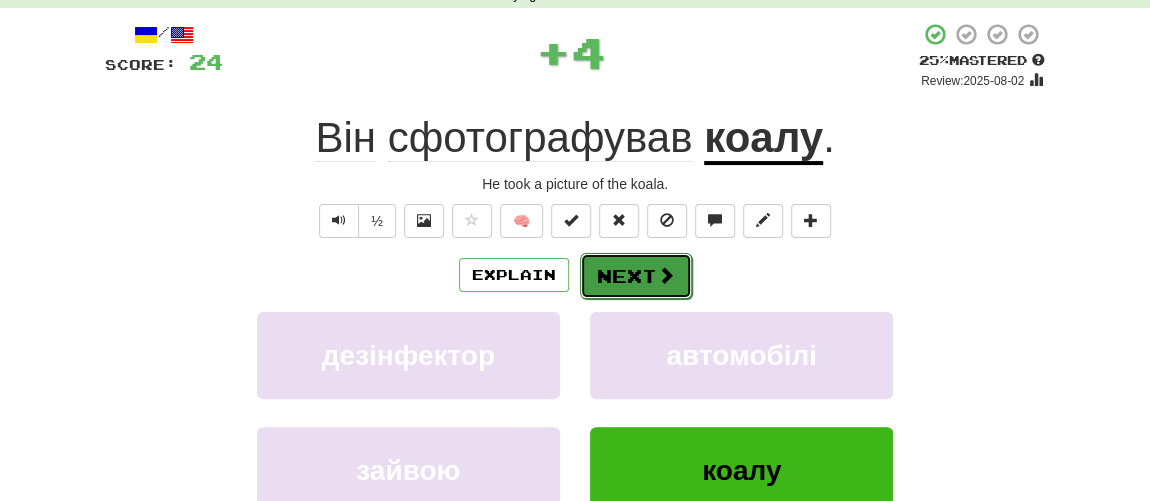click on "Next" at bounding box center (636, 276) 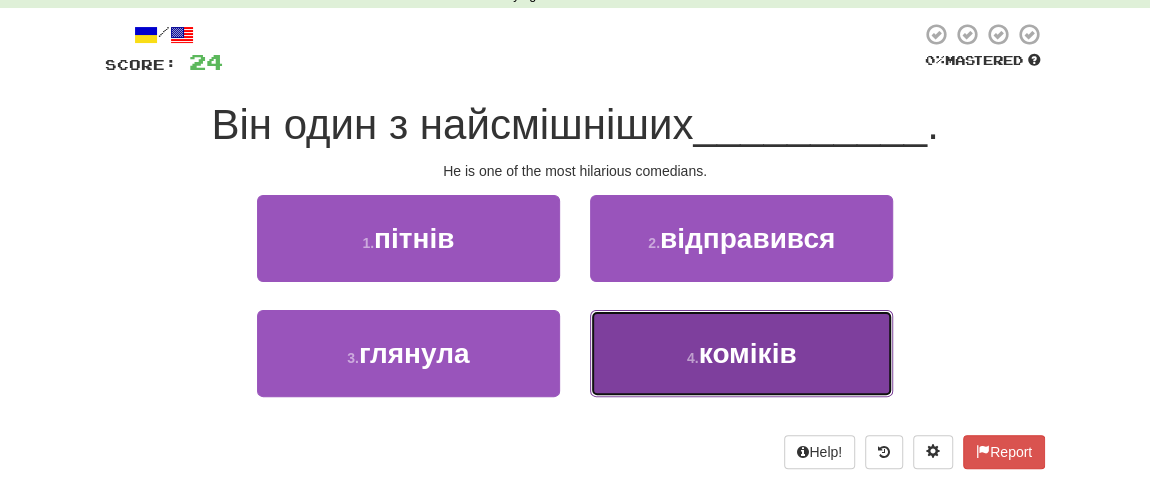 click on "4 .  коміків" at bounding box center [741, 353] 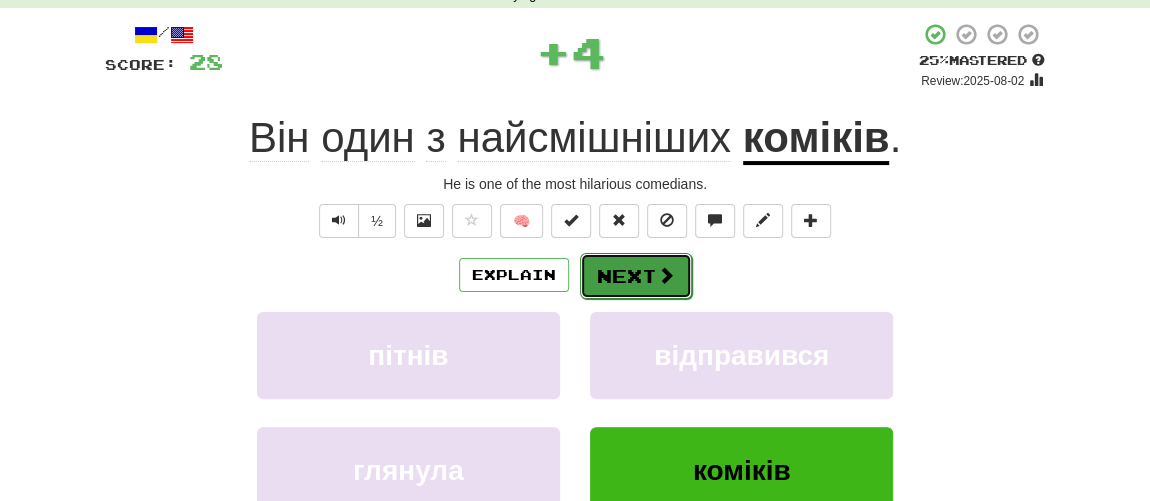 click on "Next" at bounding box center (636, 276) 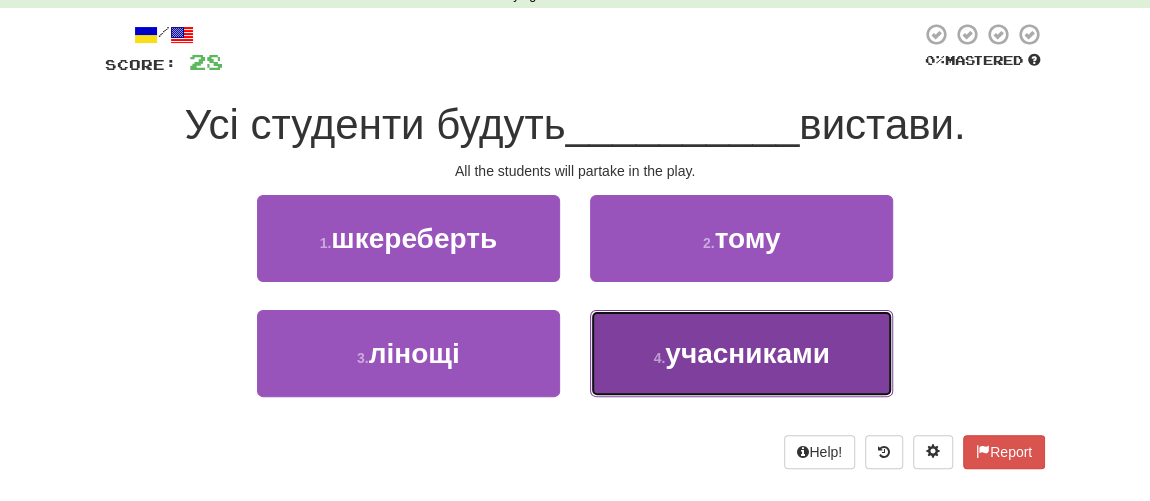 click on "учасниками" at bounding box center [747, 353] 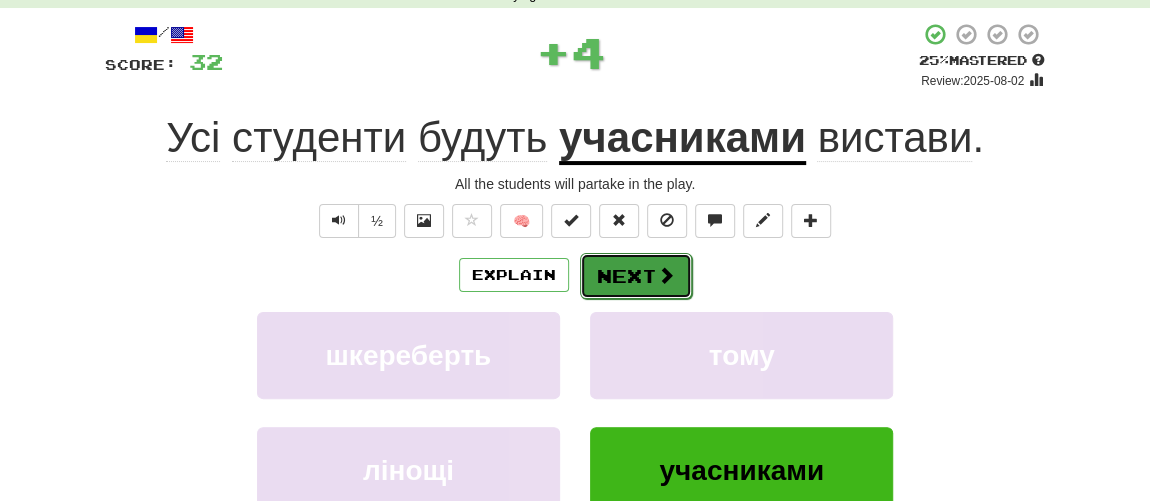 click on "Next" at bounding box center (636, 276) 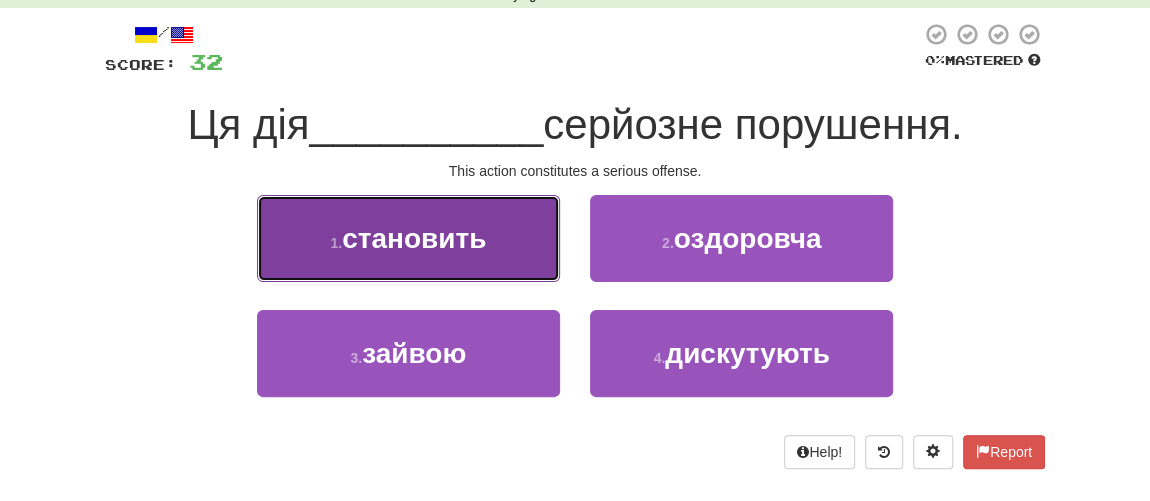 click on "1 .  становить" at bounding box center [408, 238] 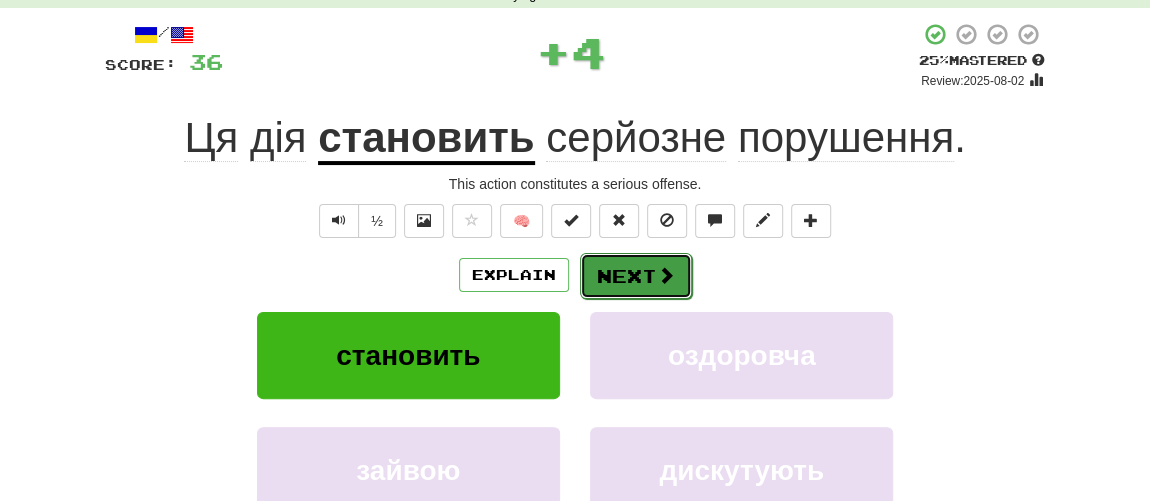 click on "Next" at bounding box center [636, 276] 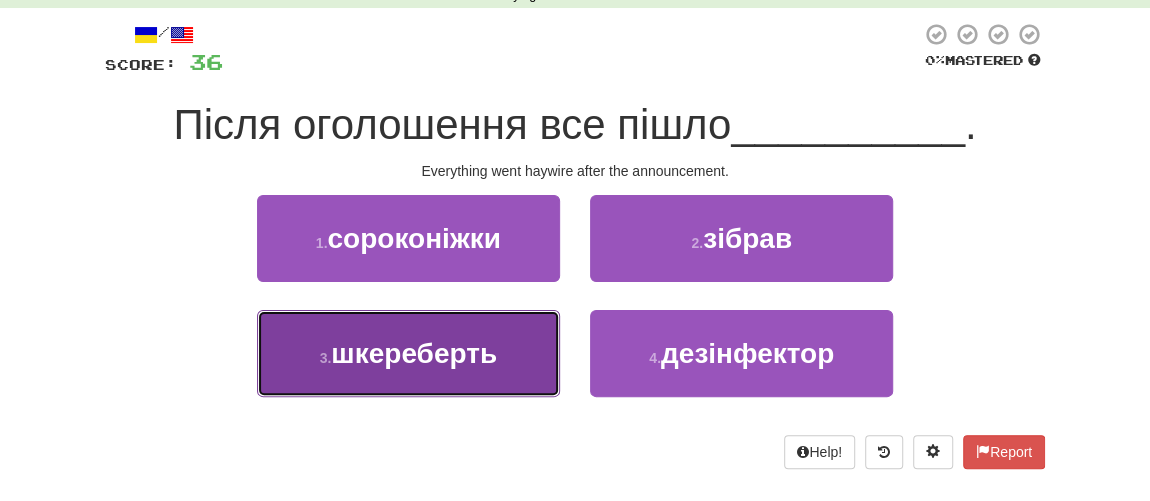 click on "шкереберть" at bounding box center (414, 353) 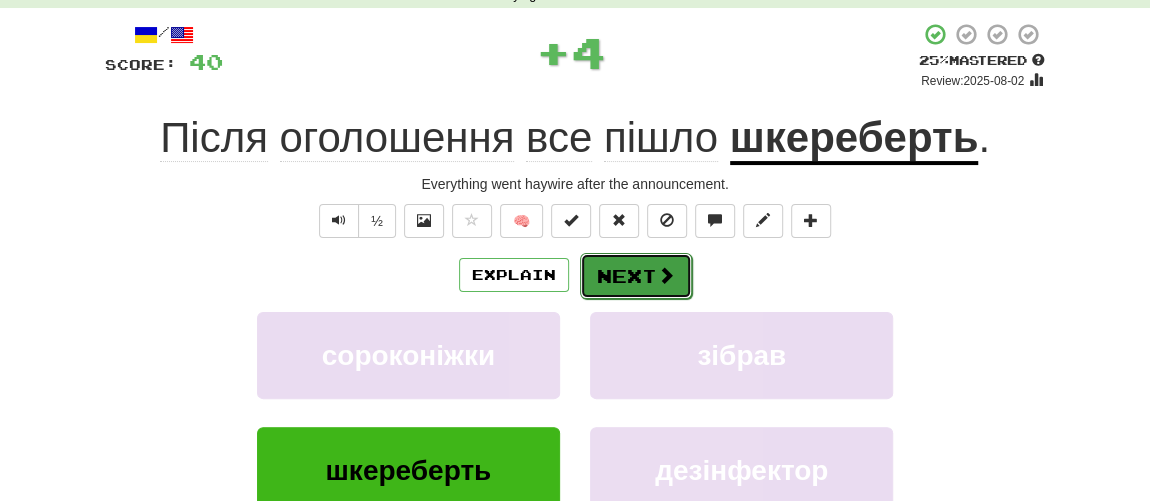 click on "Next" at bounding box center [636, 276] 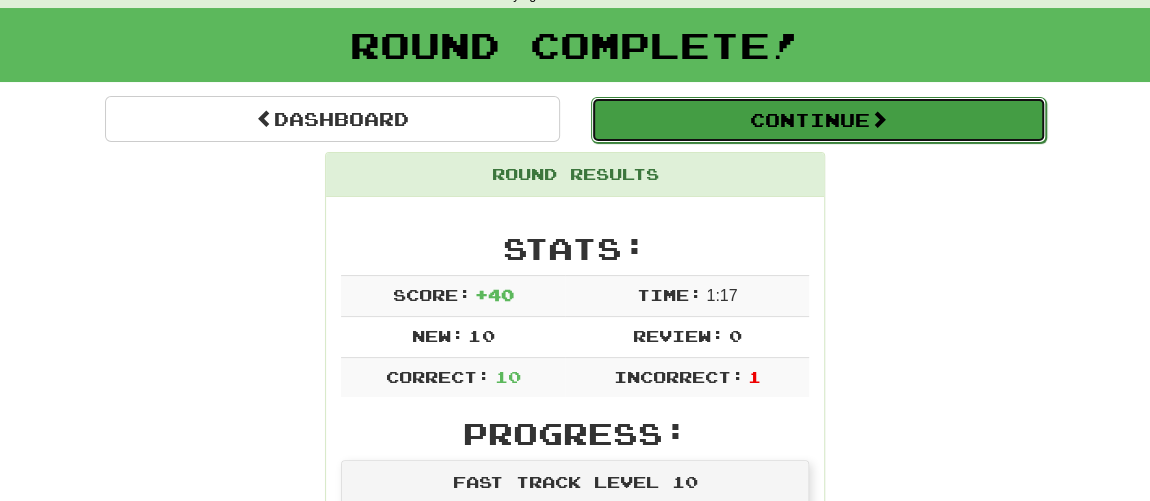 click on "Continue" at bounding box center [818, 120] 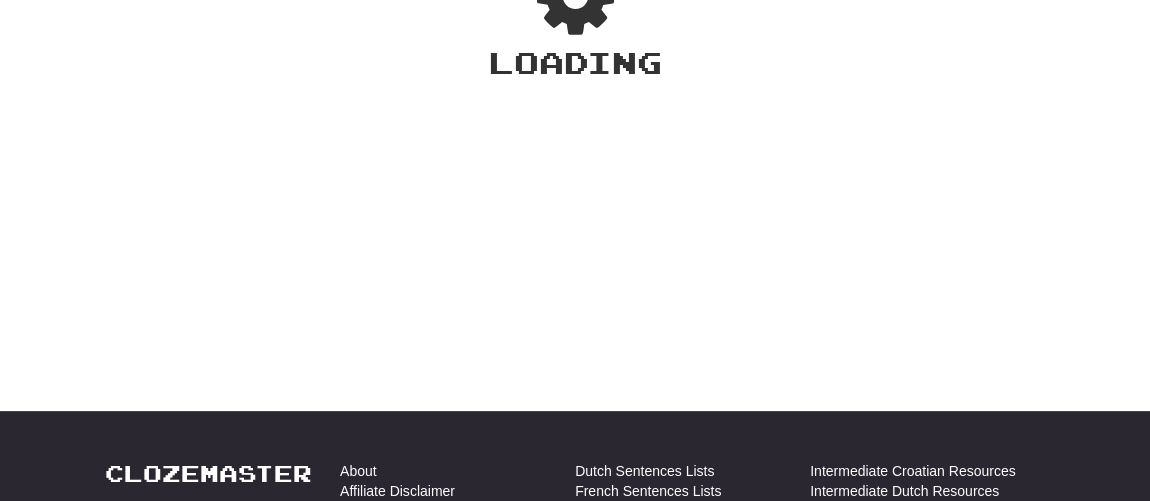 scroll, scrollTop: 100, scrollLeft: 0, axis: vertical 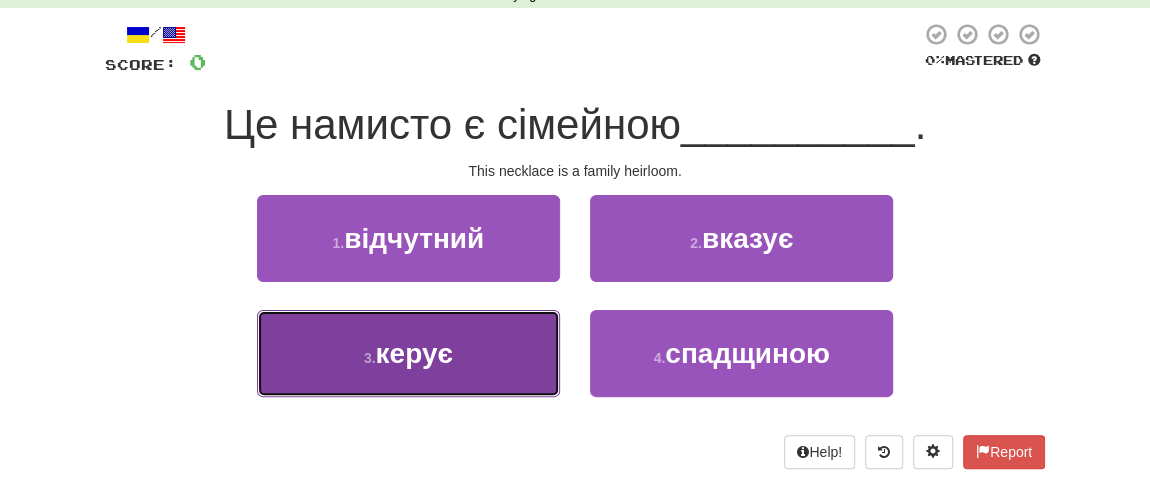 click on "3 .  керує" at bounding box center [408, 353] 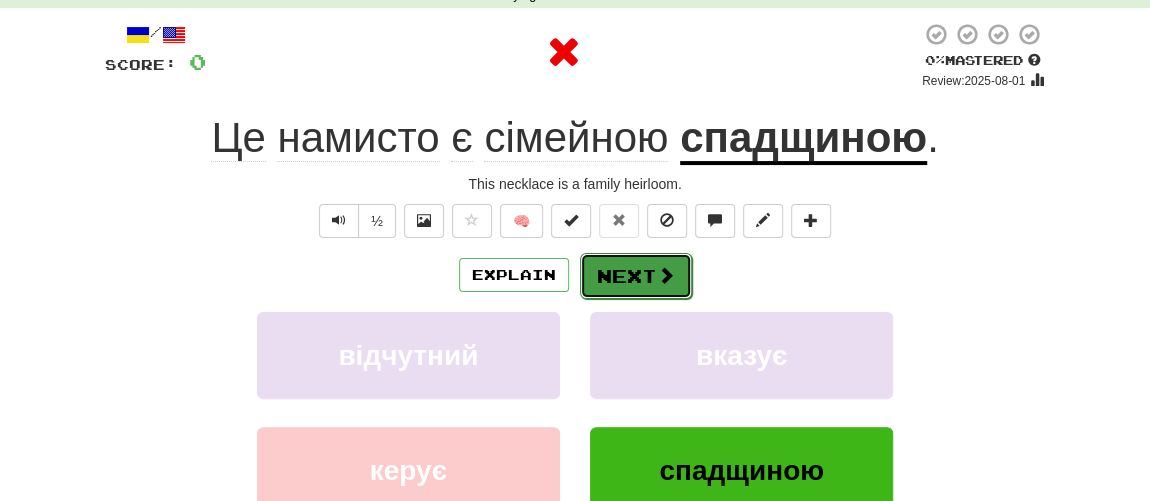 click on "Next" at bounding box center (636, 276) 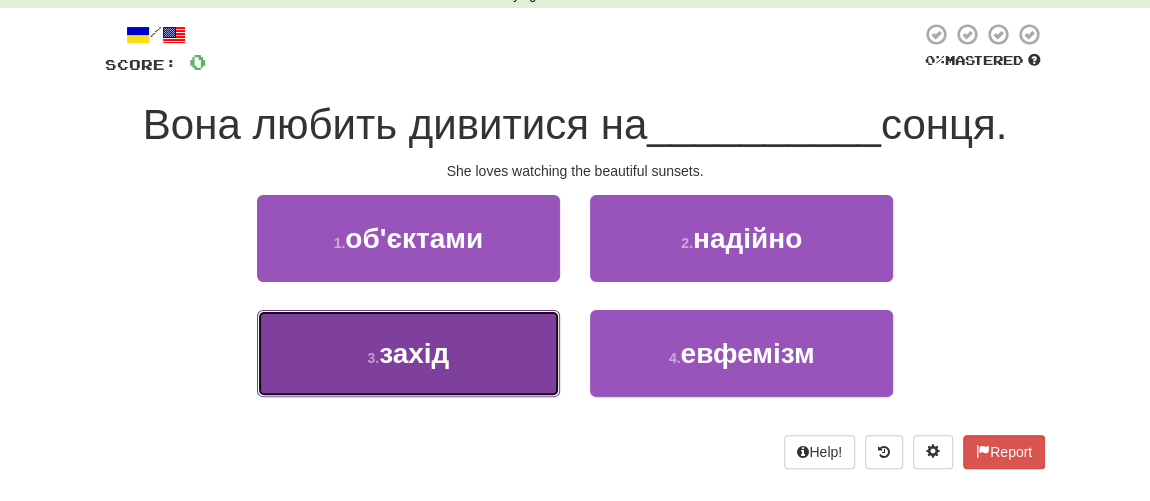 click on "3 .  захід" at bounding box center (408, 353) 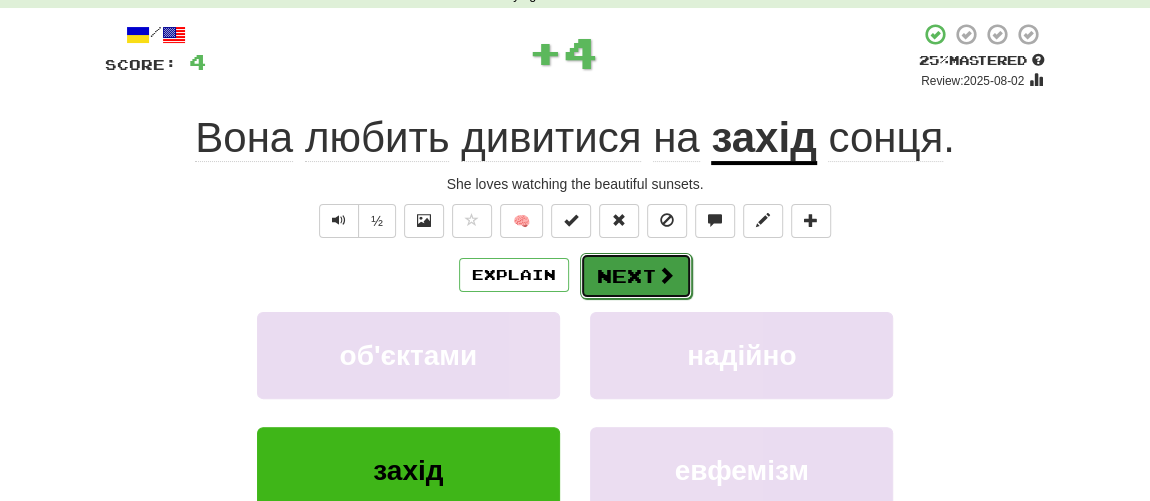 click on "Next" at bounding box center (636, 276) 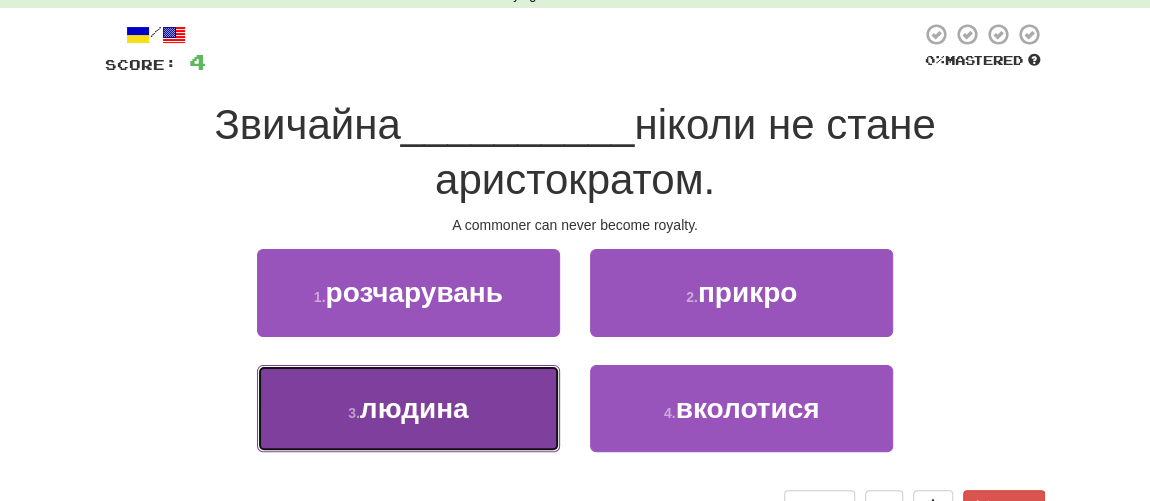 click on "людина" at bounding box center [414, 408] 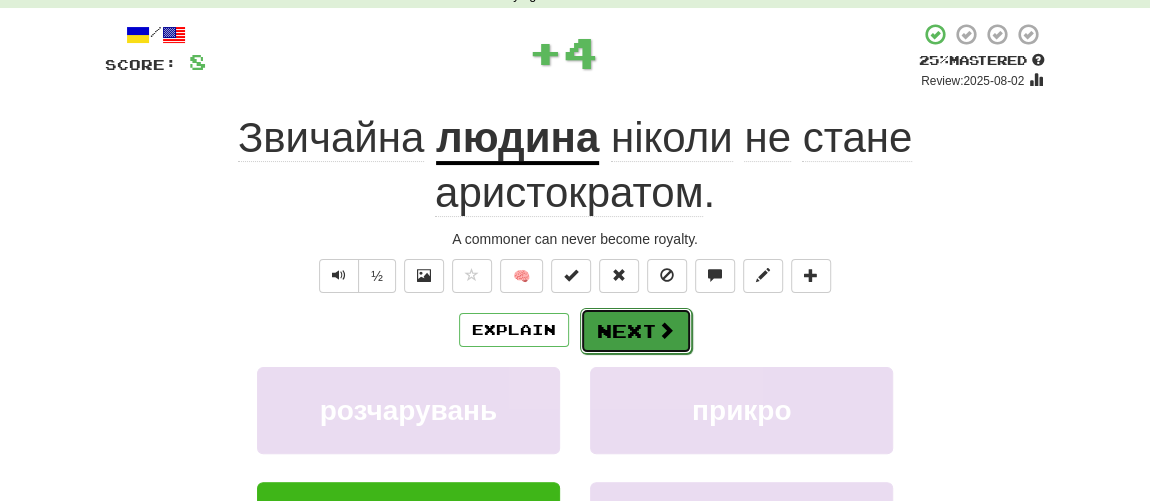 click on "Next" at bounding box center [636, 331] 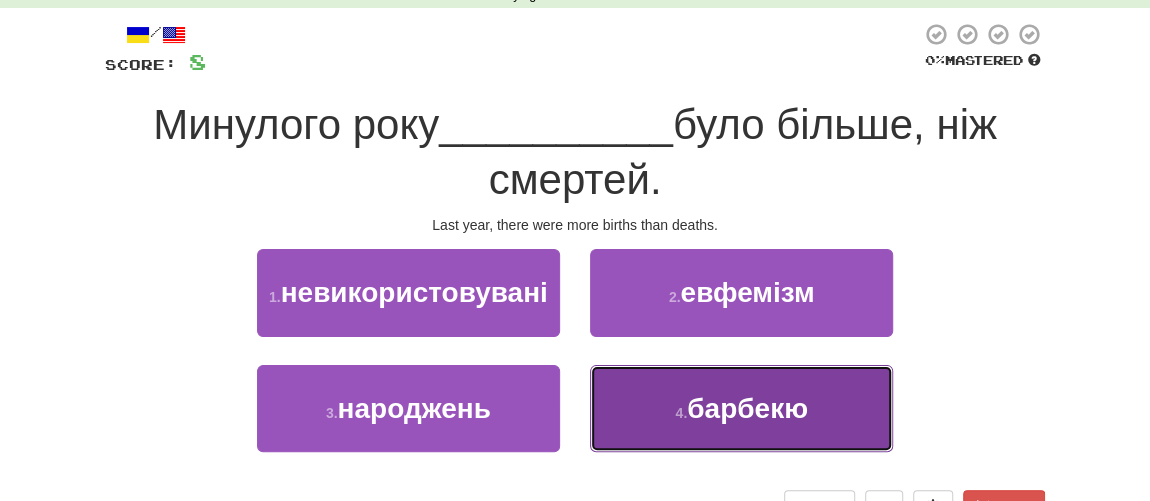 click on "барбекю" at bounding box center (747, 408) 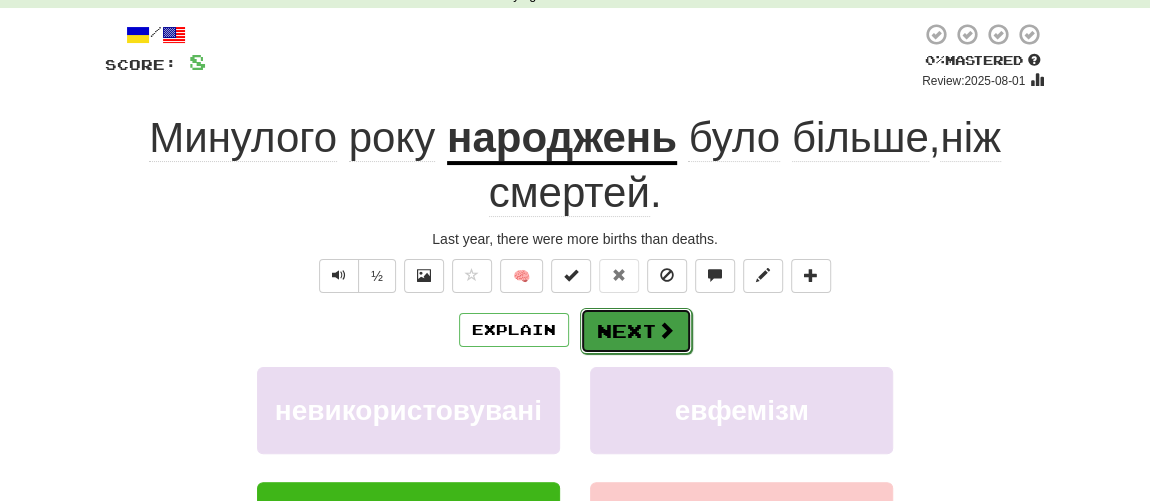 click on "Next" at bounding box center (636, 331) 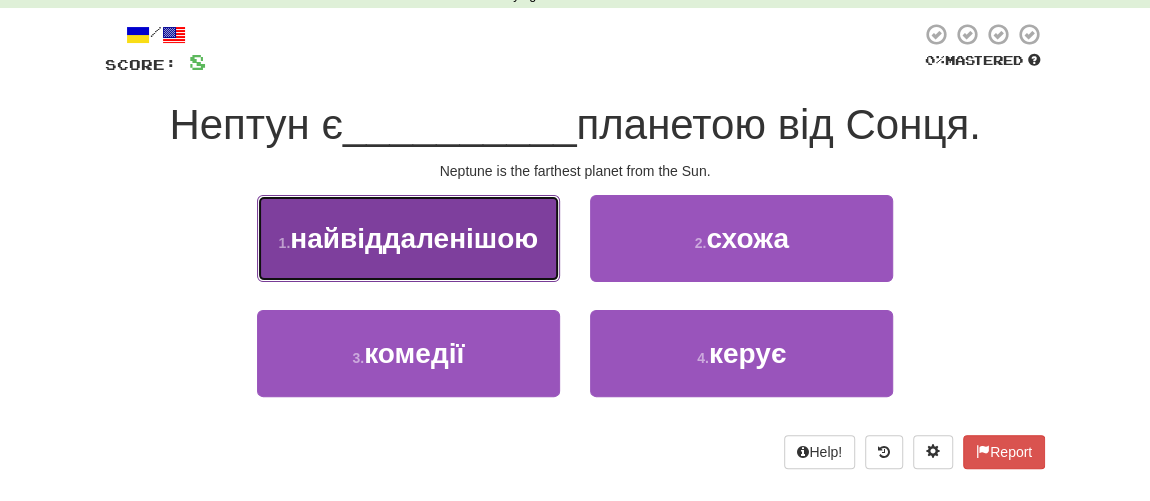 click on "найвіддаленішою" at bounding box center [414, 238] 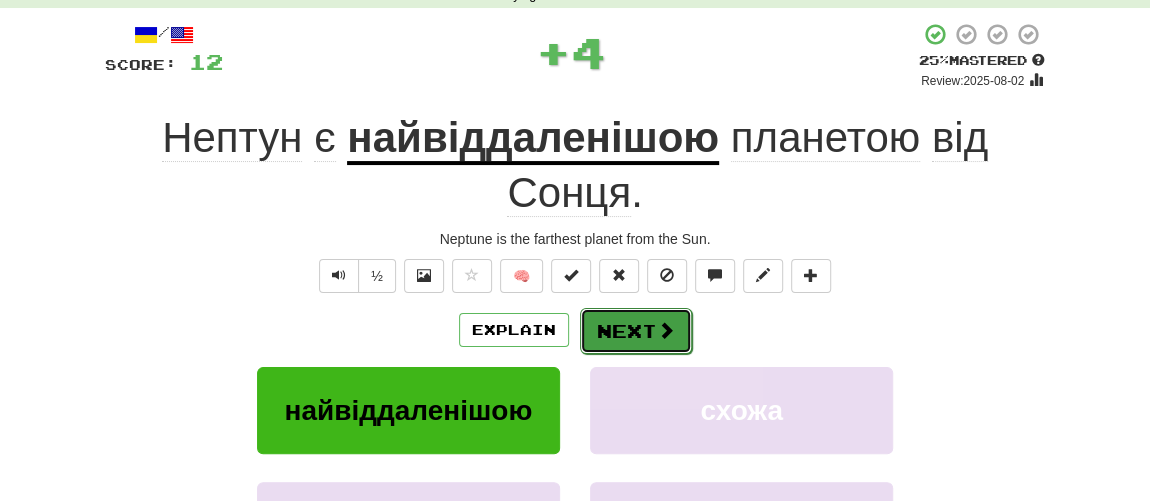click on "Next" at bounding box center [636, 331] 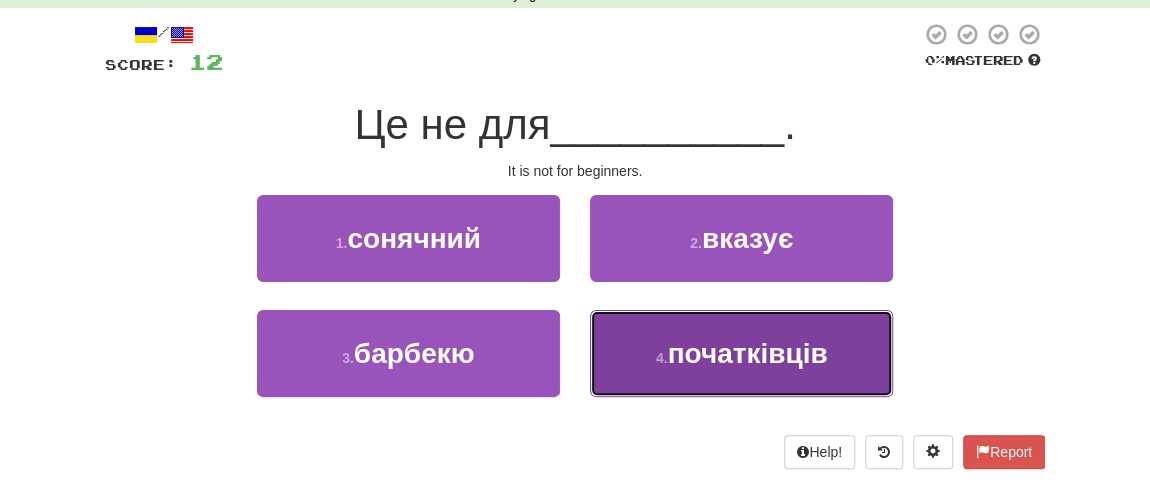click on "4 ." at bounding box center [662, 358] 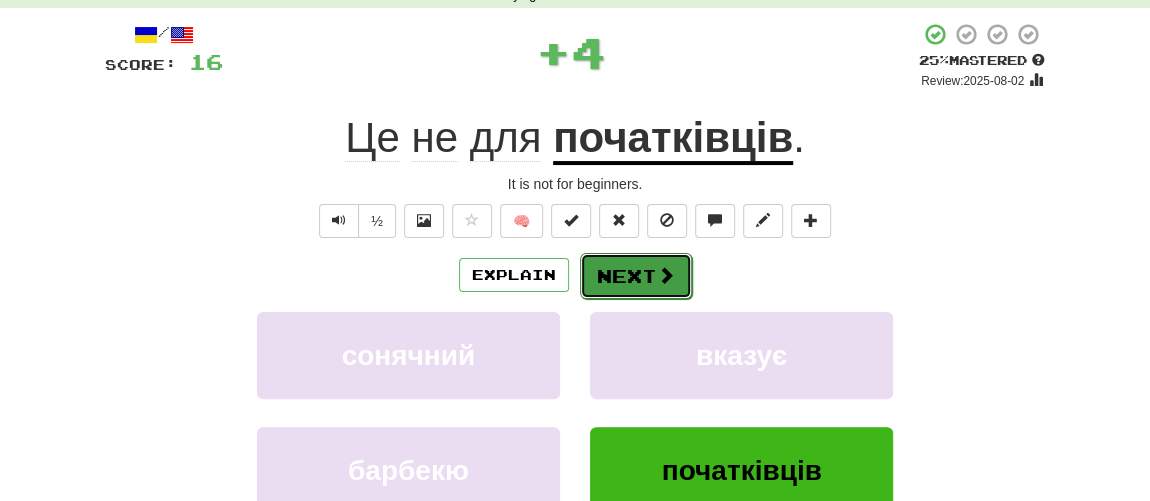 click on "Next" at bounding box center (636, 276) 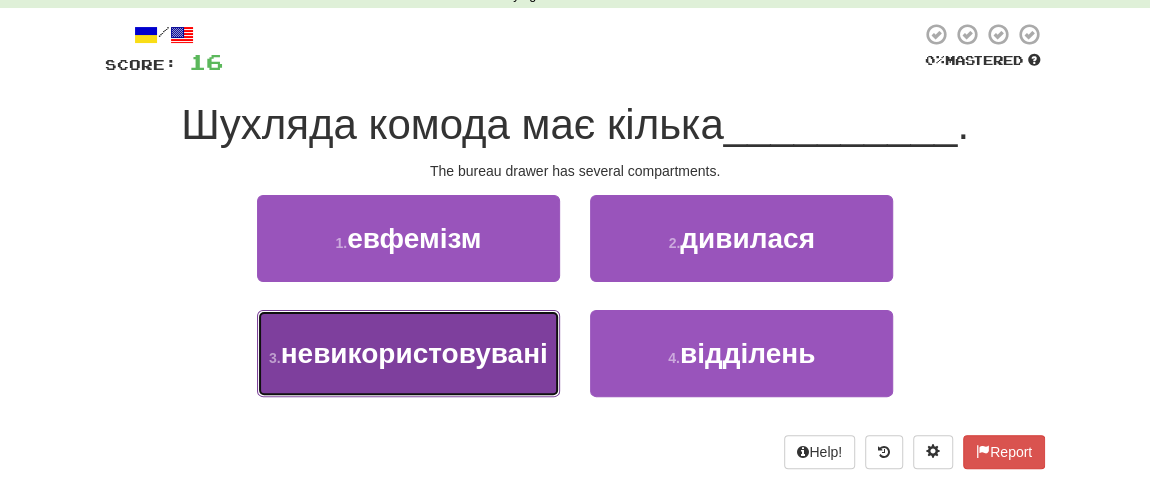 click on "3 .  невикористовувані" at bounding box center (408, 353) 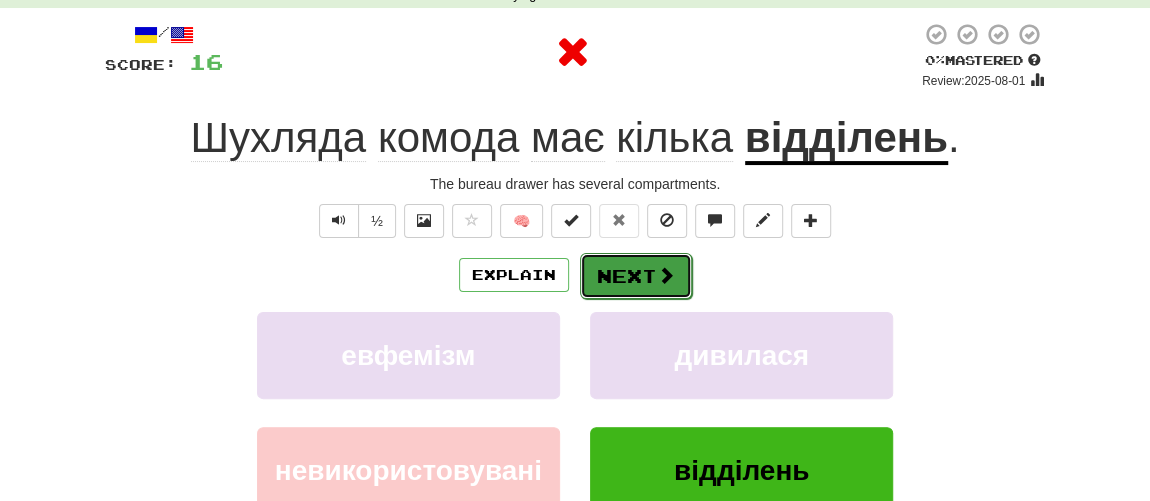 click on "Next" at bounding box center [636, 276] 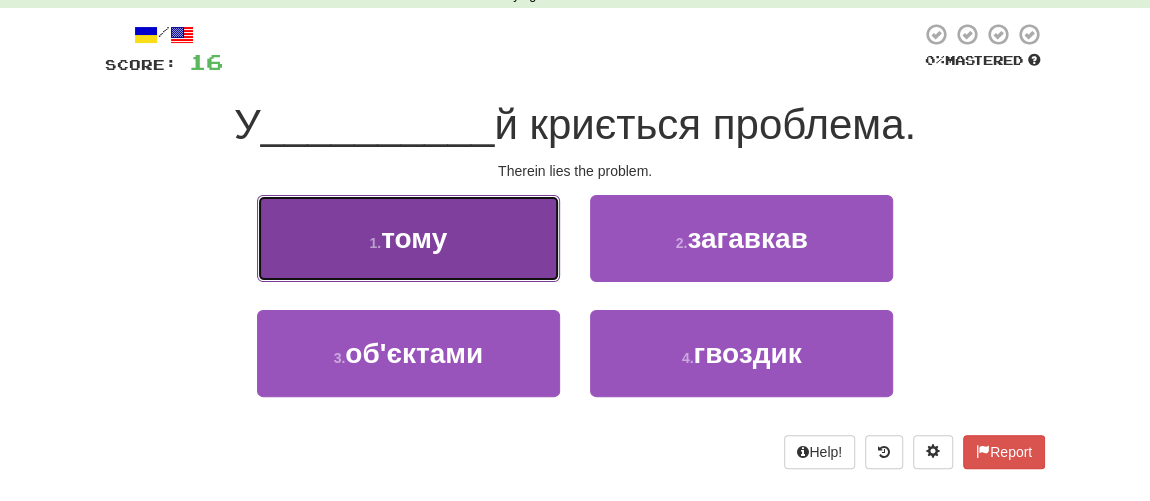 click on "тому" at bounding box center [414, 238] 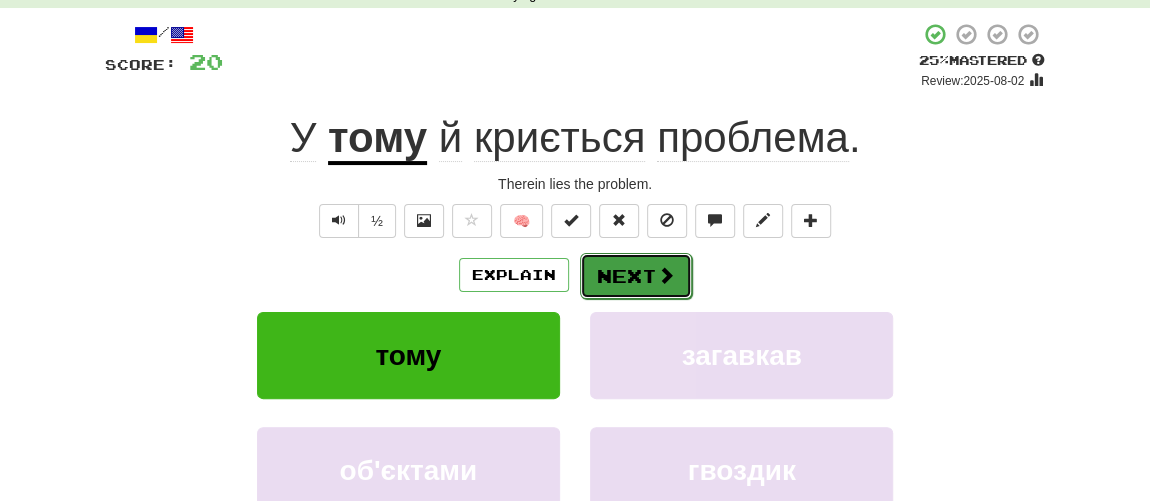click on "Next" at bounding box center (636, 276) 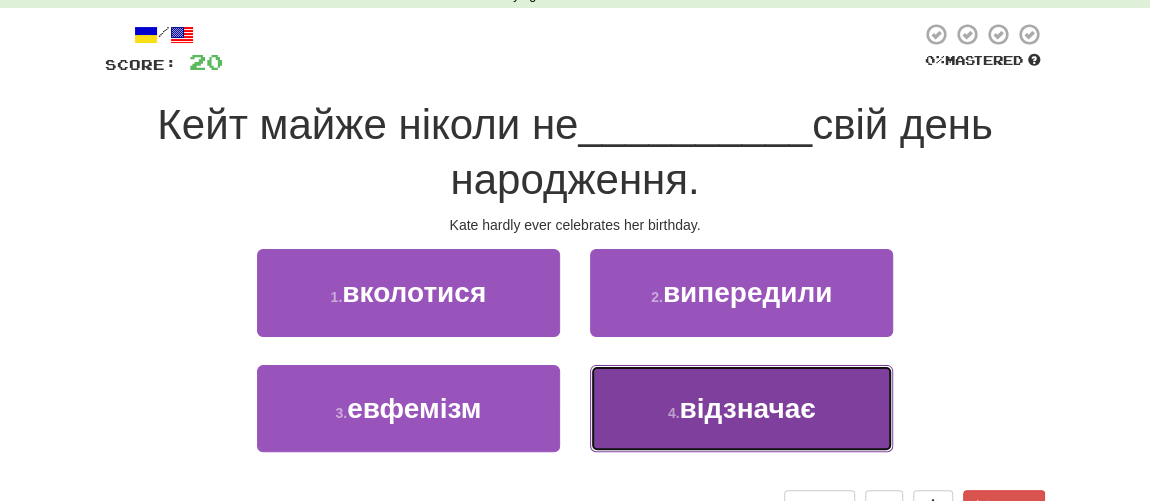 click on "відзначає" at bounding box center [747, 408] 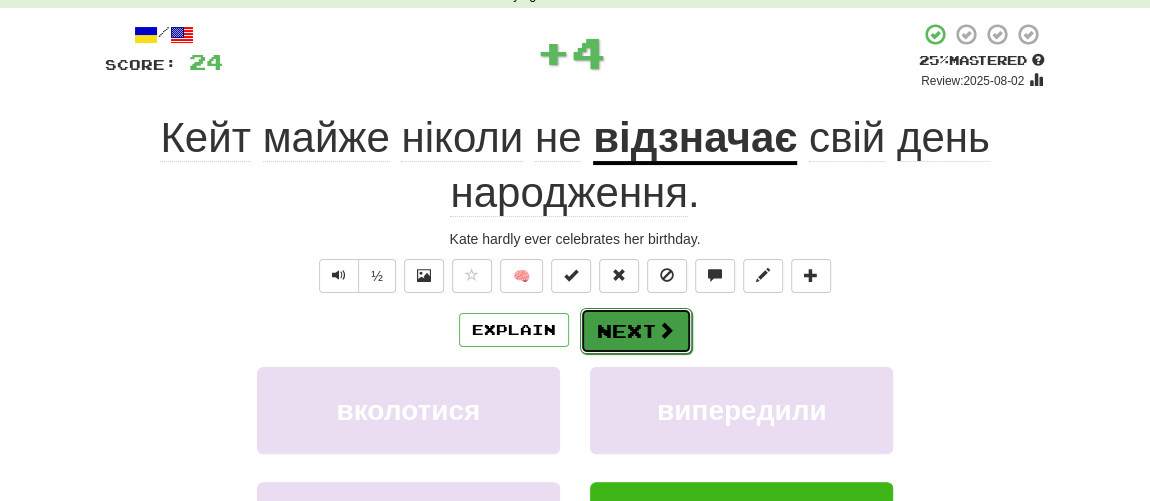 click on "Next" at bounding box center [636, 331] 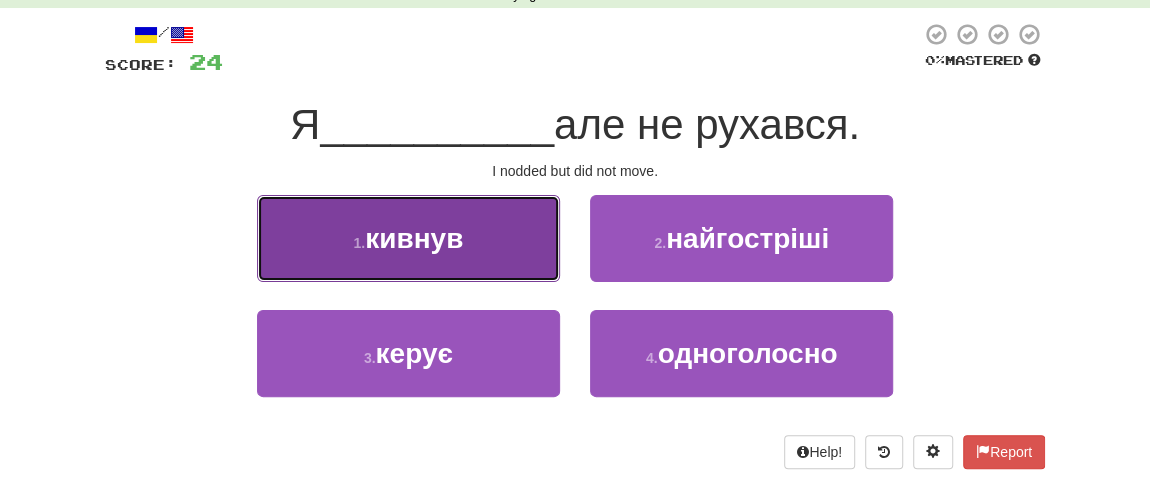 click on "1 .  кивнув" at bounding box center [408, 238] 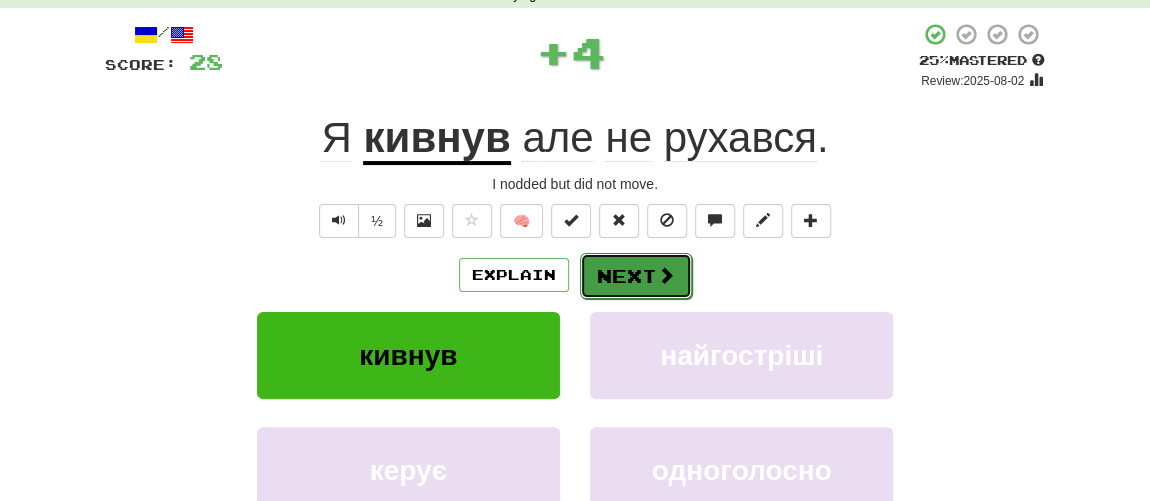 click on "Next" at bounding box center (636, 276) 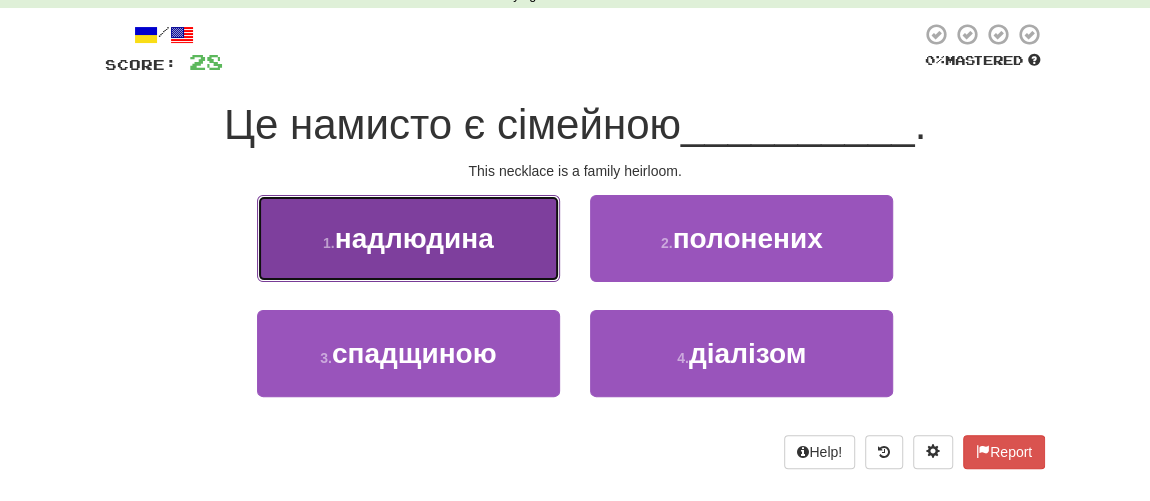 click on "надлюдина" at bounding box center [414, 238] 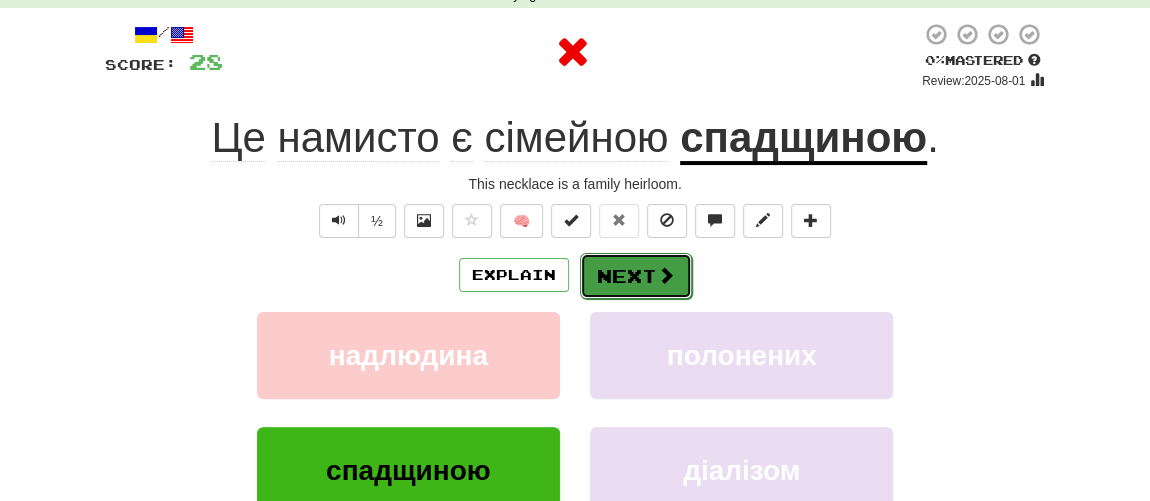 click on "Next" at bounding box center [636, 276] 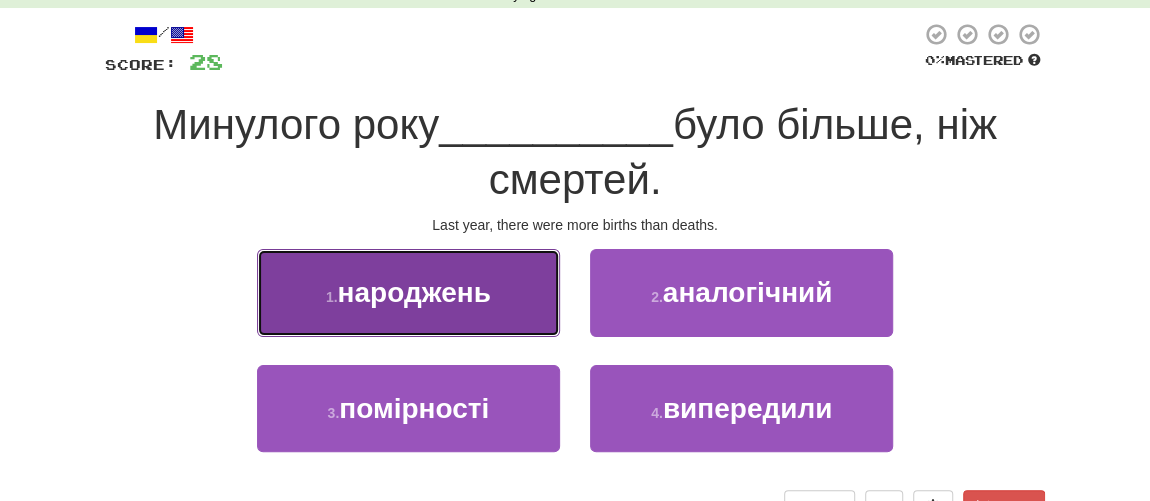 click on "народжень" at bounding box center [414, 292] 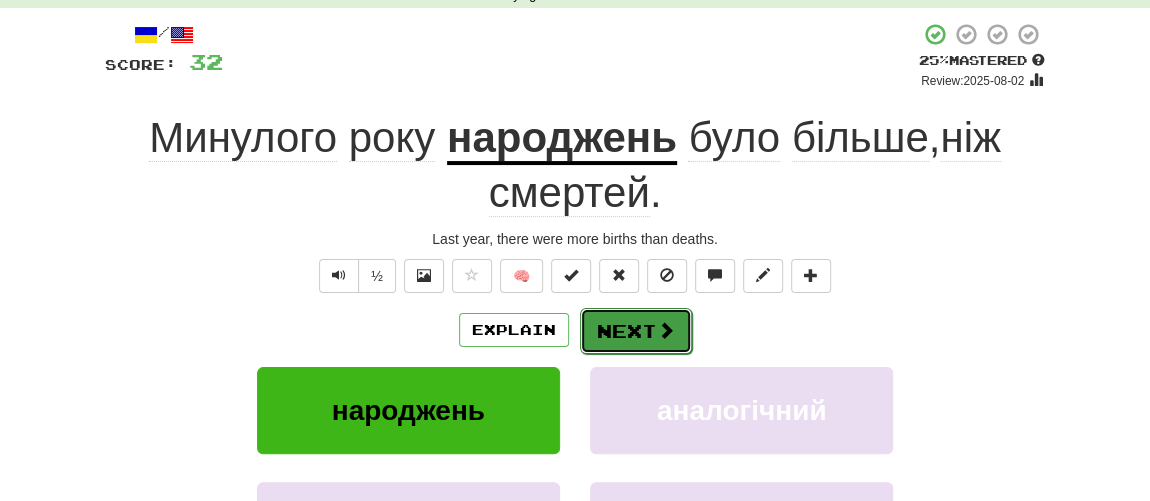 click on "Next" at bounding box center [636, 331] 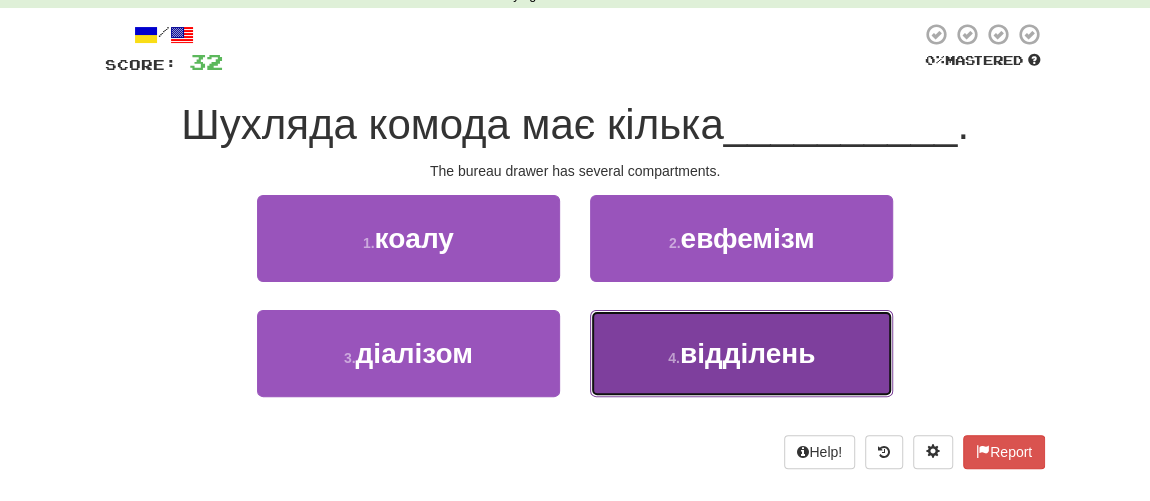 click on "відділень" at bounding box center [747, 353] 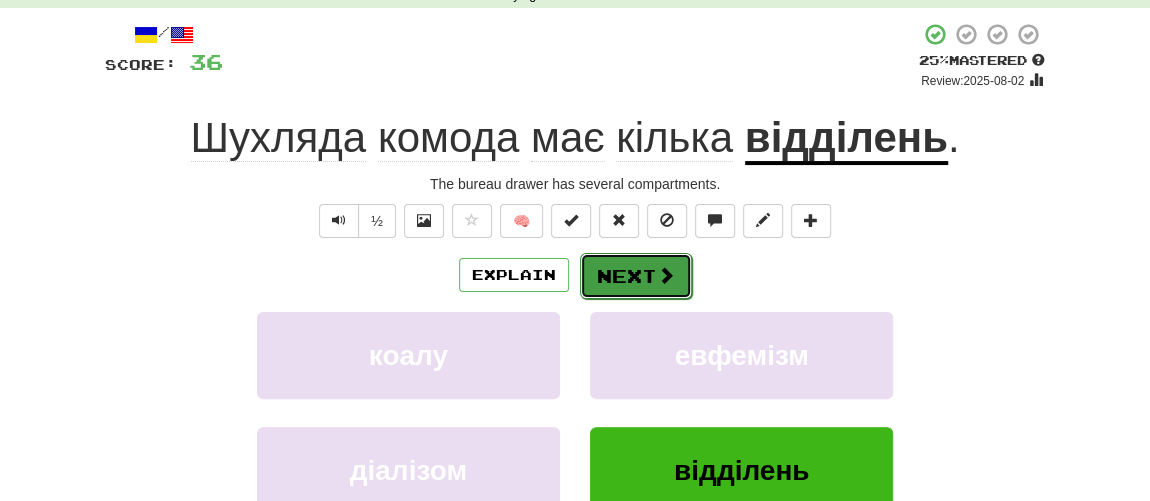 click on "Next" at bounding box center [636, 276] 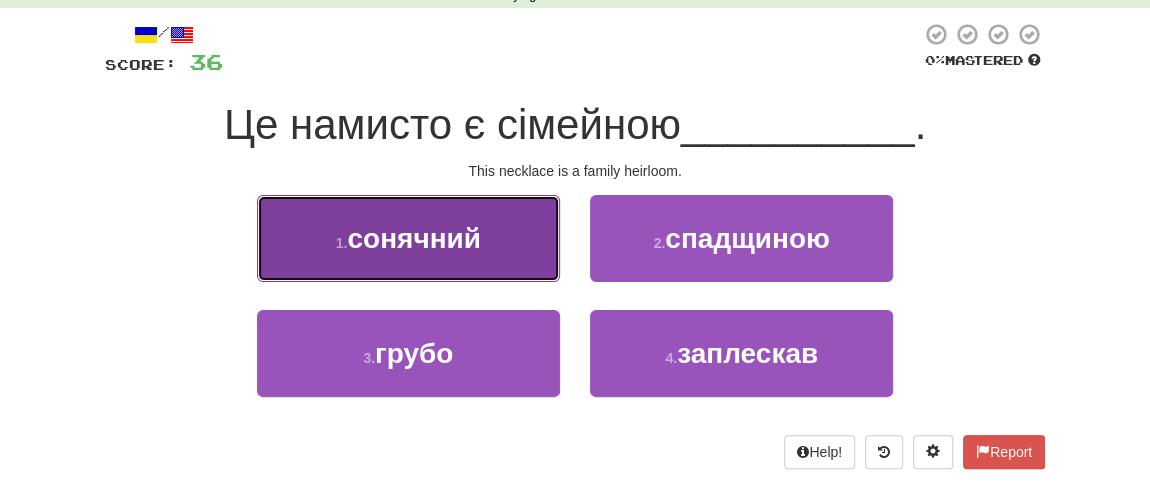 click on "сонячний" at bounding box center [414, 238] 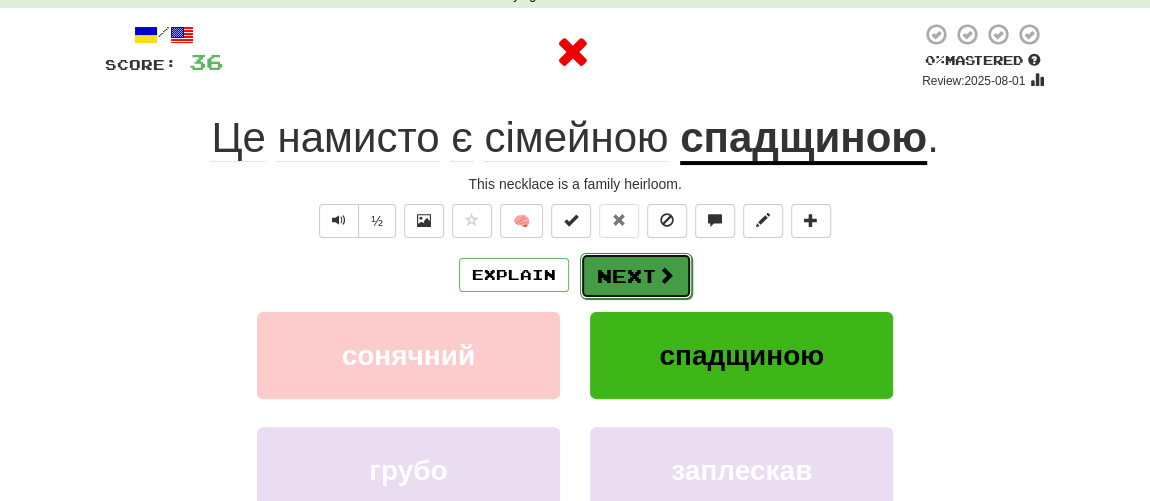 click at bounding box center (666, 275) 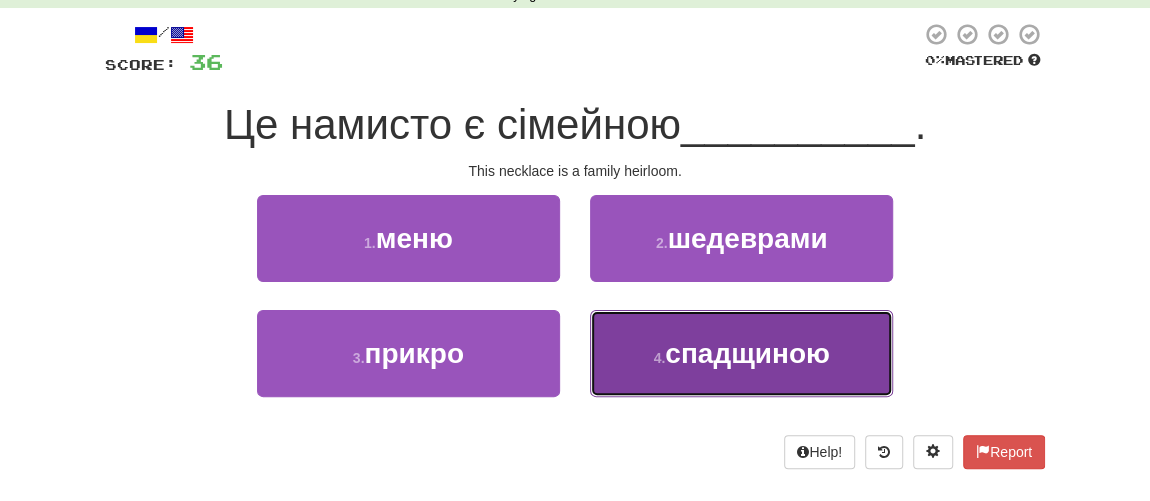 click on "спадщиною" at bounding box center (747, 353) 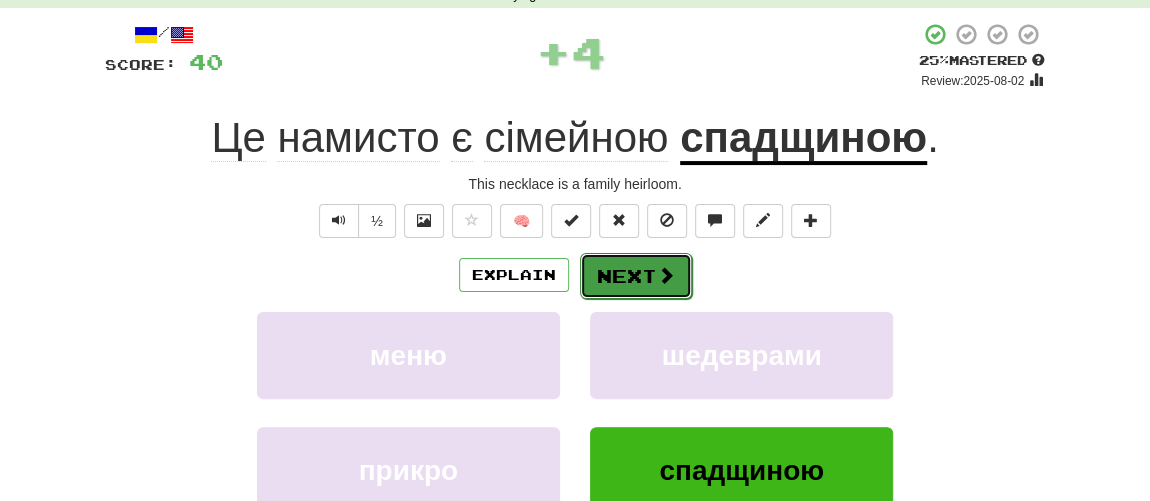 click on "Next" at bounding box center (636, 276) 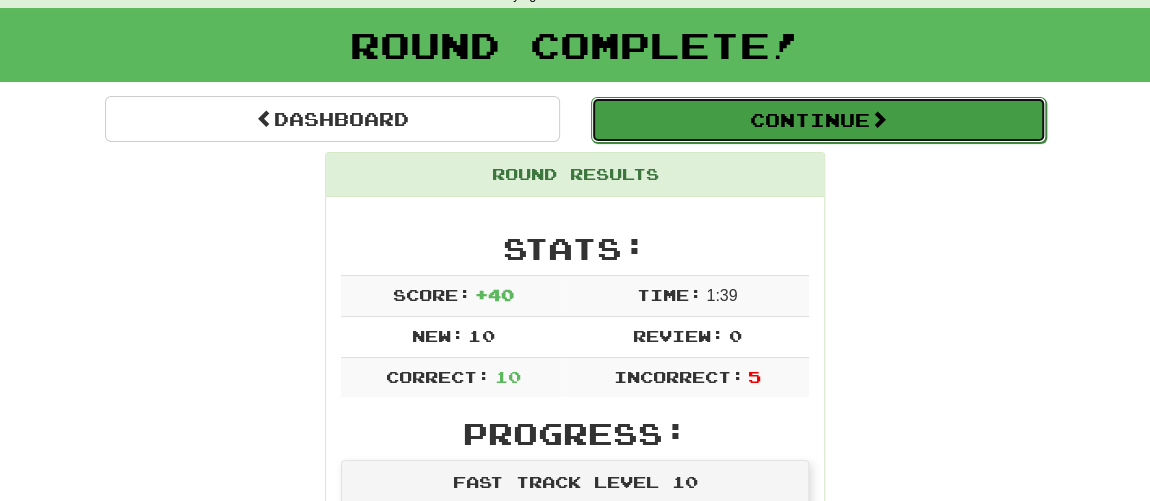 click on "Continue" at bounding box center (818, 120) 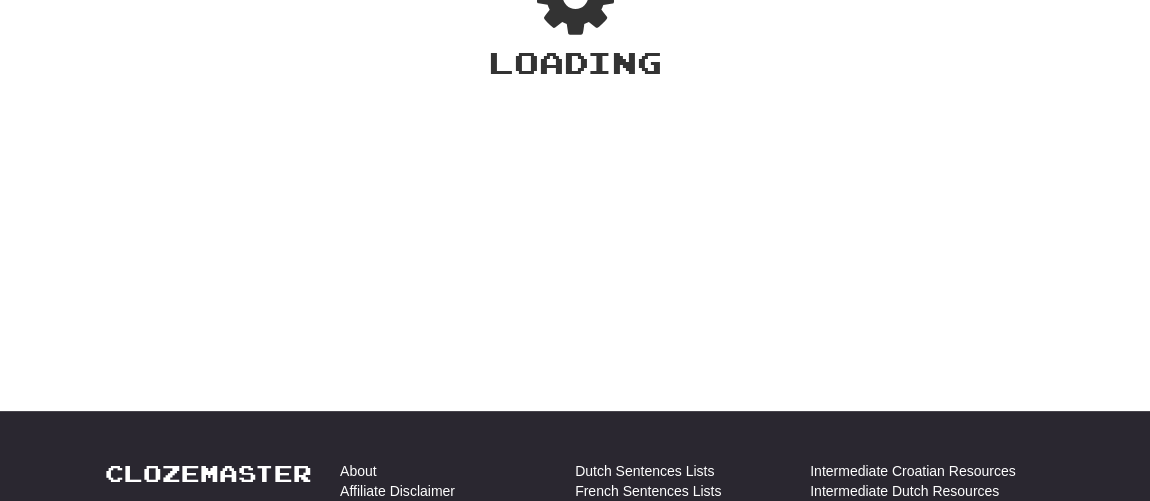 scroll, scrollTop: 100, scrollLeft: 0, axis: vertical 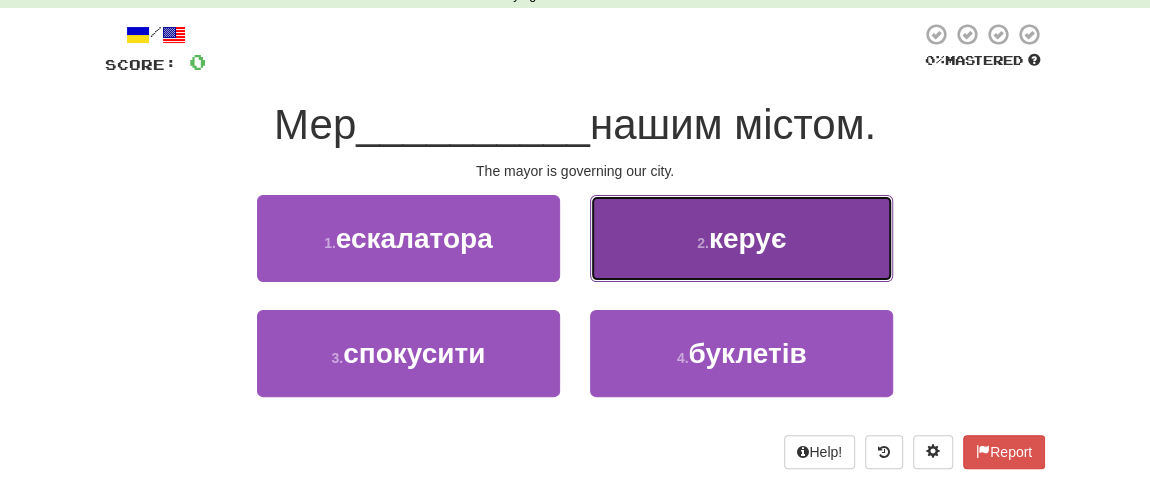 click on "керує" at bounding box center (747, 238) 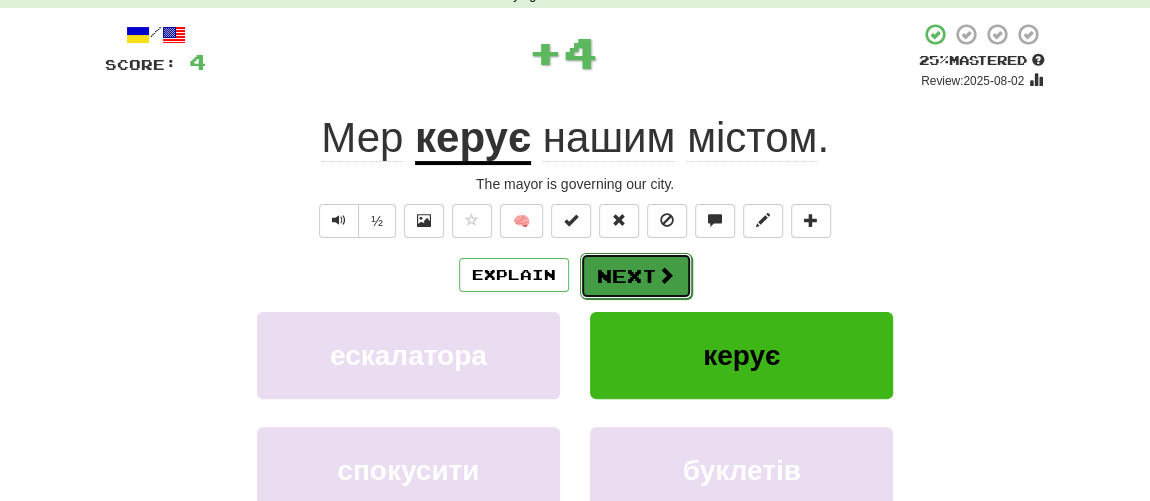 click on "Next" at bounding box center [636, 276] 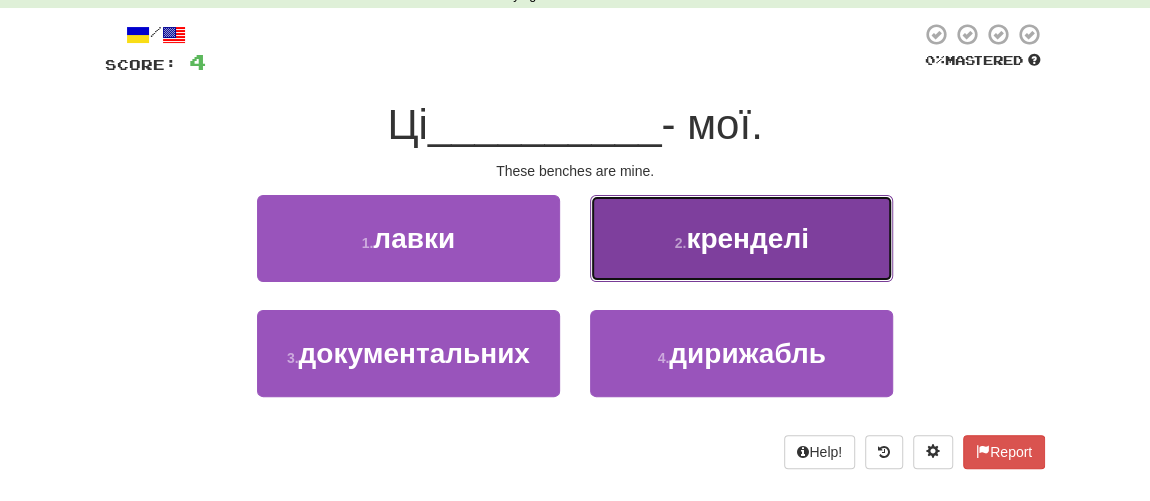 click on "кренделі" at bounding box center (747, 238) 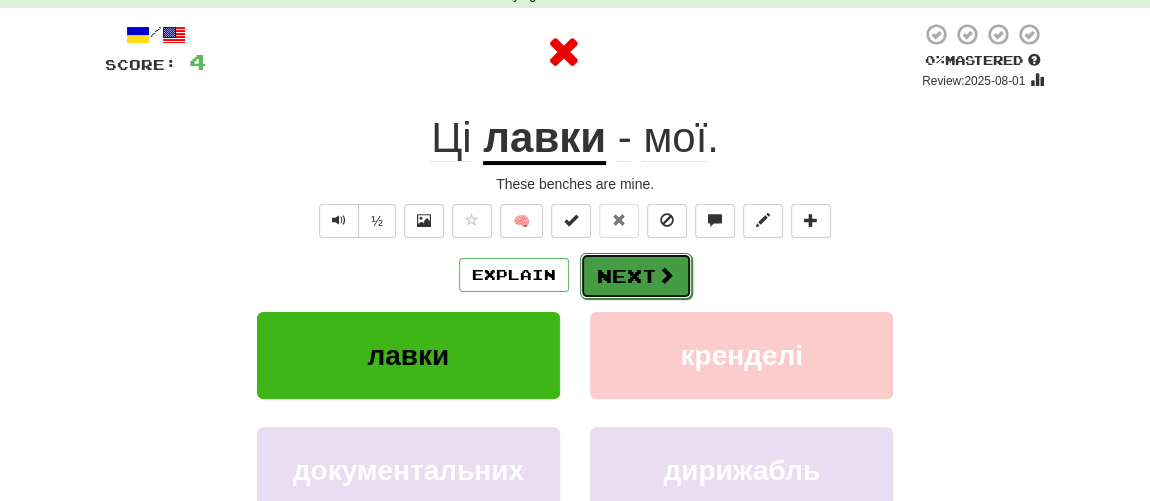 click on "Next" at bounding box center [636, 276] 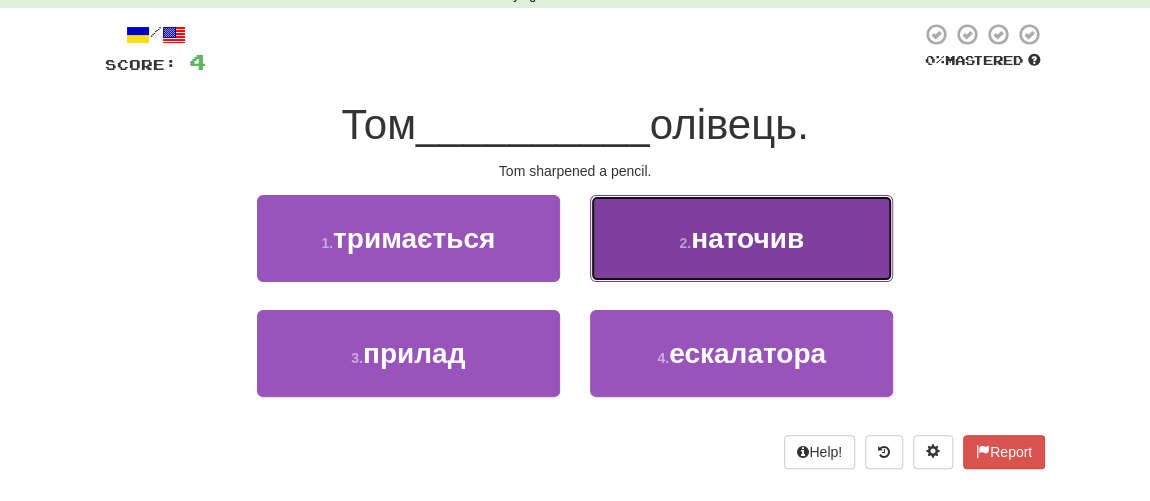 click on "2 ." at bounding box center (685, 243) 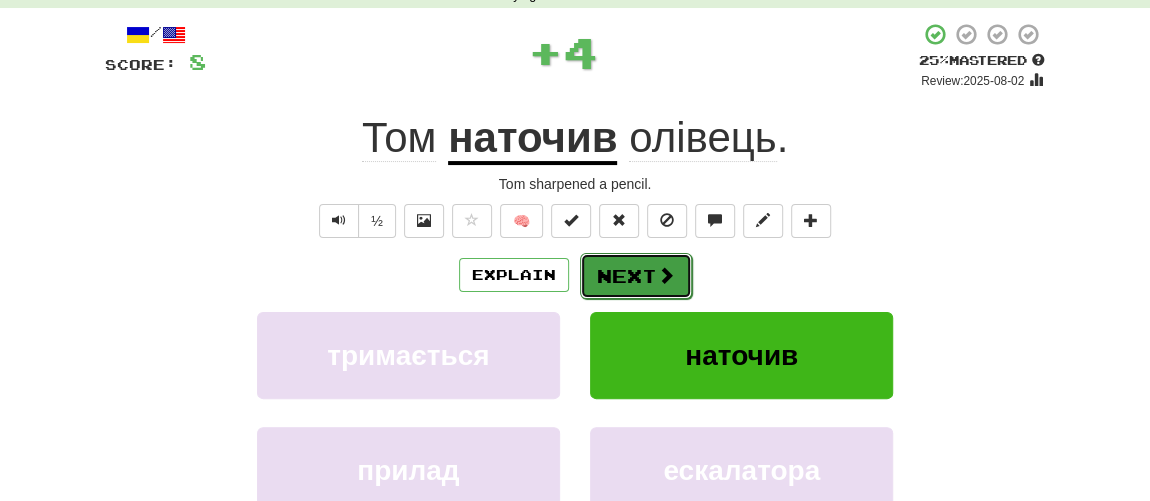 click on "Next" at bounding box center (636, 276) 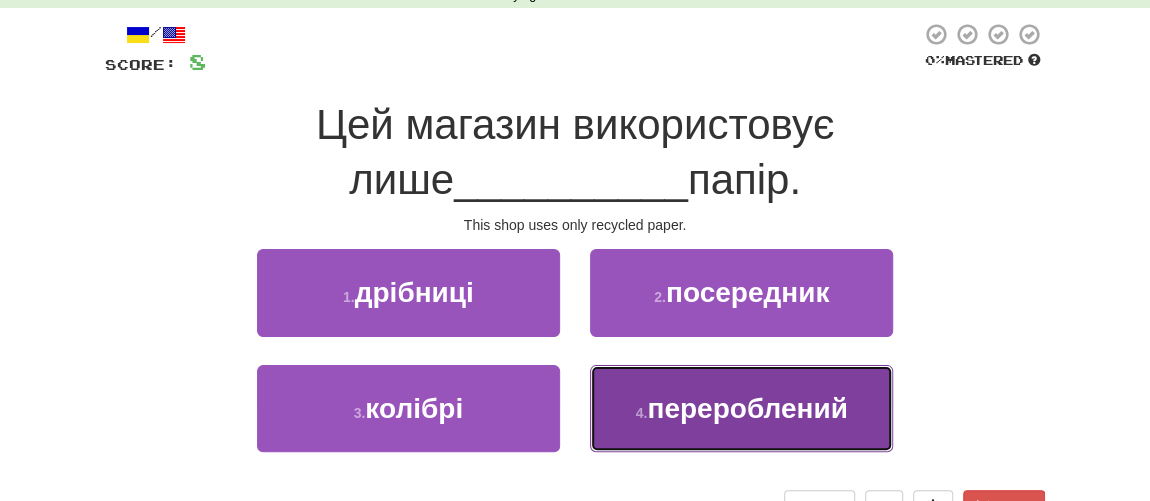 click on "перероблений" at bounding box center [747, 408] 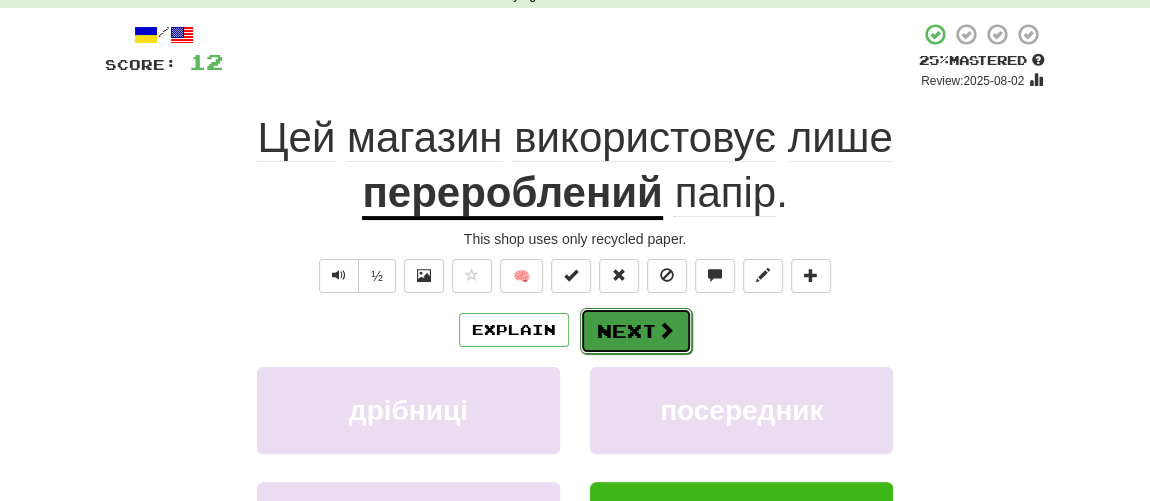 click on "Next" at bounding box center [636, 331] 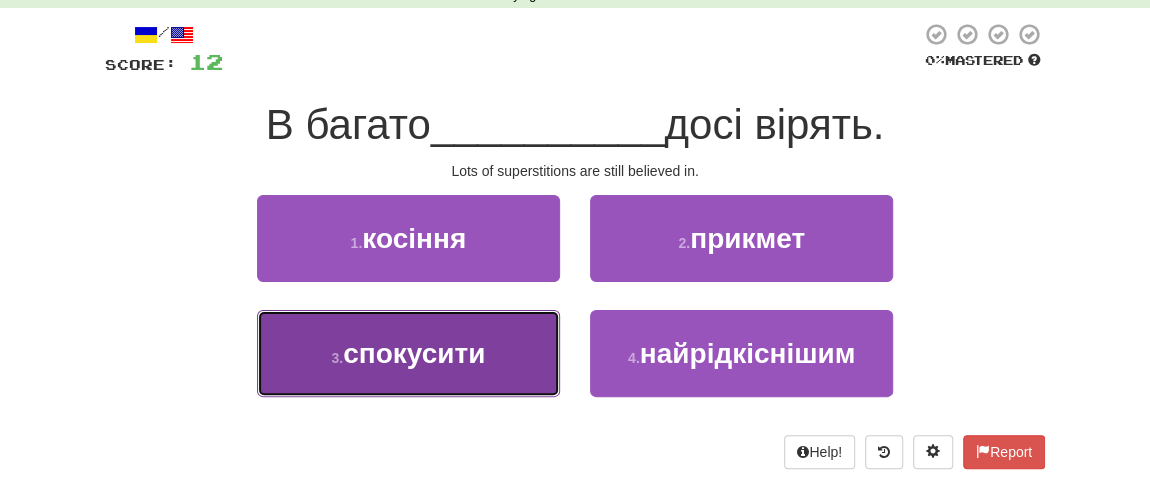 click on "спокусити" at bounding box center [414, 353] 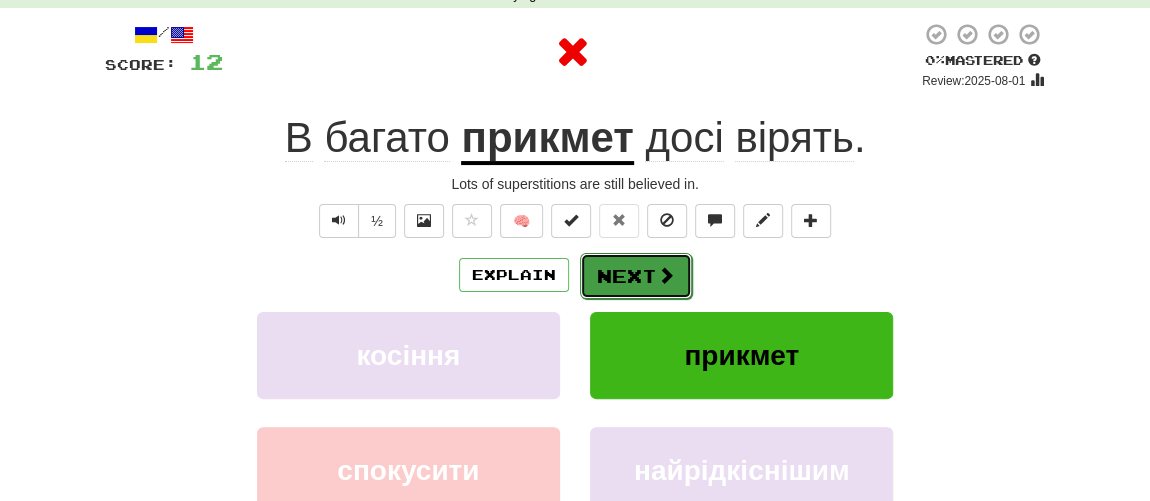 click on "Next" at bounding box center [636, 276] 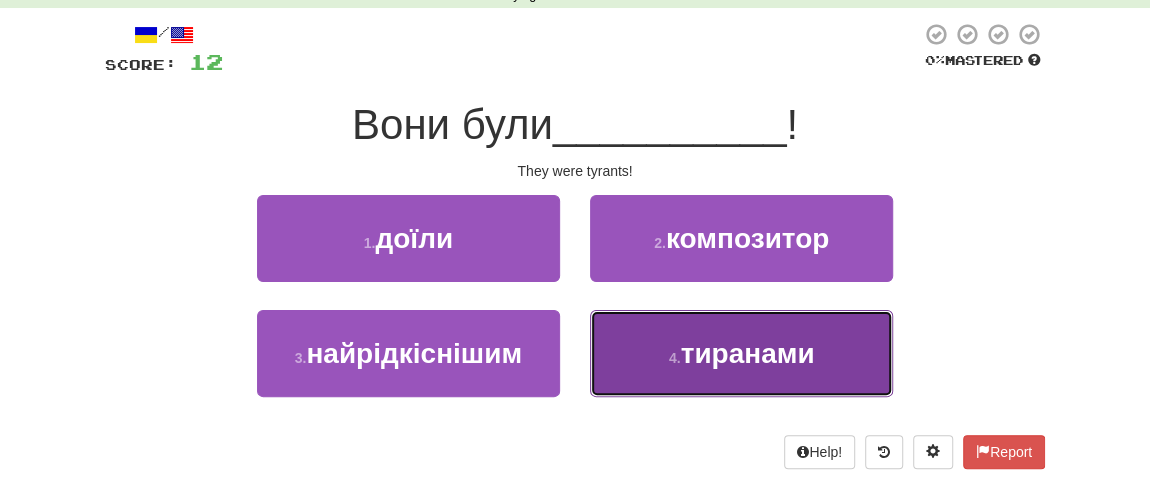 click on "тиранами" at bounding box center [747, 353] 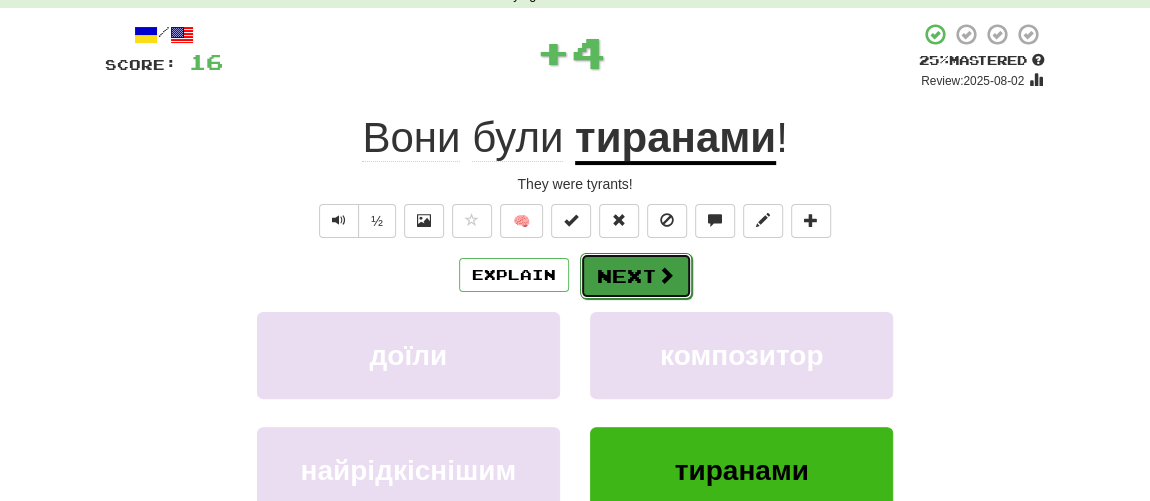 click on "Next" at bounding box center (636, 276) 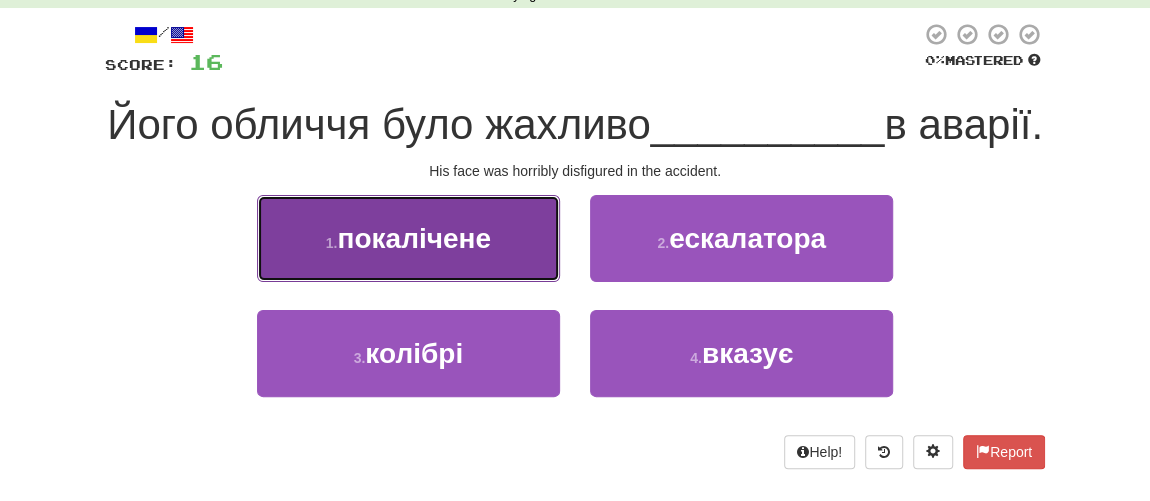 click on "покалічене" at bounding box center [413, 238] 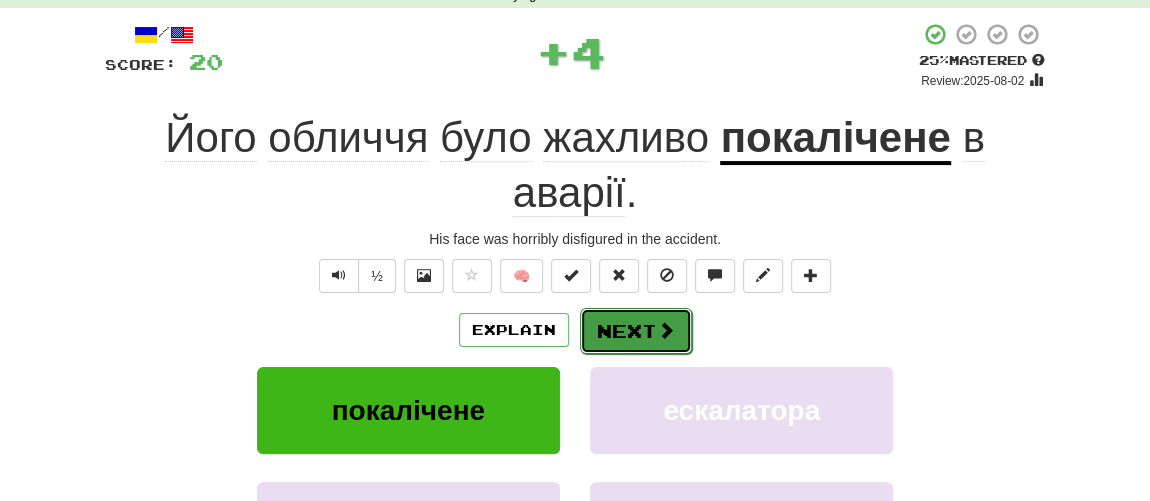 click on "Next" at bounding box center [636, 331] 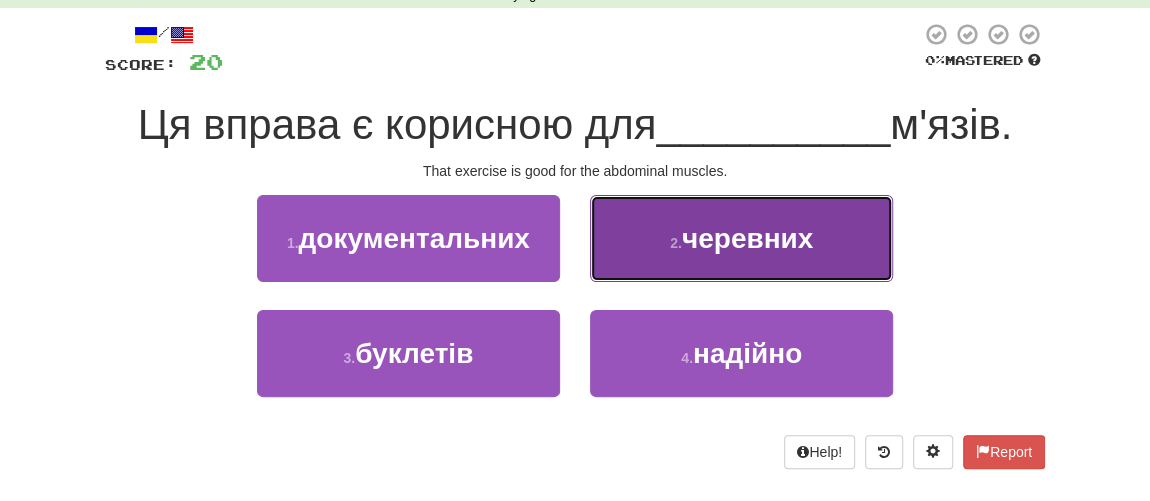 click on "черевних" at bounding box center [747, 238] 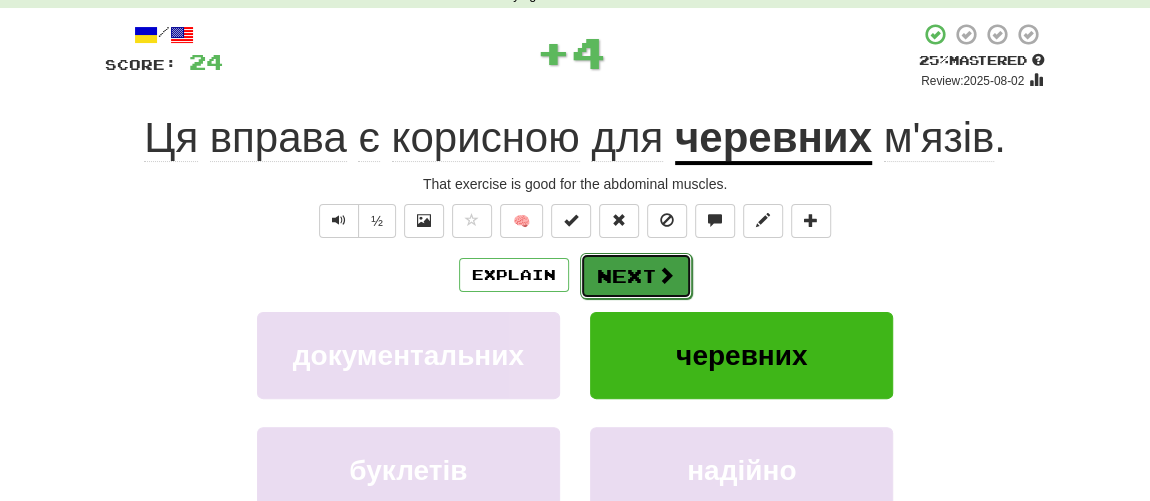 click on "Next" at bounding box center (636, 276) 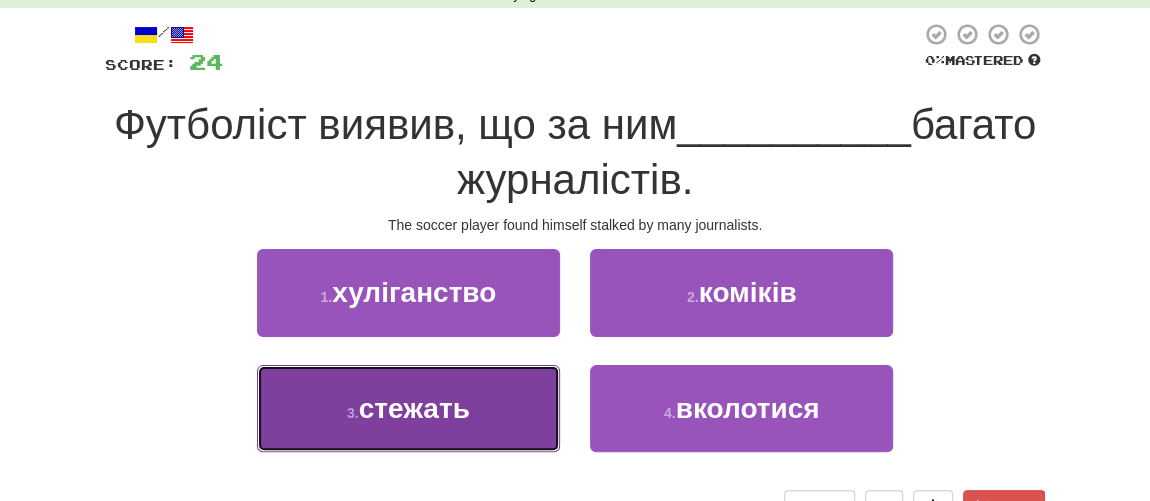 click on "стежать" at bounding box center (414, 408) 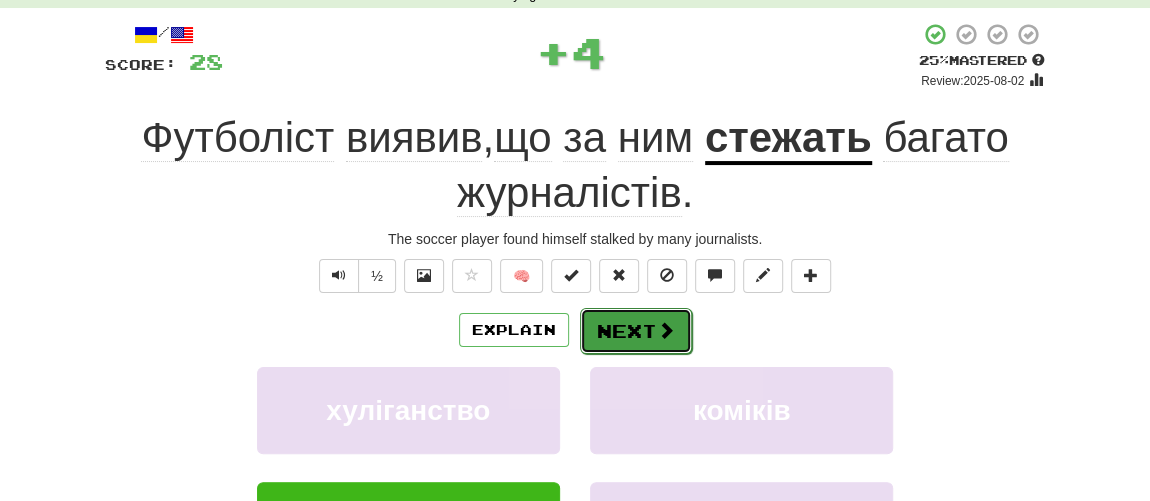 click on "Next" at bounding box center [636, 331] 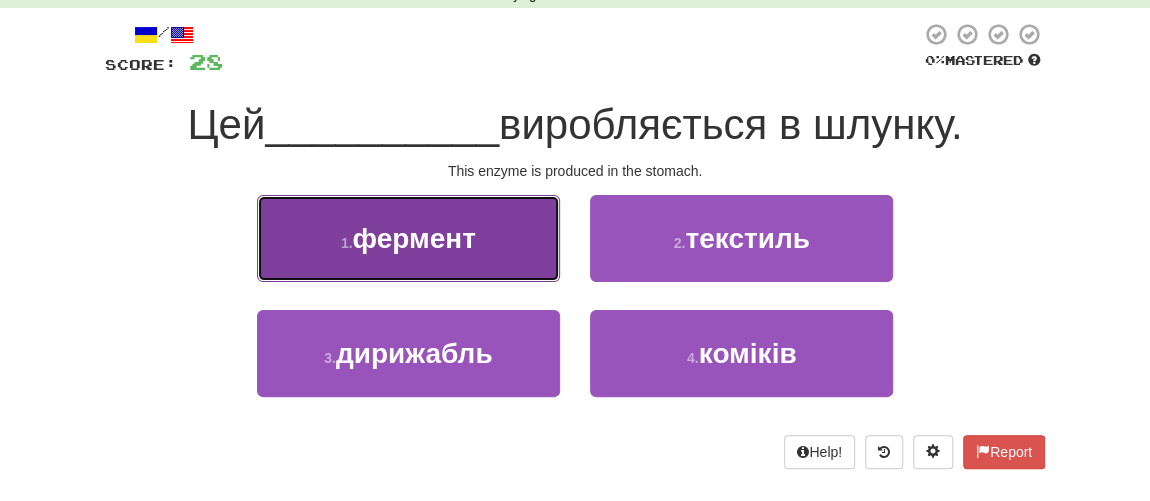 click on "фермент" at bounding box center (413, 238) 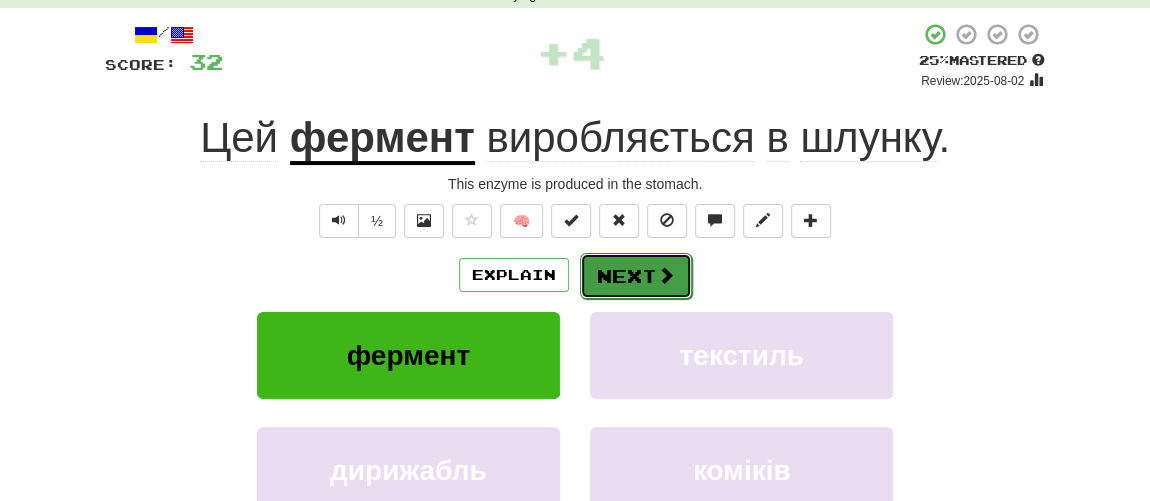 click on "Next" at bounding box center [636, 276] 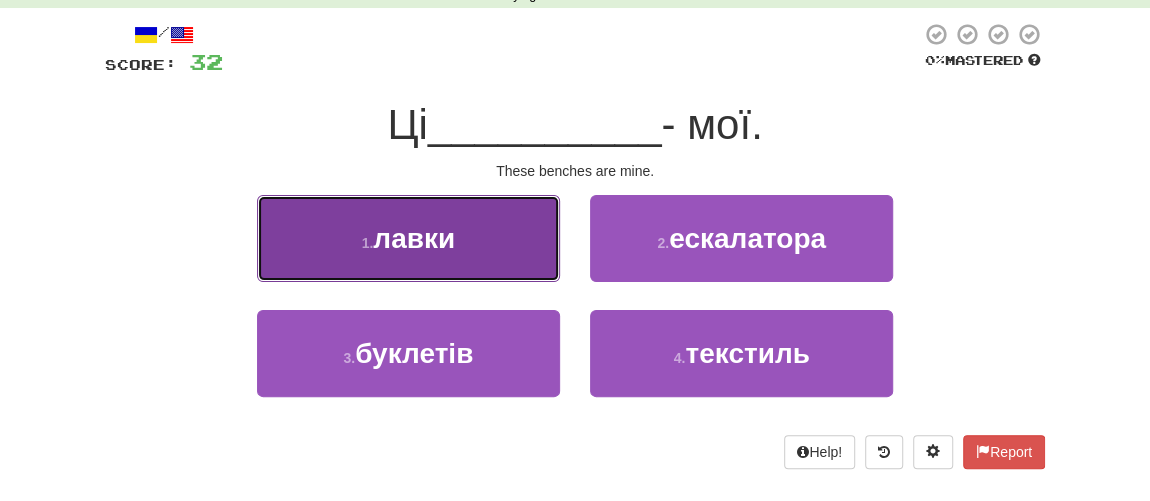 click on "1 .  лавки" at bounding box center [408, 238] 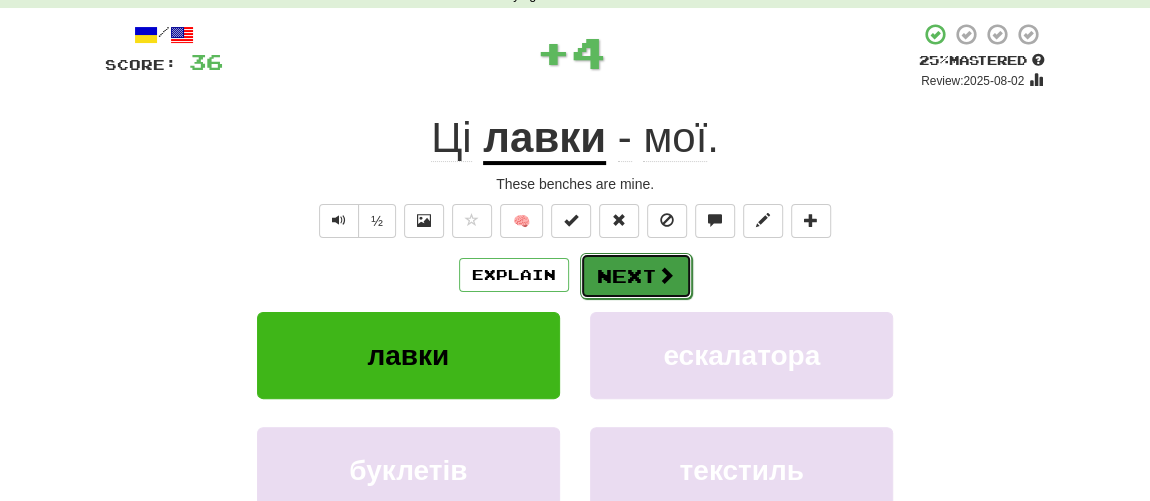 click on "Next" at bounding box center [636, 276] 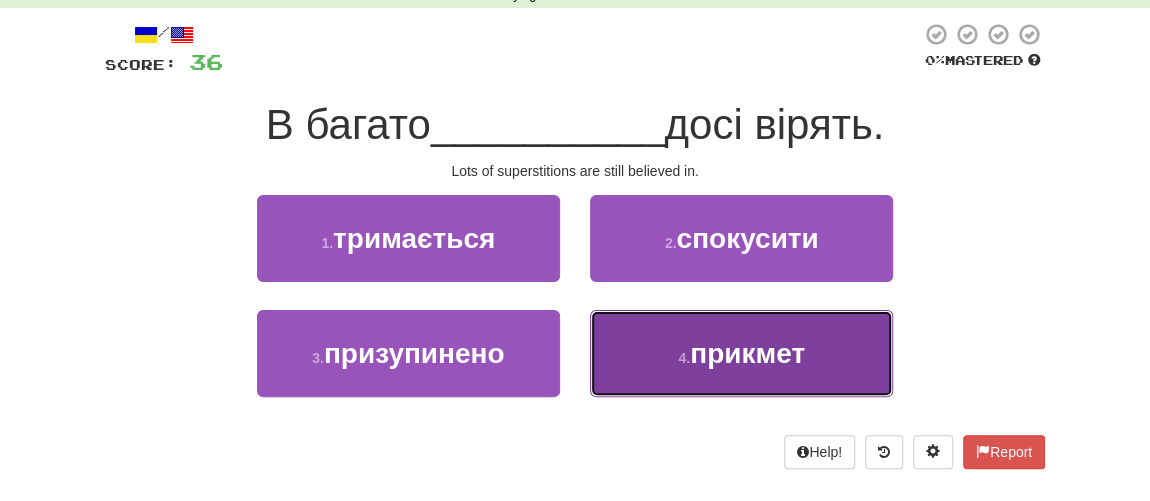 click on "прикмет" at bounding box center (747, 353) 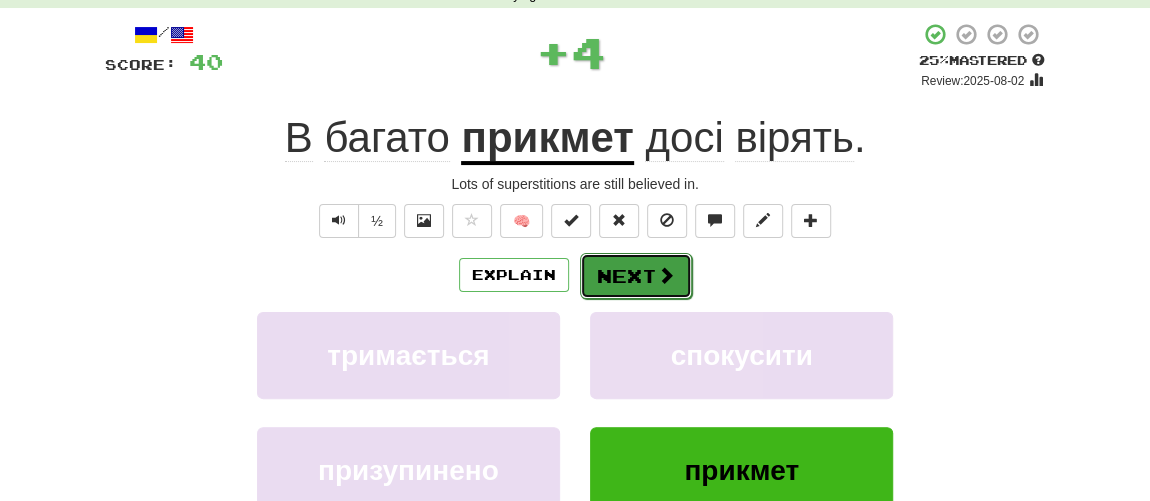 click on "Next" at bounding box center (636, 276) 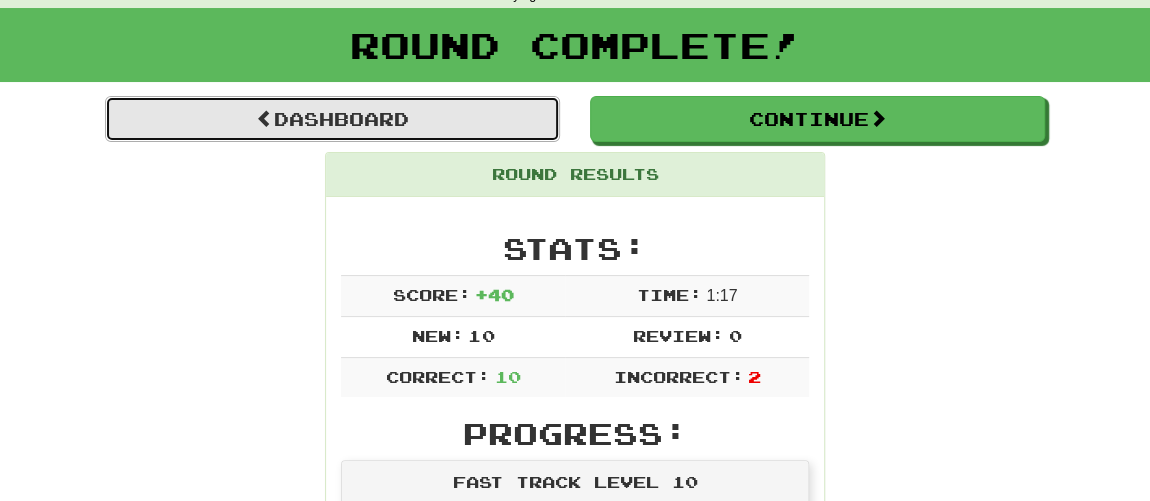 click on "Dashboard" at bounding box center [332, 119] 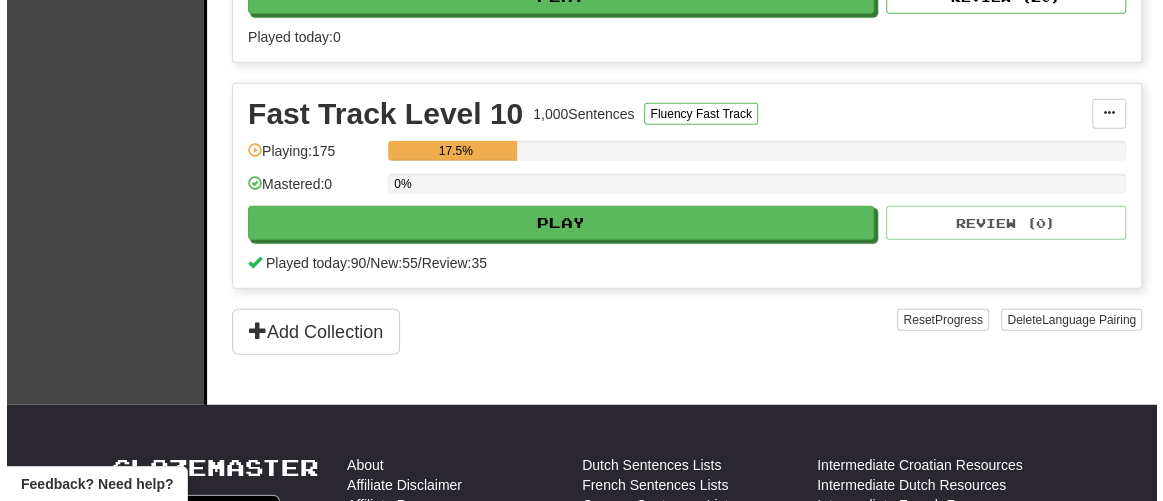 scroll, scrollTop: 2454, scrollLeft: 0, axis: vertical 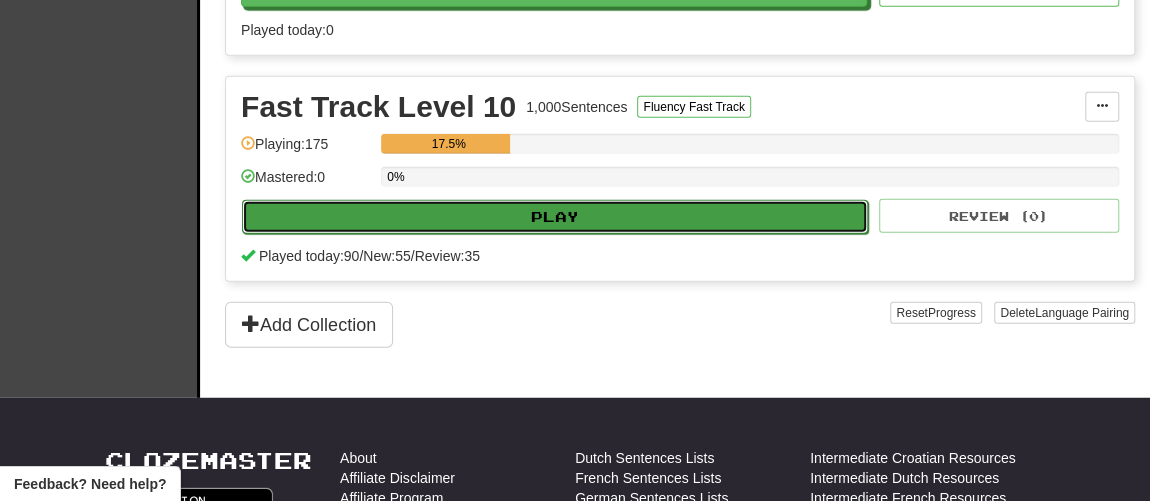 click on "Play" at bounding box center [555, 217] 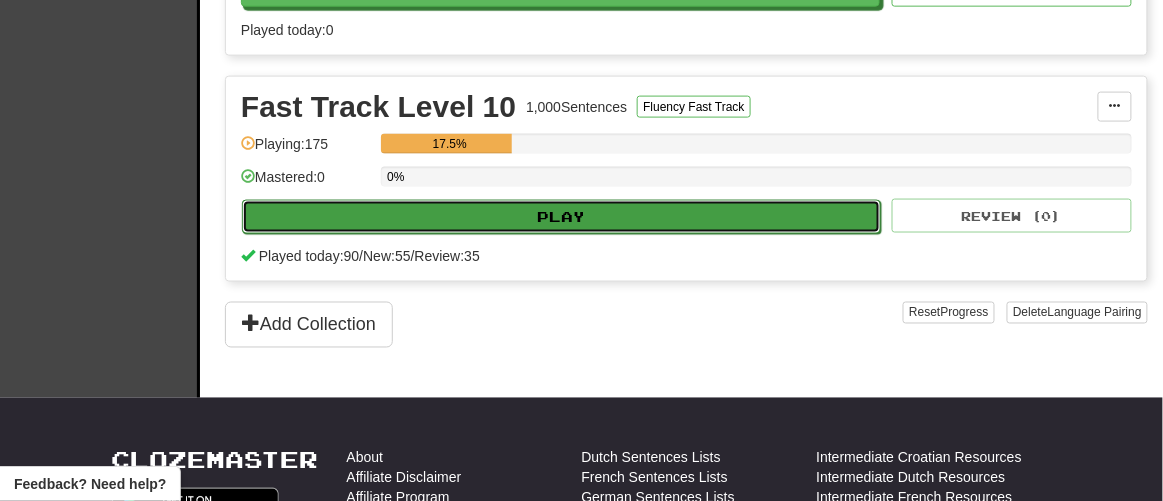 select on "**" 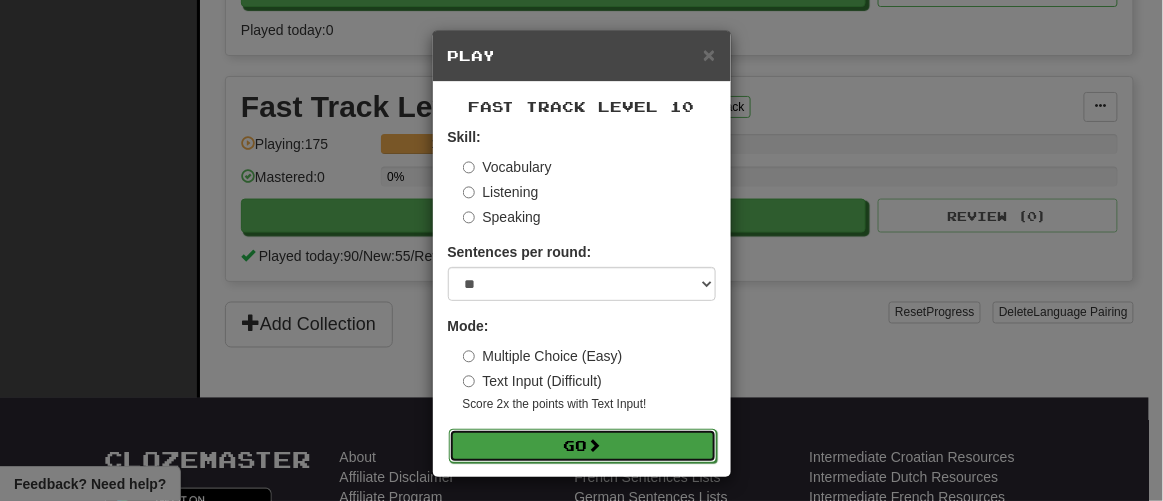 click on "Go" at bounding box center (583, 446) 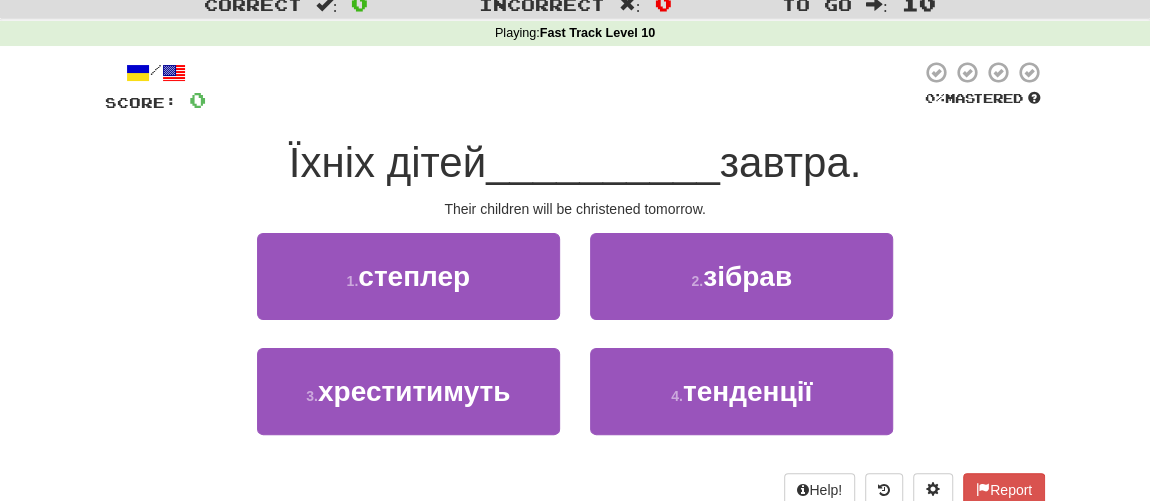 scroll, scrollTop: 90, scrollLeft: 0, axis: vertical 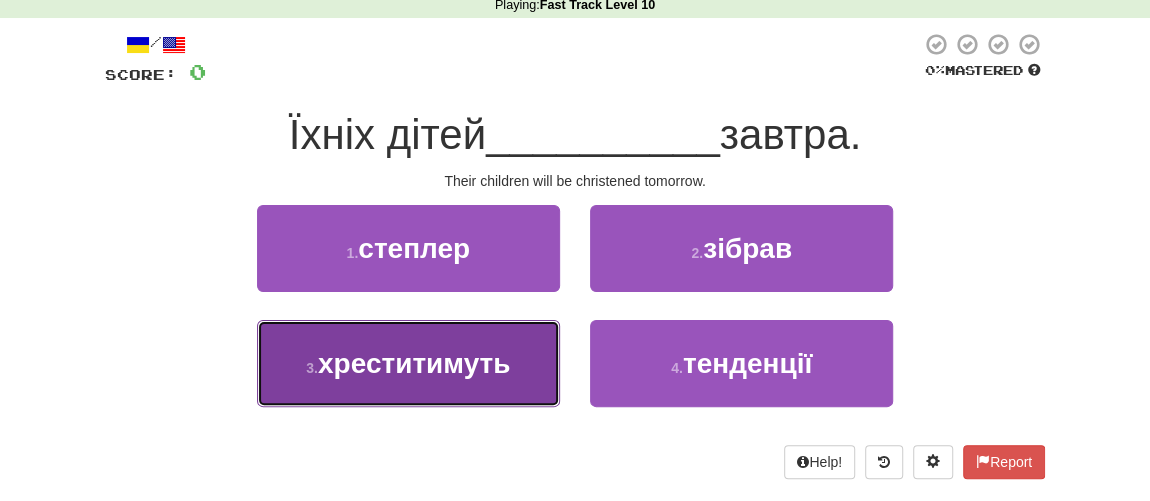 click on "хреститимуть" at bounding box center [414, 363] 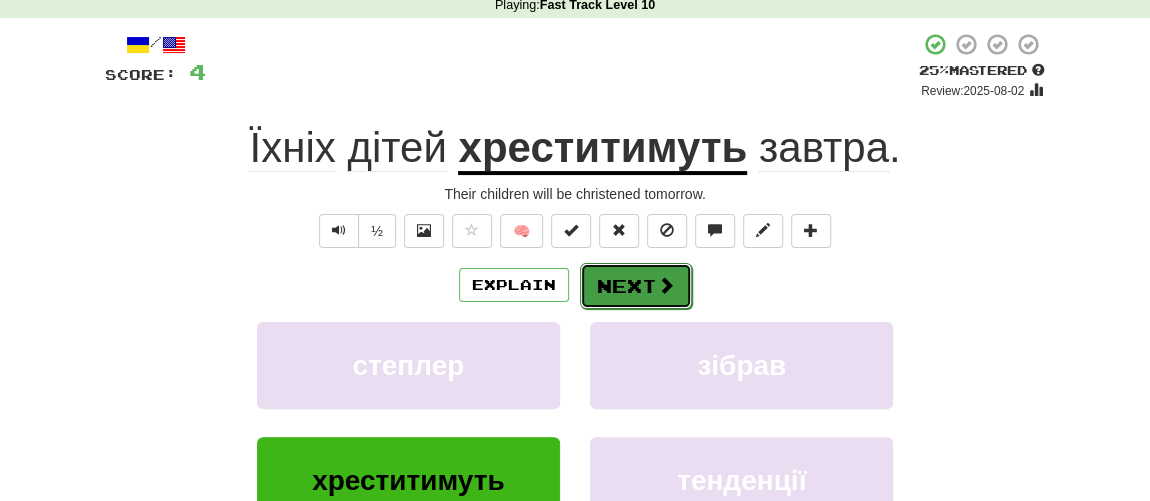 click on "Next" at bounding box center (636, 286) 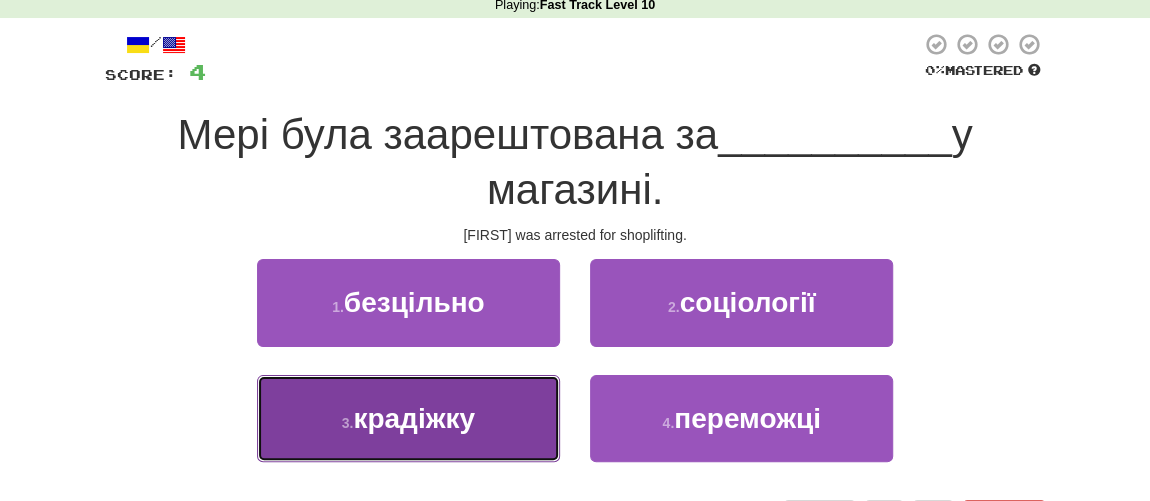 click on "крадіжку" at bounding box center [414, 418] 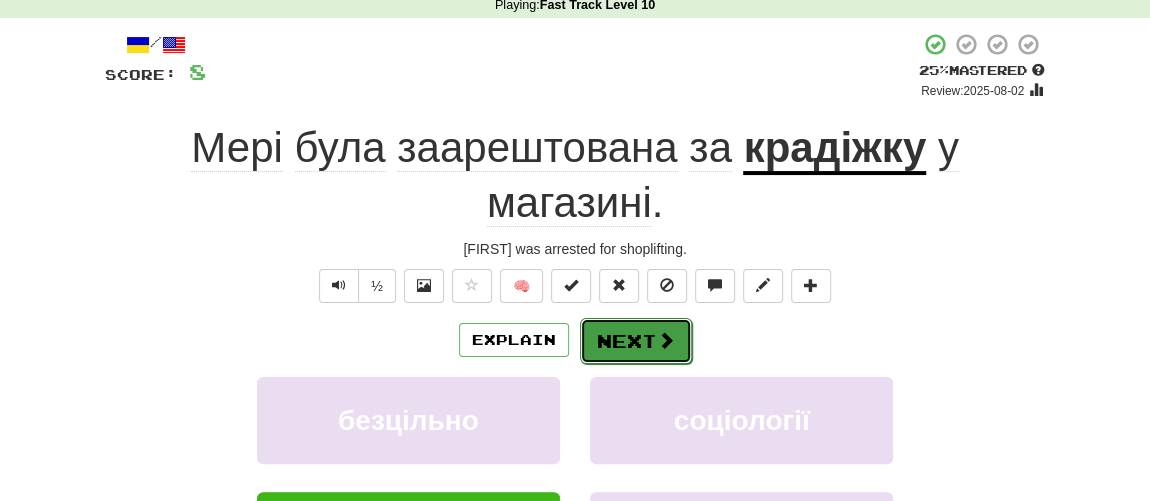 click on "Next" at bounding box center [636, 341] 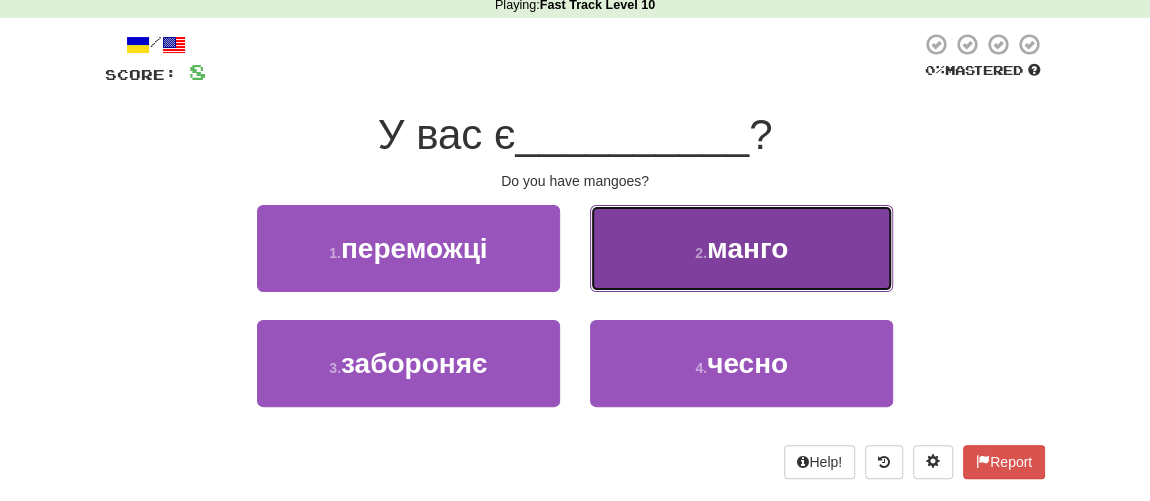 click on "2 .  манго" at bounding box center [741, 248] 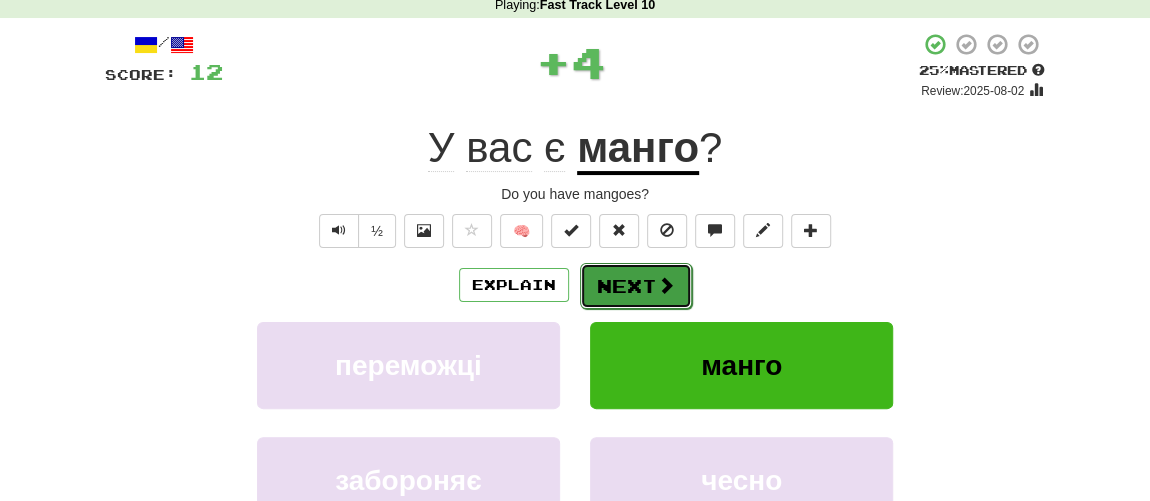 click on "Next" at bounding box center (636, 286) 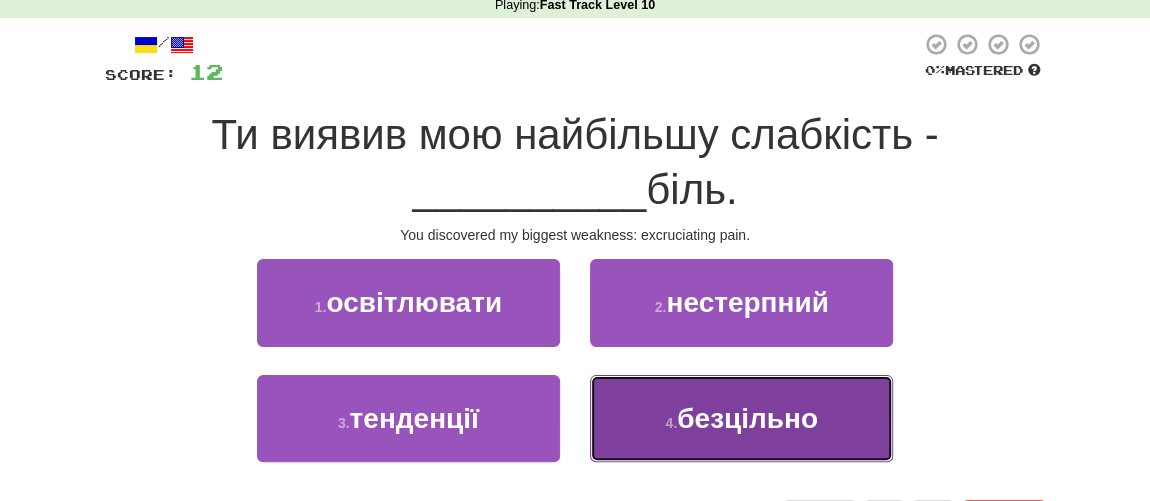 click on "4 .  безцільно" at bounding box center (741, 418) 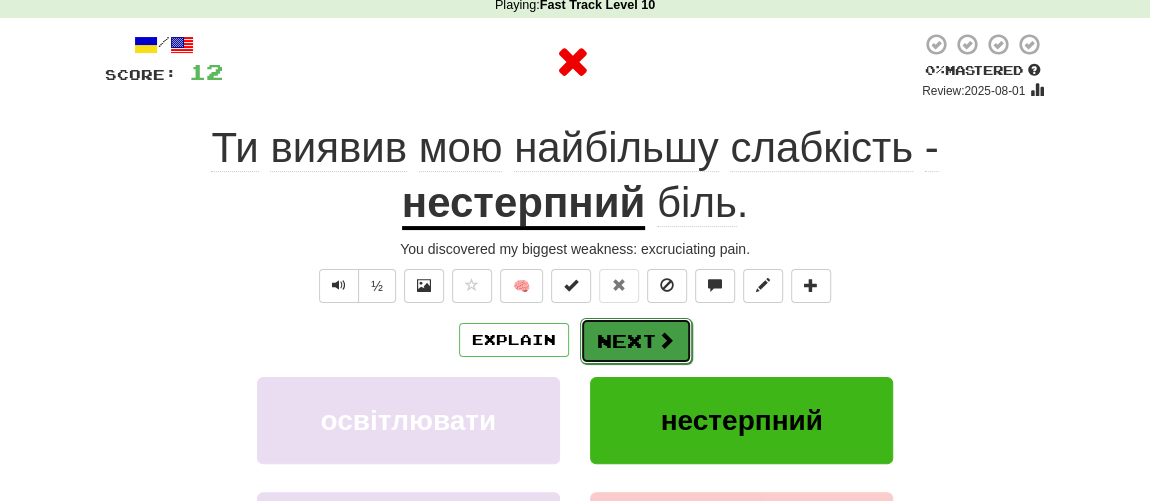 click on "Next" at bounding box center [636, 341] 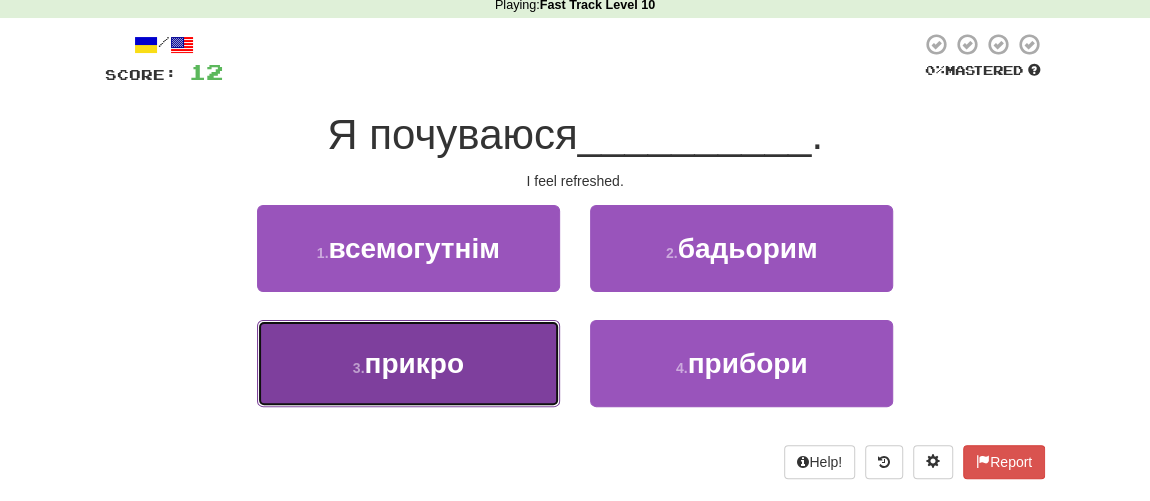 click on "прикро" at bounding box center (413, 363) 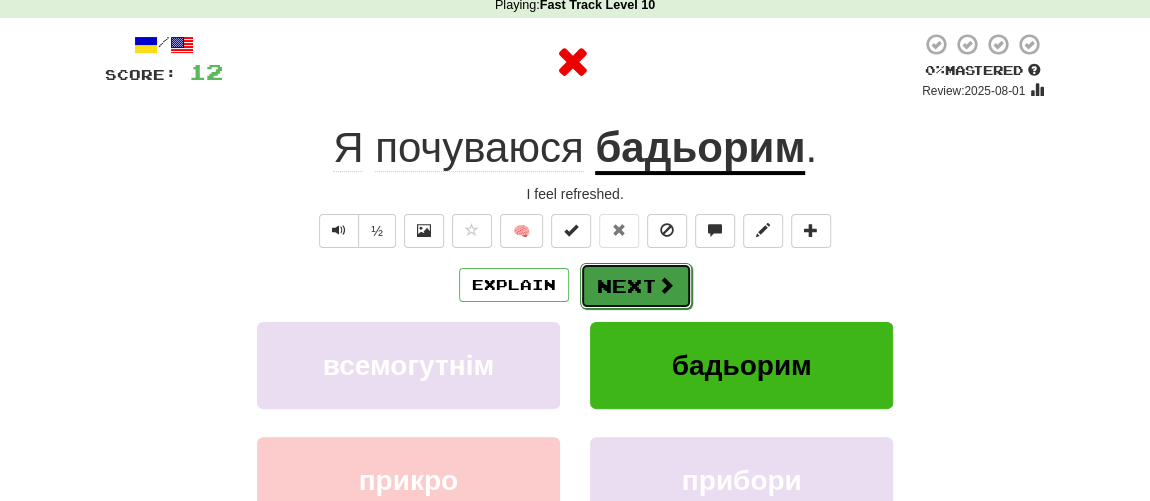 click on "Next" at bounding box center (636, 286) 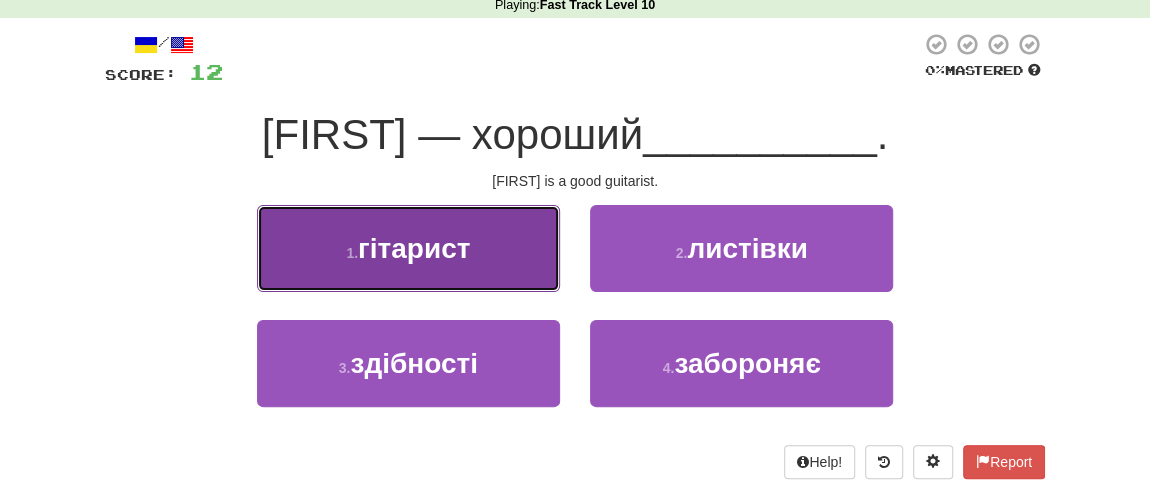 click on "гітарист" at bounding box center (414, 248) 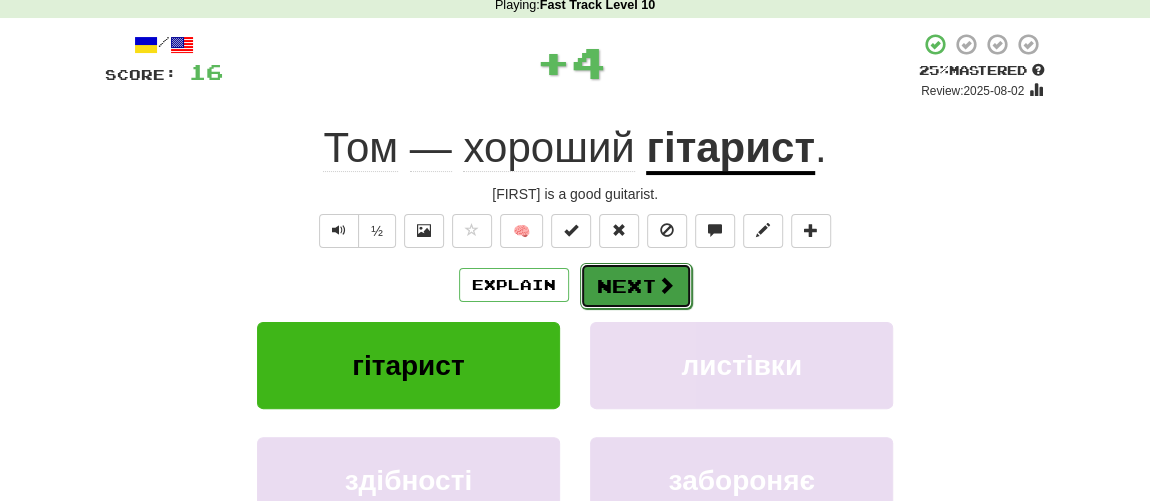 click on "Next" at bounding box center [636, 286] 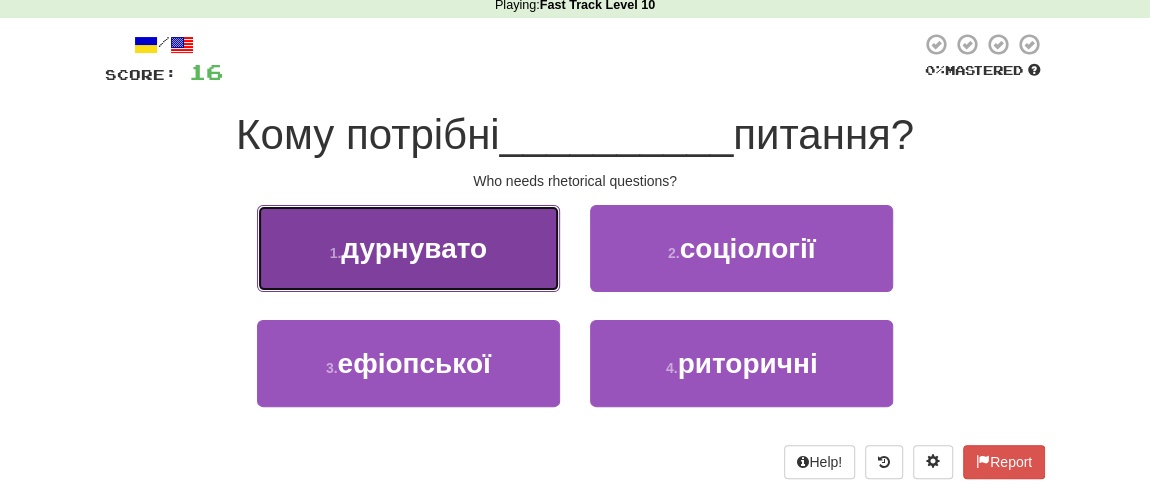 click on "дурнувато" at bounding box center (414, 248) 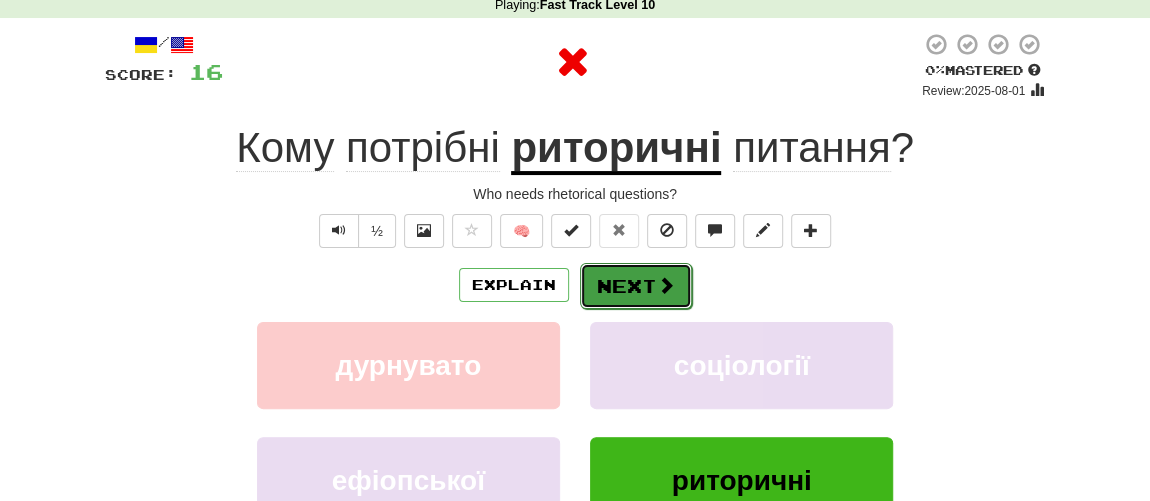 click on "Next" at bounding box center (636, 286) 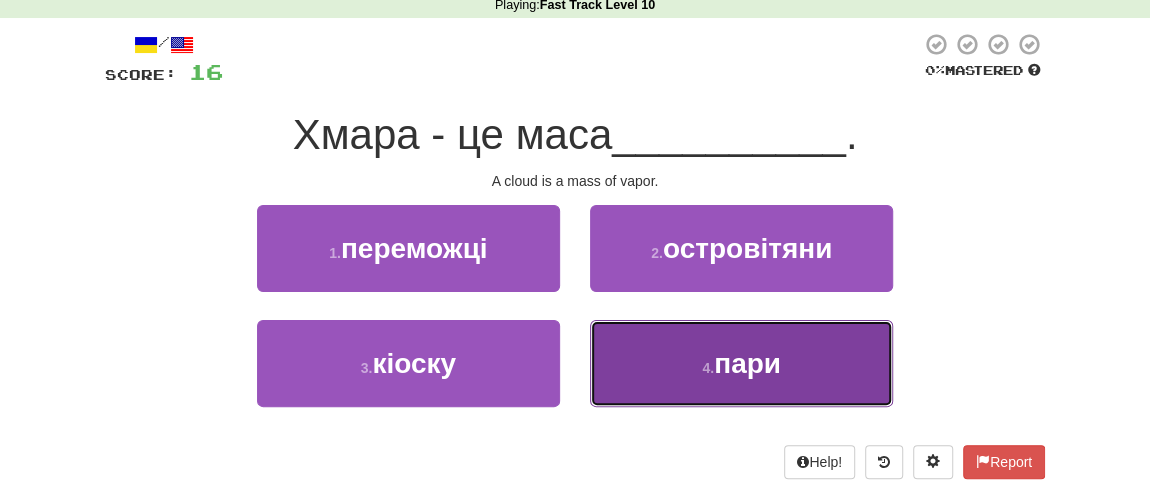 click on "4 .  пари" at bounding box center (741, 363) 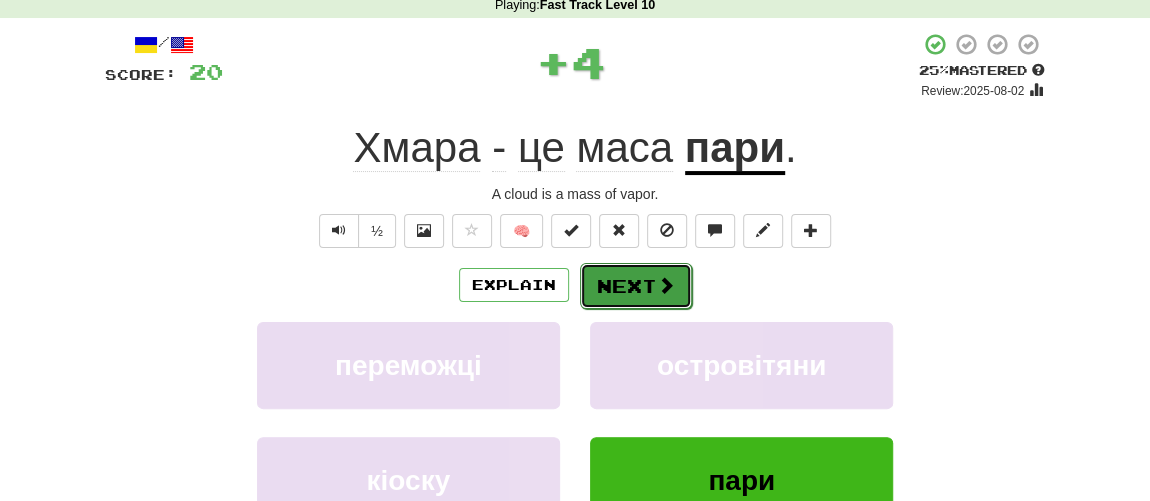 click on "Next" at bounding box center (636, 286) 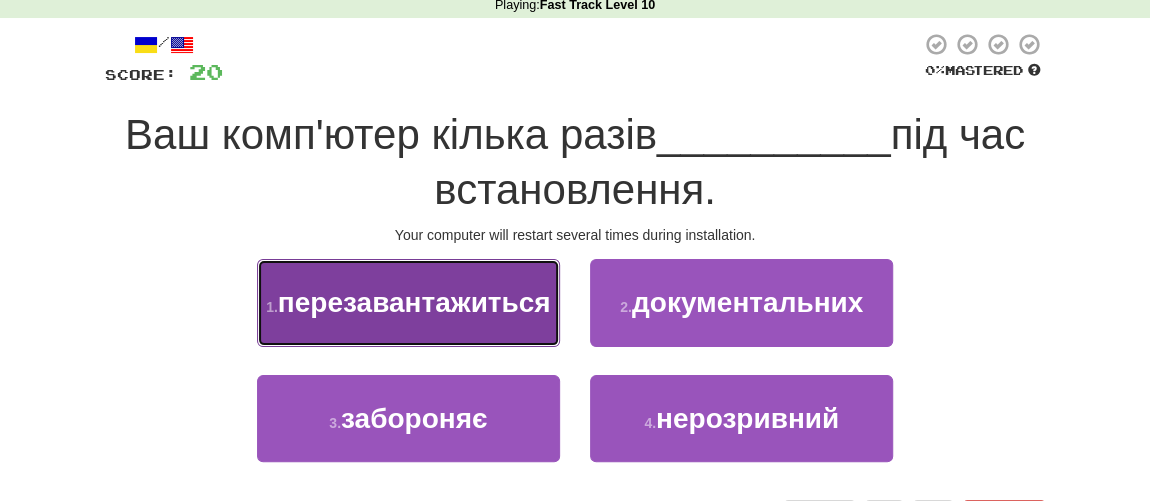 click on "перезавантажиться" at bounding box center [414, 302] 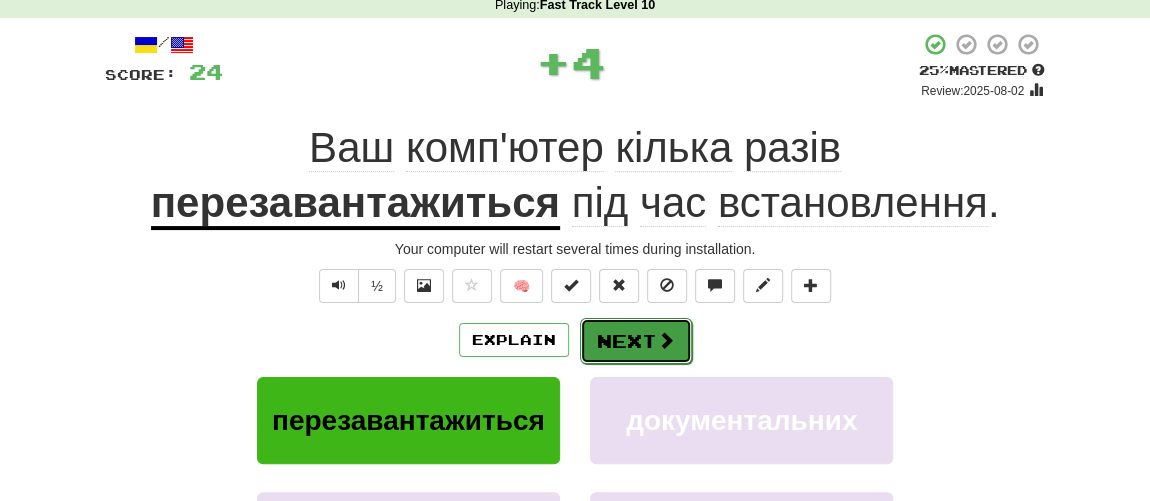click on "Next" at bounding box center (636, 341) 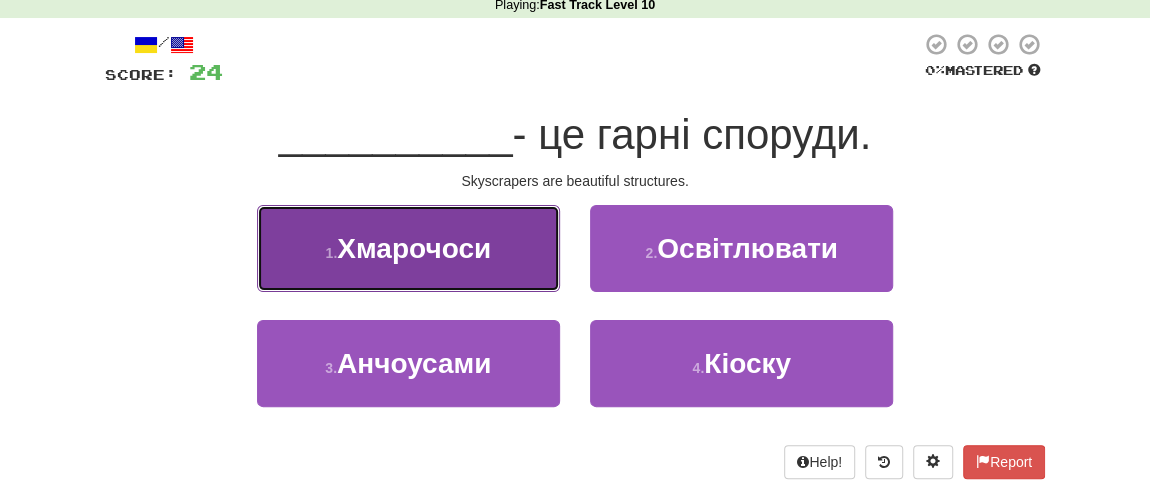 click on "Хмарочоси" at bounding box center [414, 248] 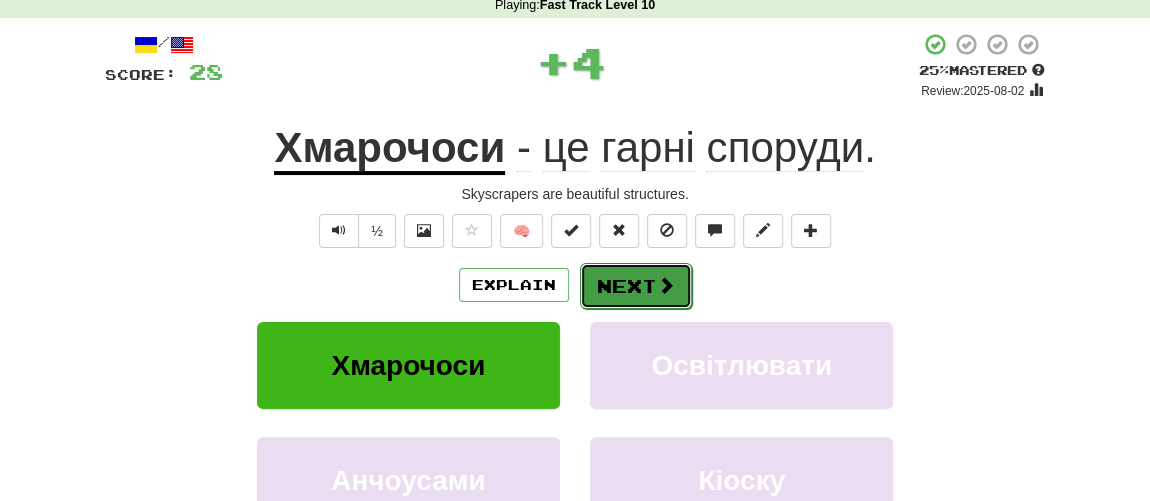 click on "Next" at bounding box center (636, 286) 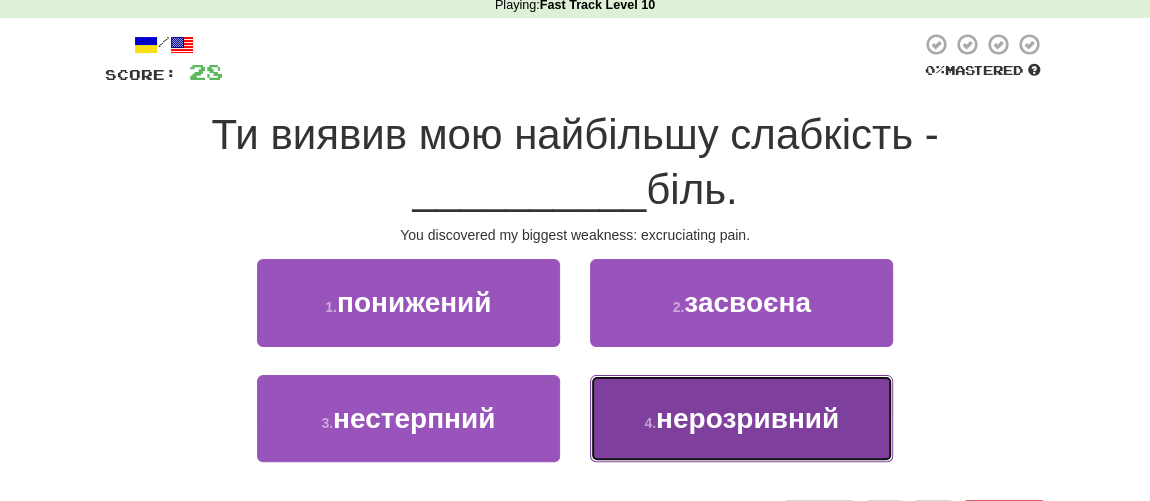 click on "нерозривний" at bounding box center [747, 418] 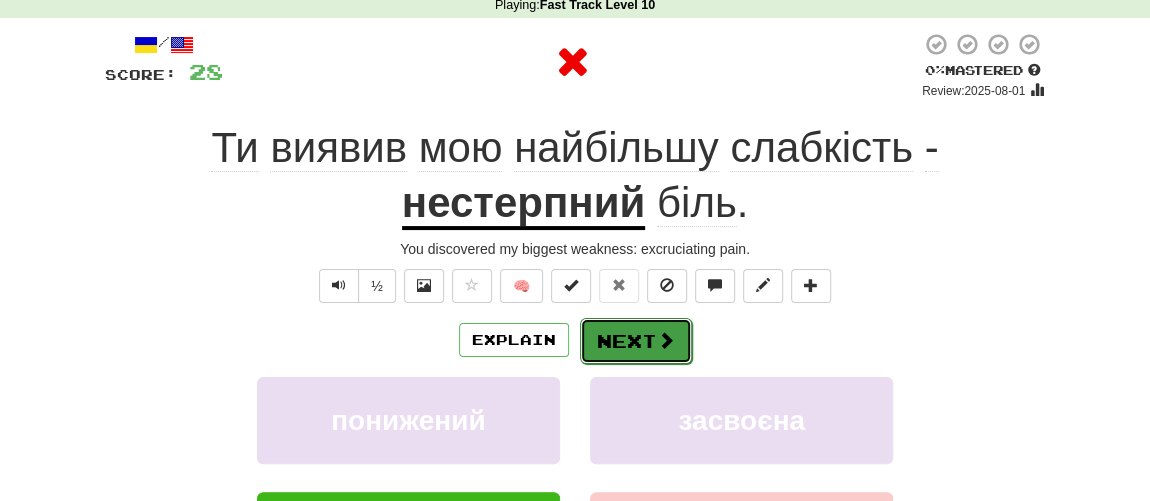 click on "Next" at bounding box center (636, 341) 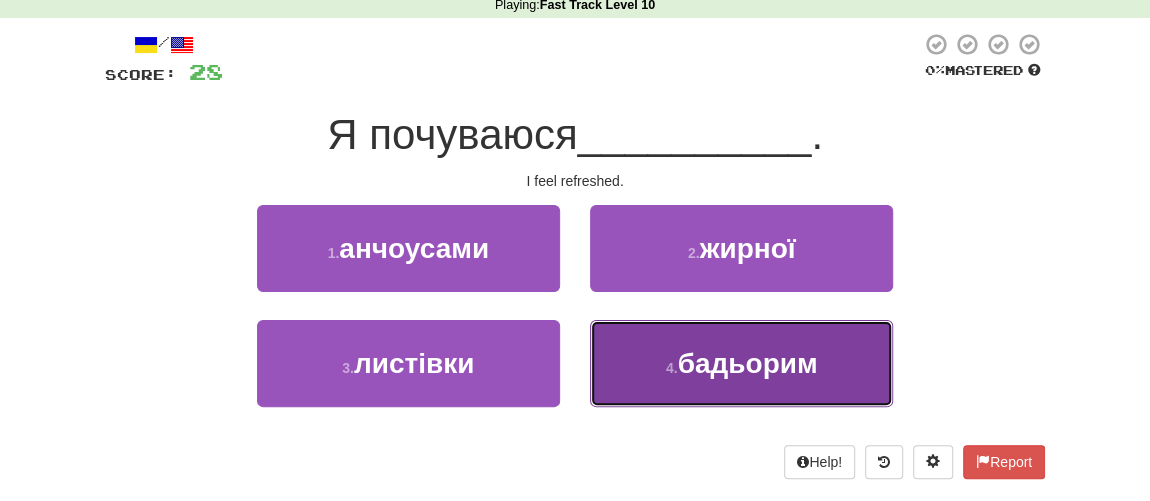 click on "бадьорим" at bounding box center [747, 363] 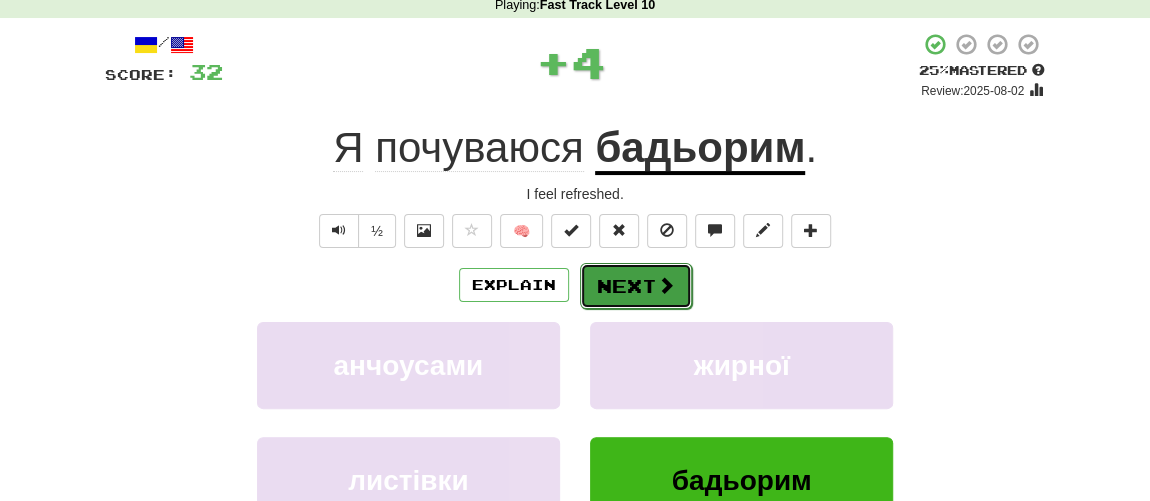 click on "Next" at bounding box center (636, 286) 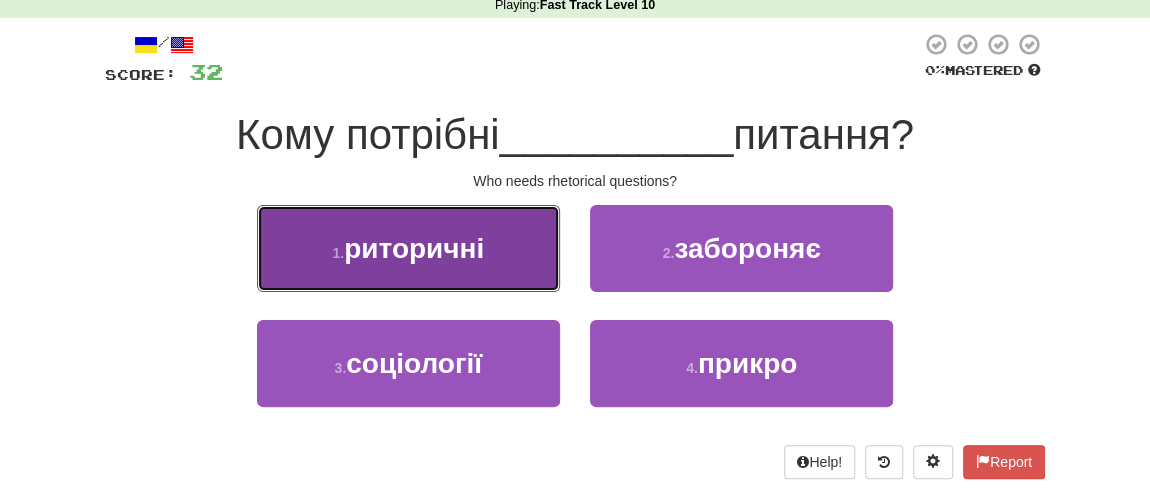 click on "риторичні" at bounding box center [414, 248] 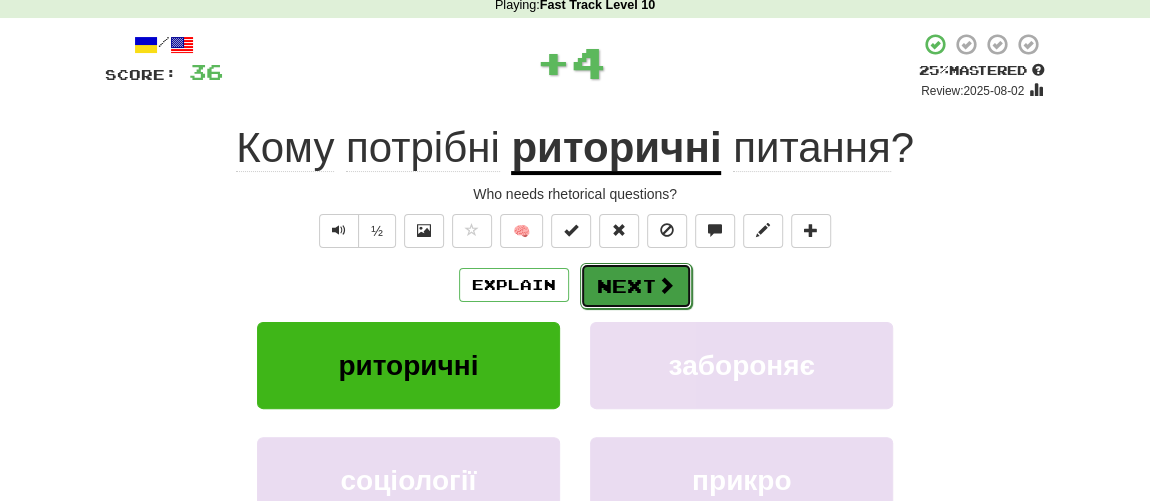 click on "Next" at bounding box center [636, 286] 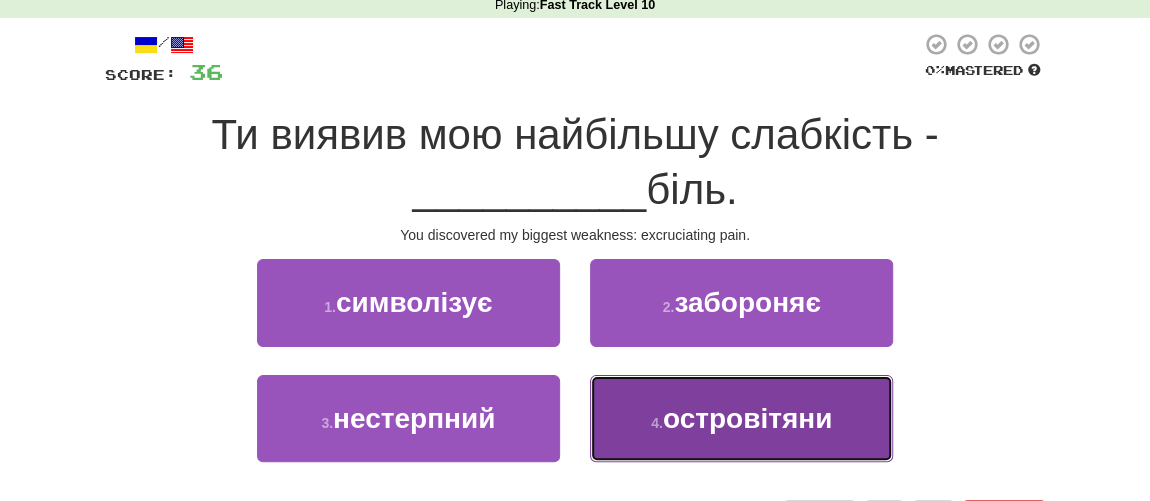 click on "островітяни" at bounding box center (747, 418) 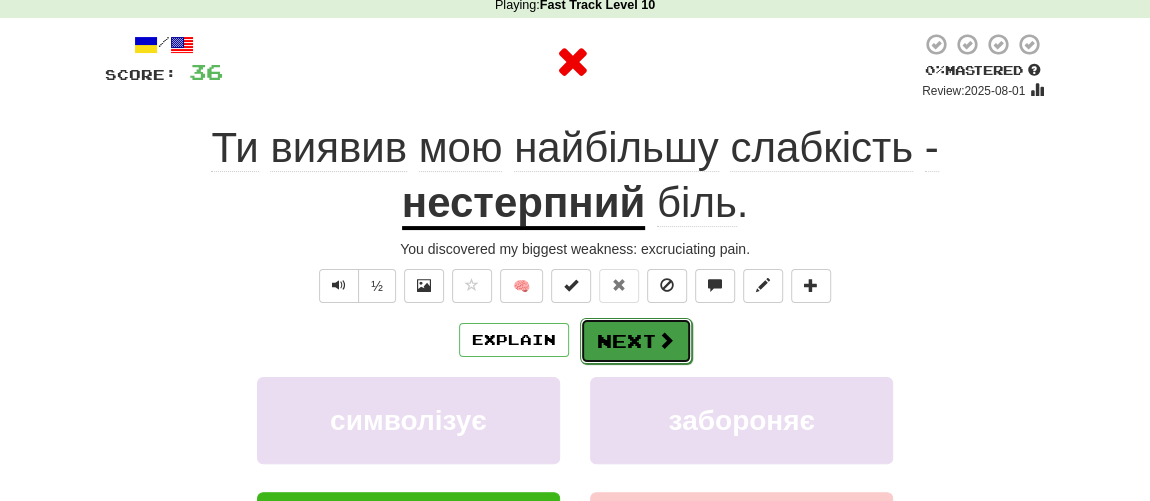 click on "Next" at bounding box center (636, 341) 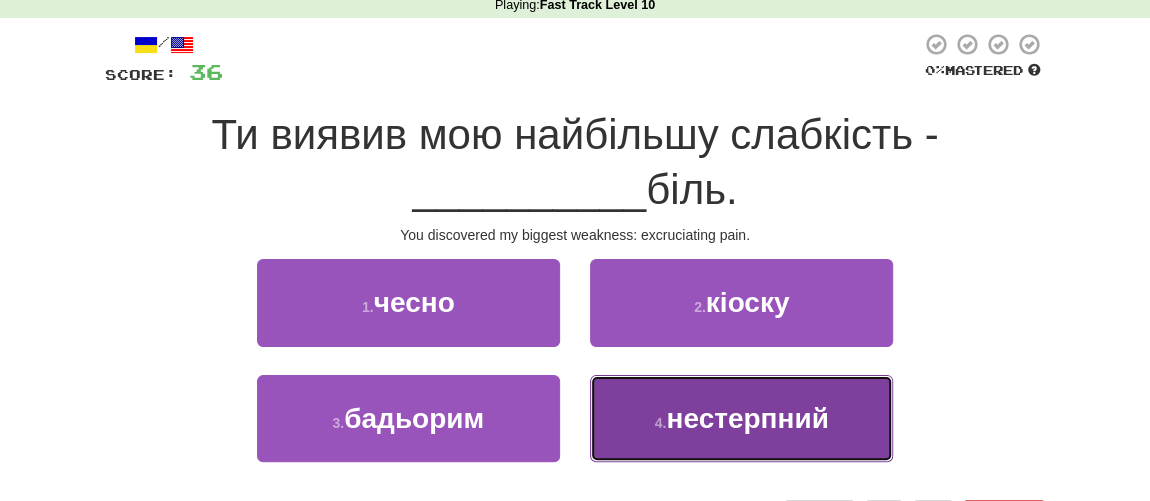 click on "нестерпний" at bounding box center (747, 418) 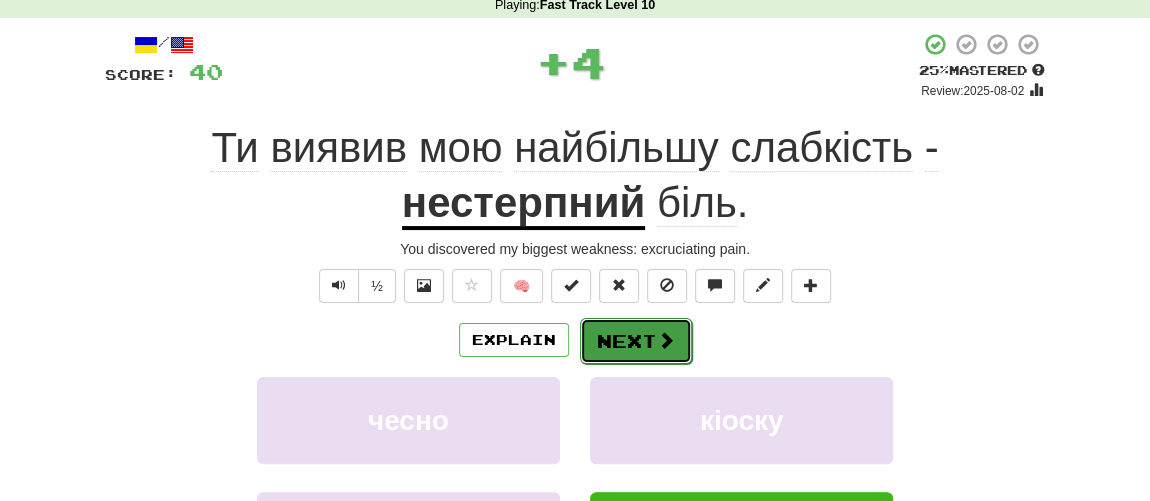 click on "Next" at bounding box center (636, 341) 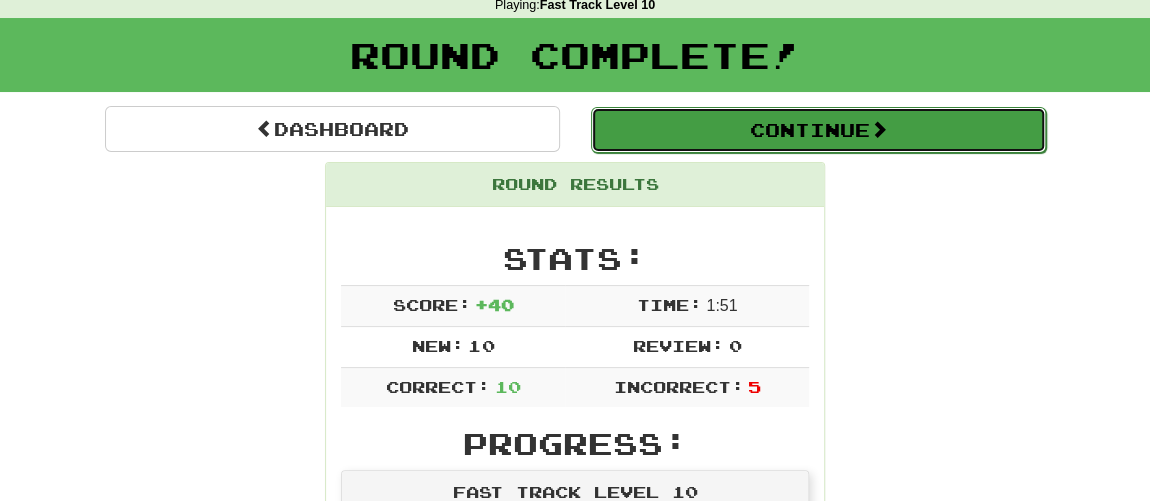 click on "Continue" at bounding box center [818, 130] 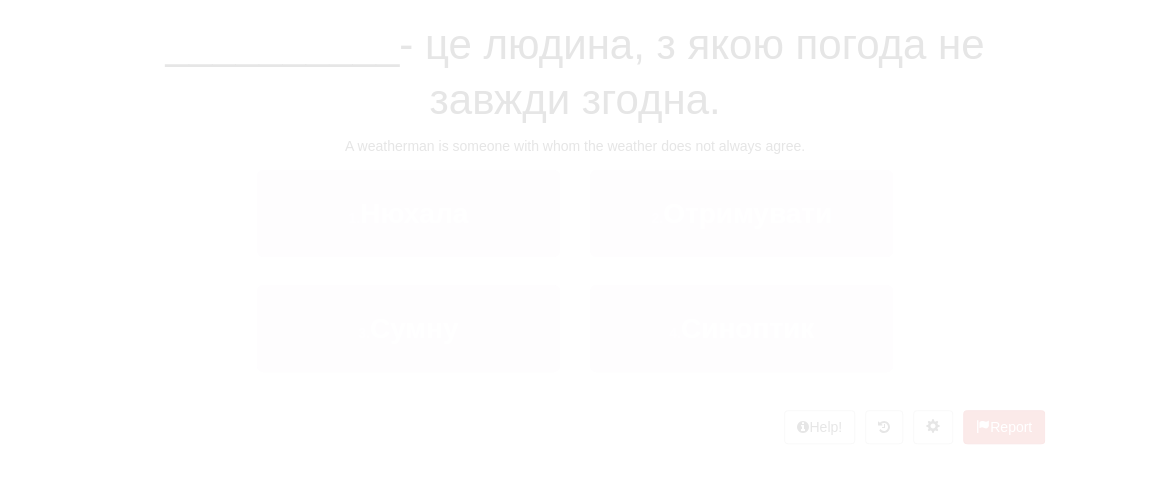 scroll, scrollTop: 90, scrollLeft: 0, axis: vertical 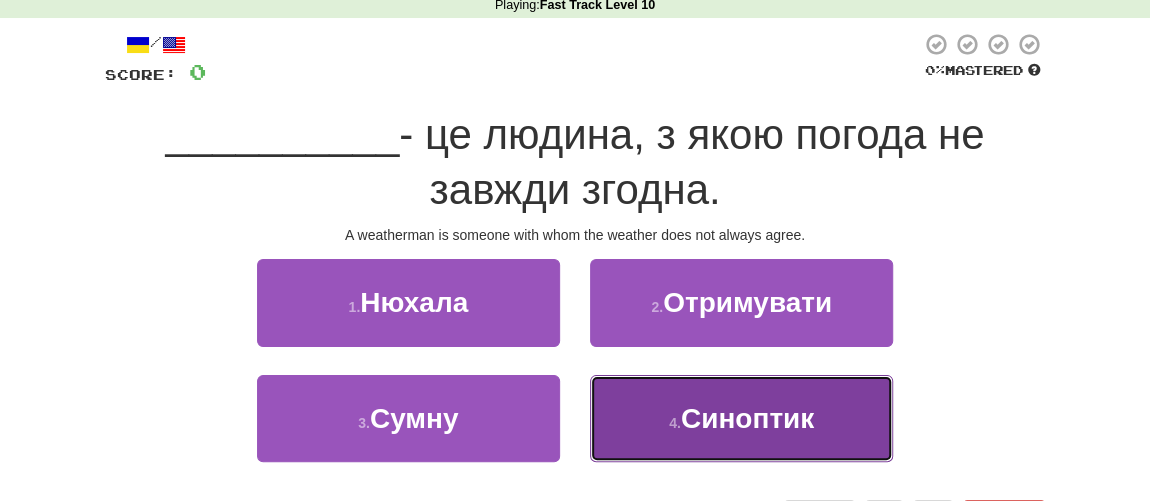 click on "4 .  Синоптик" at bounding box center [741, 418] 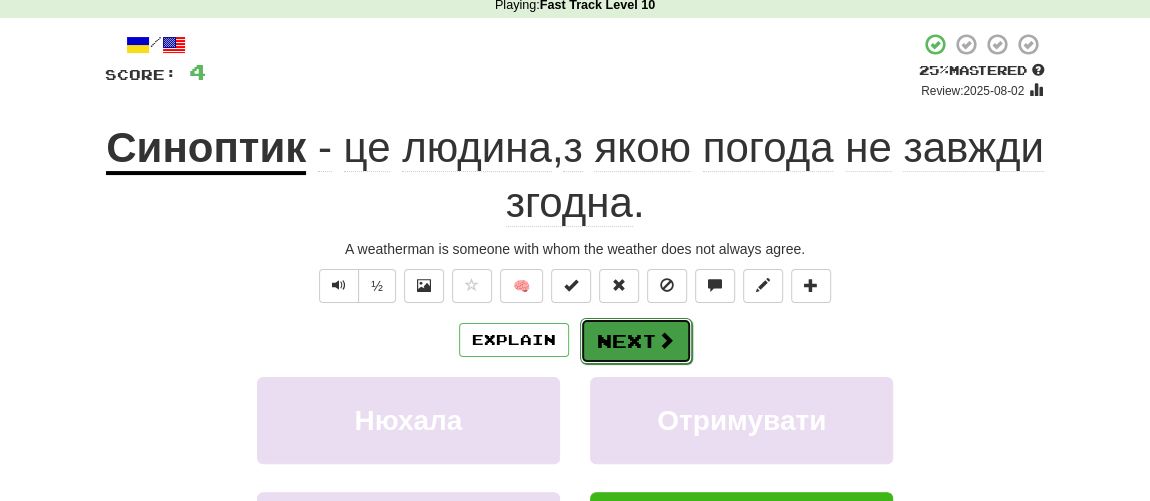 click on "Next" at bounding box center [636, 341] 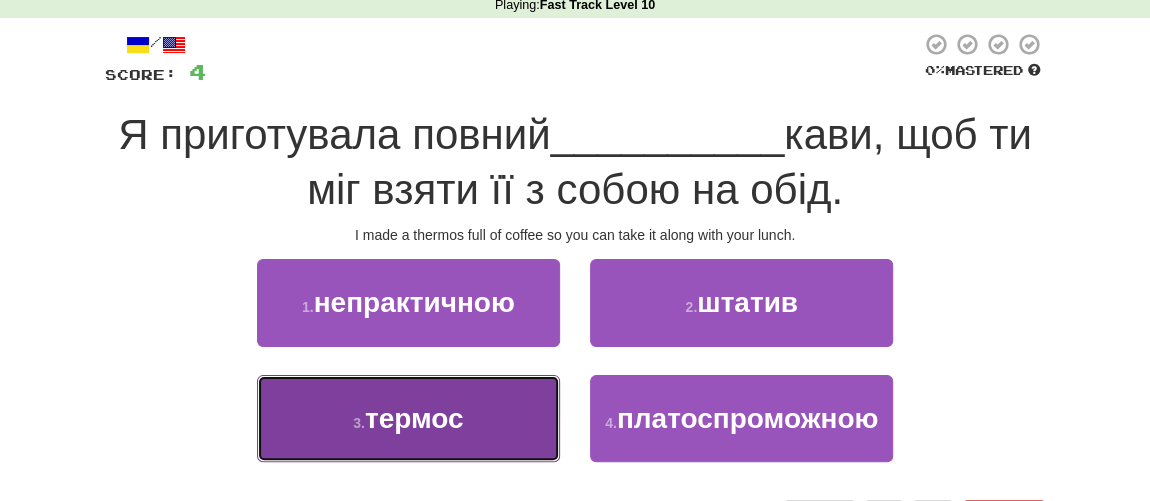 click on "термос" at bounding box center (414, 418) 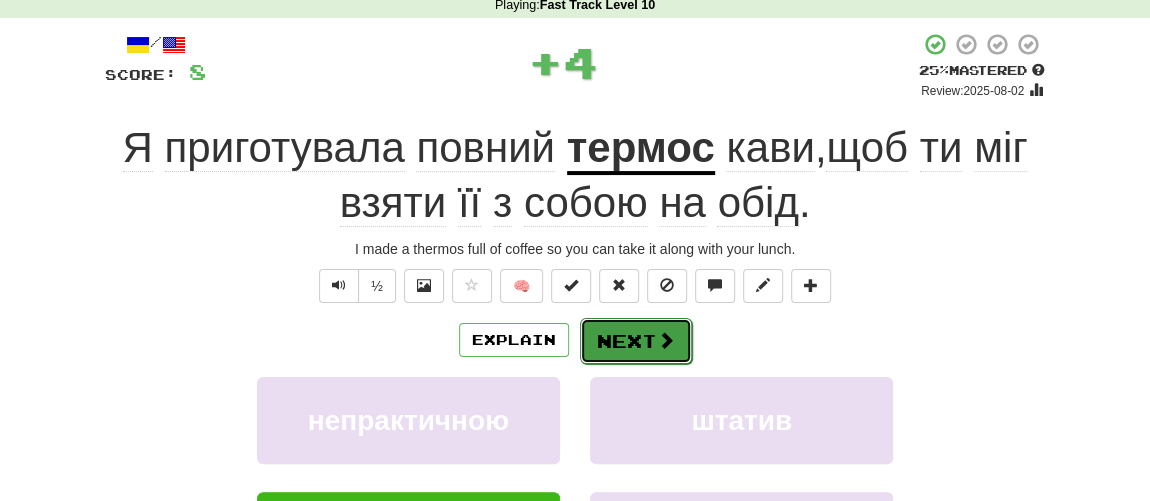 click on "Next" at bounding box center [636, 341] 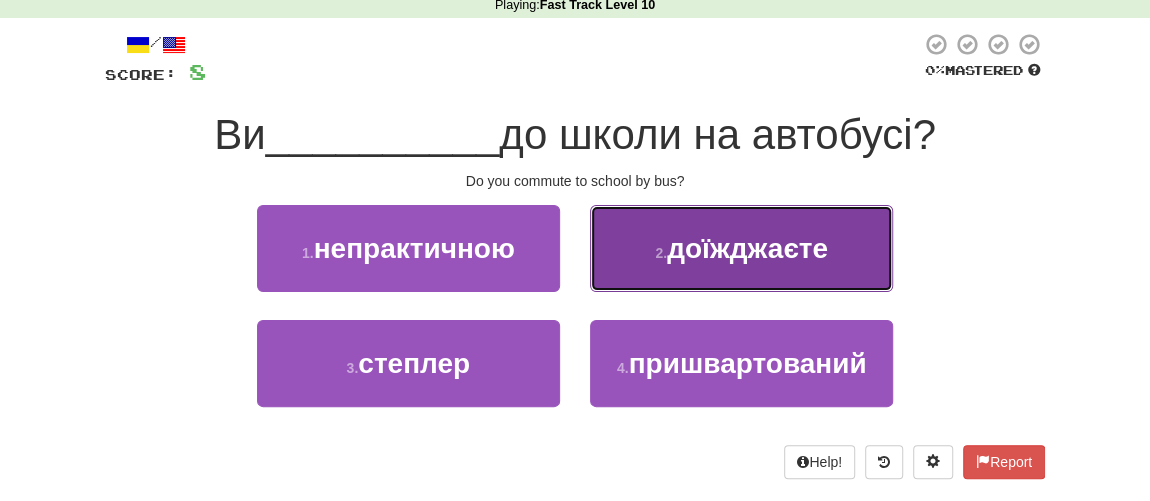 click on "доїжджаєте" at bounding box center [747, 248] 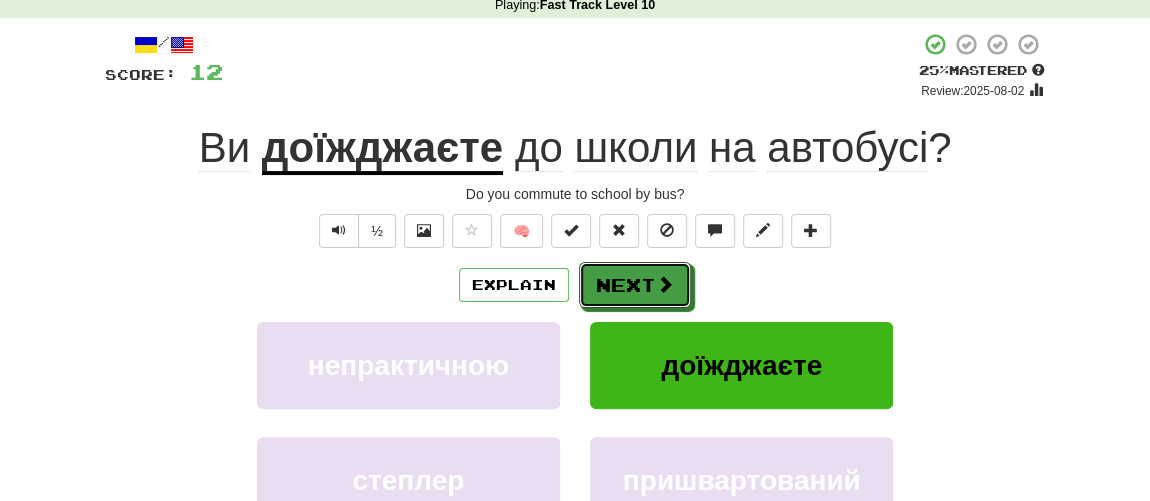 drag, startPoint x: 638, startPoint y: 282, endPoint x: 26, endPoint y: 231, distance: 614.12134 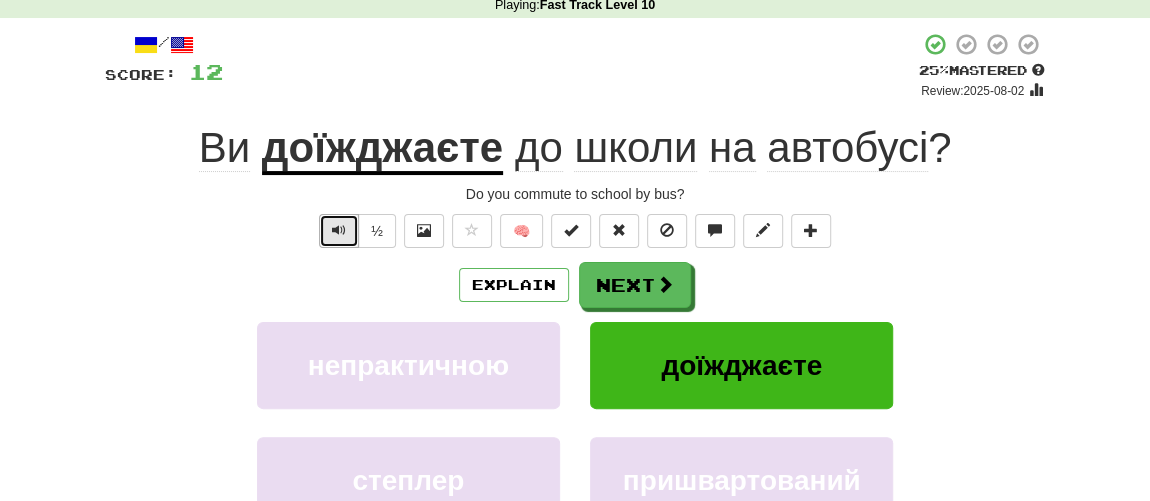 click at bounding box center (339, 231) 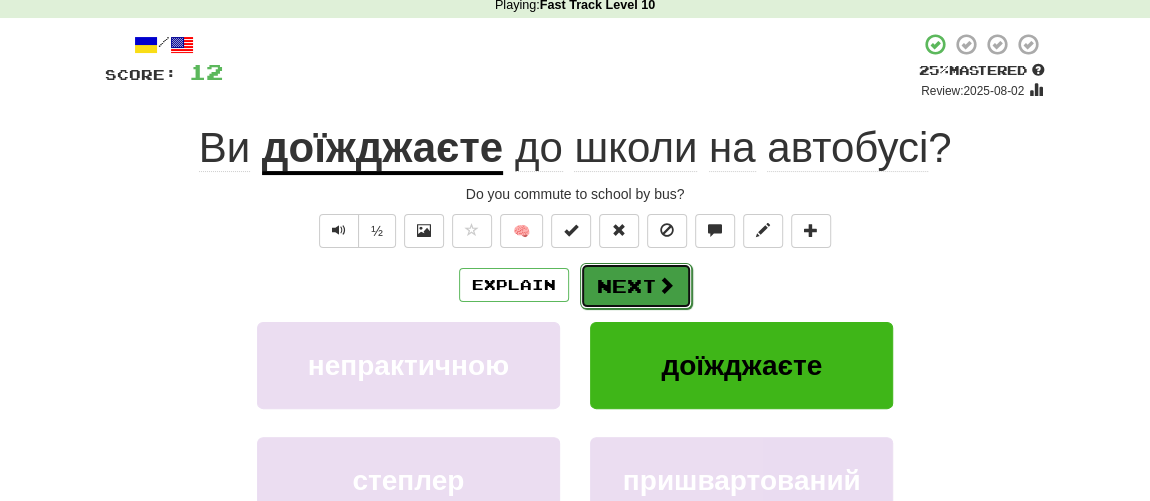 click on "Next" at bounding box center [636, 286] 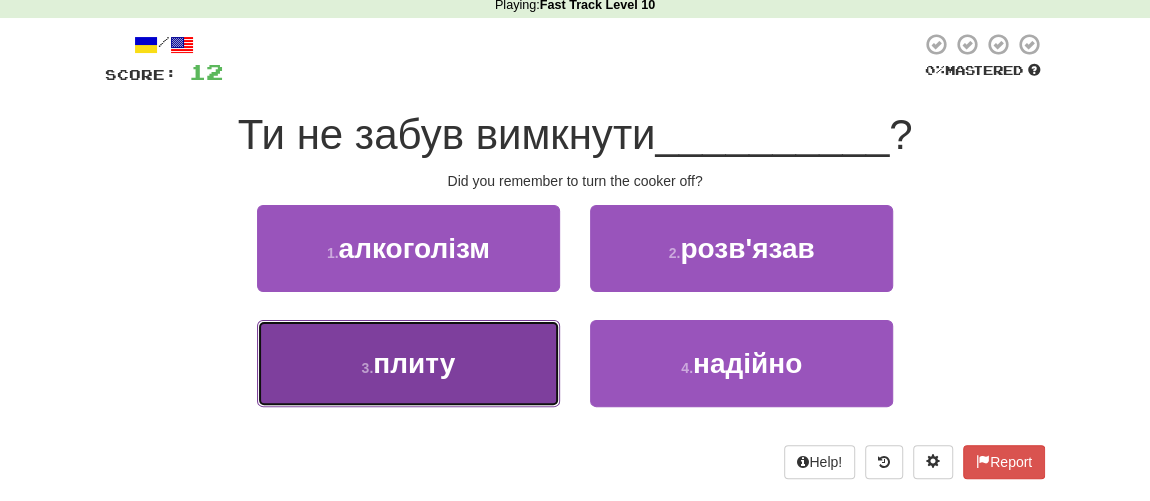 click on "плиту" at bounding box center [414, 363] 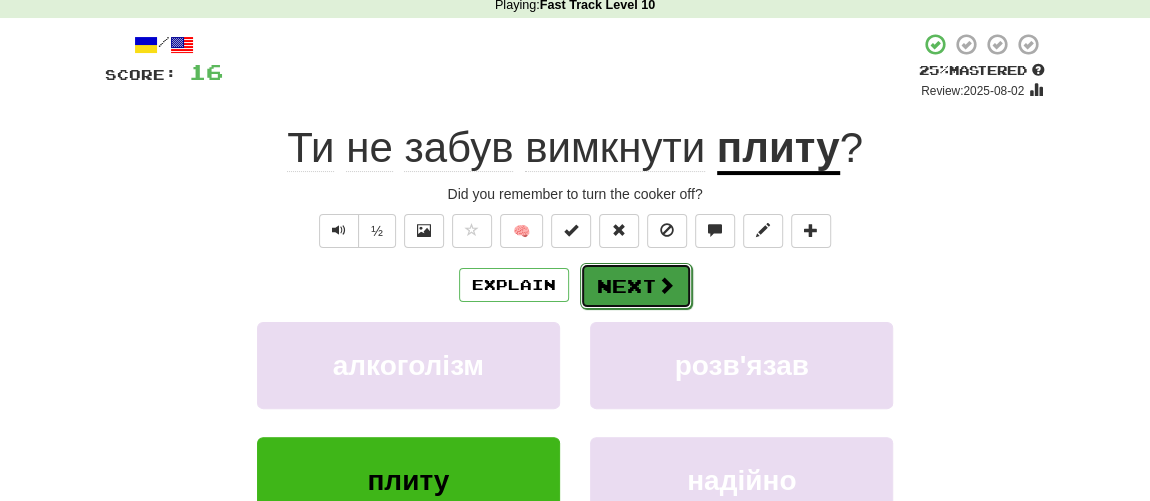 click on "Next" at bounding box center (636, 286) 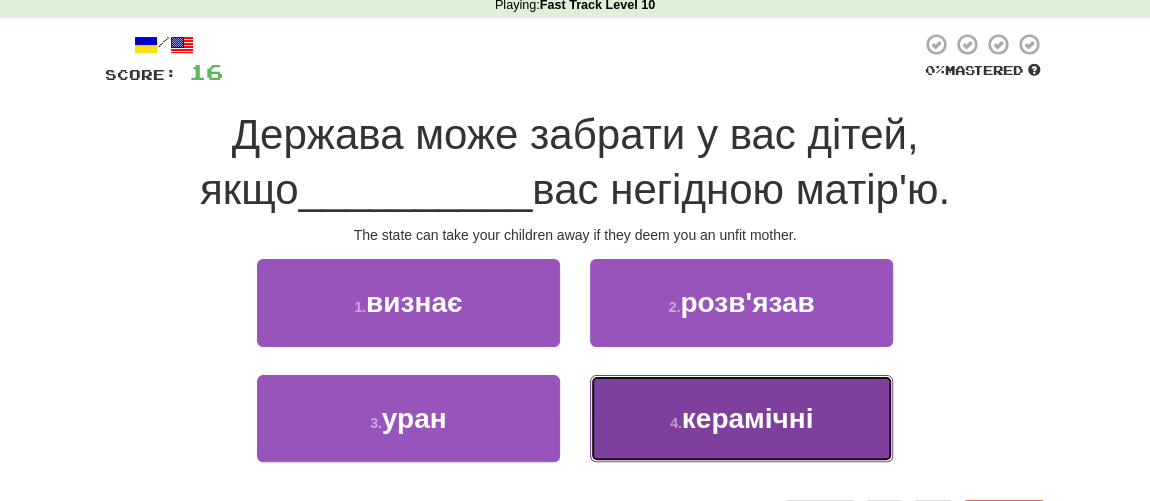 click on "4 .  керамічні" at bounding box center [741, 418] 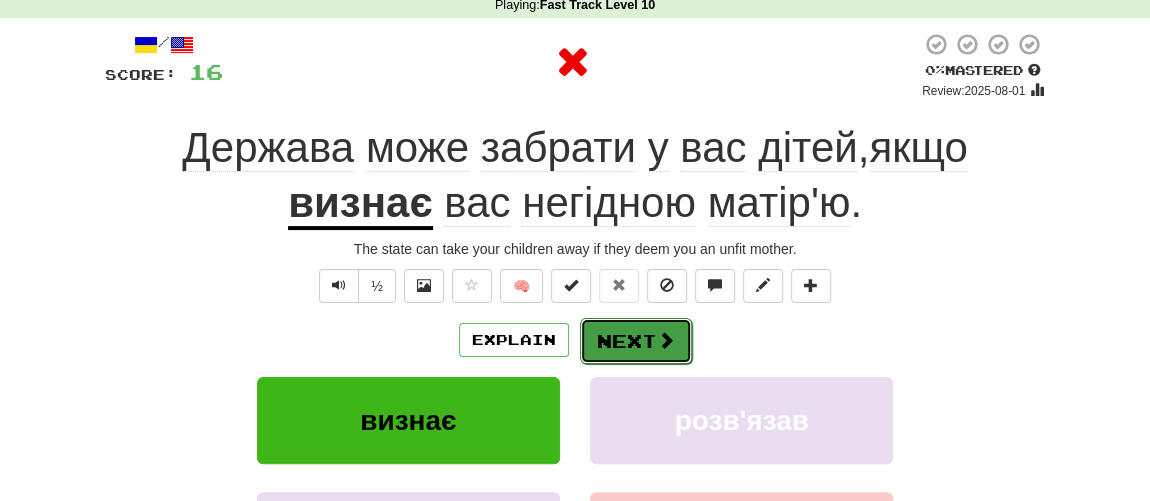 click on "Next" at bounding box center (636, 341) 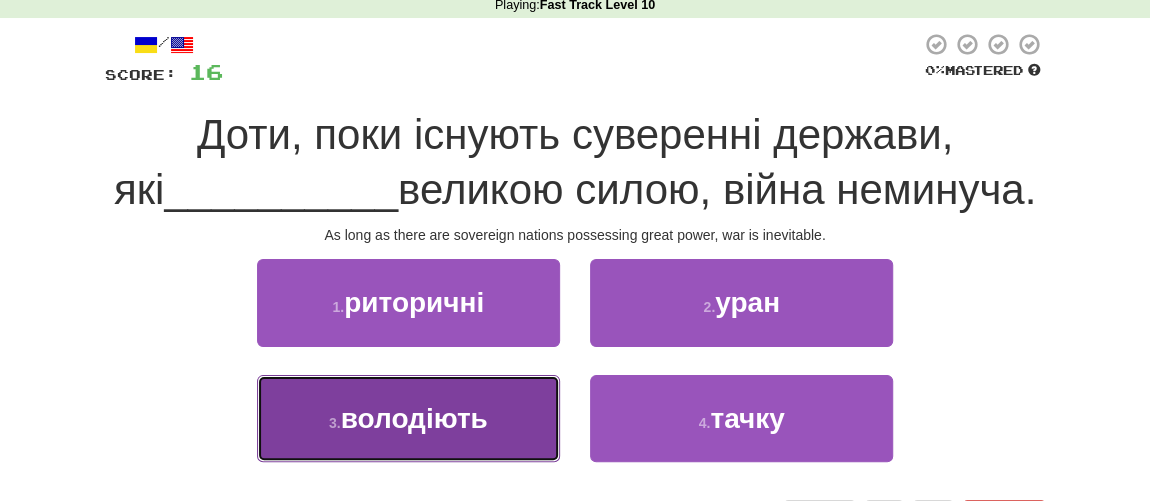 click on "володіють" at bounding box center [414, 418] 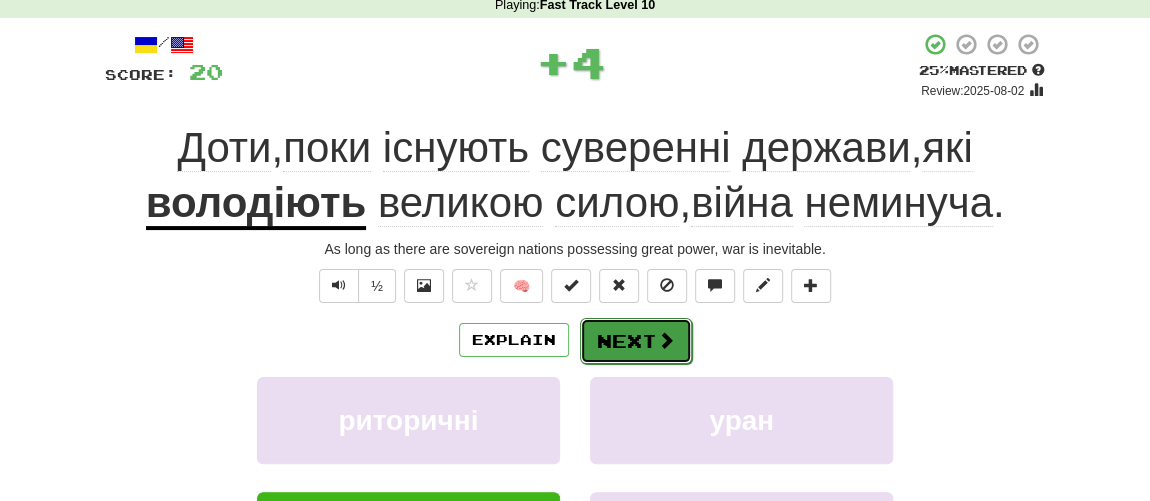 click on "Next" at bounding box center [636, 341] 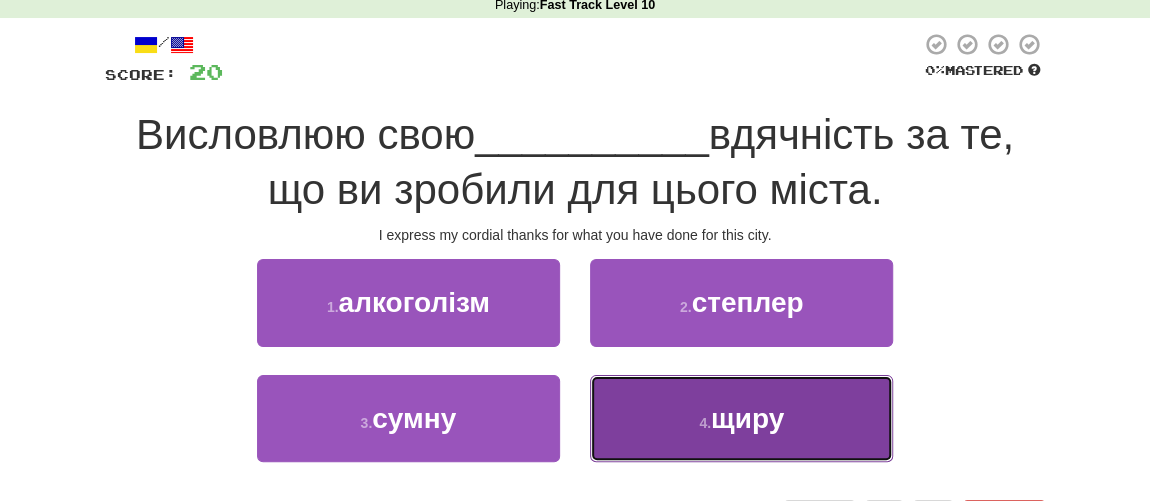 click on "4 .  щиру" at bounding box center (741, 418) 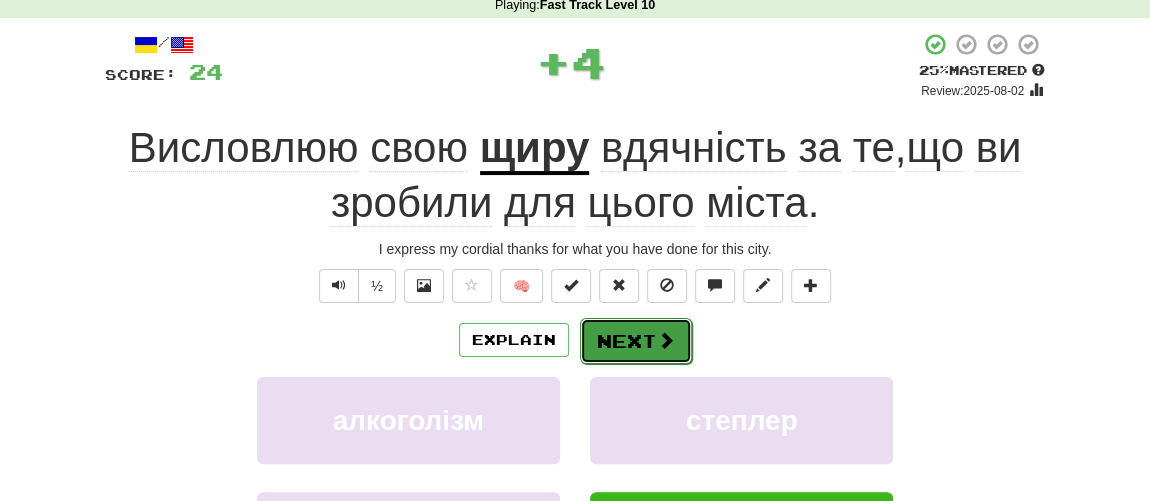 click on "Next" at bounding box center [636, 341] 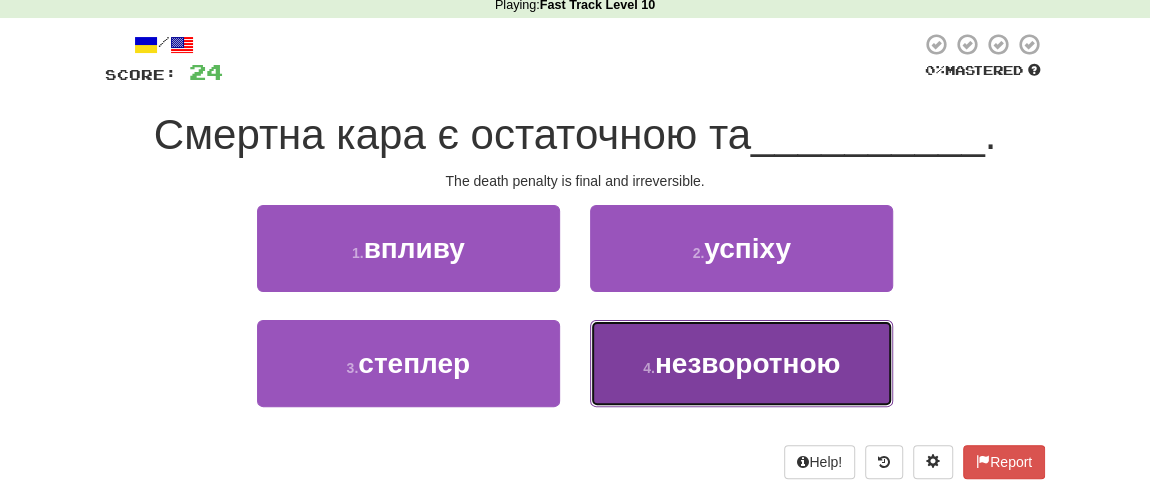 click on "незворотною" at bounding box center [748, 363] 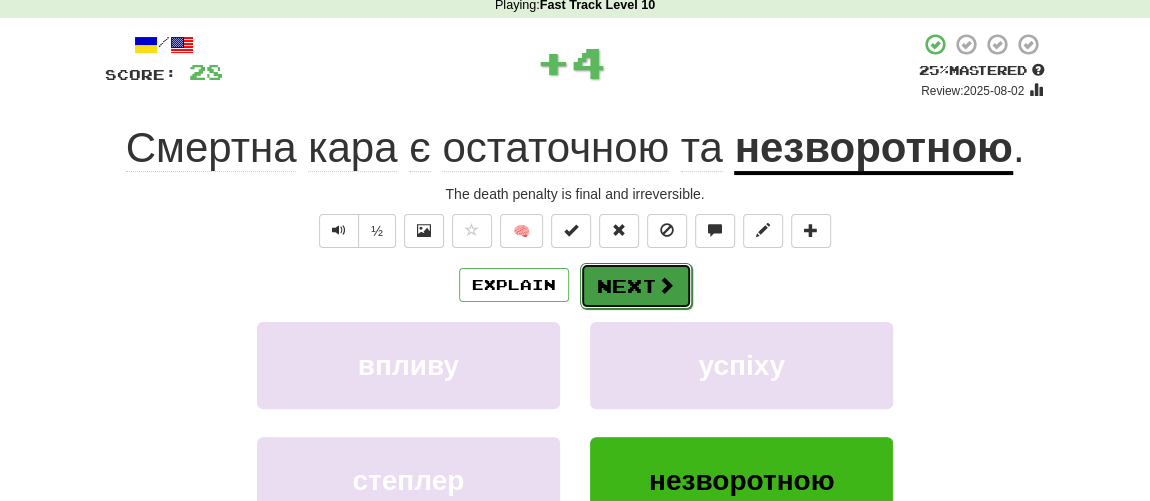 click on "Next" at bounding box center [636, 286] 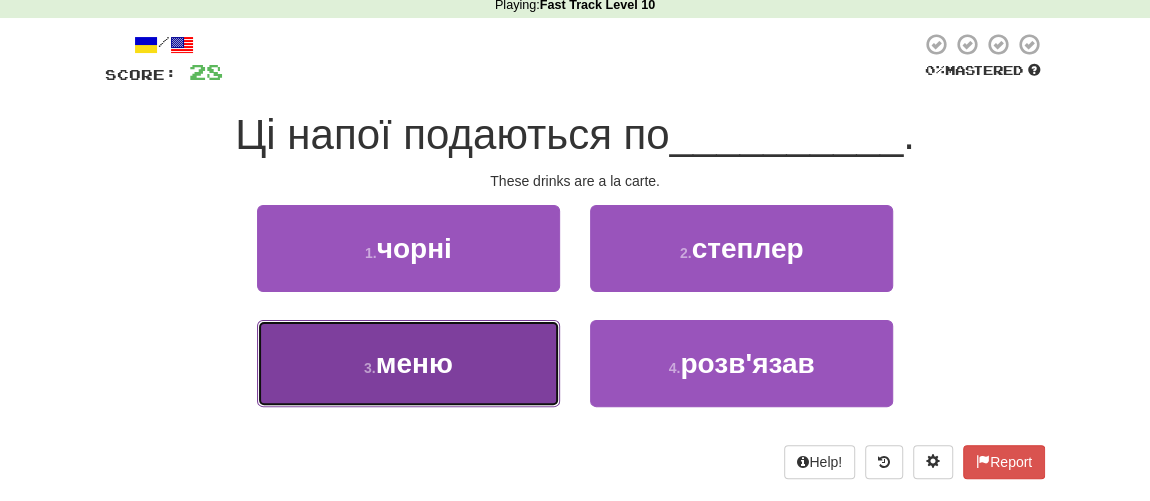 click on "3 .  меню" at bounding box center (408, 363) 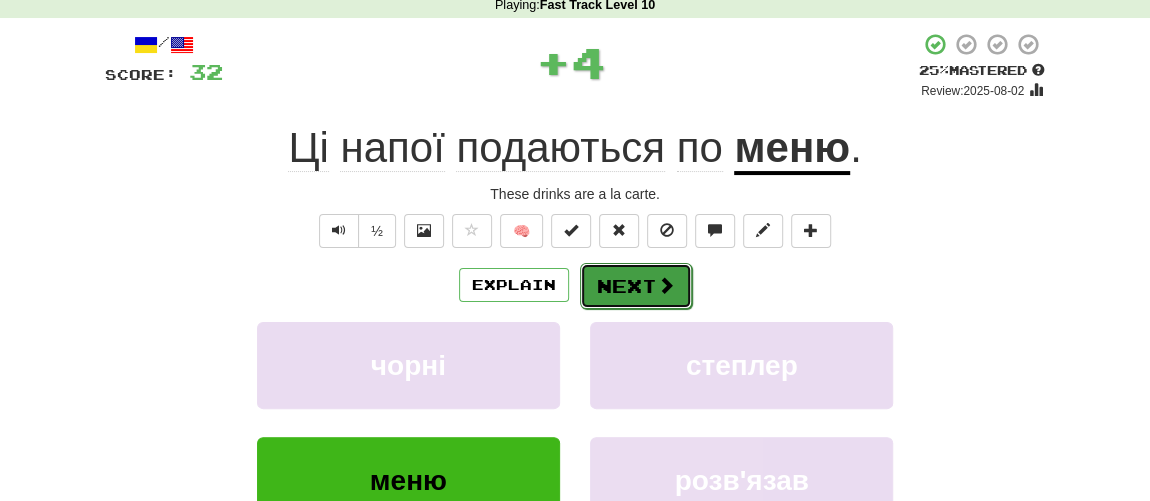 click on "Next" at bounding box center [636, 286] 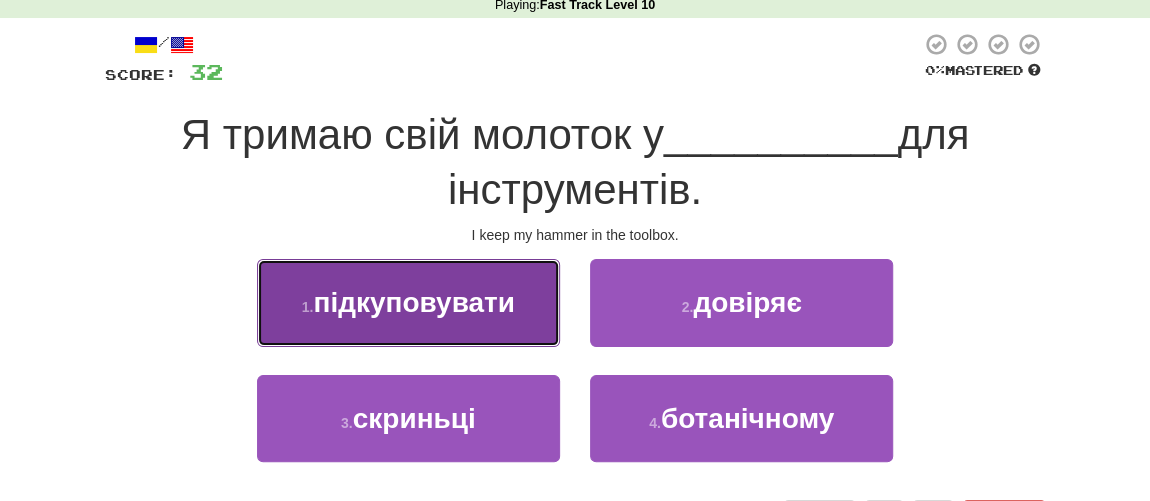 click on "підкуповувати" at bounding box center (414, 302) 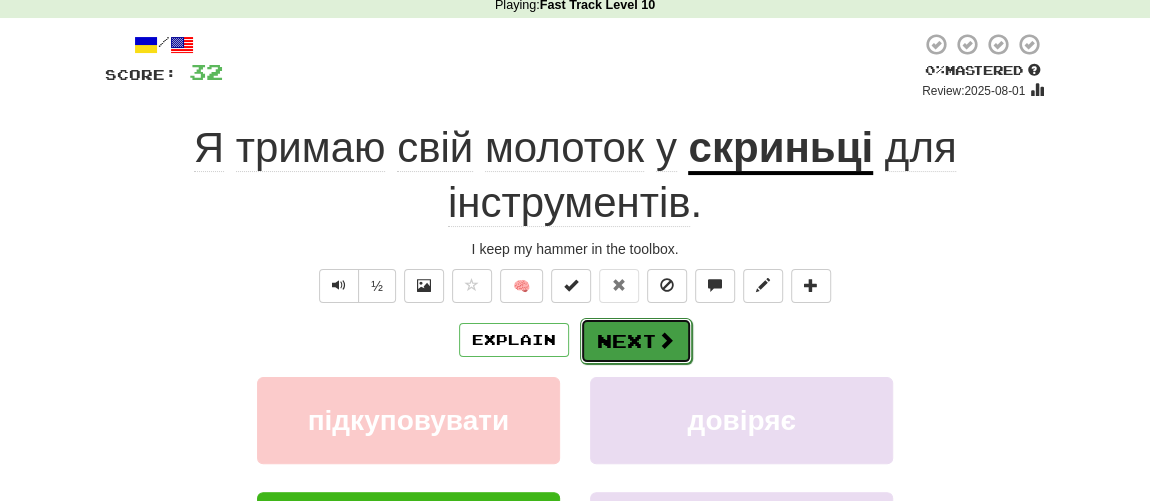 click on "Next" at bounding box center (636, 341) 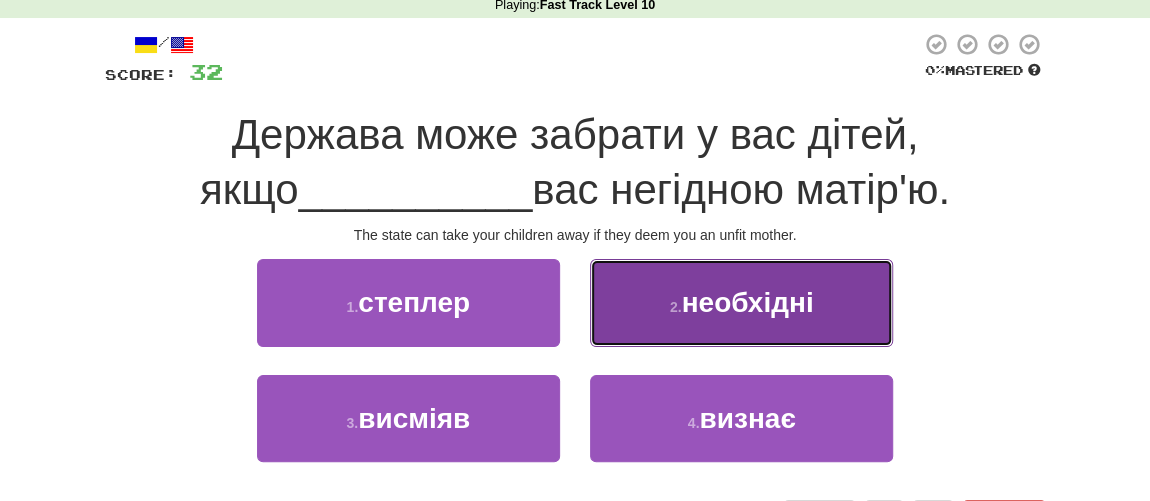 click on "необхідні" at bounding box center [747, 302] 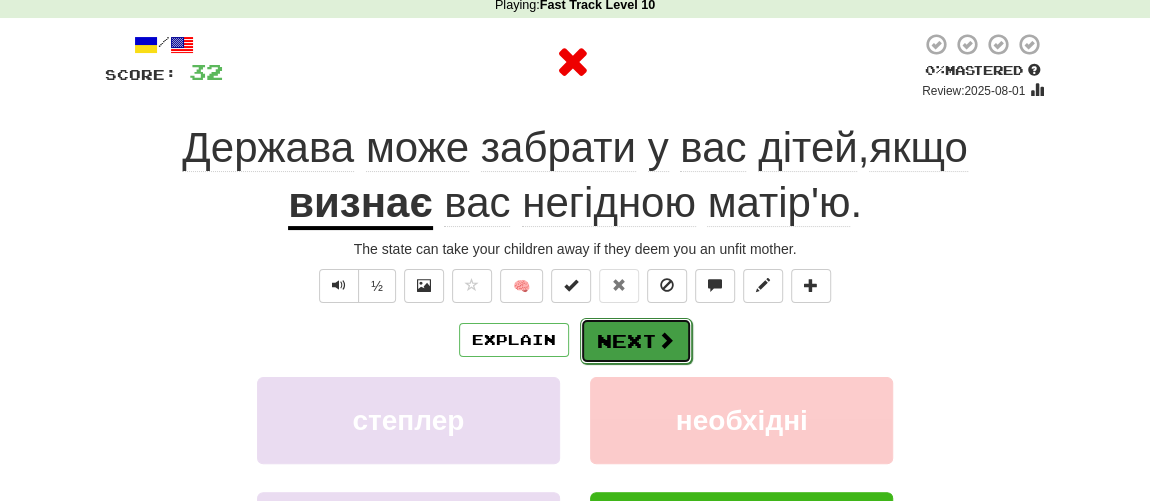 click on "Next" at bounding box center (636, 341) 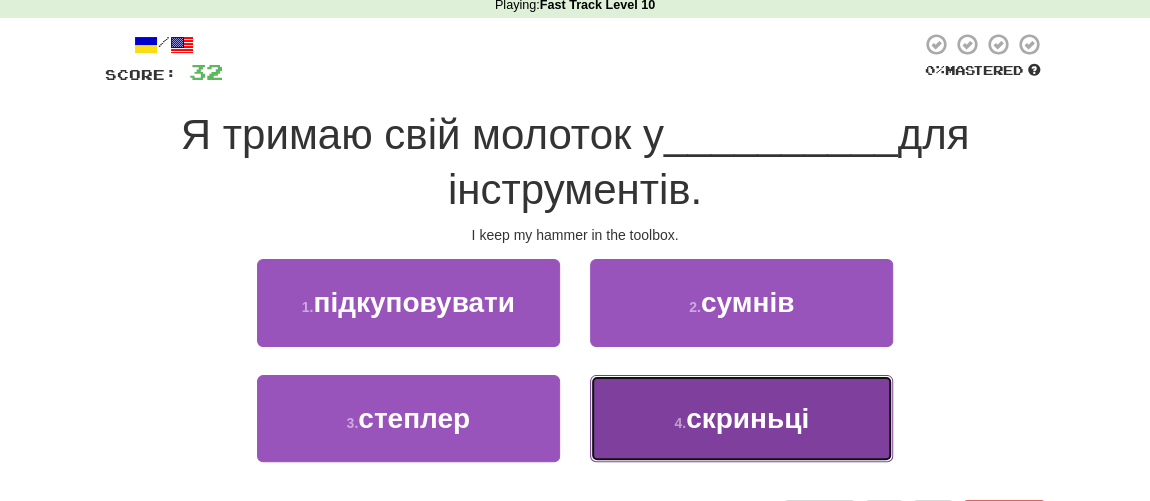 click on "скриньці" at bounding box center [747, 418] 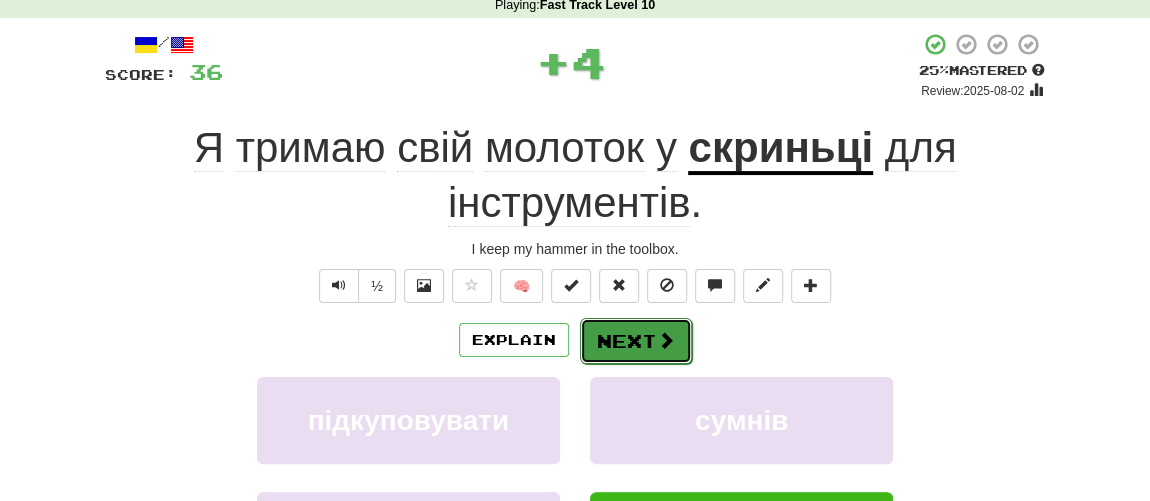 click at bounding box center (666, 340) 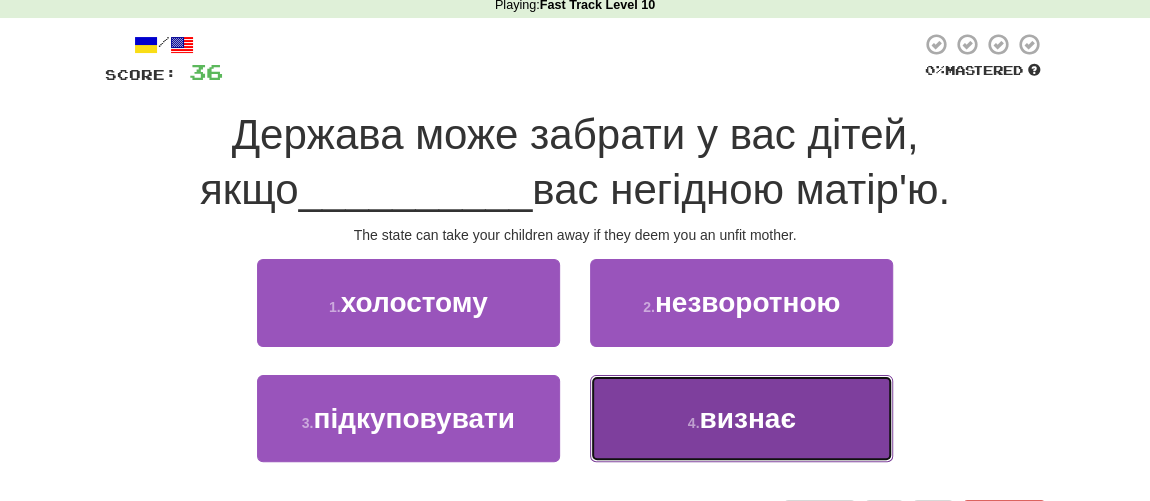 click on "визнає" at bounding box center (747, 418) 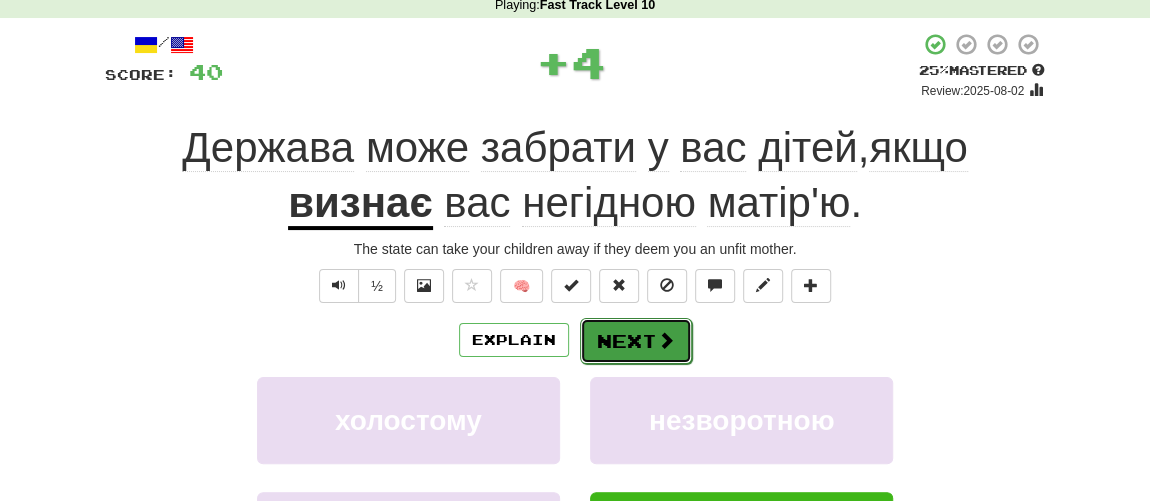 click on "Next" at bounding box center (636, 341) 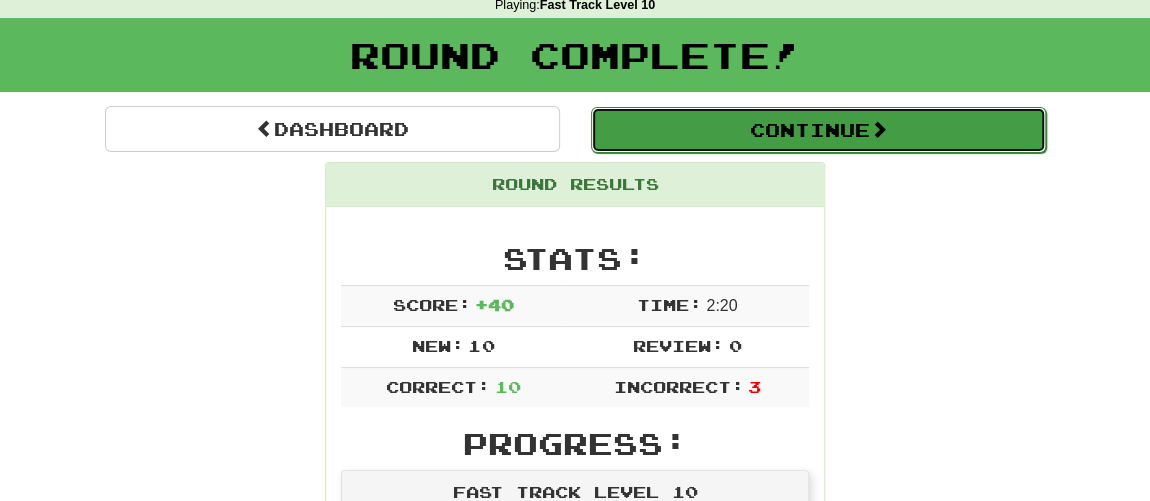 click on "Continue" at bounding box center [818, 130] 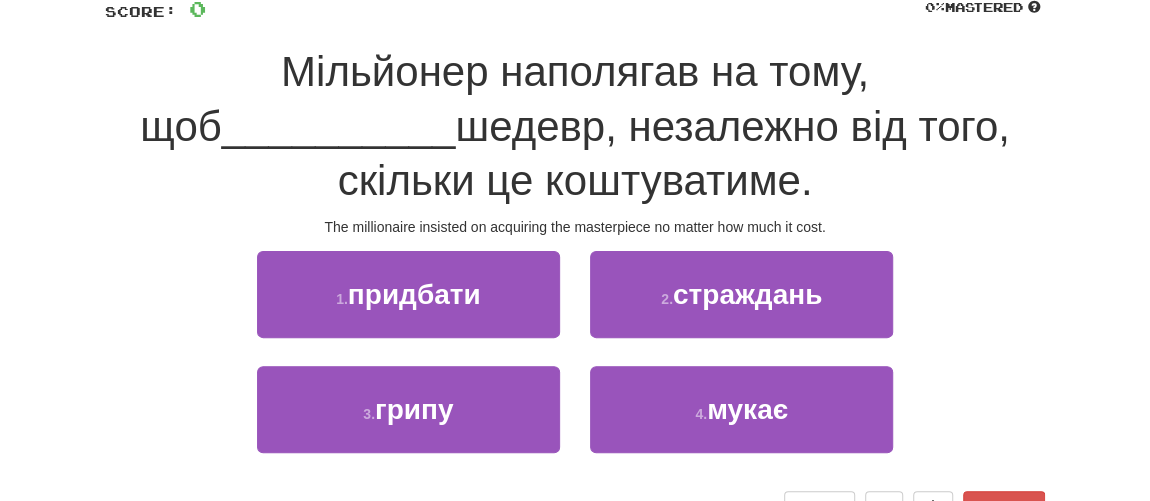 scroll, scrollTop: 181, scrollLeft: 0, axis: vertical 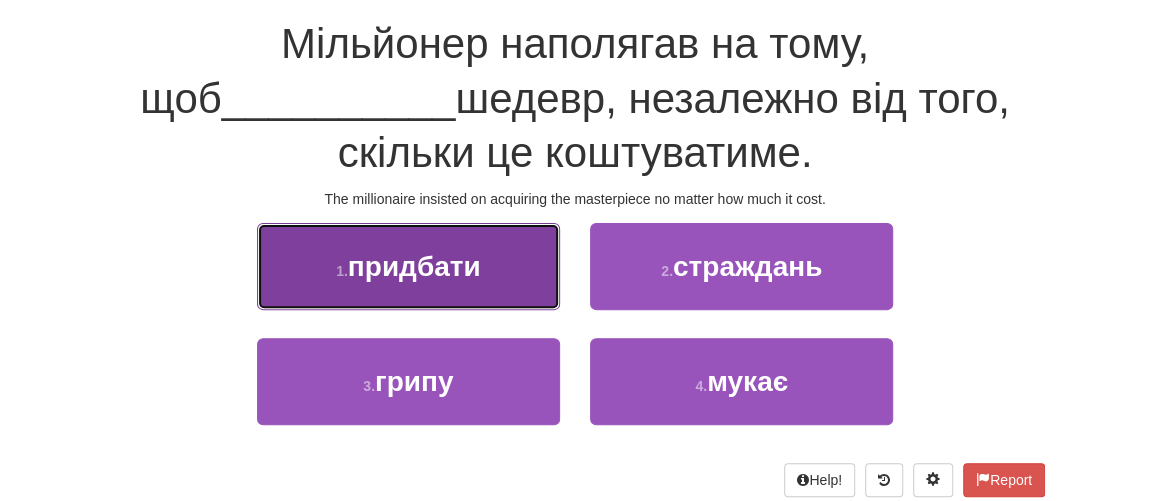 click on "придбати" at bounding box center (414, 266) 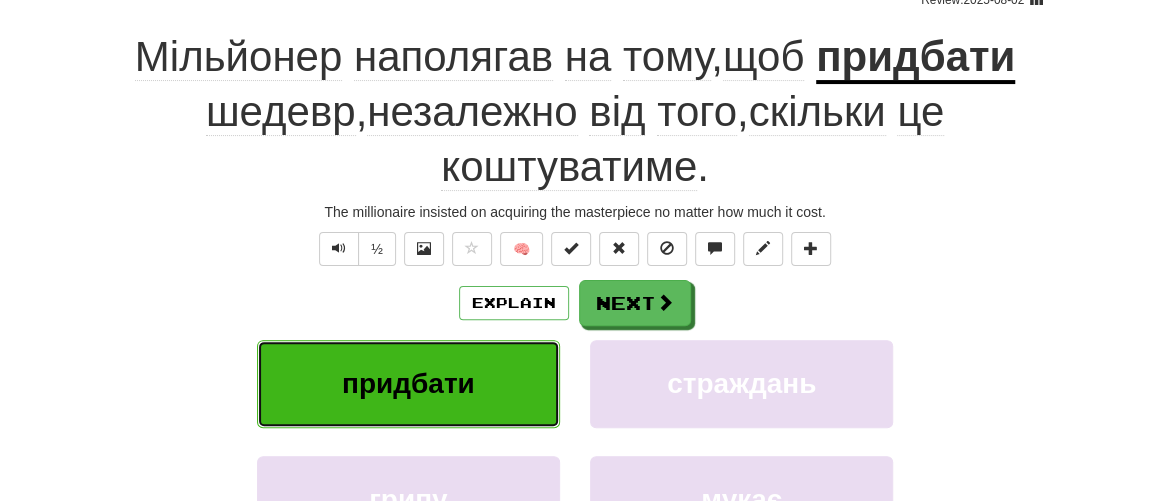 scroll, scrollTop: 195, scrollLeft: 0, axis: vertical 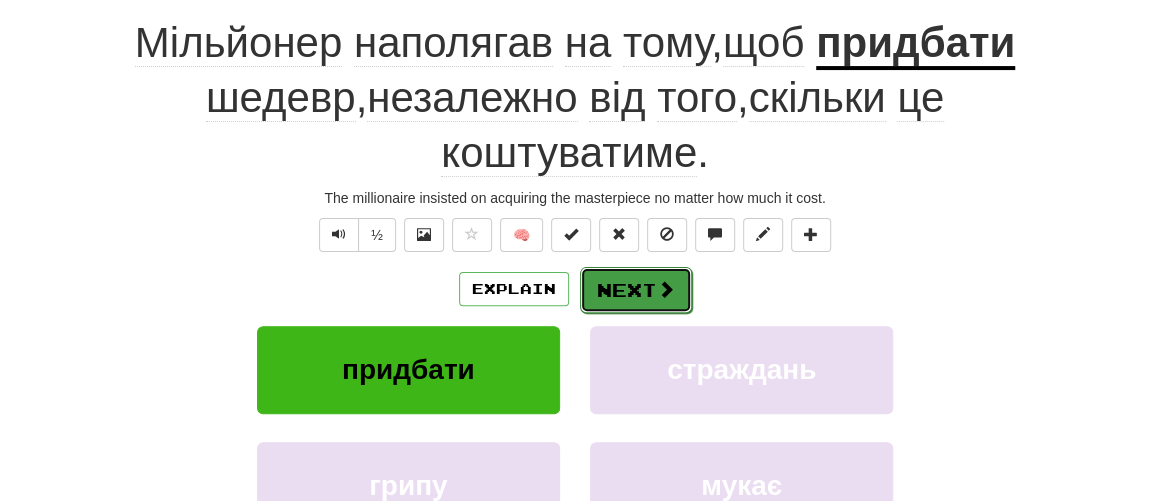 click on "Next" at bounding box center (636, 290) 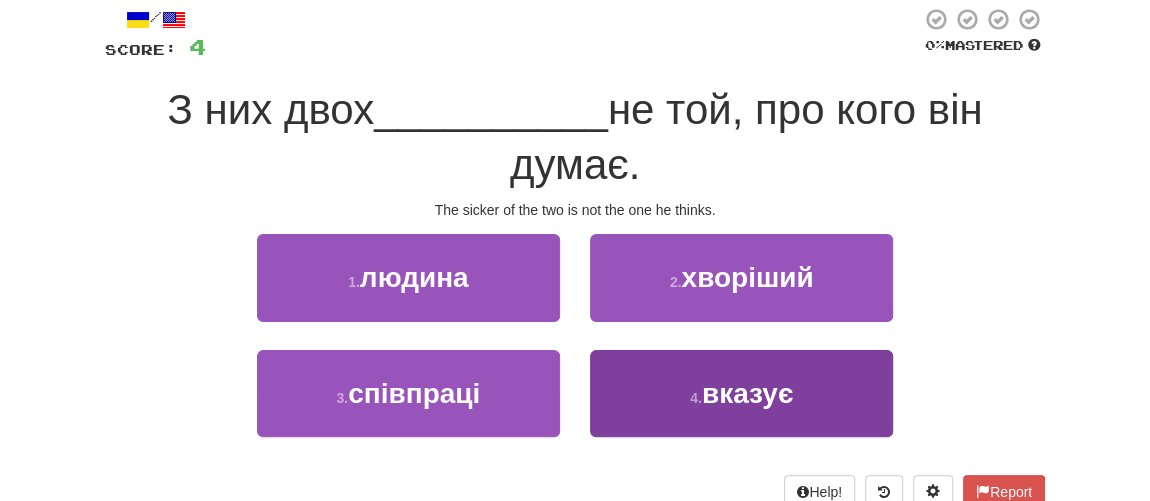 scroll, scrollTop: 90, scrollLeft: 0, axis: vertical 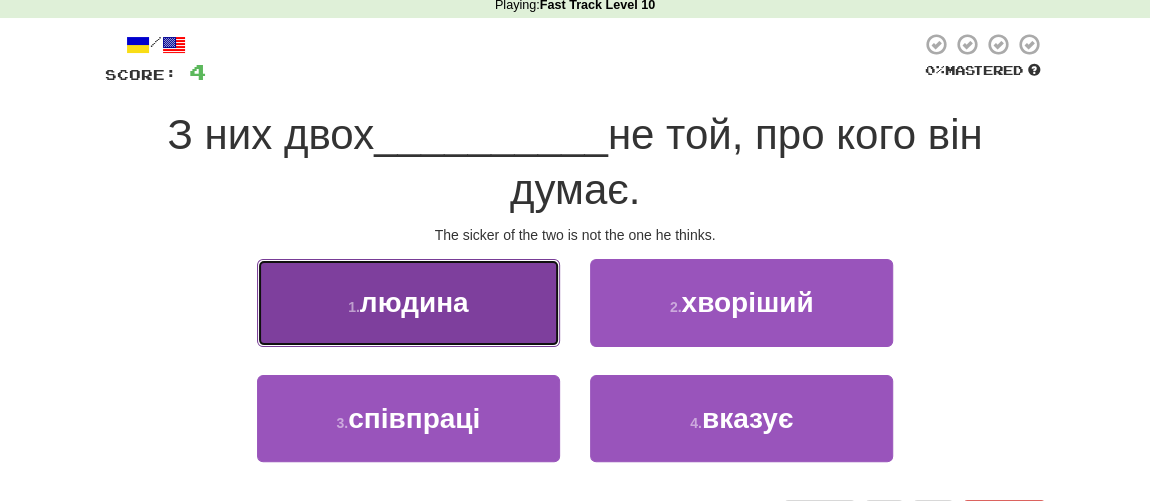 click on "людина" at bounding box center [414, 302] 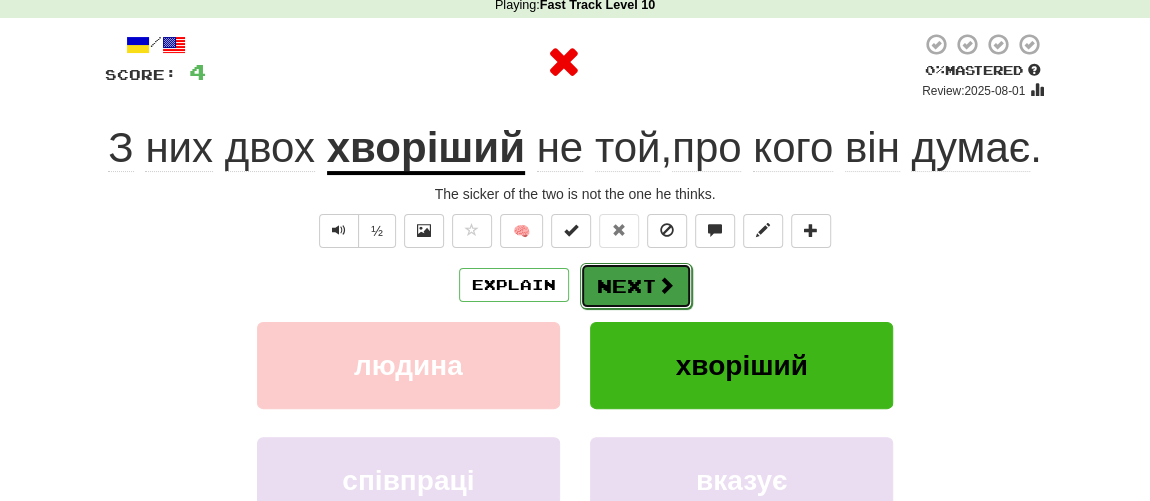 click on "Next" at bounding box center (636, 286) 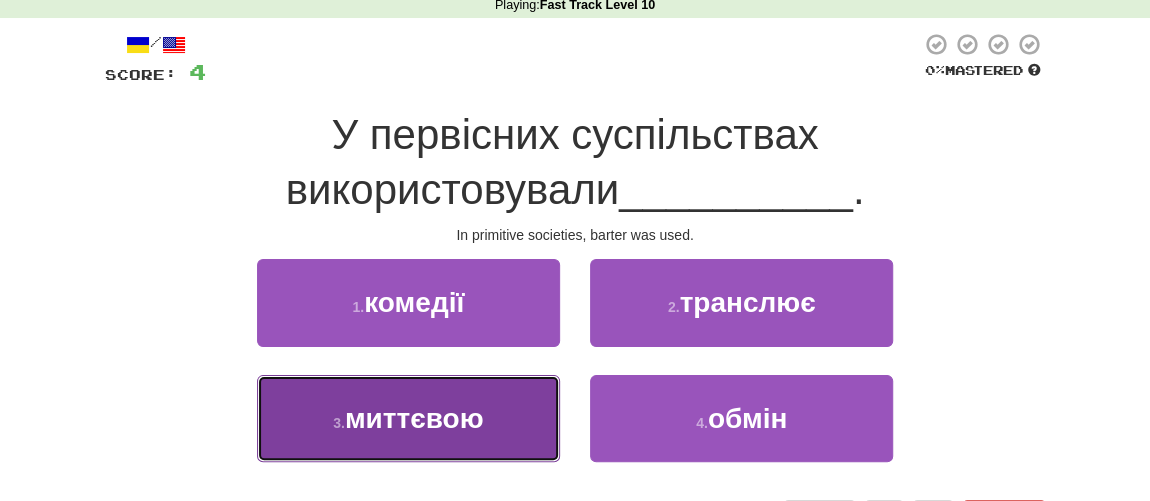 click on "3 .  миттєвою" at bounding box center (408, 418) 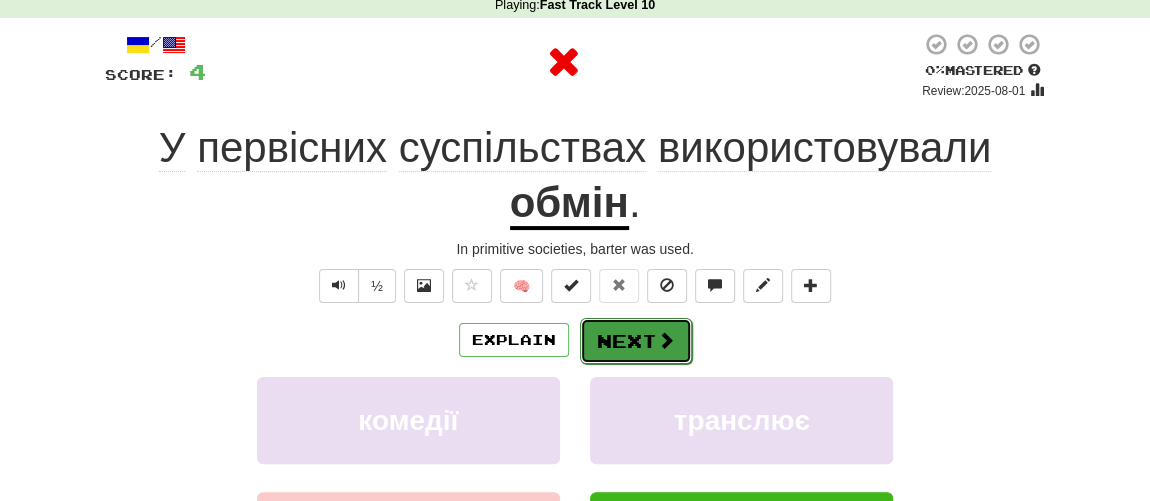 click on "Next" at bounding box center [636, 341] 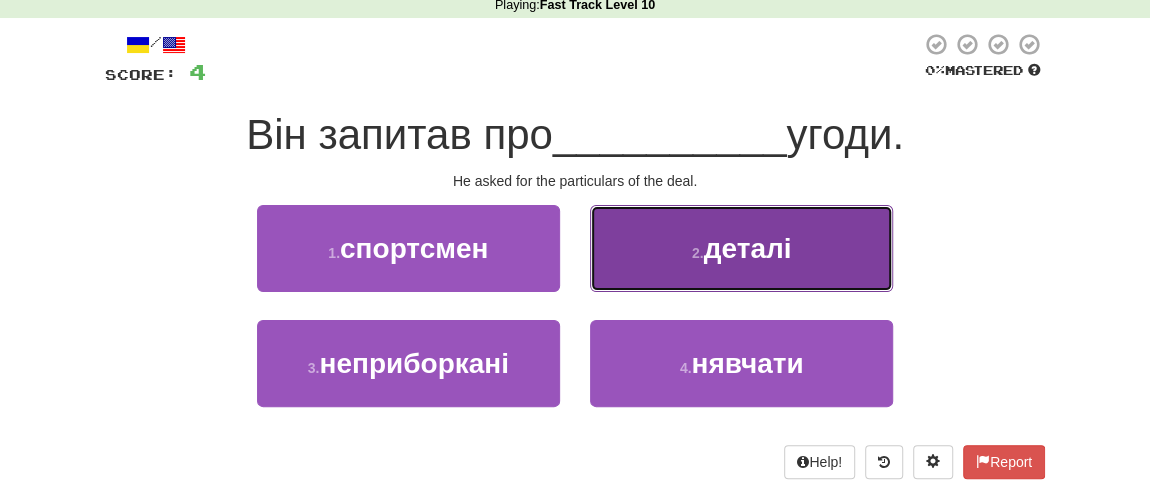 click on "2 .  деталі" at bounding box center [741, 248] 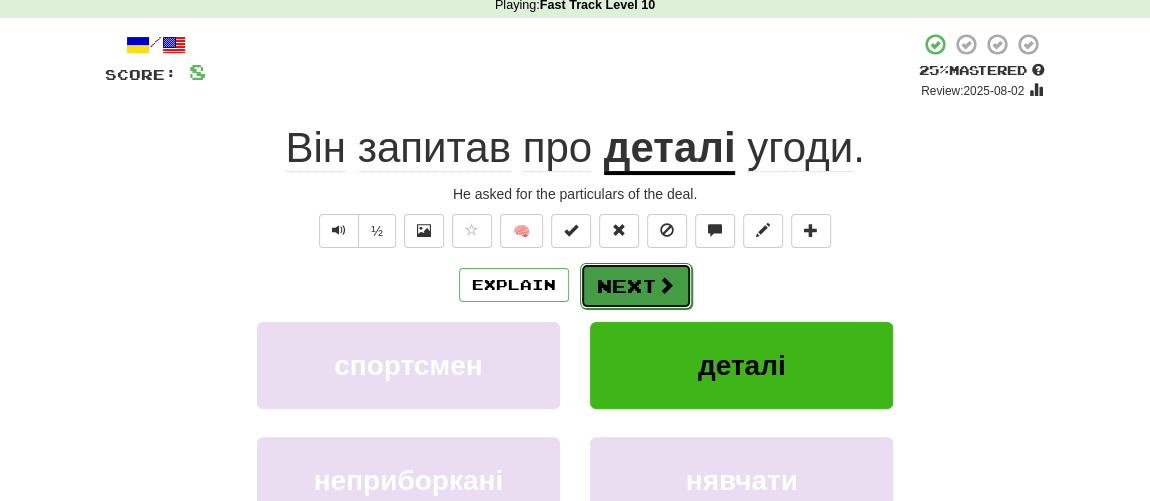 click on "Next" at bounding box center [636, 286] 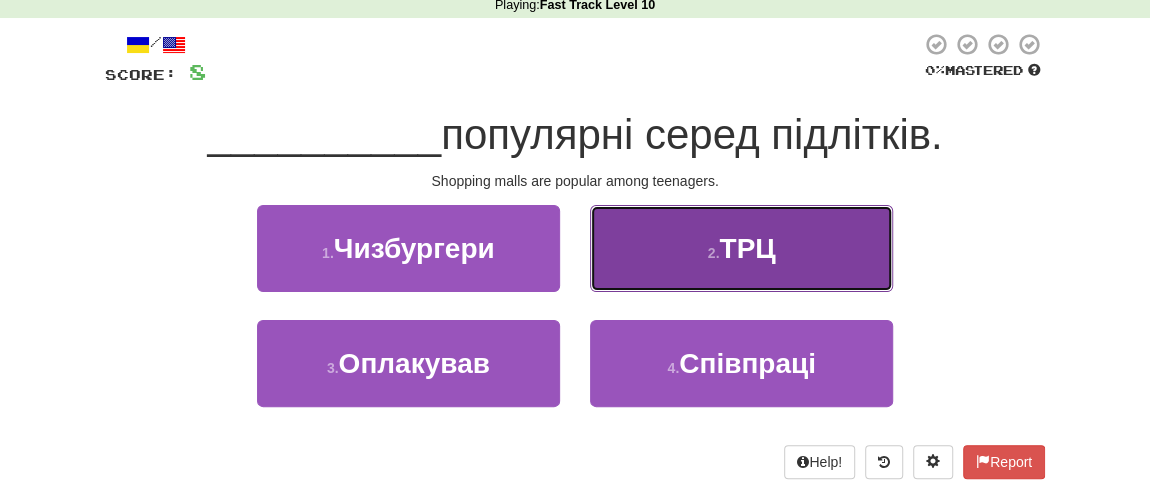 click on "ТРЦ" at bounding box center [747, 248] 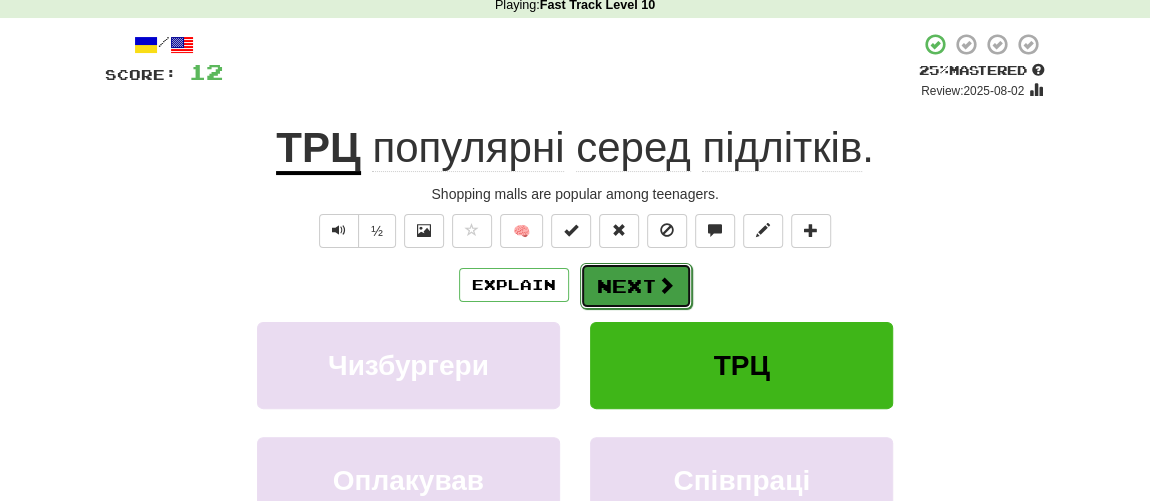 click on "Next" at bounding box center (636, 286) 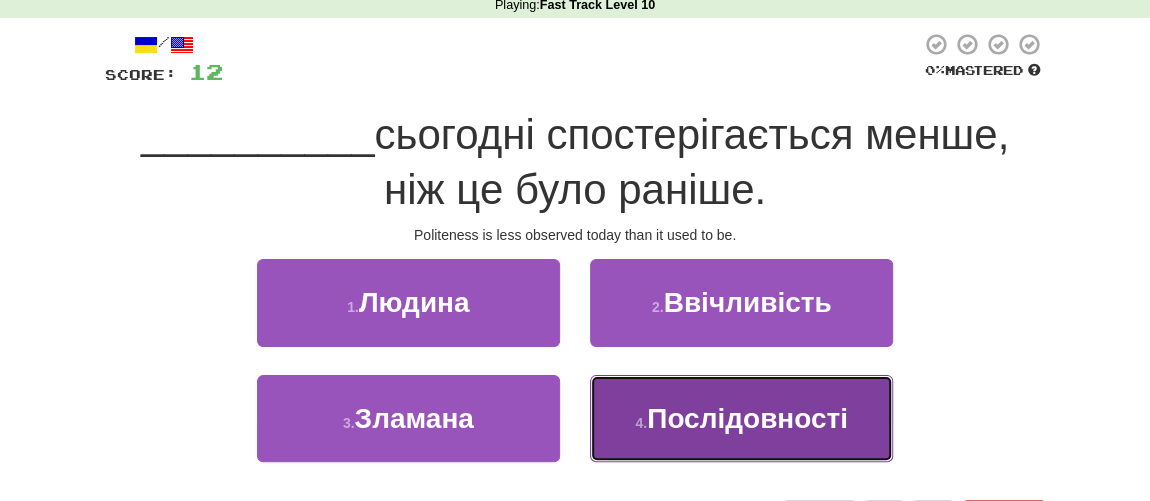 click on "Послідовності" at bounding box center (747, 418) 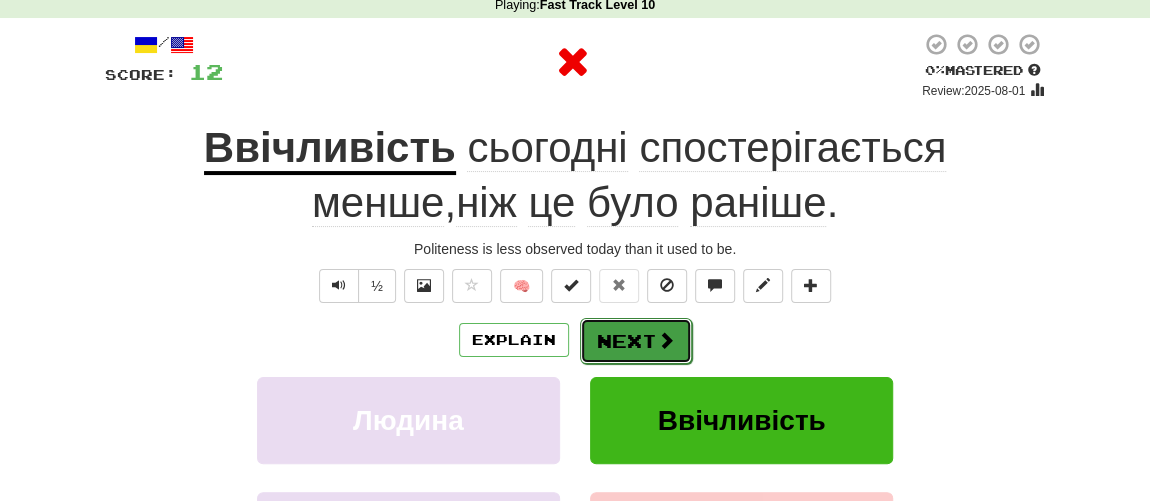 click on "Next" at bounding box center (636, 341) 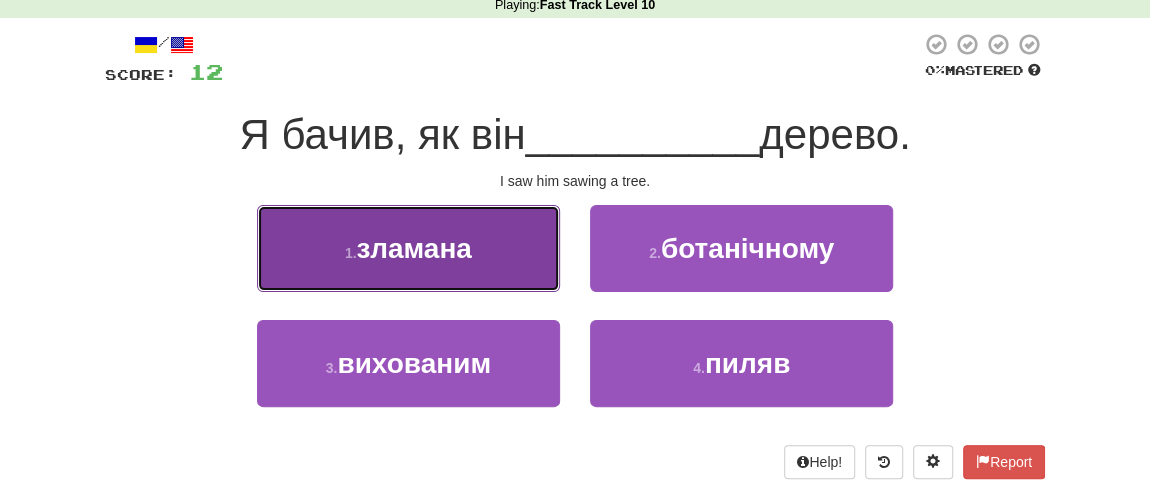 click on "зламана" at bounding box center (414, 248) 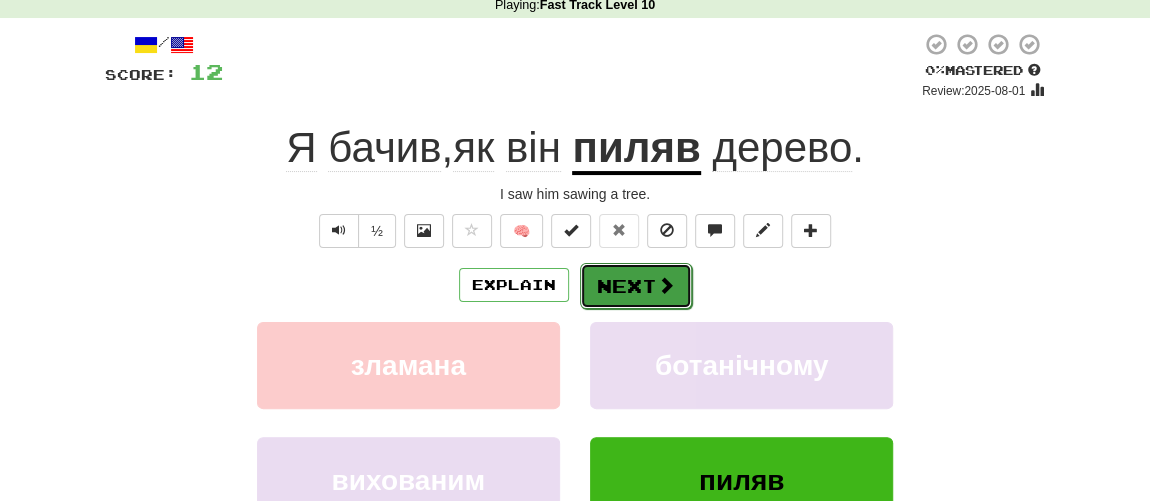 click on "Next" at bounding box center [636, 286] 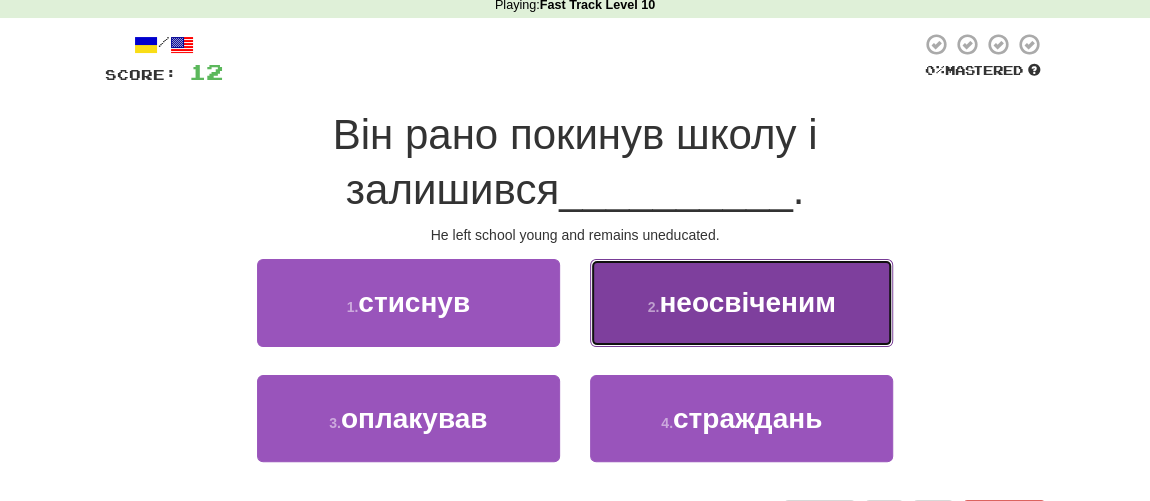 click on "неосвіченим" at bounding box center [747, 302] 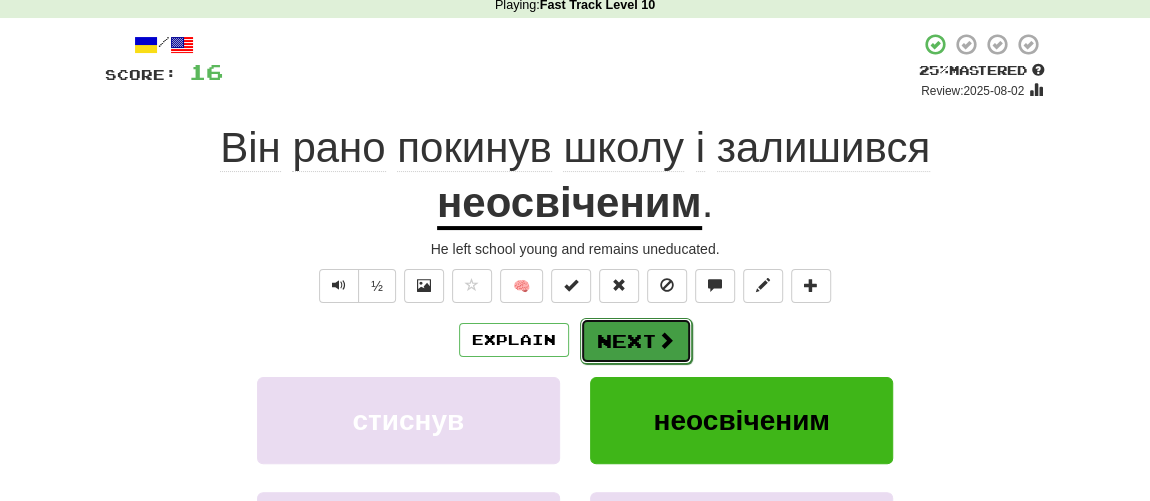 click on "Next" at bounding box center (636, 341) 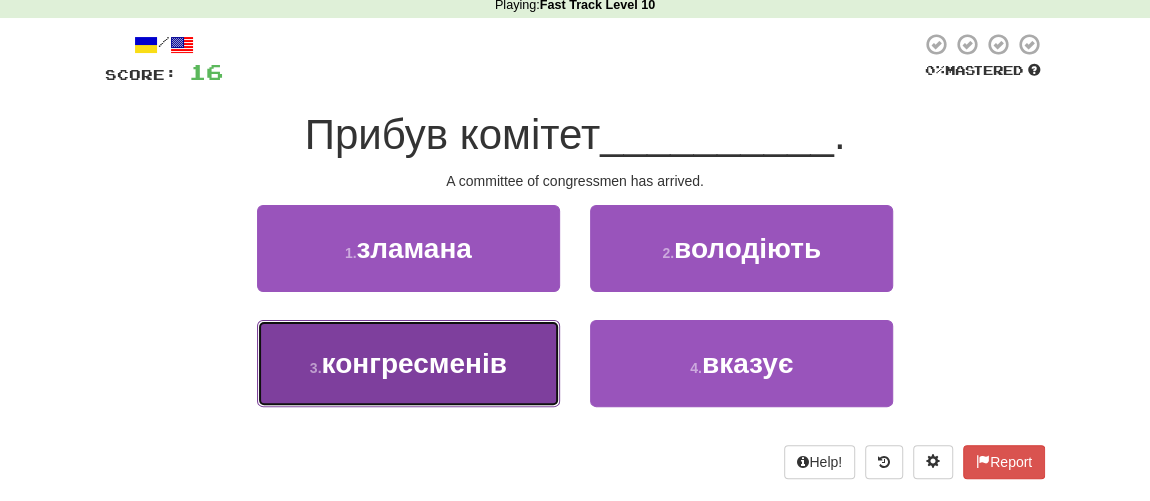 click on "конгресменів" at bounding box center [413, 363] 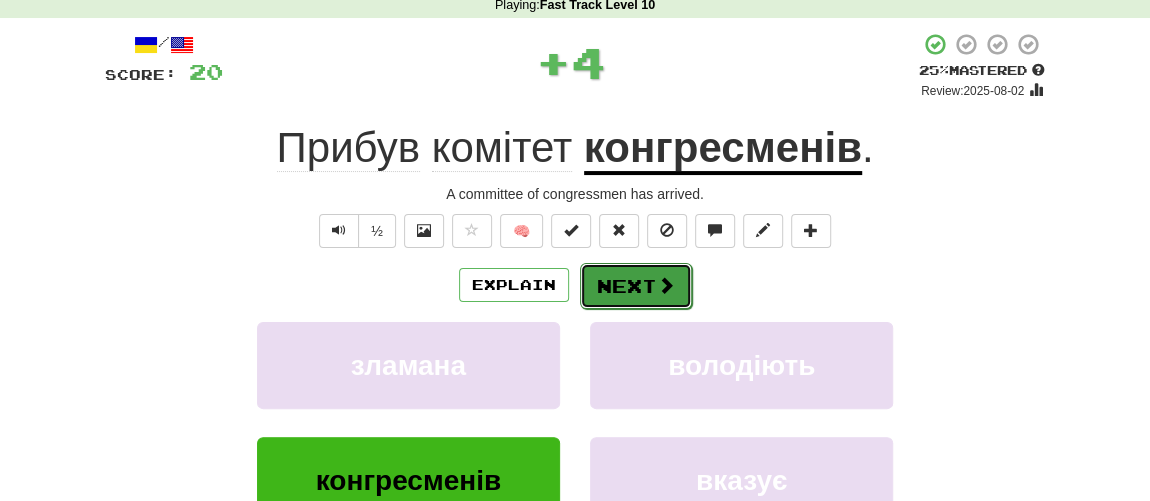 click on "Next" at bounding box center (636, 286) 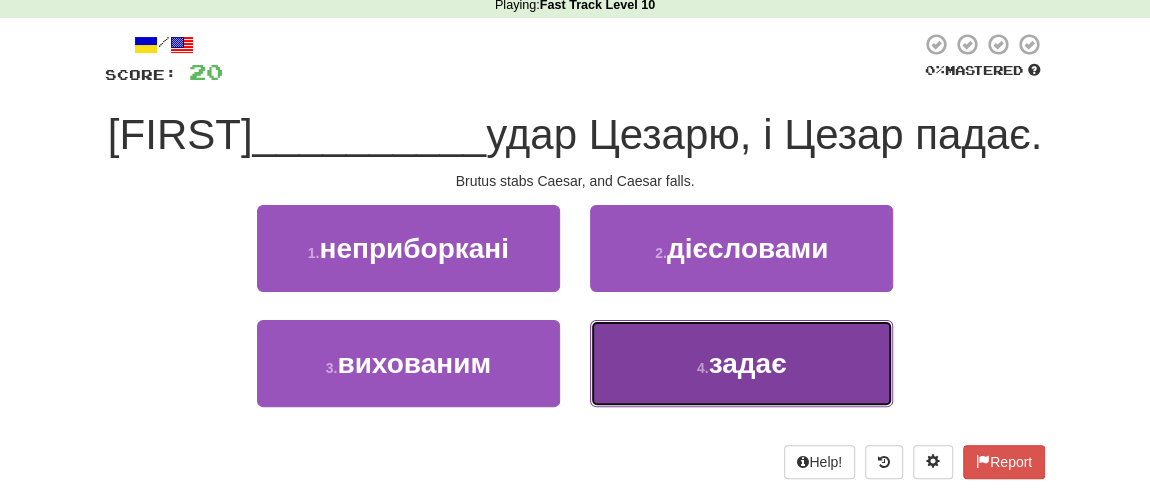 click on "4 ." at bounding box center [703, 368] 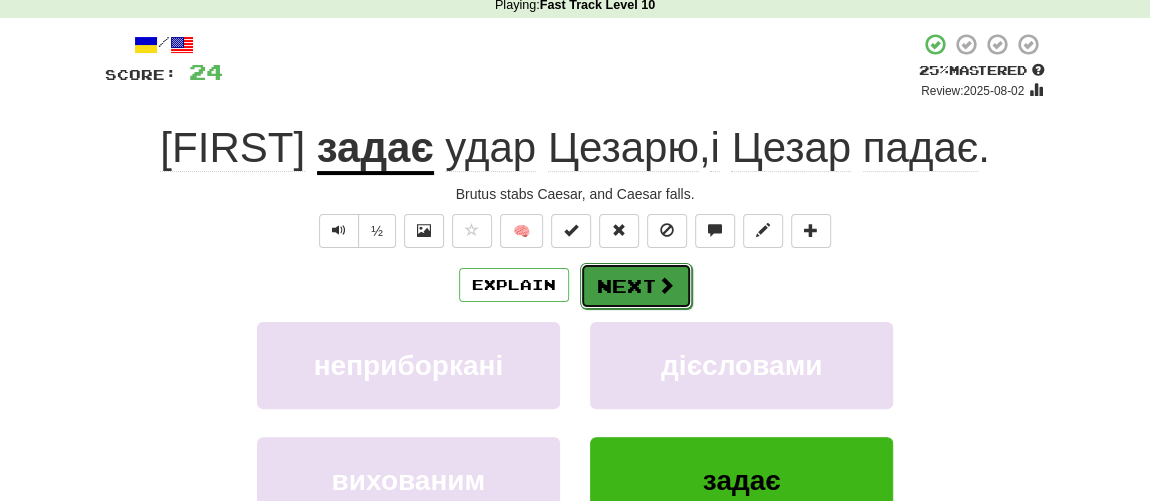 click on "Next" at bounding box center (636, 286) 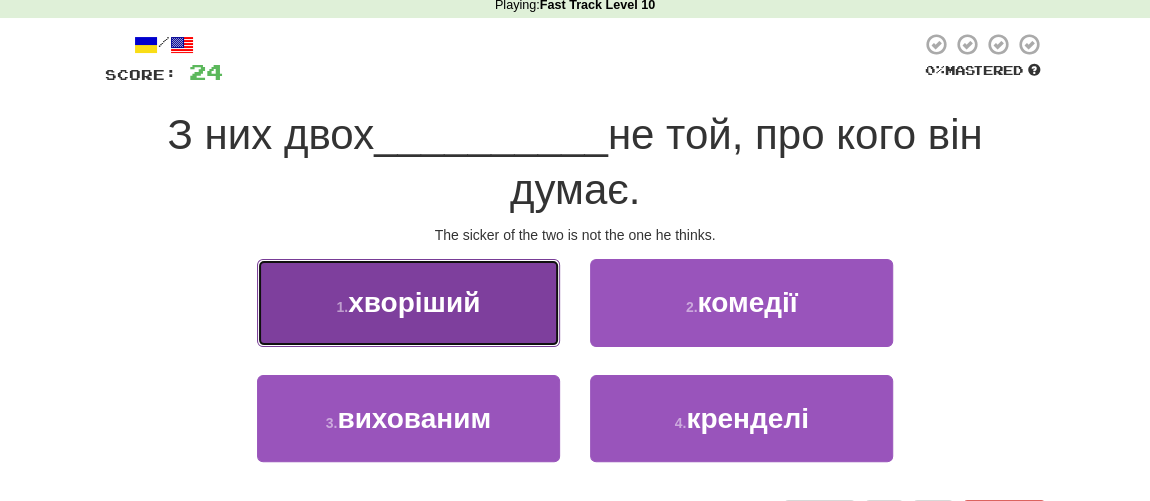 click on "хворіший" at bounding box center [414, 302] 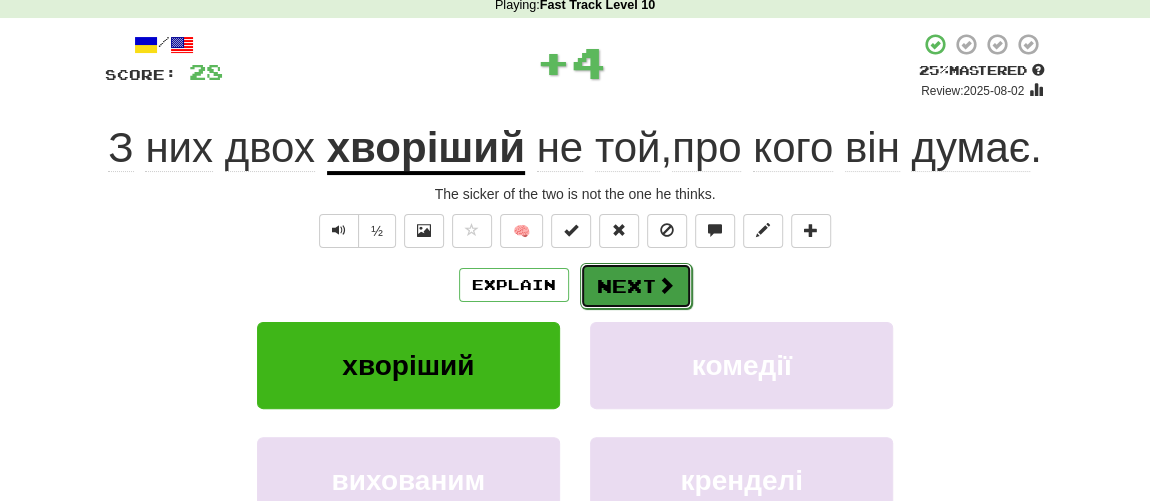 click on "Next" at bounding box center [636, 286] 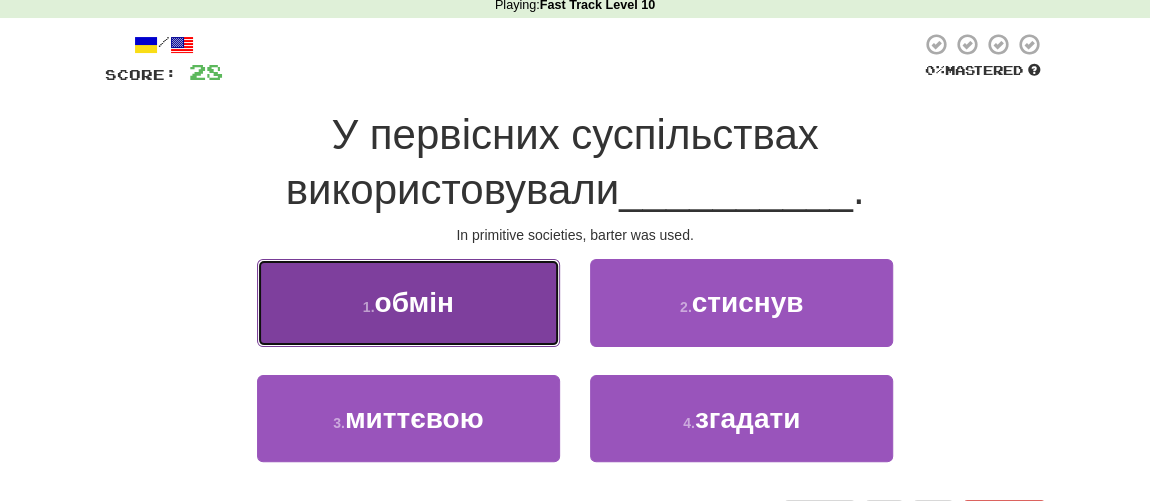 click on "обмін" at bounding box center [413, 302] 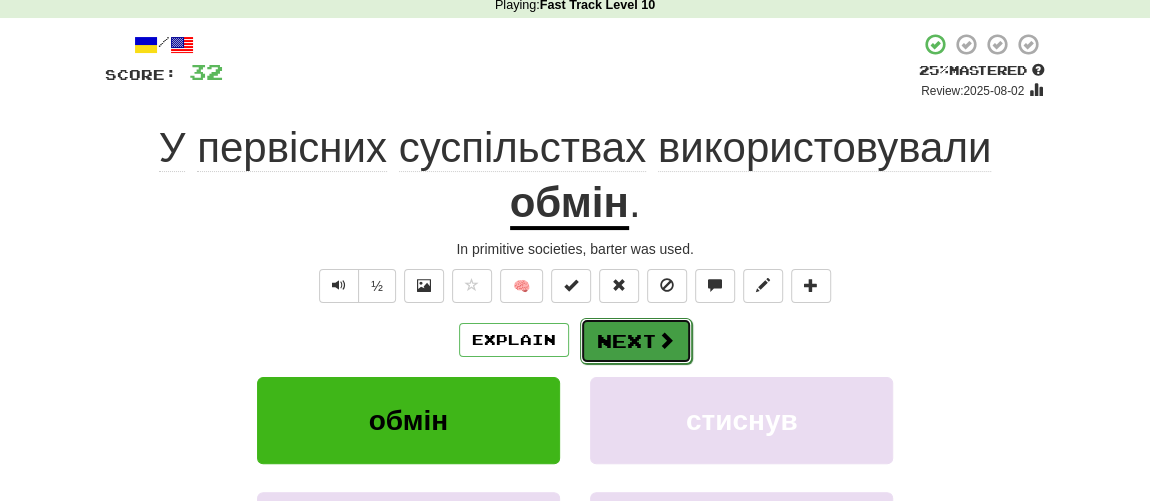 click on "Next" at bounding box center [636, 341] 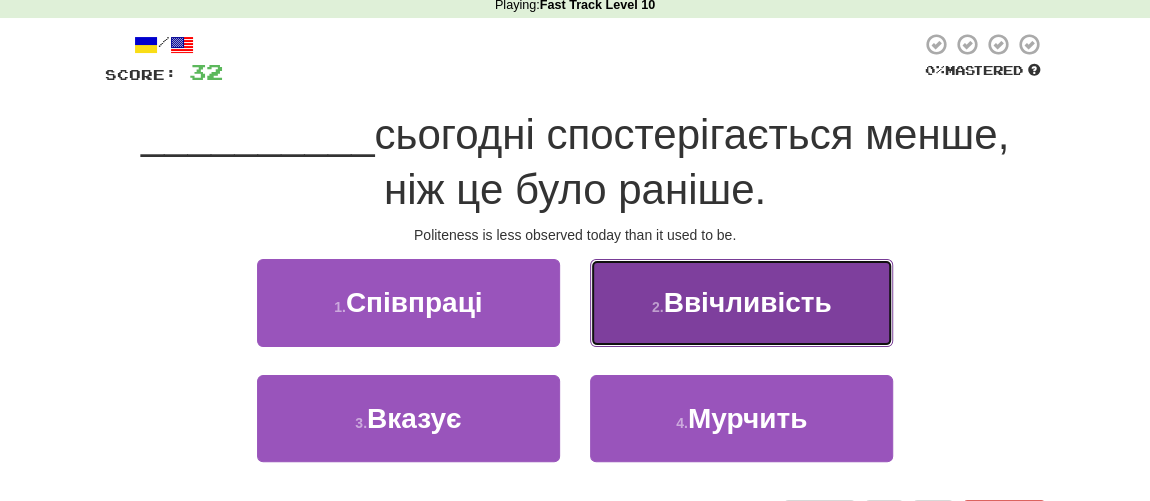 click on "Ввічливість" at bounding box center (748, 302) 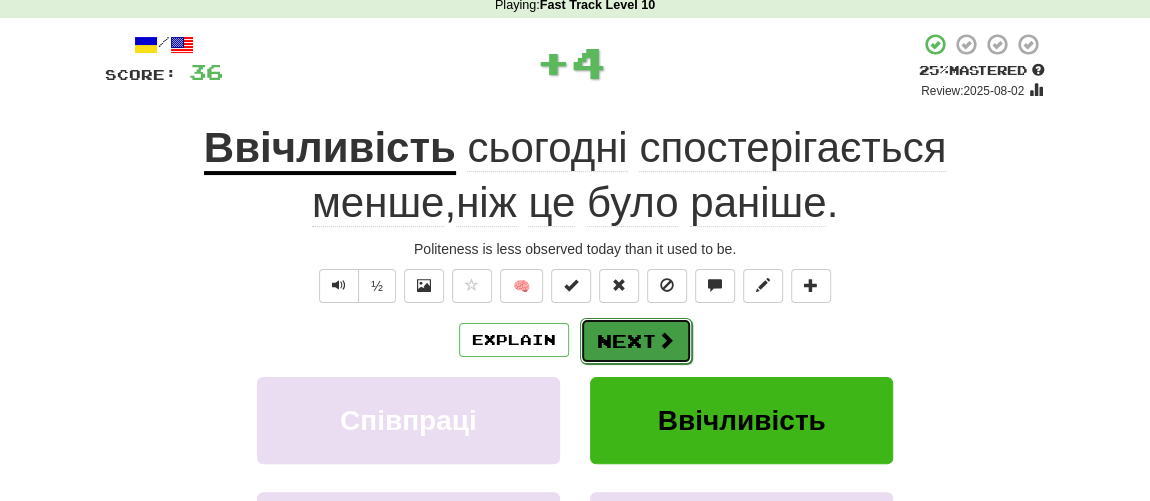 click on "Next" at bounding box center [636, 341] 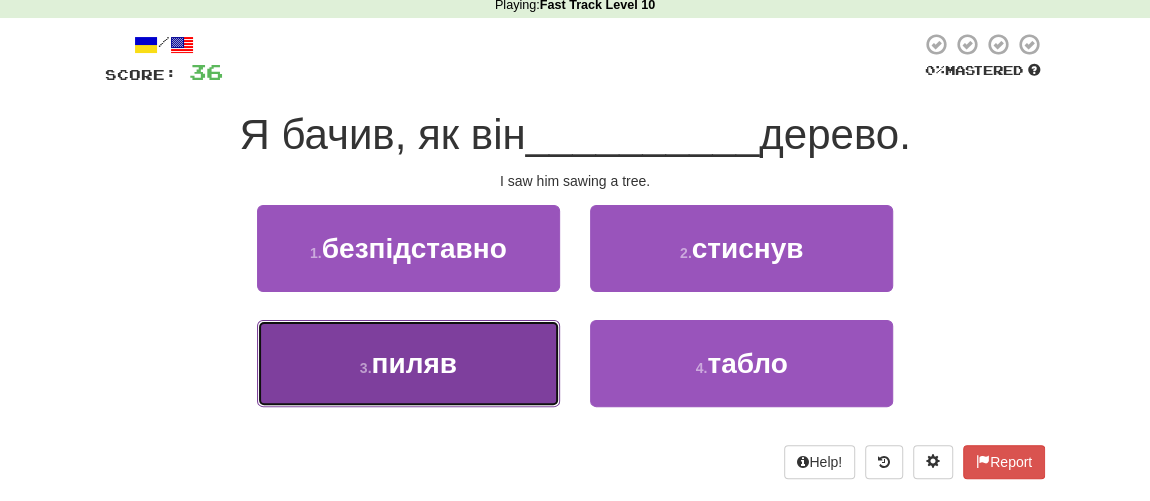 click on "3 .  пиляв" at bounding box center [408, 363] 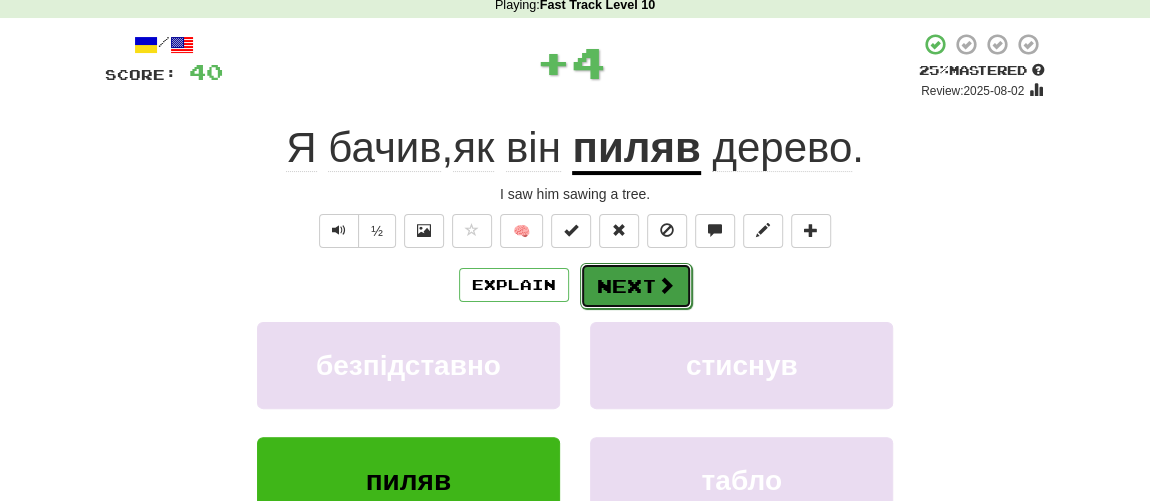 click on "Next" at bounding box center [636, 286] 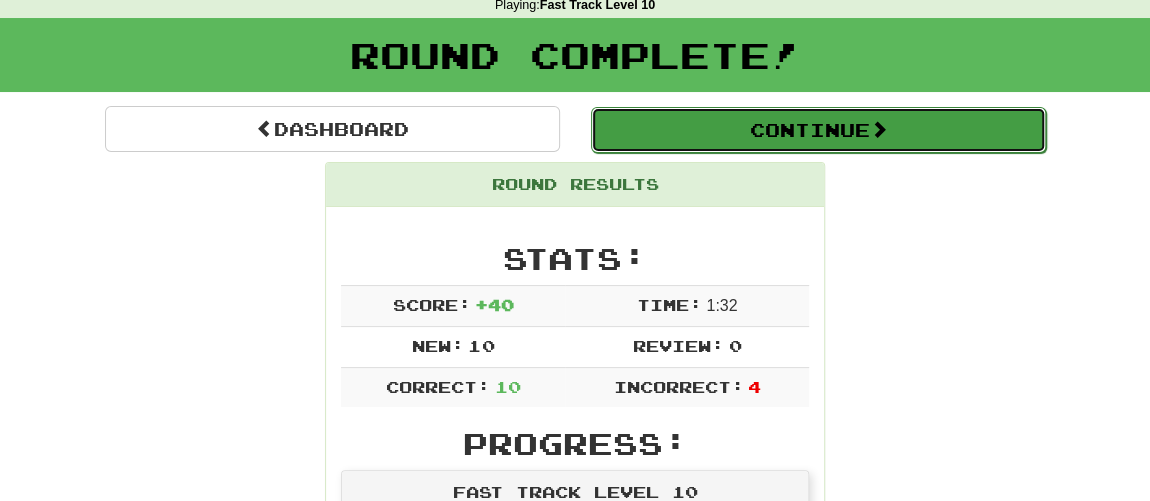 click on "Continue" at bounding box center (818, 130) 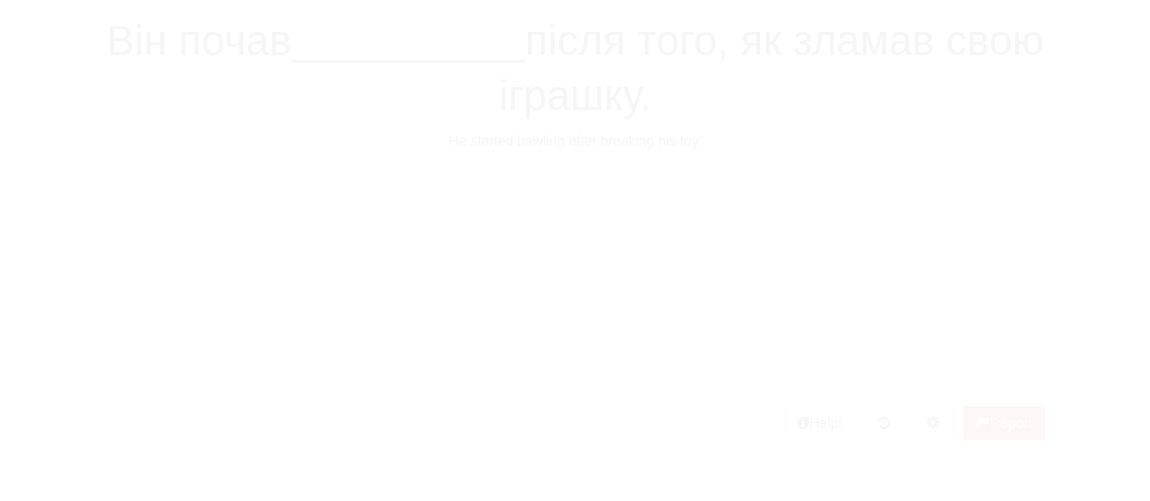 scroll, scrollTop: 90, scrollLeft: 0, axis: vertical 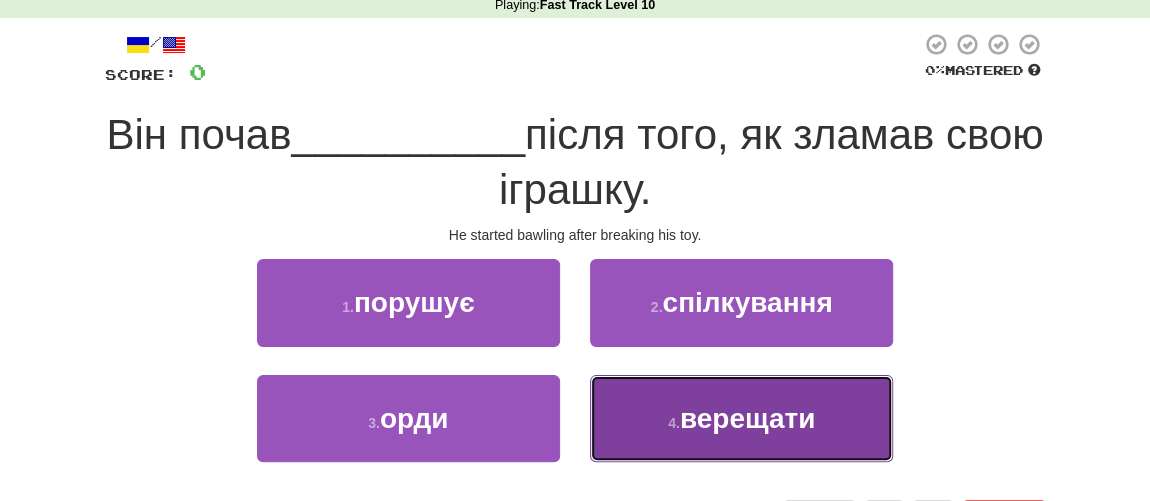 click on "4 ." at bounding box center (674, 423) 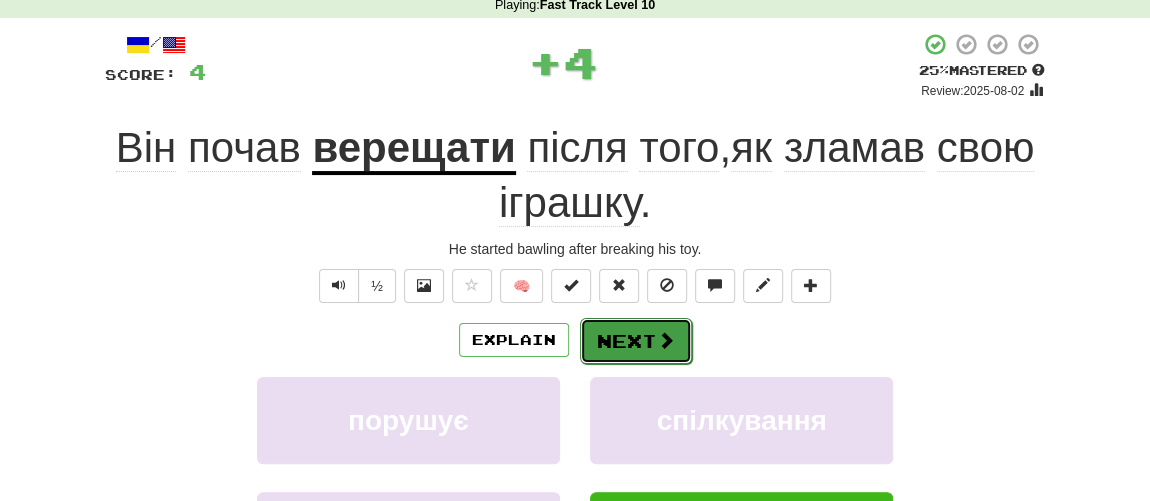 click on "Next" at bounding box center [636, 341] 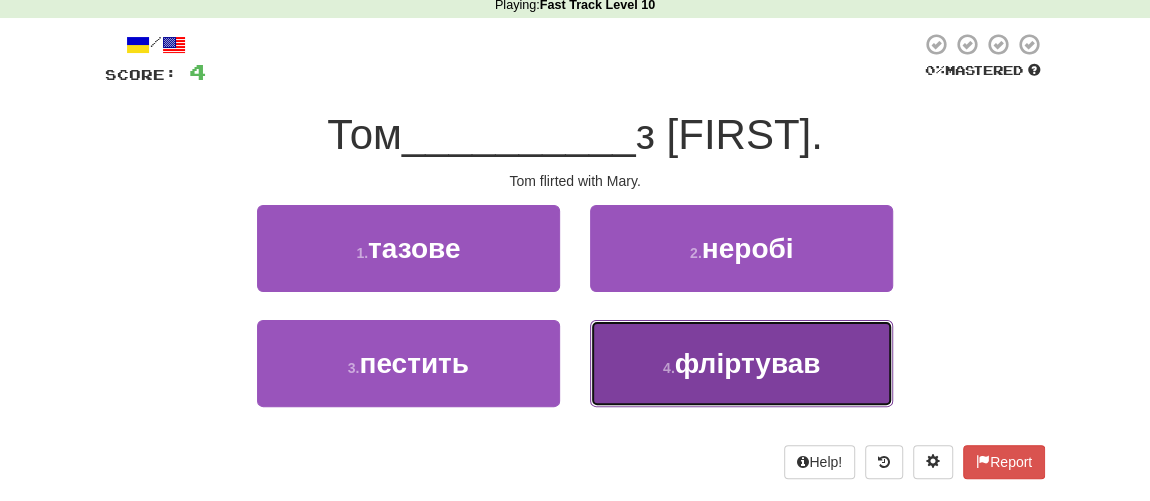 click on "4 .  фліртував" at bounding box center [741, 363] 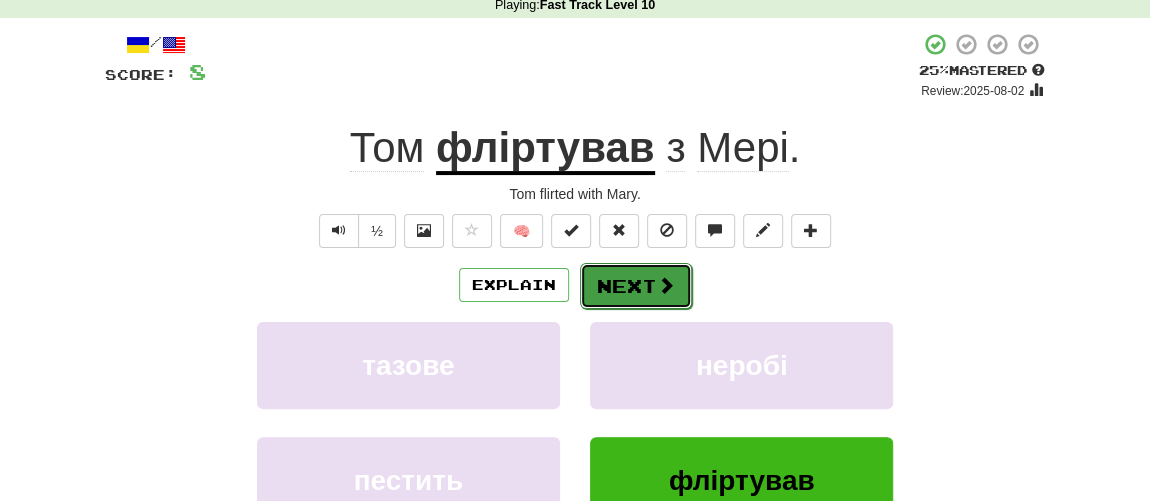 click on "Next" at bounding box center (636, 286) 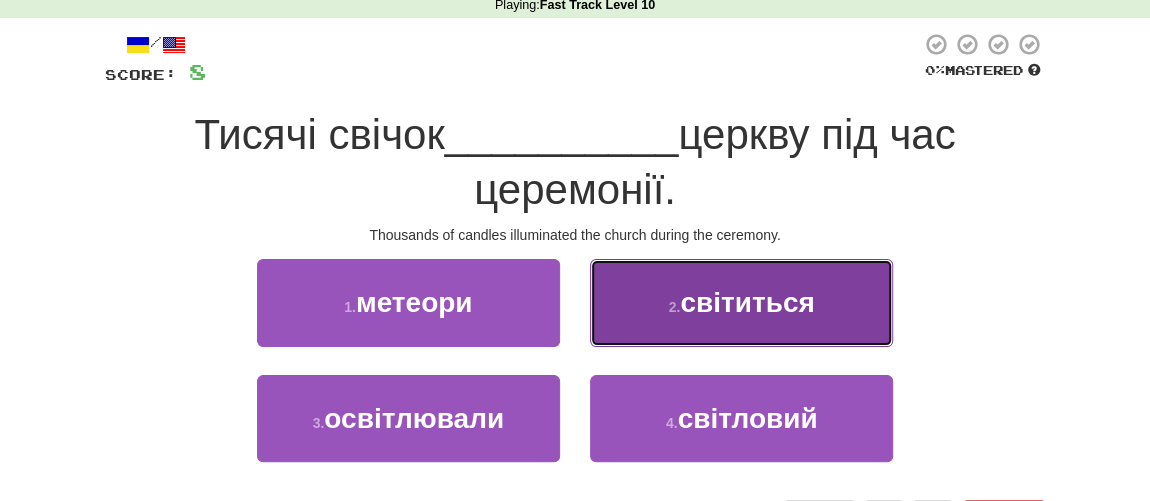 click on "світиться" at bounding box center [747, 302] 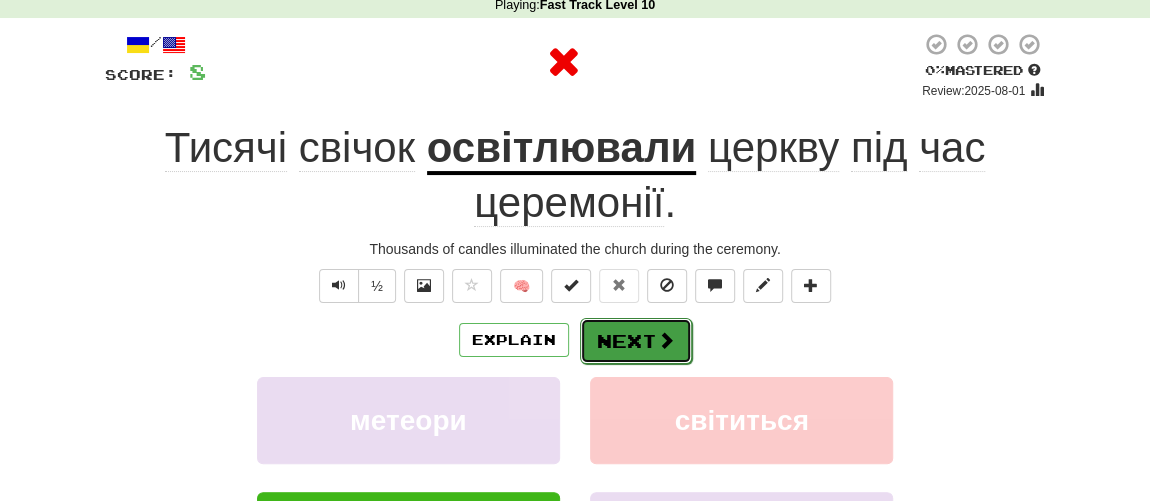 click on "Next" at bounding box center (636, 341) 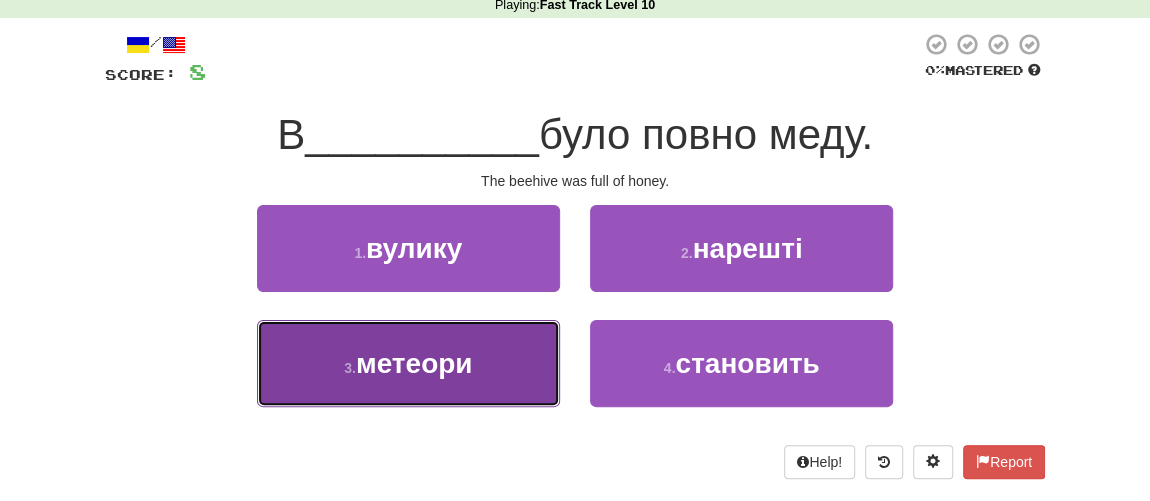 click on "метеори" at bounding box center [414, 363] 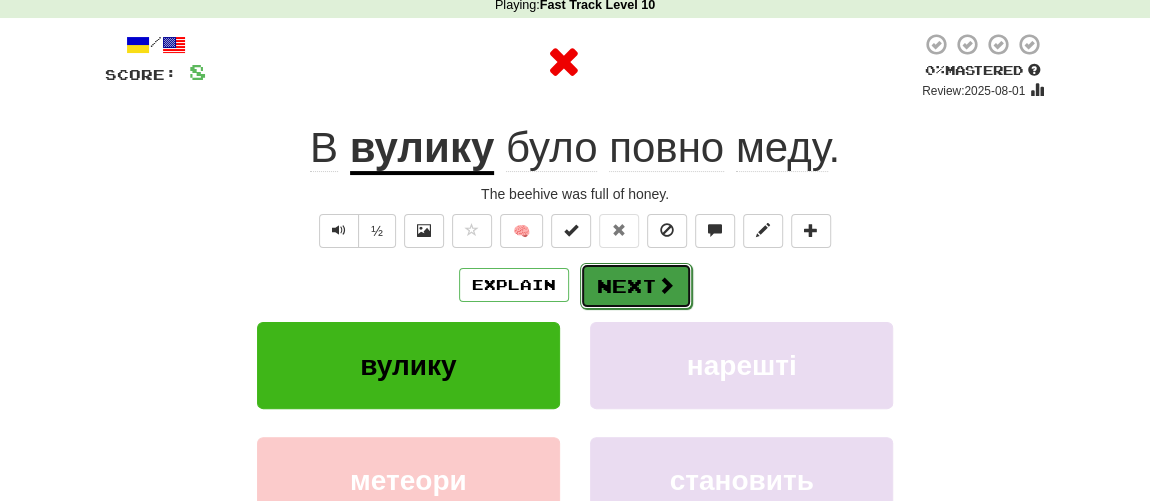 click on "Next" at bounding box center [636, 286] 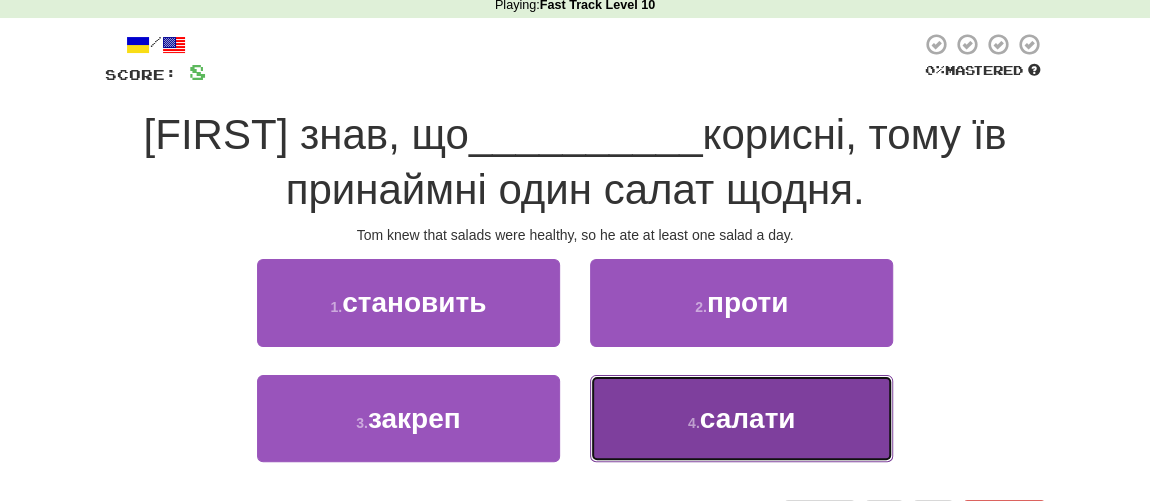 click on "салати" at bounding box center [748, 418] 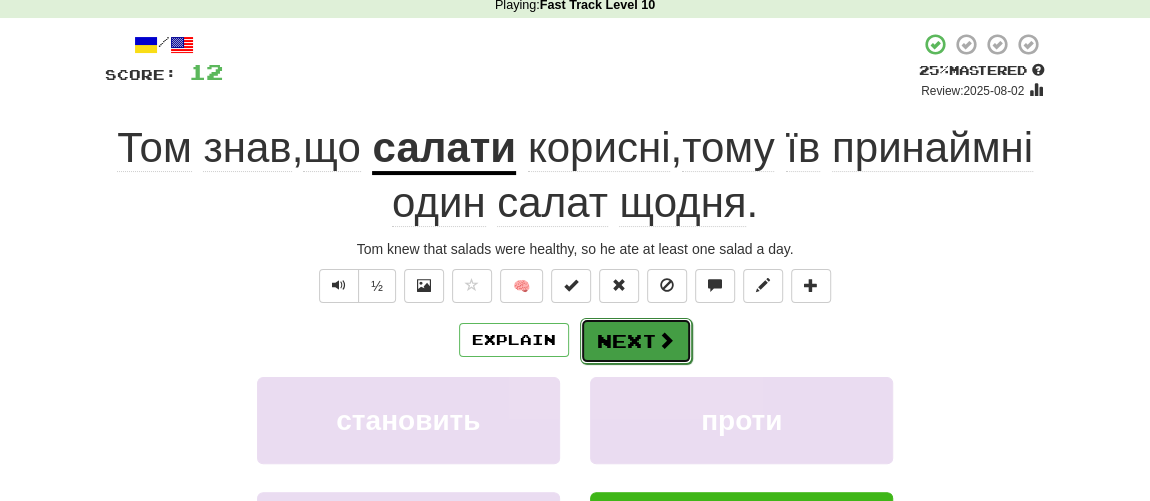 click on "Next" at bounding box center [636, 341] 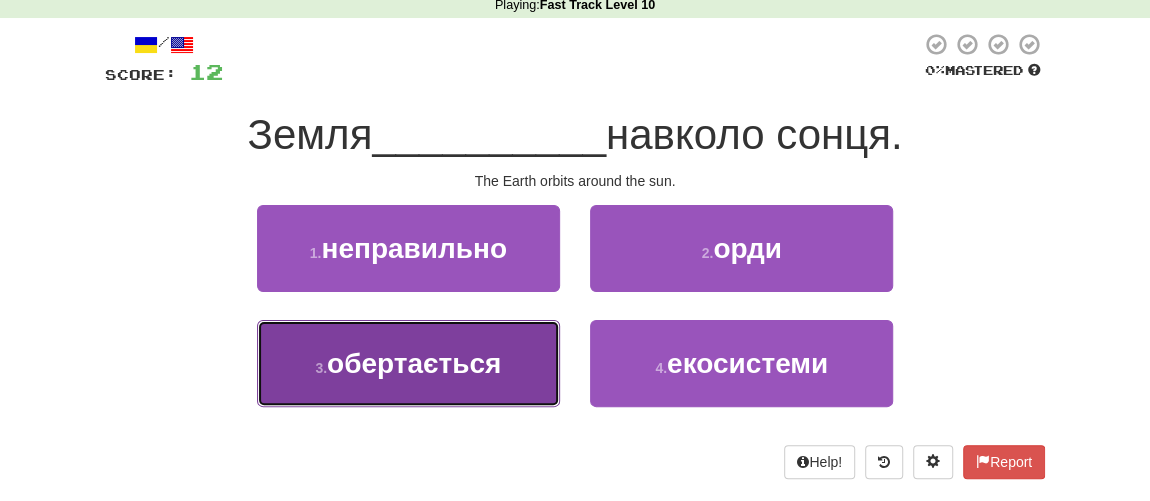 click on "обертається" at bounding box center (414, 363) 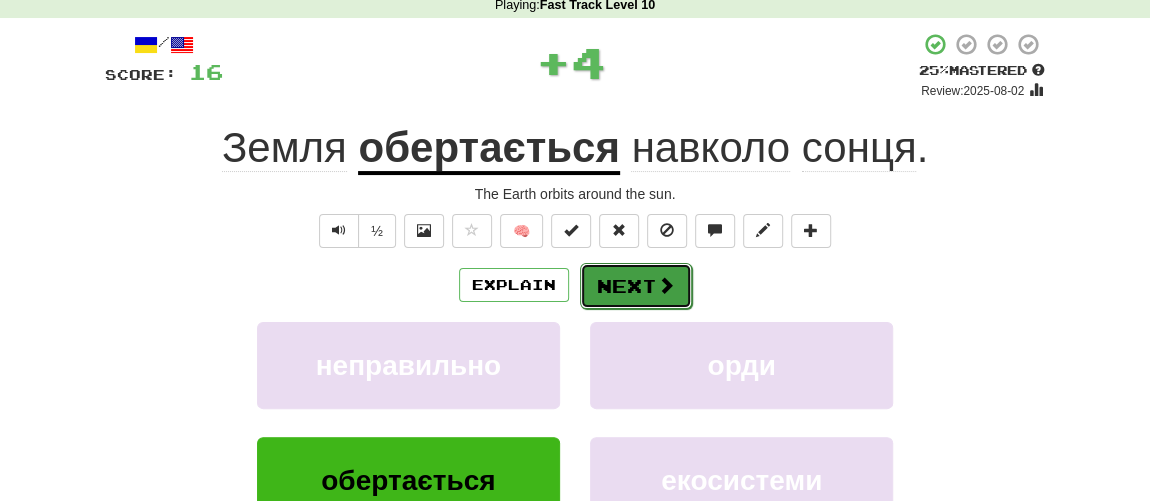 click on "Next" at bounding box center [636, 286] 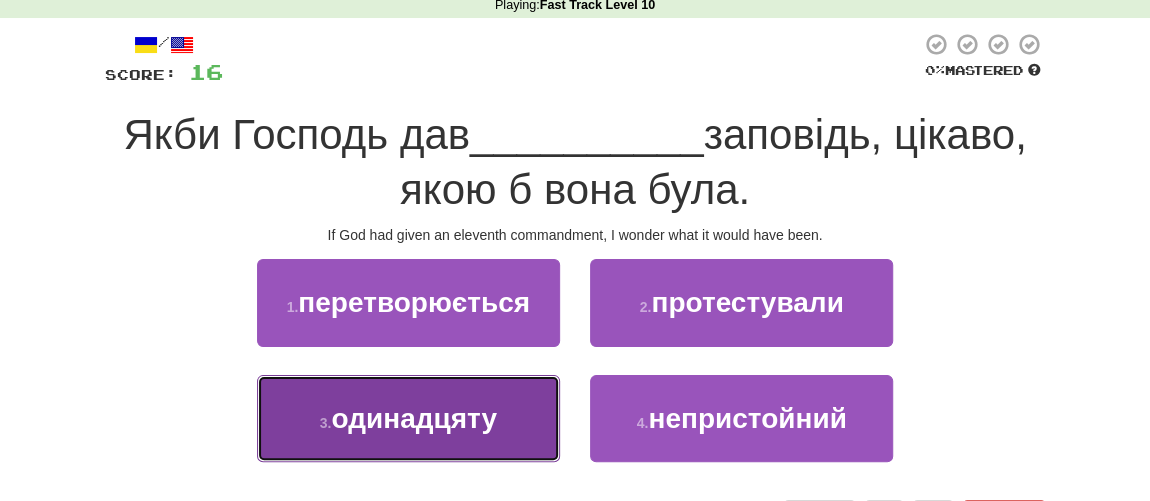 click on "одинадцяту" at bounding box center [414, 418] 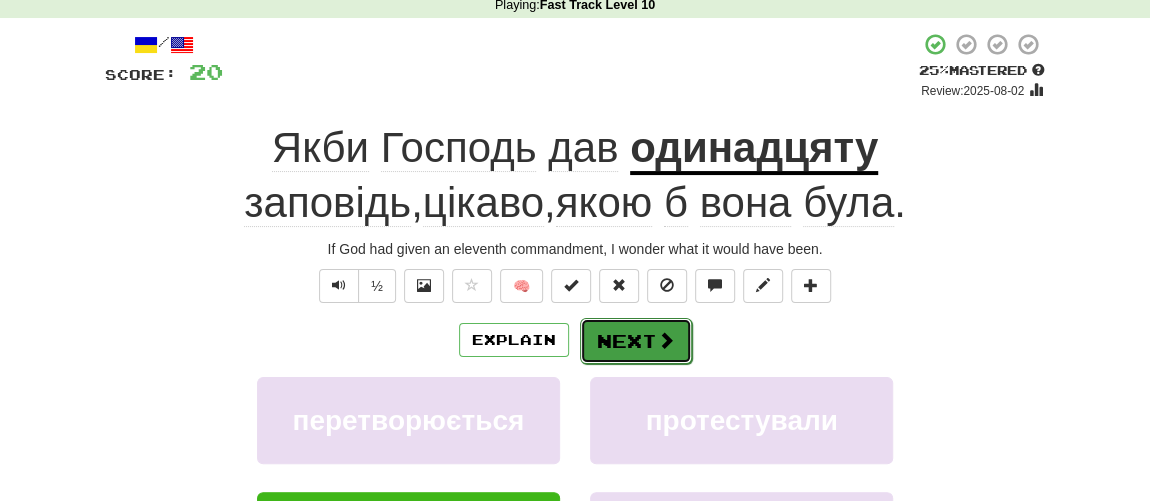 click on "Next" at bounding box center [636, 341] 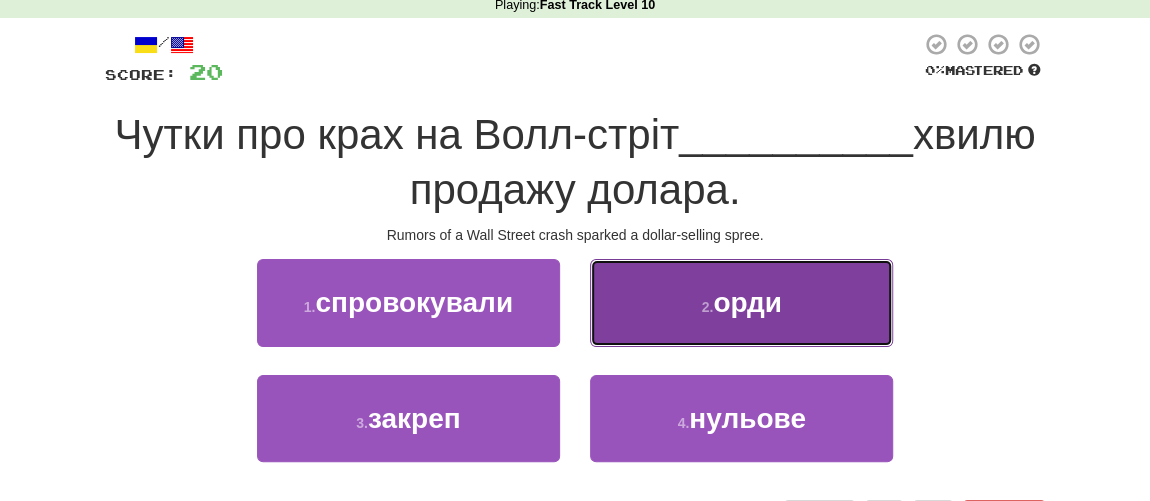 click on "2 .  орди" at bounding box center (741, 302) 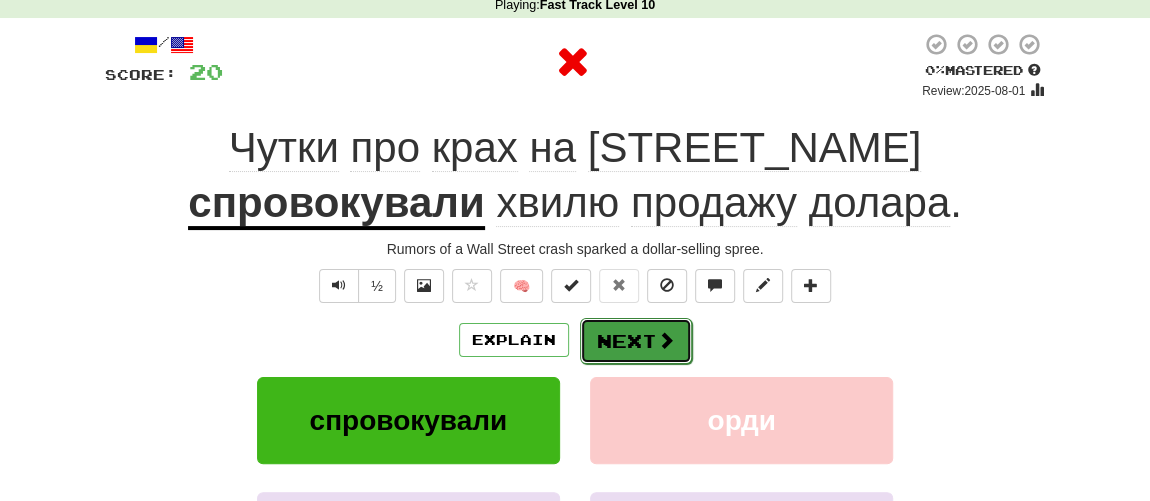 click on "Next" at bounding box center (636, 341) 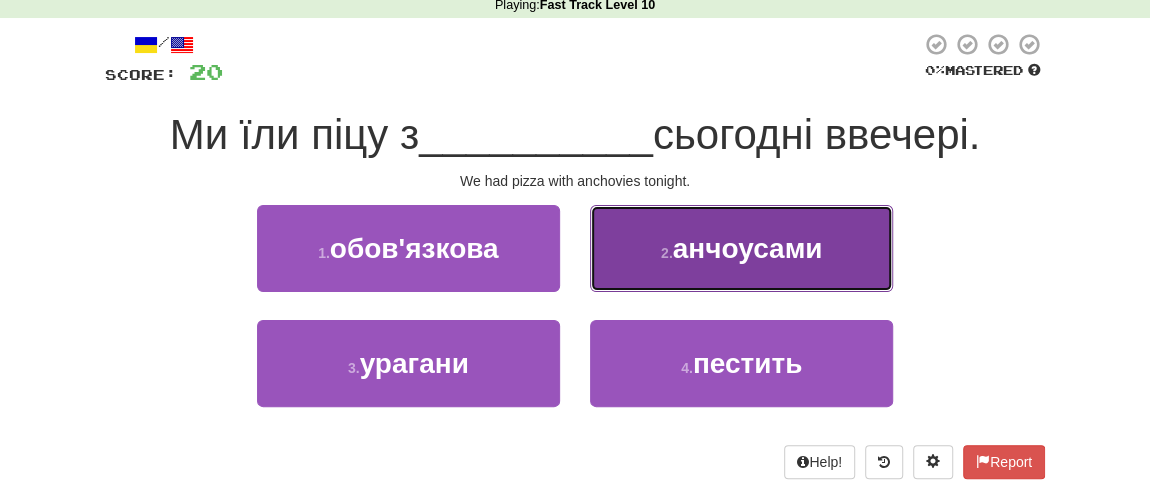 click on "анчоусами" at bounding box center [748, 248] 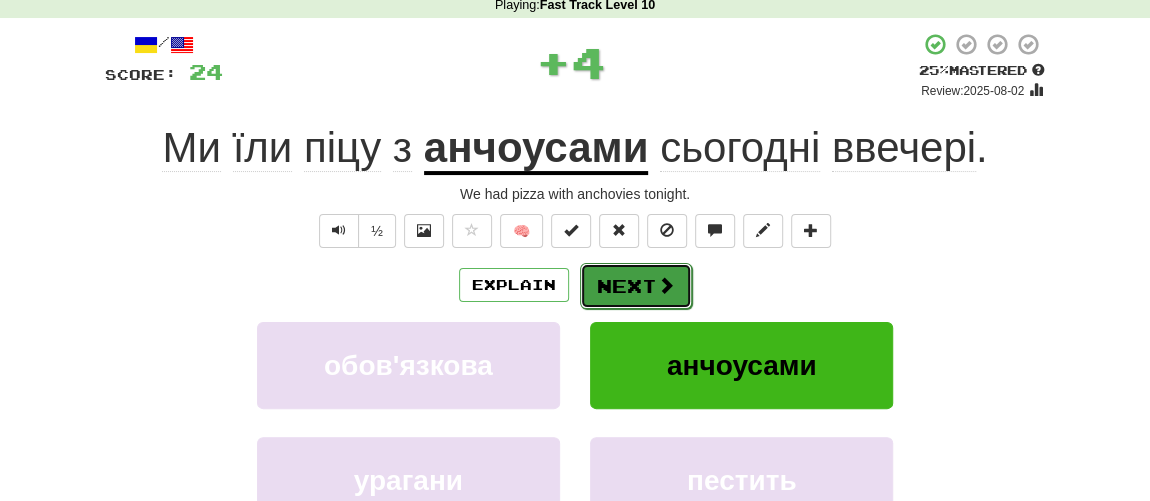 click on "Next" at bounding box center [636, 286] 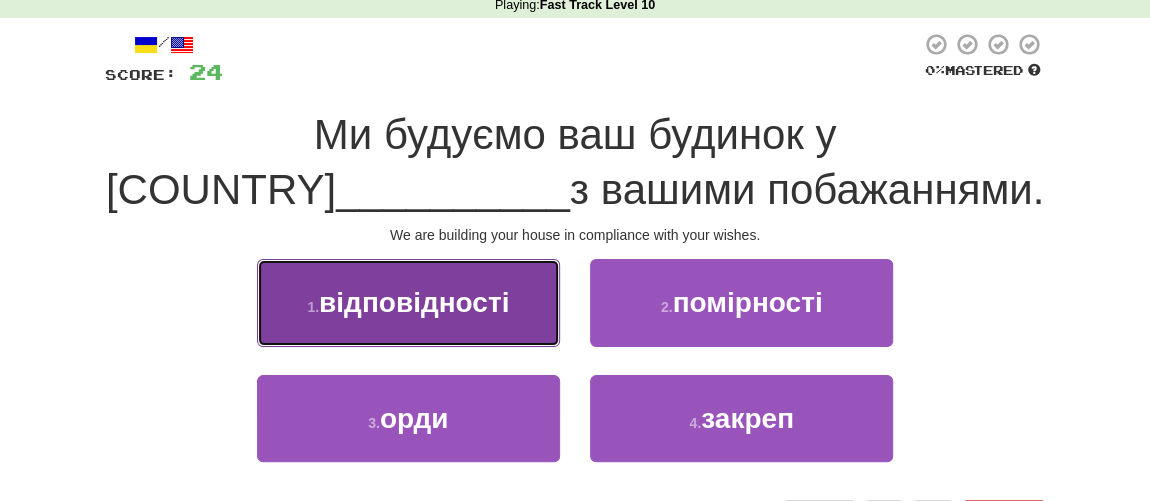 click on "відповідності" at bounding box center [414, 302] 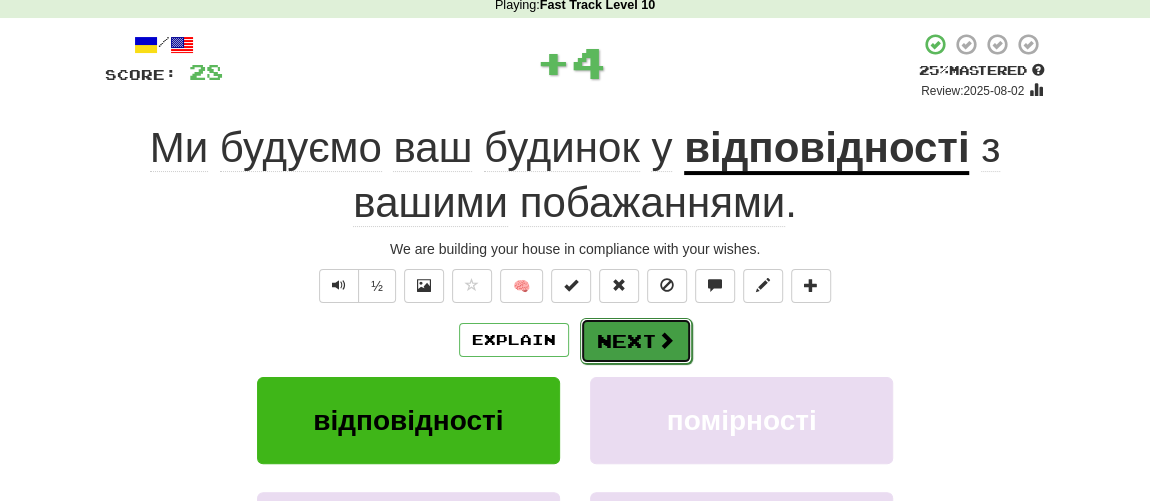 click on "Next" at bounding box center [636, 341] 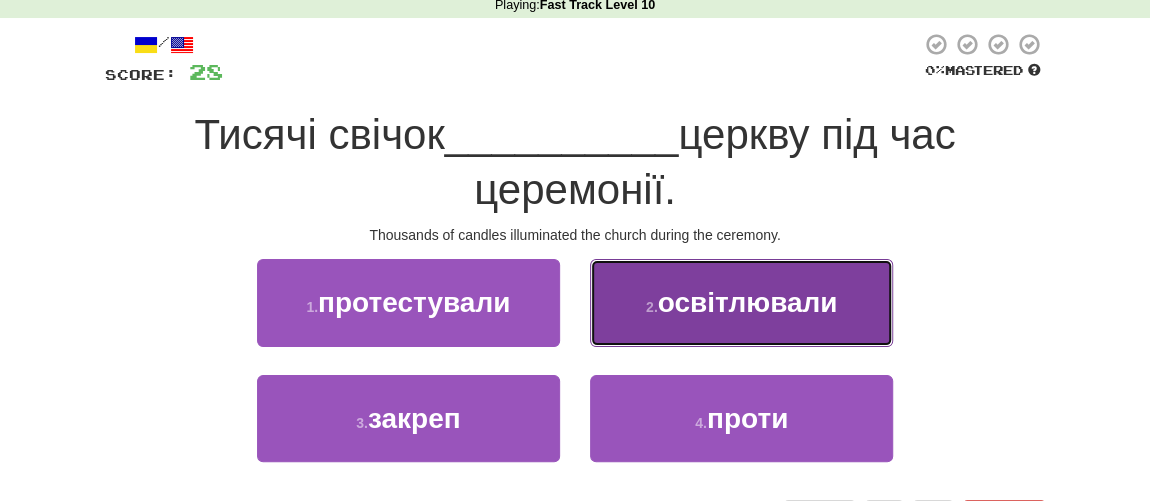 click on "освітлювали" at bounding box center [748, 302] 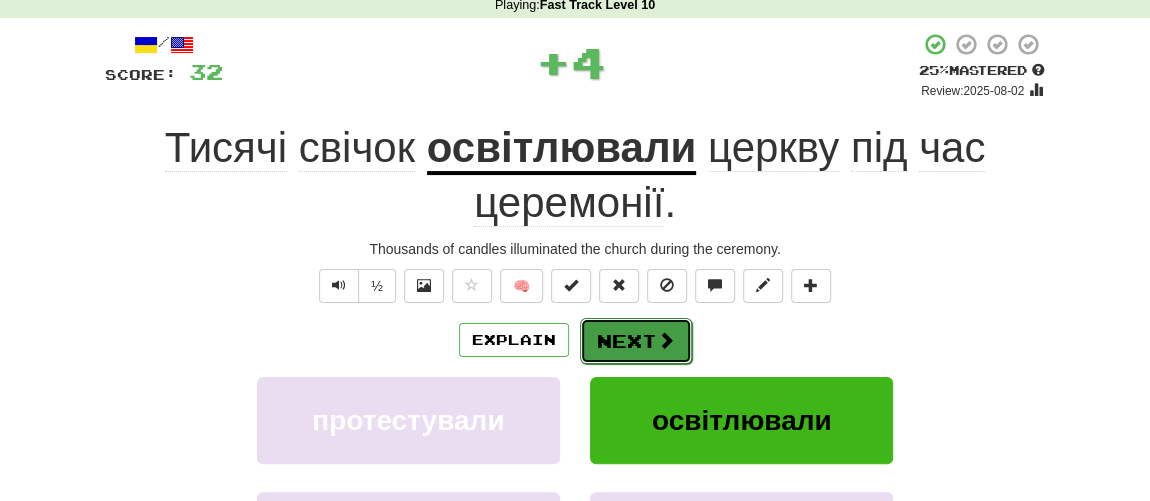 click on "Next" at bounding box center [636, 341] 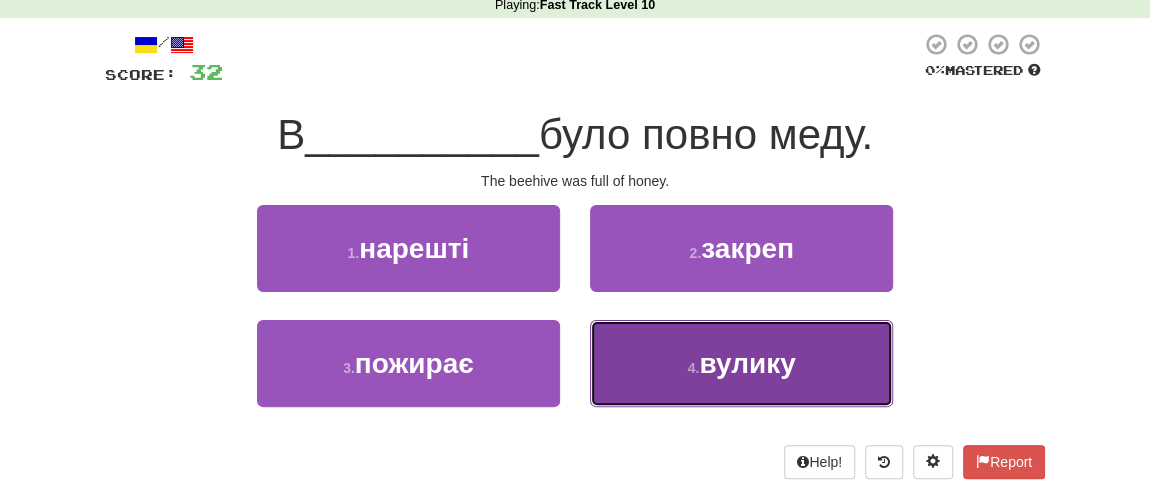 click on "вулику" at bounding box center [747, 363] 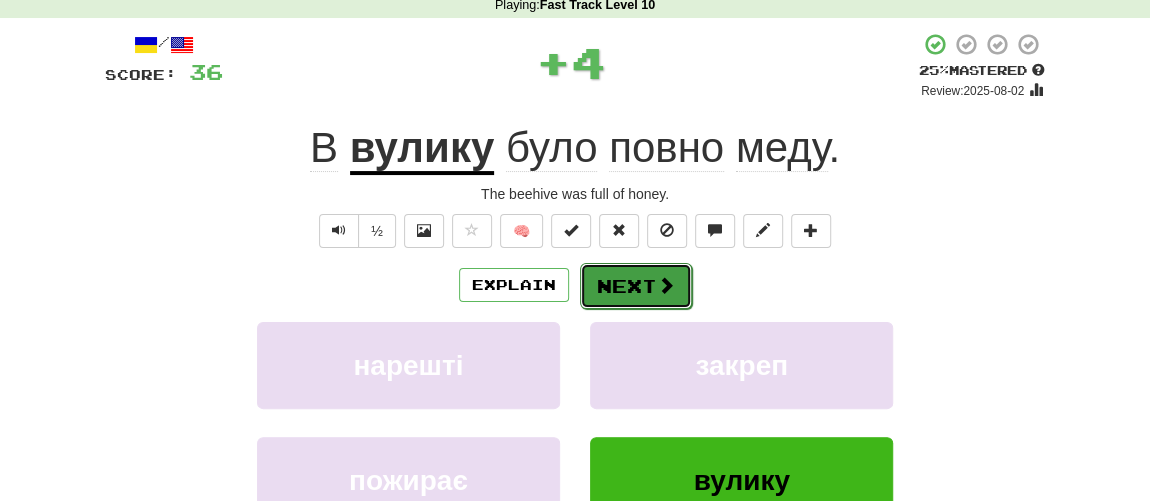 click on "Next" at bounding box center (636, 286) 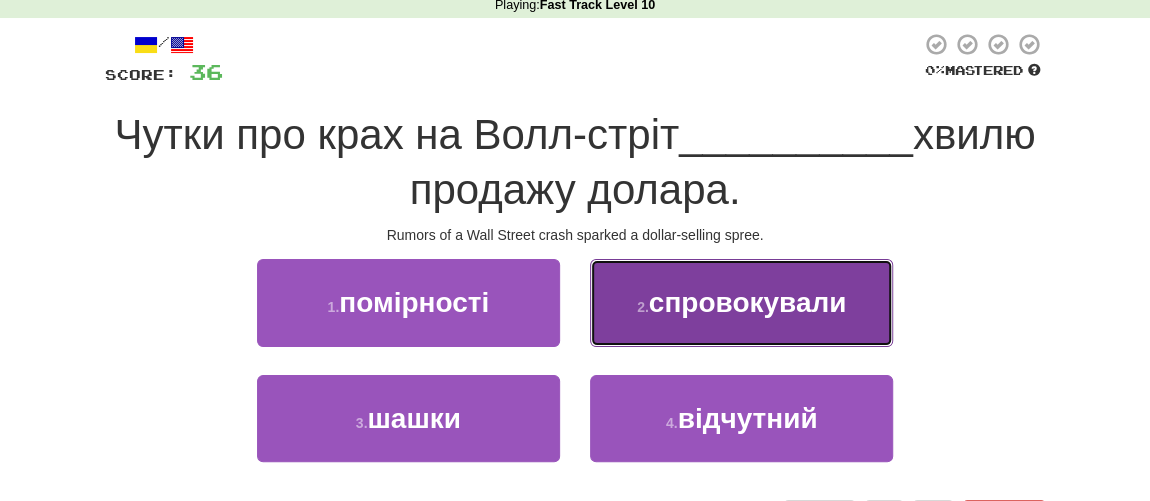 click on "спровокували" at bounding box center (748, 302) 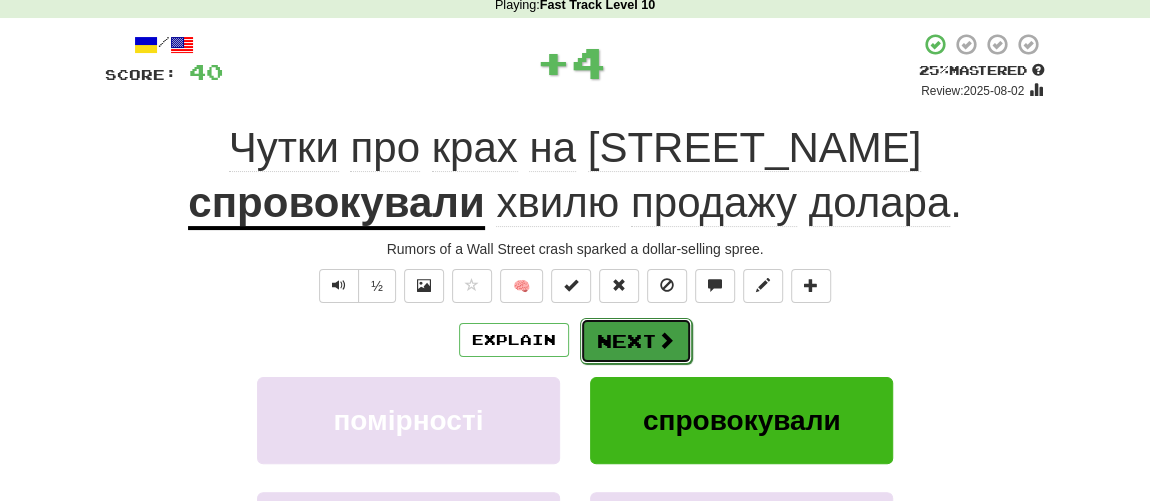 click on "Next" at bounding box center [636, 341] 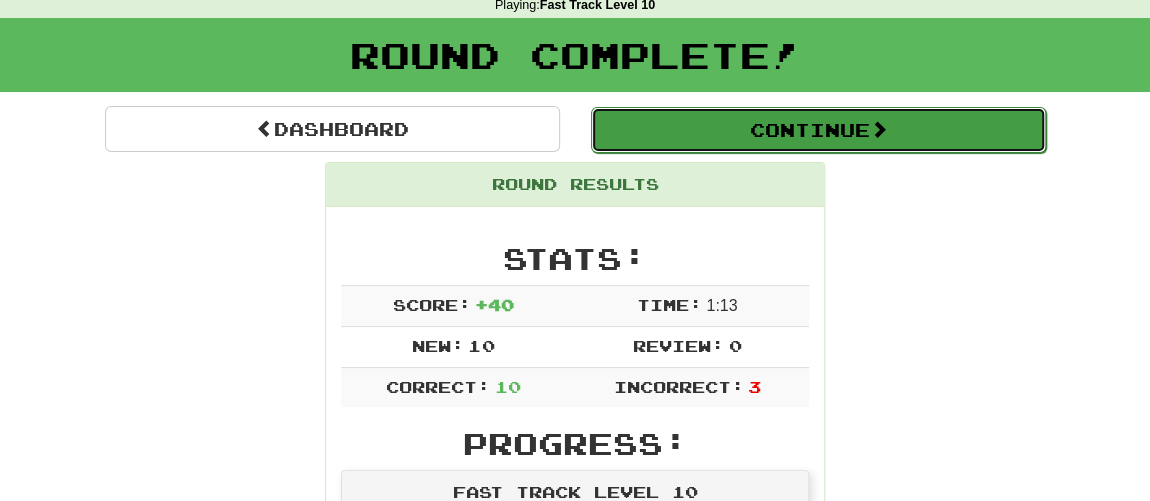 click on "Continue" at bounding box center [818, 130] 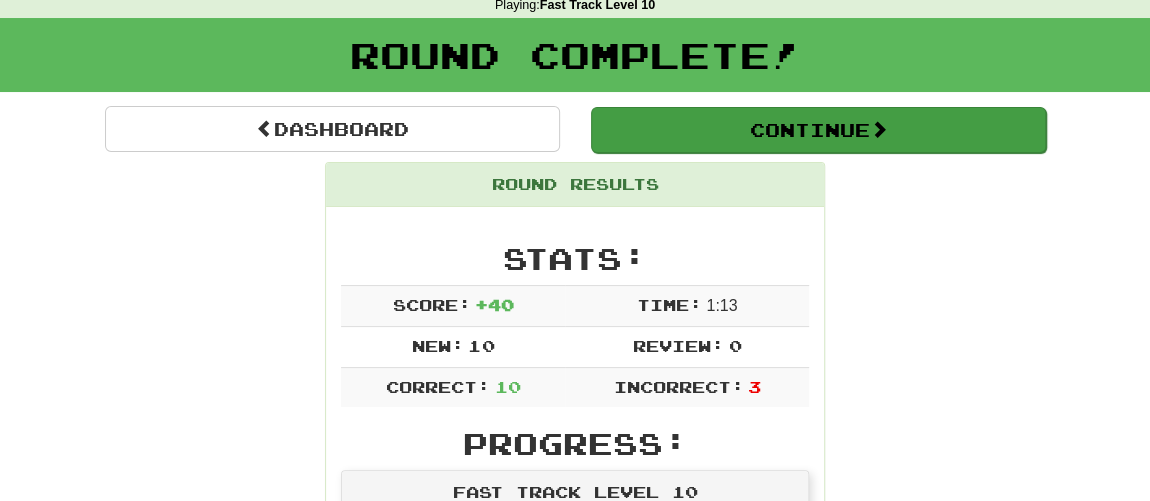 scroll, scrollTop: 90, scrollLeft: 0, axis: vertical 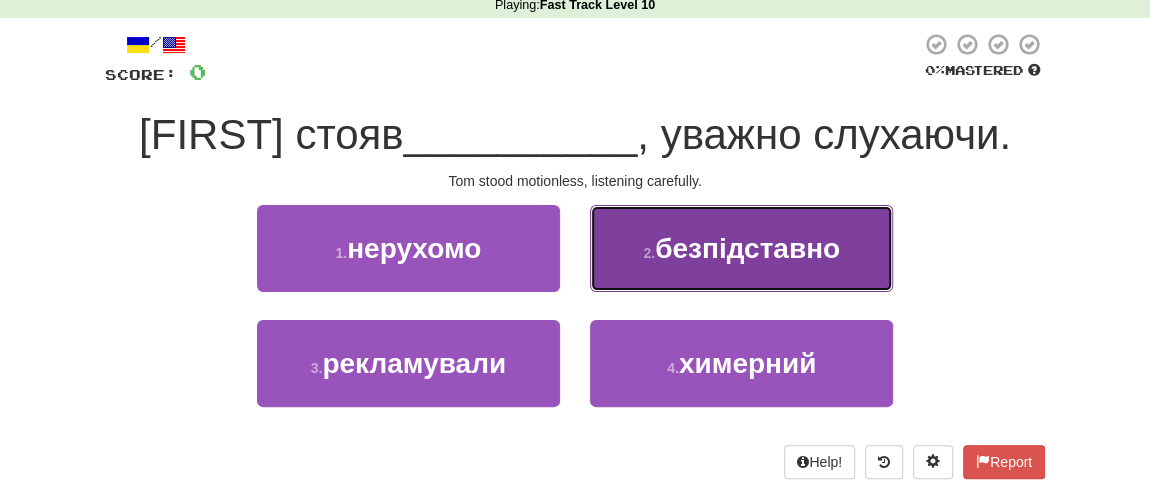 click on "безпідставно" at bounding box center (747, 248) 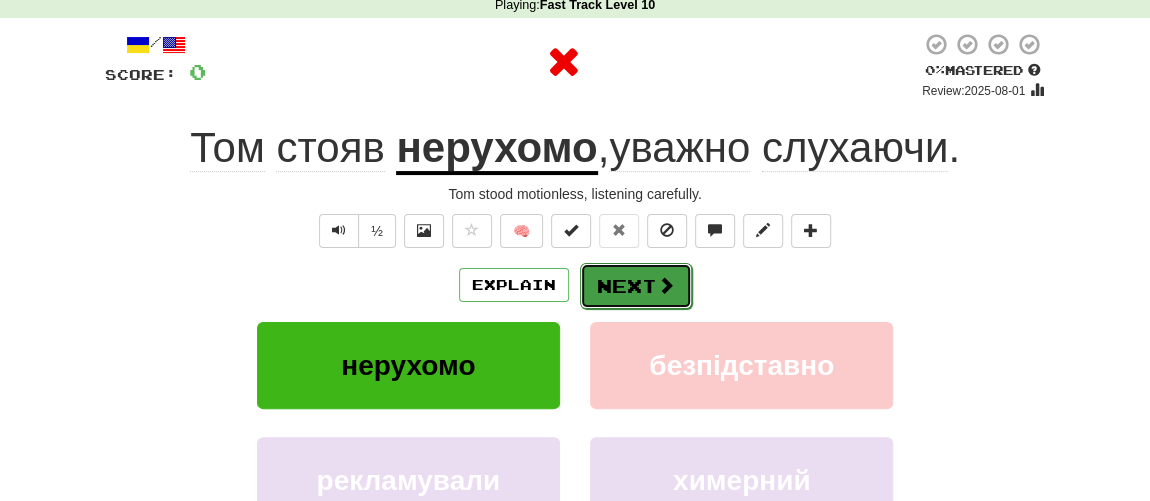 click on "Next" at bounding box center [636, 286] 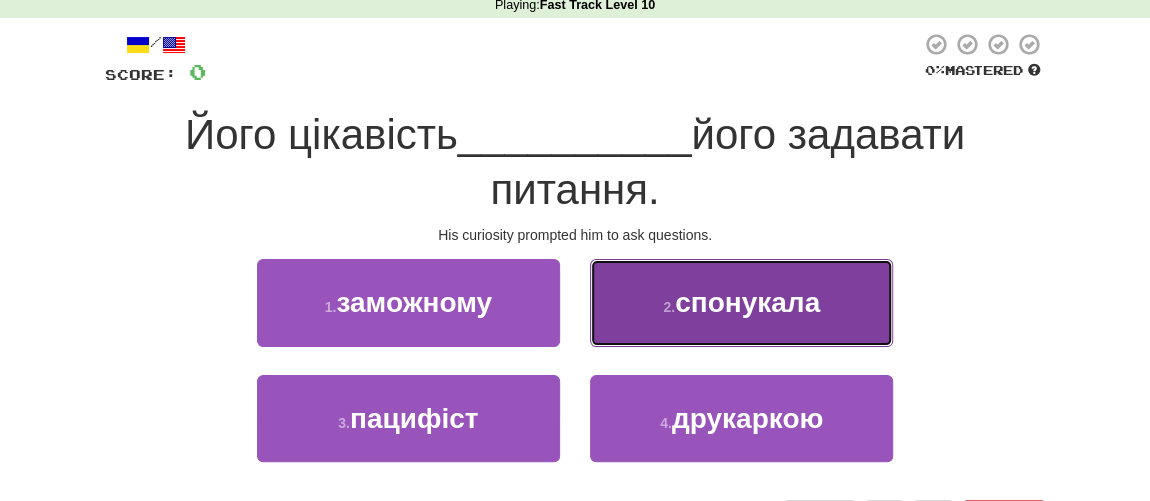 click on "спонукала" at bounding box center [747, 302] 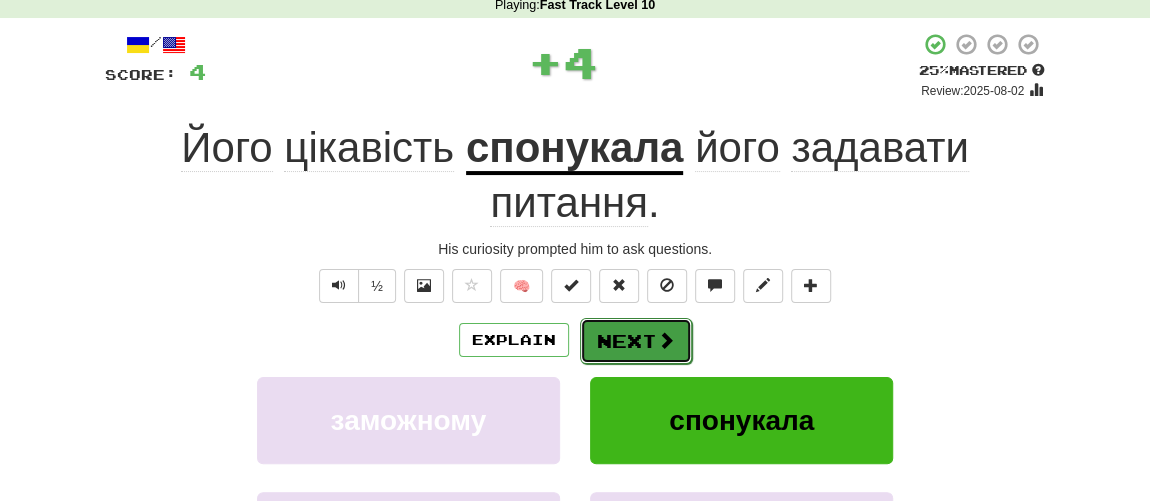 click on "Next" at bounding box center [636, 341] 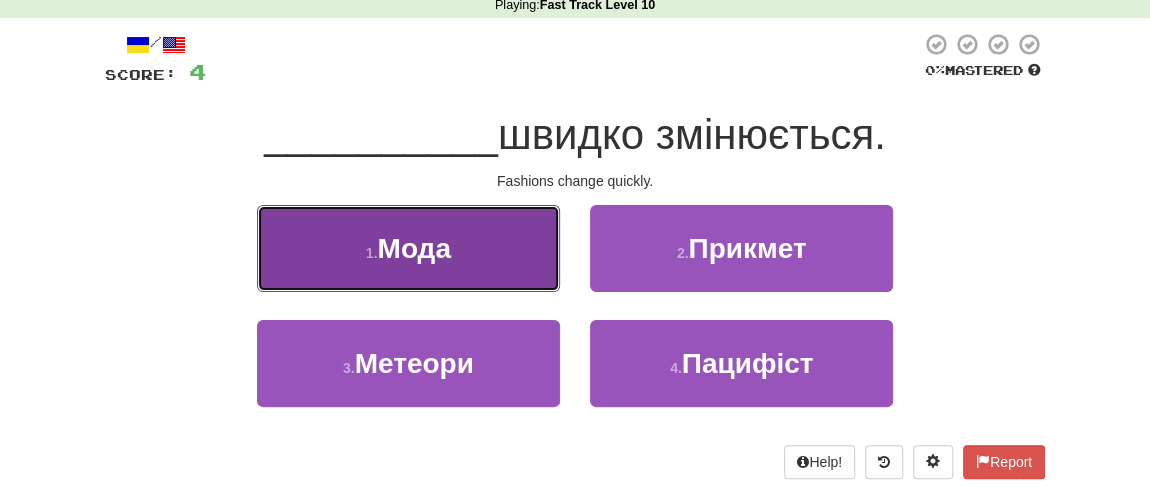 click on "Мода" at bounding box center (413, 248) 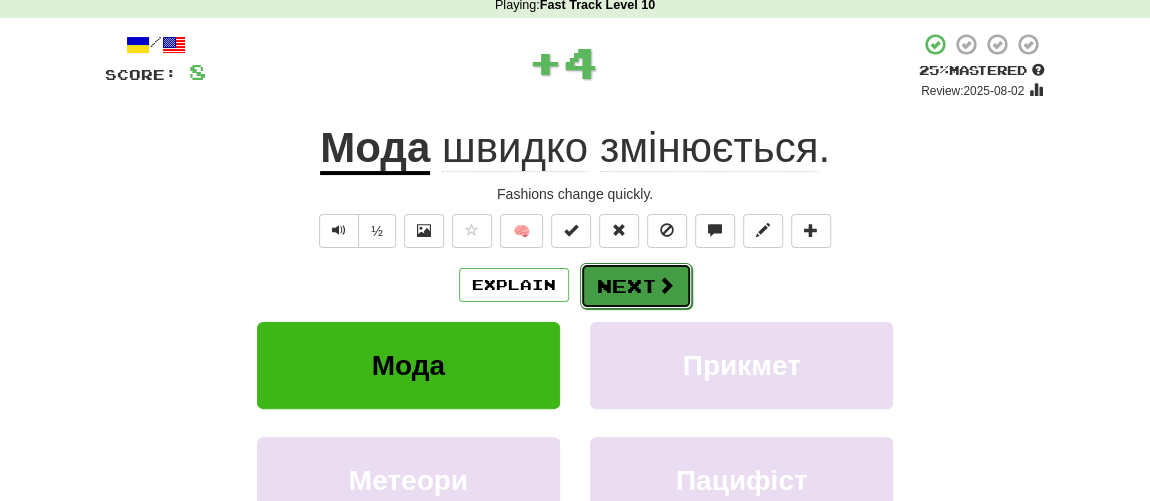 click on "Next" at bounding box center [636, 286] 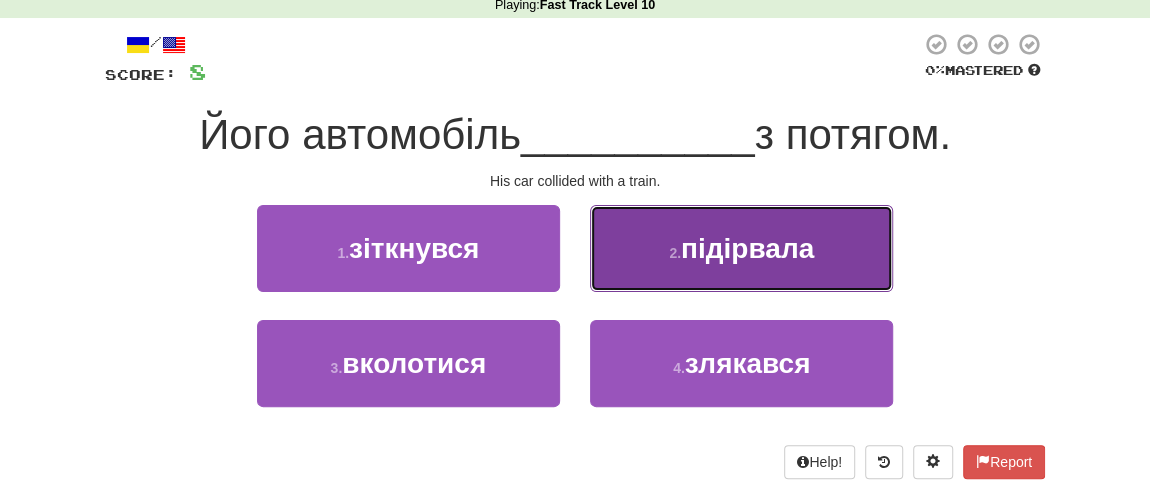 click on "підірвала" at bounding box center [747, 248] 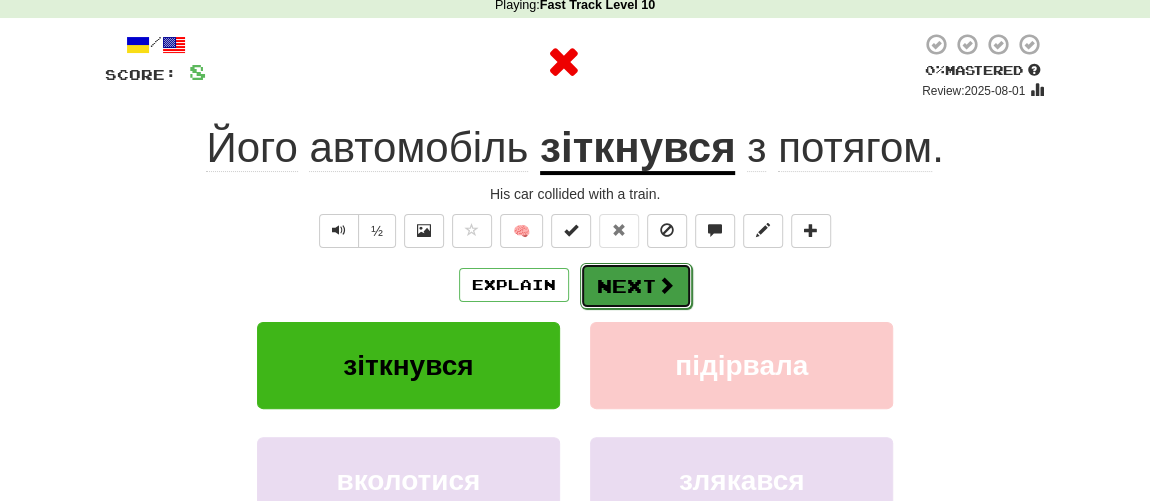click on "Next" at bounding box center (636, 286) 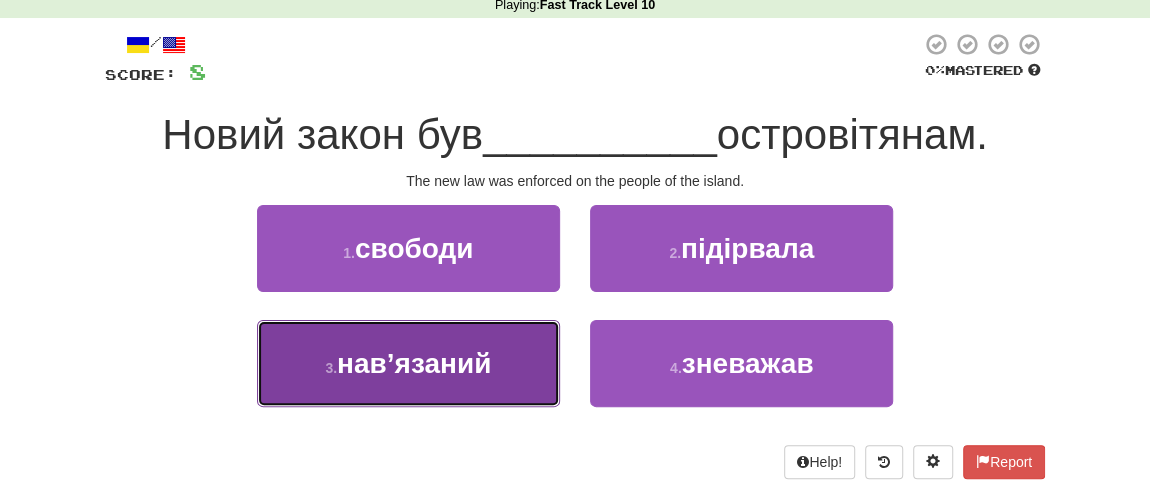 click on "нав’язаний" at bounding box center [414, 363] 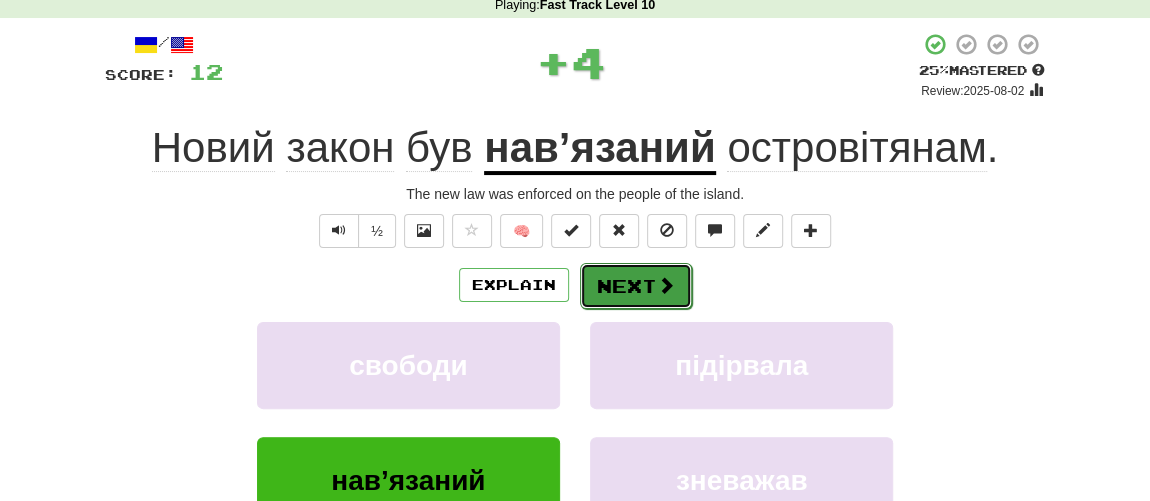 click on "Next" at bounding box center (636, 286) 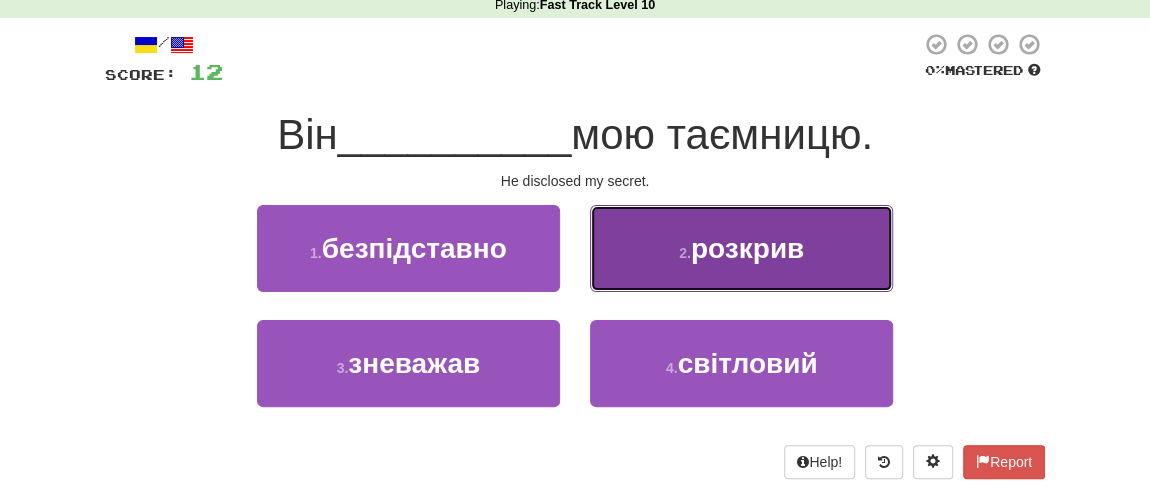 click on "розкрив" at bounding box center [747, 248] 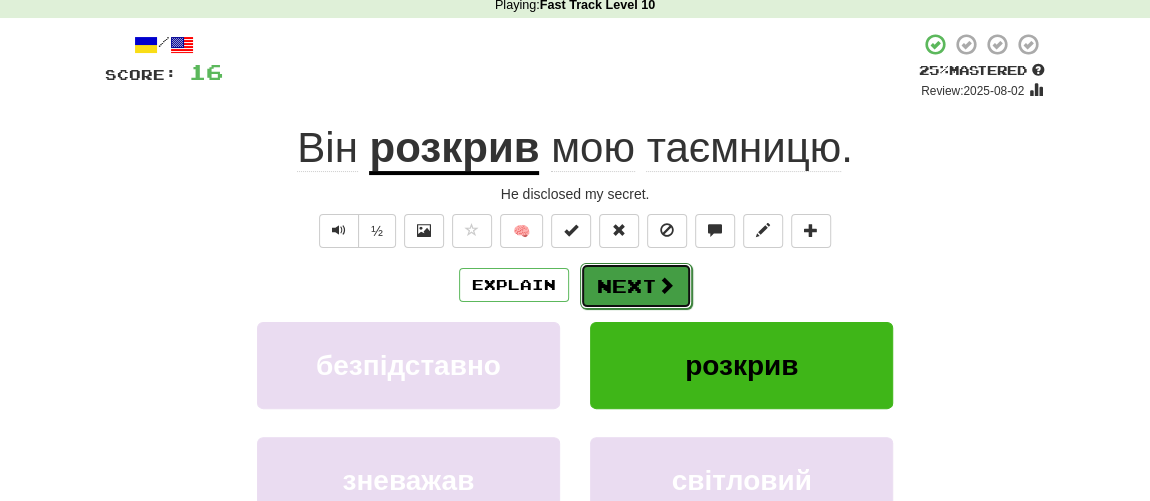 click on "Next" at bounding box center (636, 286) 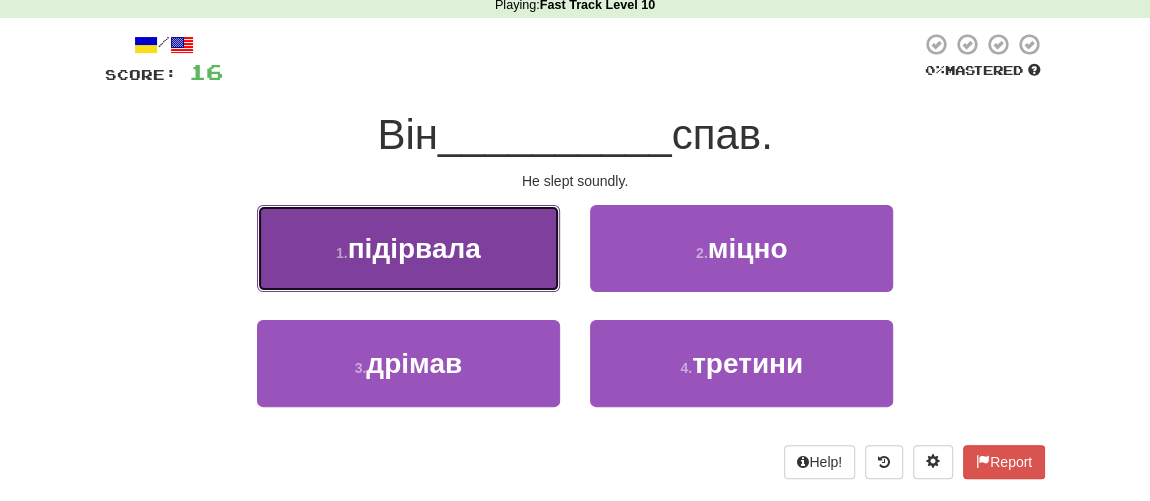 click on "підірвала" at bounding box center [414, 248] 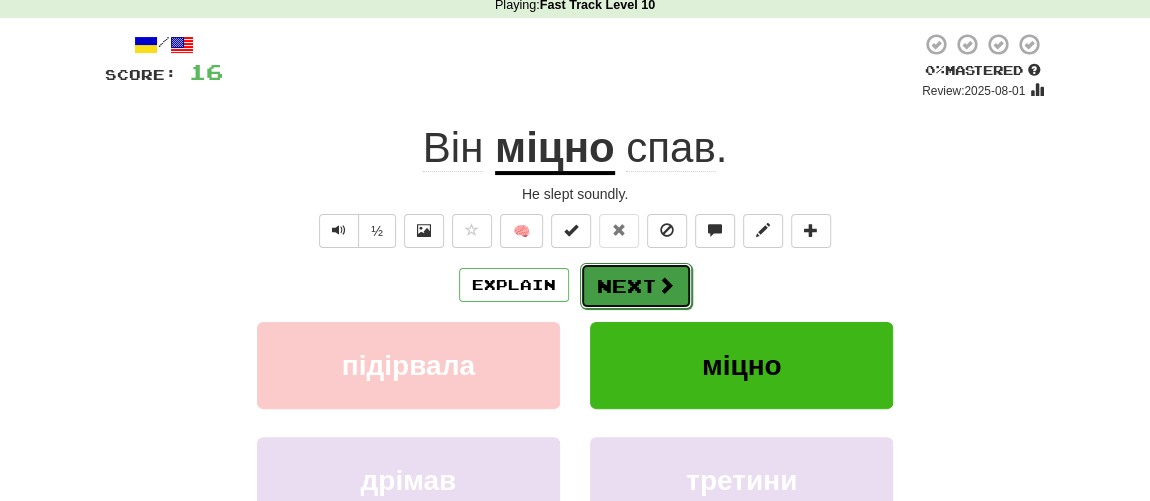 click on "Next" at bounding box center [636, 286] 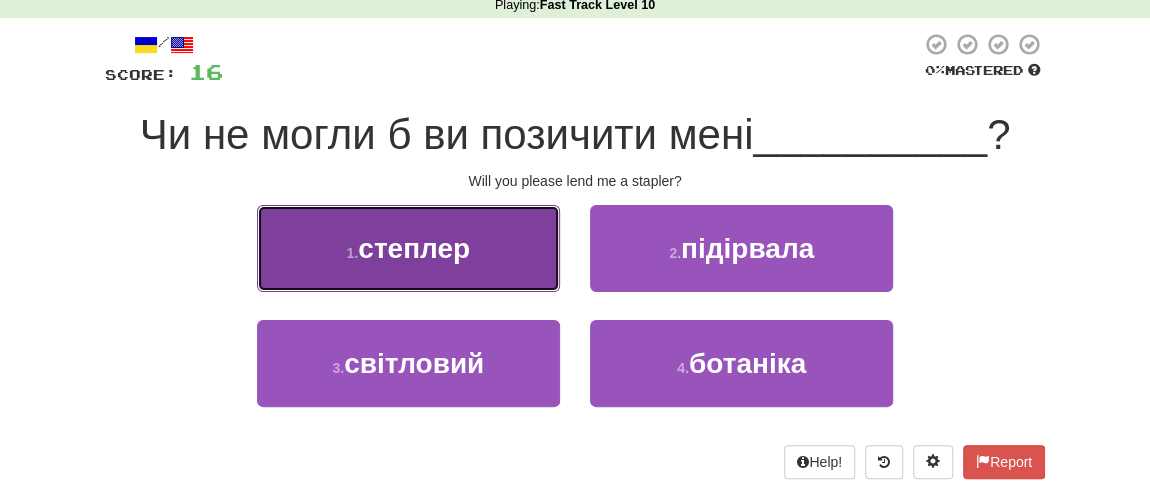 click on "степлер" at bounding box center [414, 248] 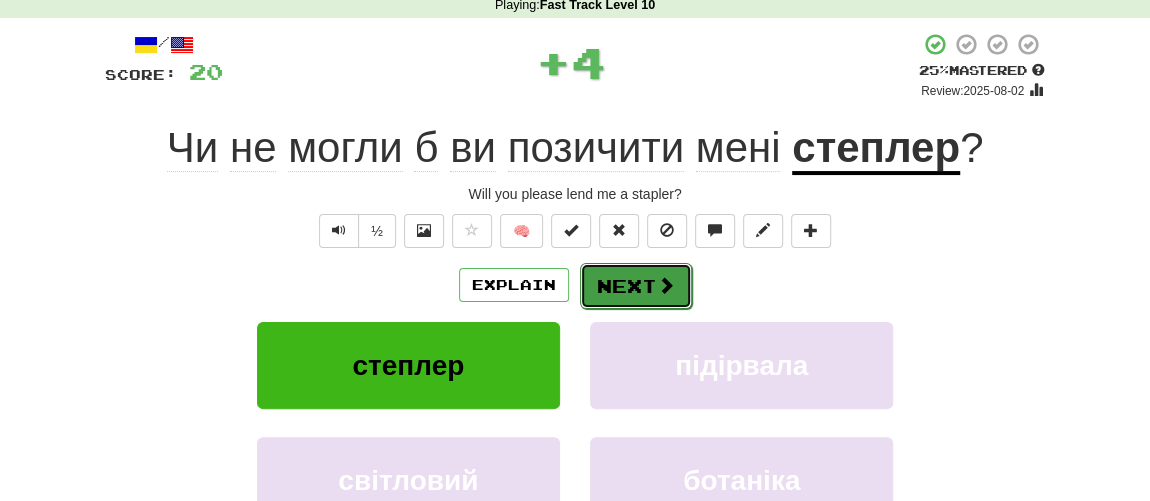 click on "Next" at bounding box center [636, 286] 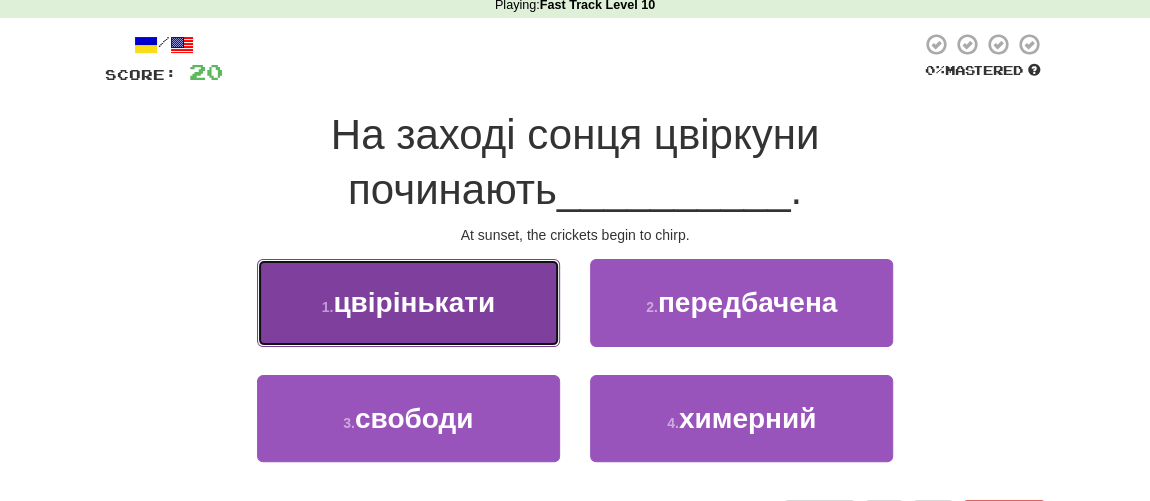 click on "цвірінькати" at bounding box center [414, 302] 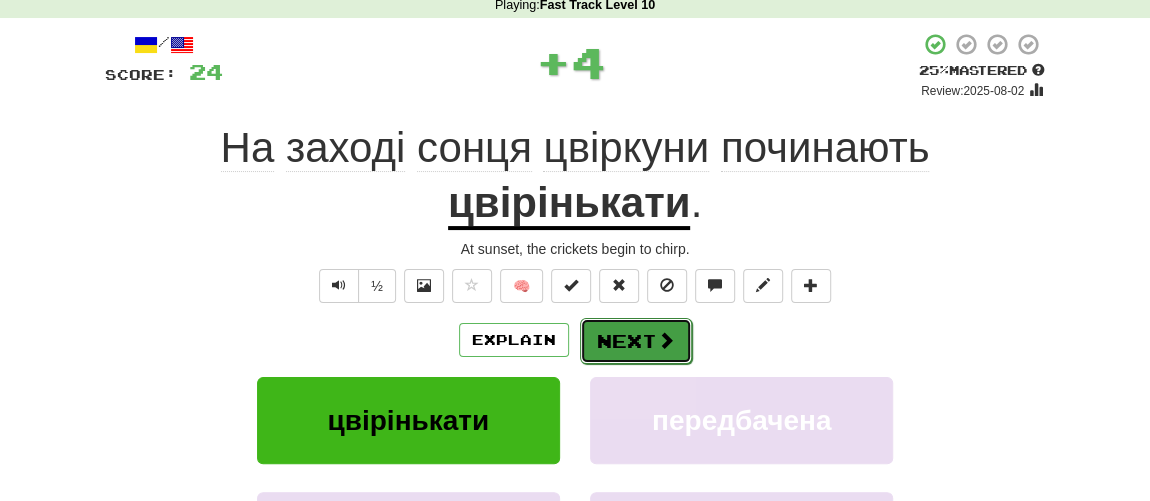 click on "Next" at bounding box center [636, 341] 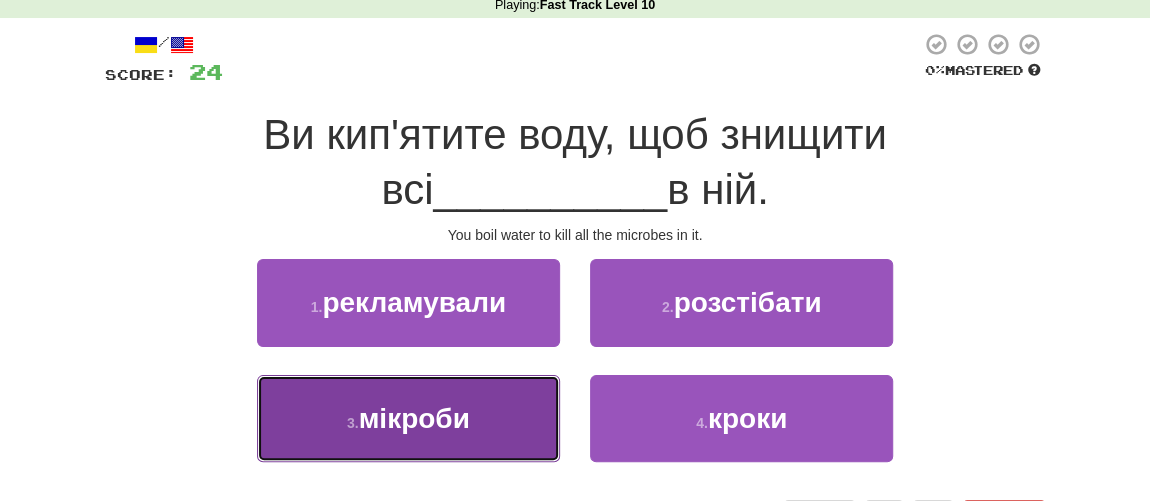 click on "мікроби" at bounding box center [414, 418] 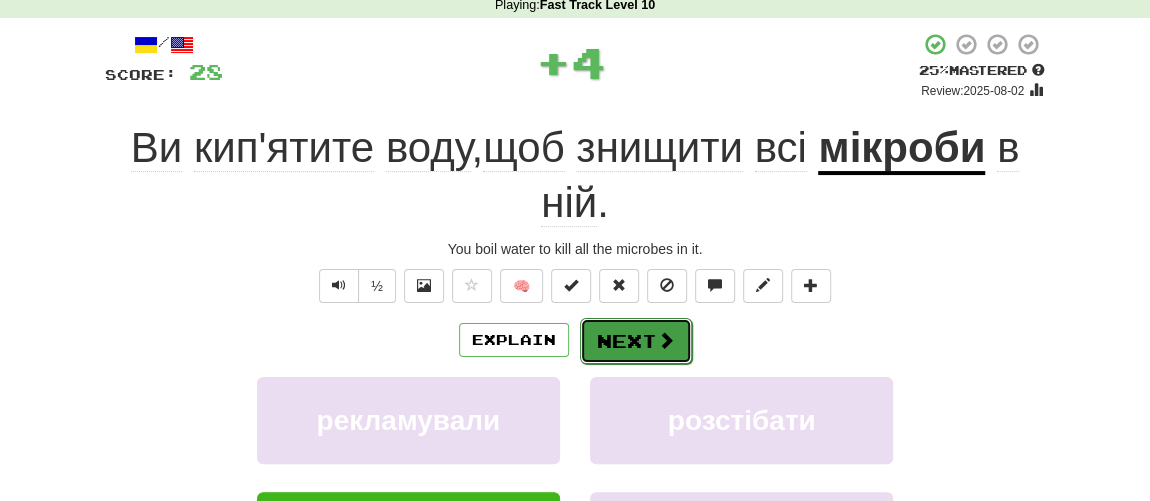click on "Next" at bounding box center [636, 341] 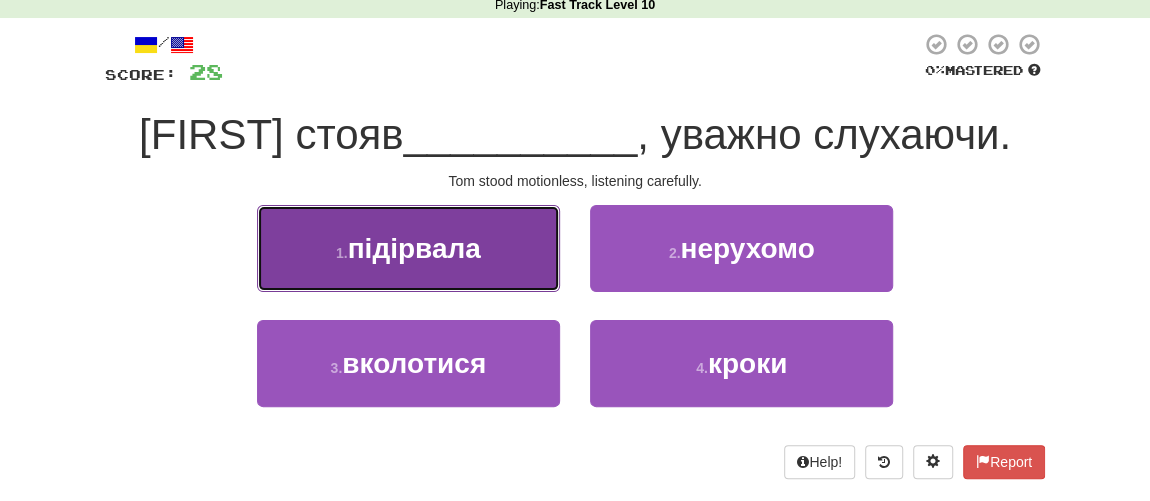 click on "підірвала" at bounding box center (414, 248) 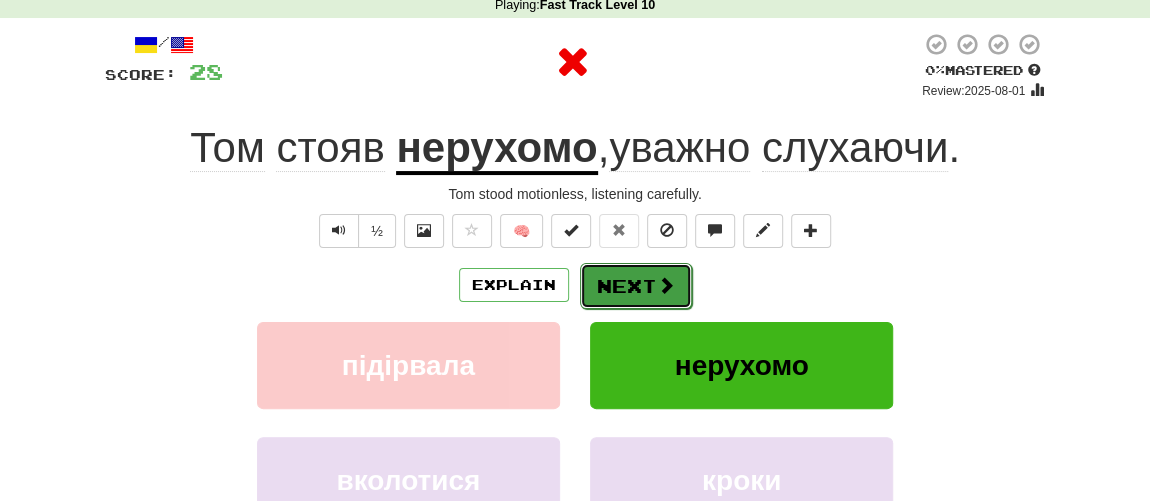 click on "Next" at bounding box center [636, 286] 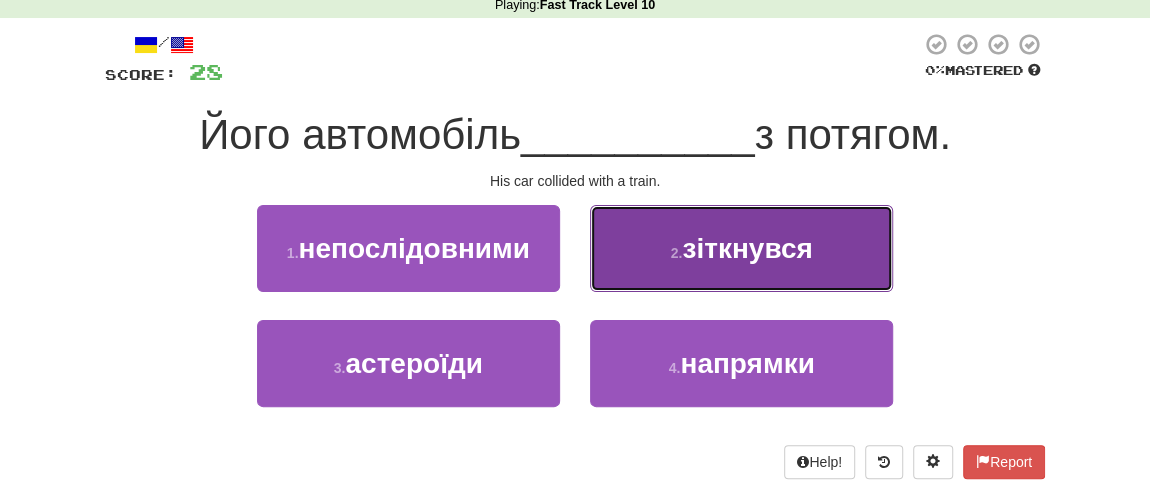 click on "зіткнувся" at bounding box center (747, 248) 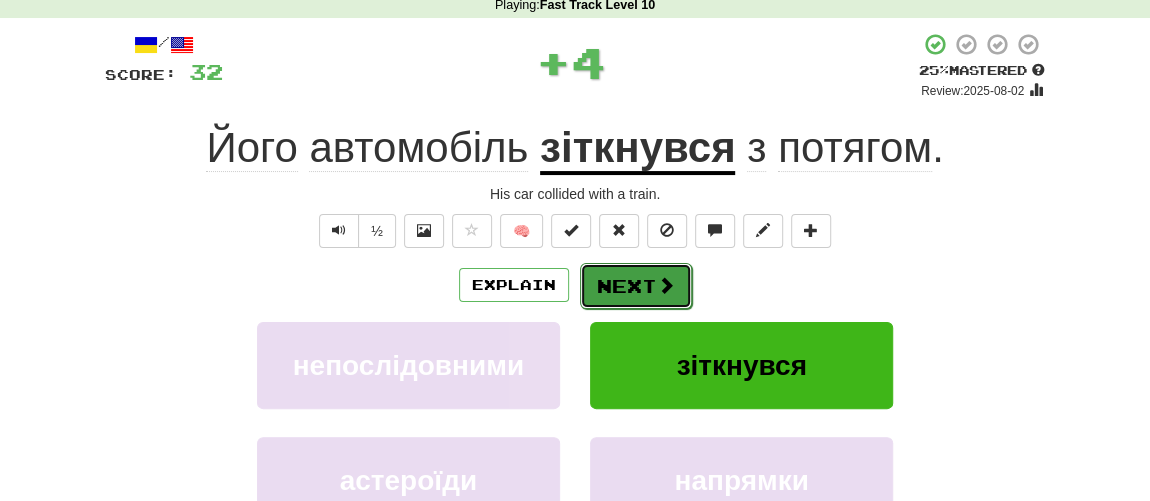 click on "Next" at bounding box center (636, 286) 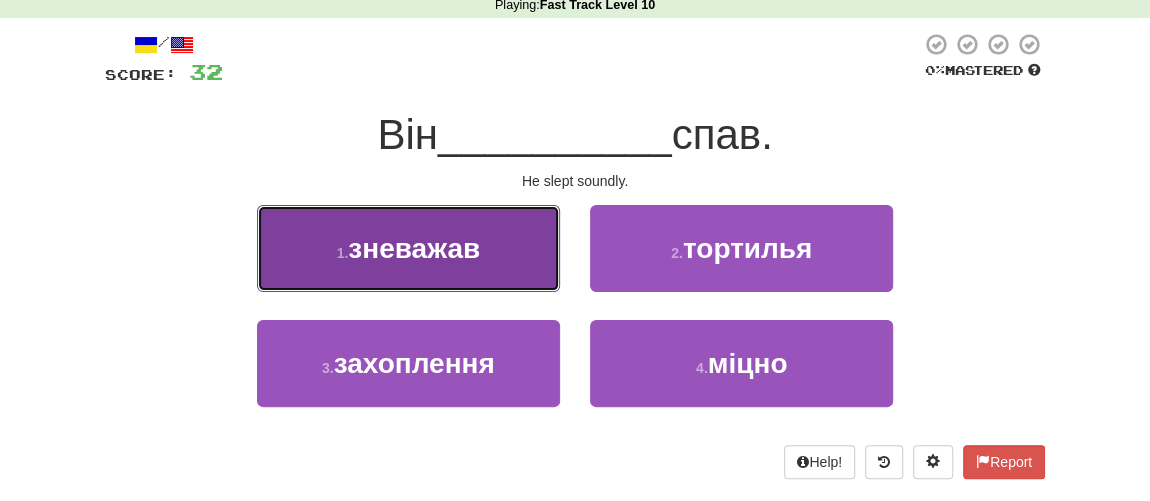 click on "зневажав" at bounding box center [414, 248] 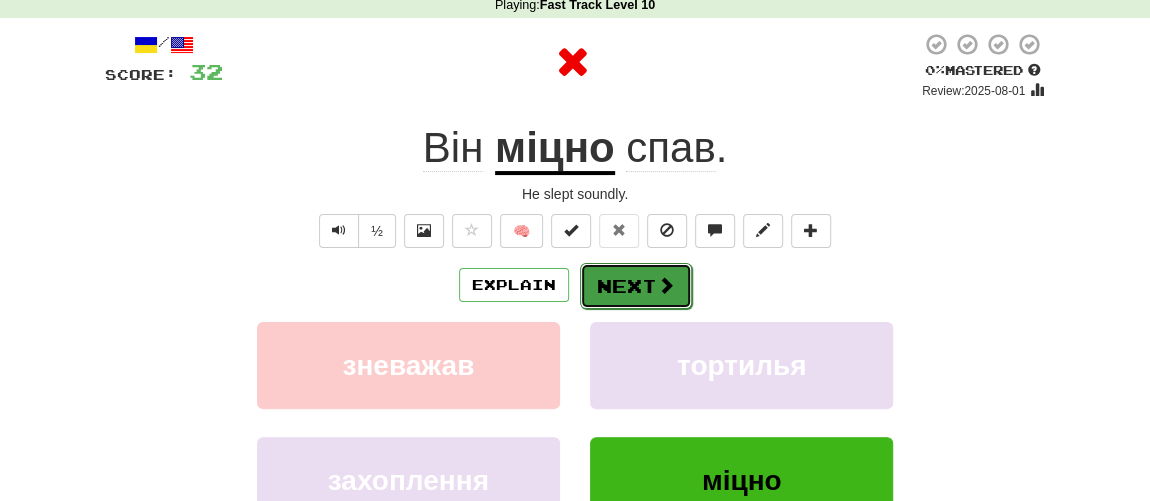 click on "Next" at bounding box center (636, 286) 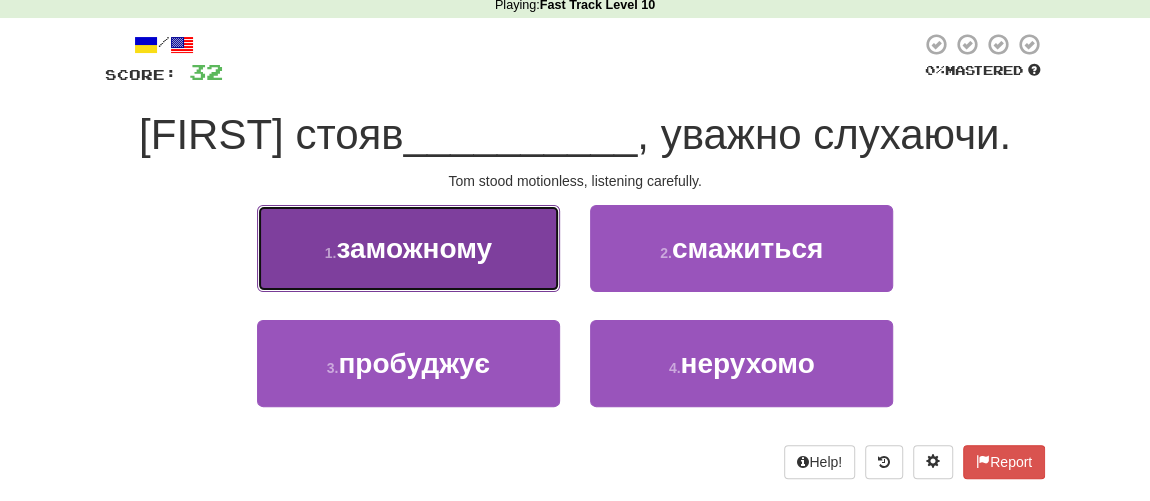 click on "1 .  заможному" at bounding box center [408, 248] 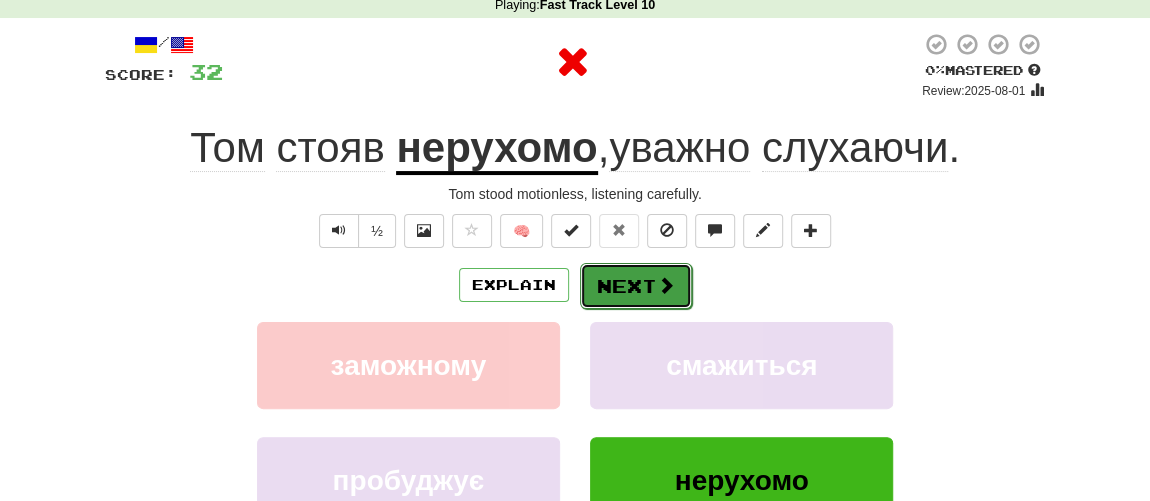 click on "Next" at bounding box center [636, 286] 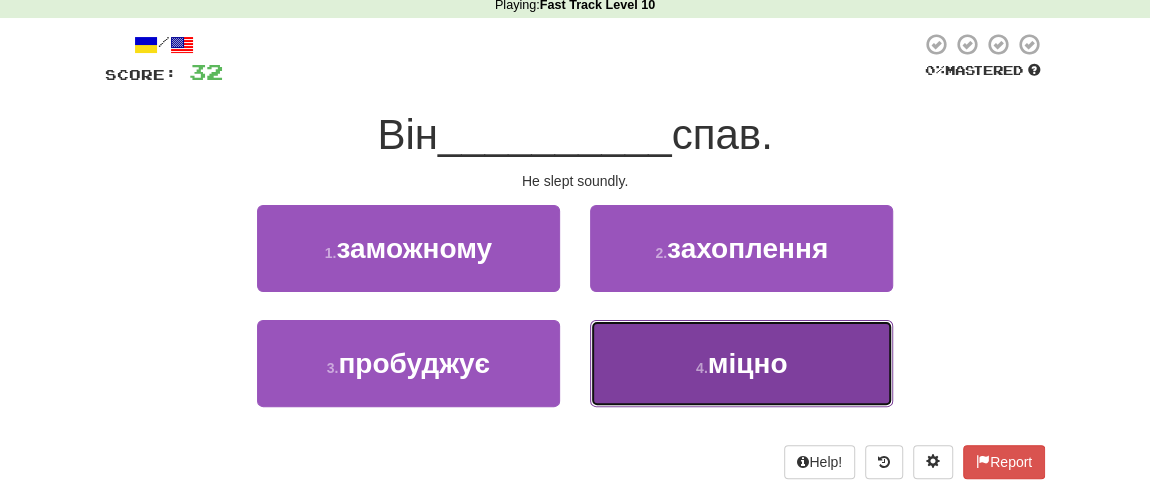 click on "4 .  міцно" at bounding box center [741, 363] 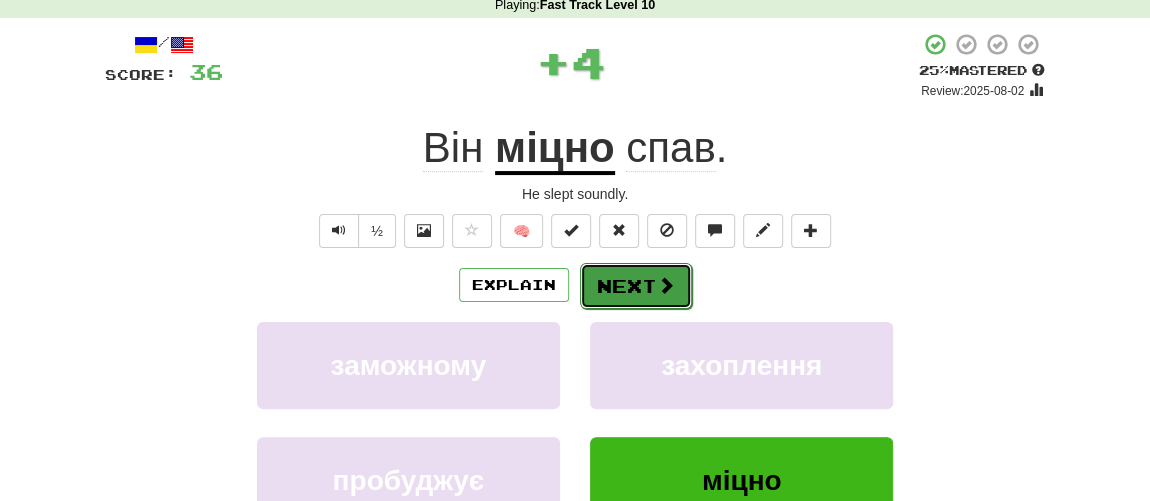 click on "Next" at bounding box center [636, 286] 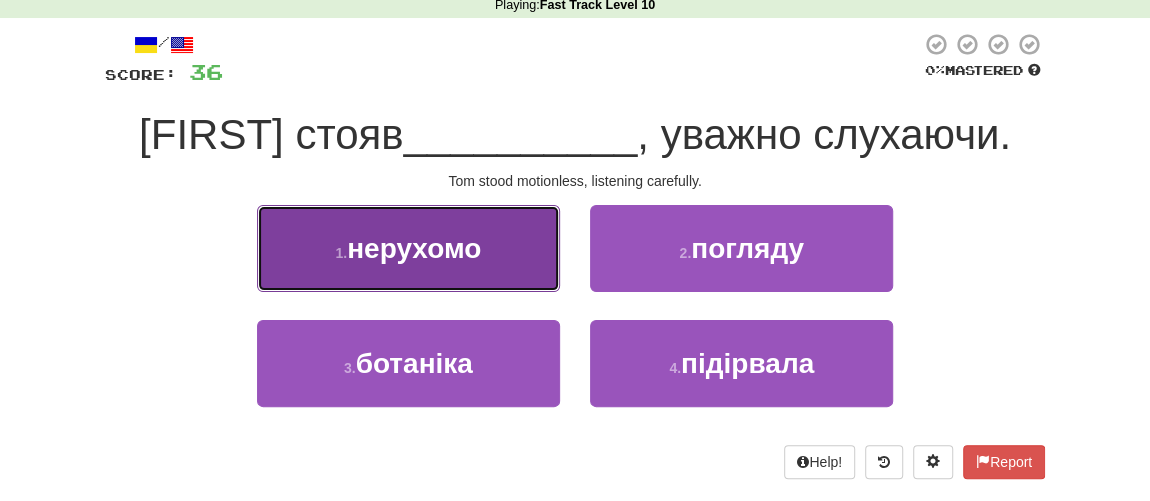 click on "нерухомо" at bounding box center (414, 248) 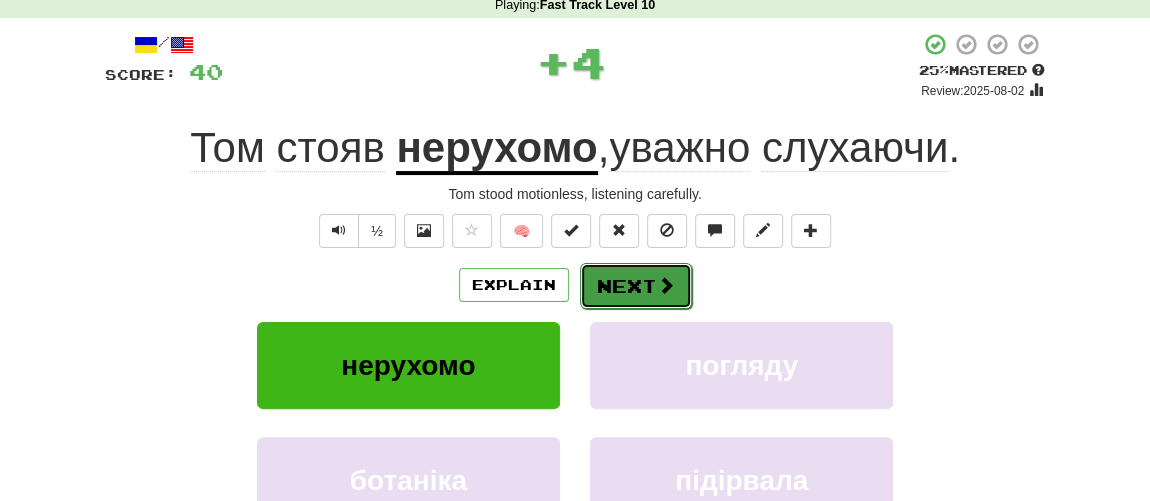 click on "Next" at bounding box center (636, 286) 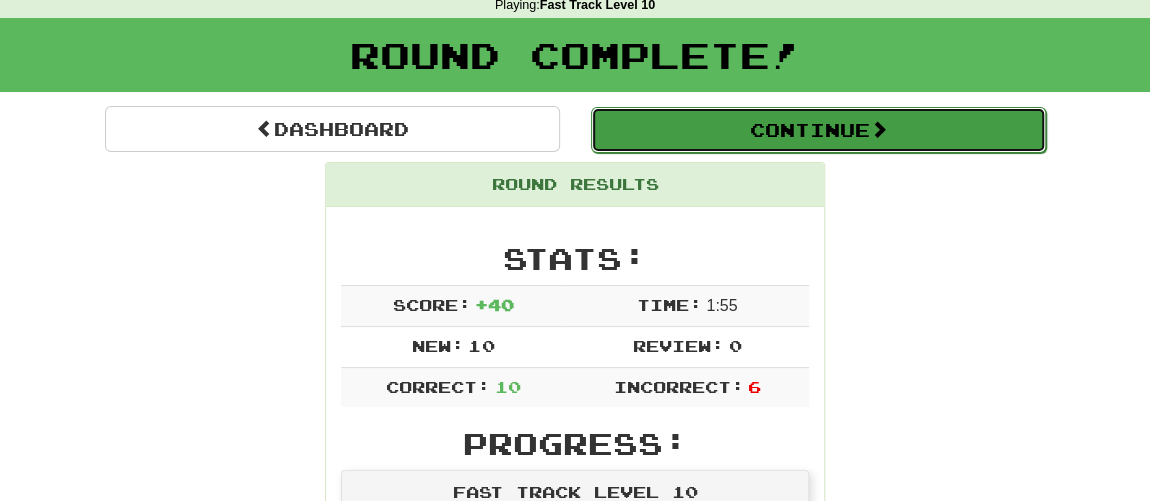 click on "Continue" at bounding box center (818, 130) 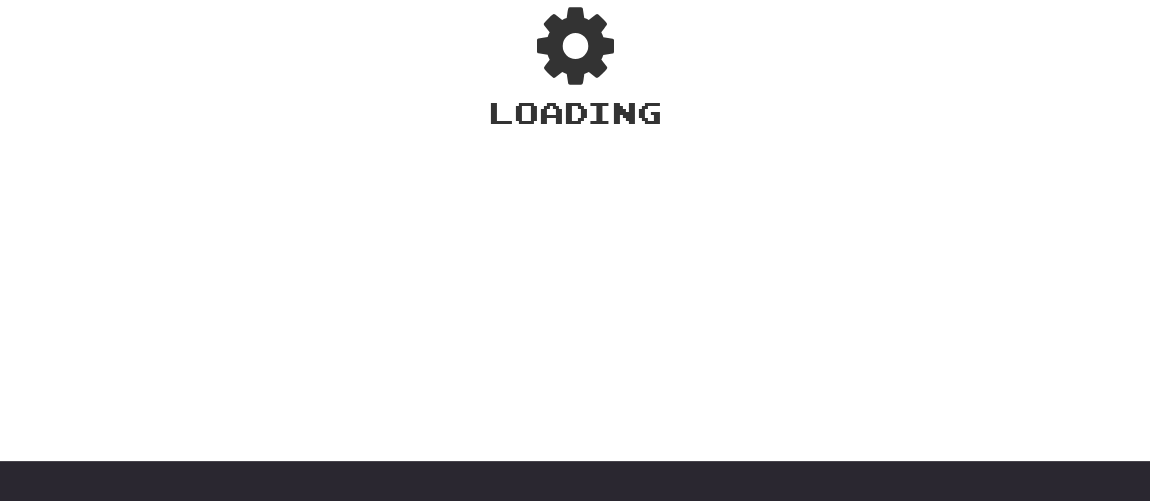 scroll, scrollTop: 90, scrollLeft: 0, axis: vertical 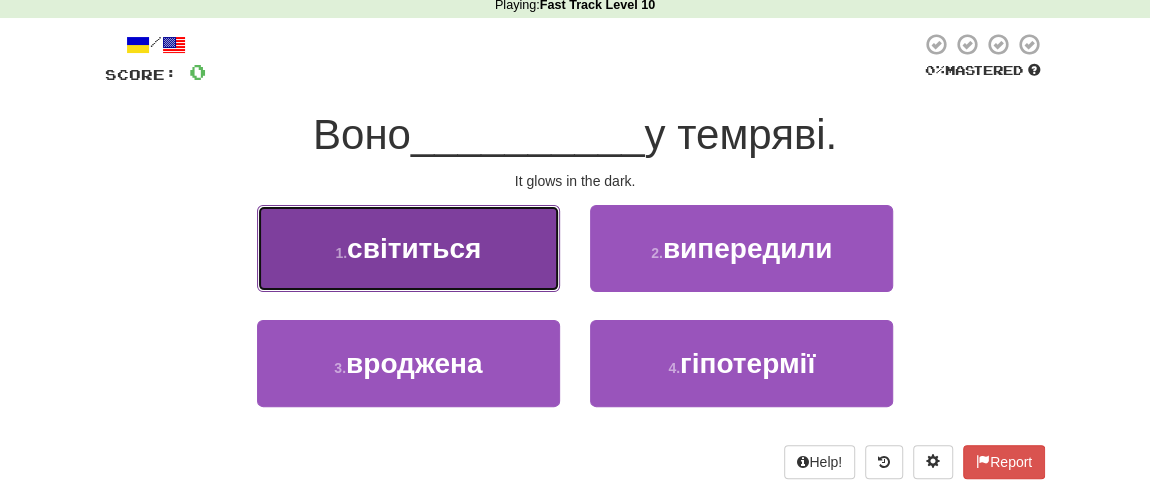 click on "світиться" at bounding box center [414, 248] 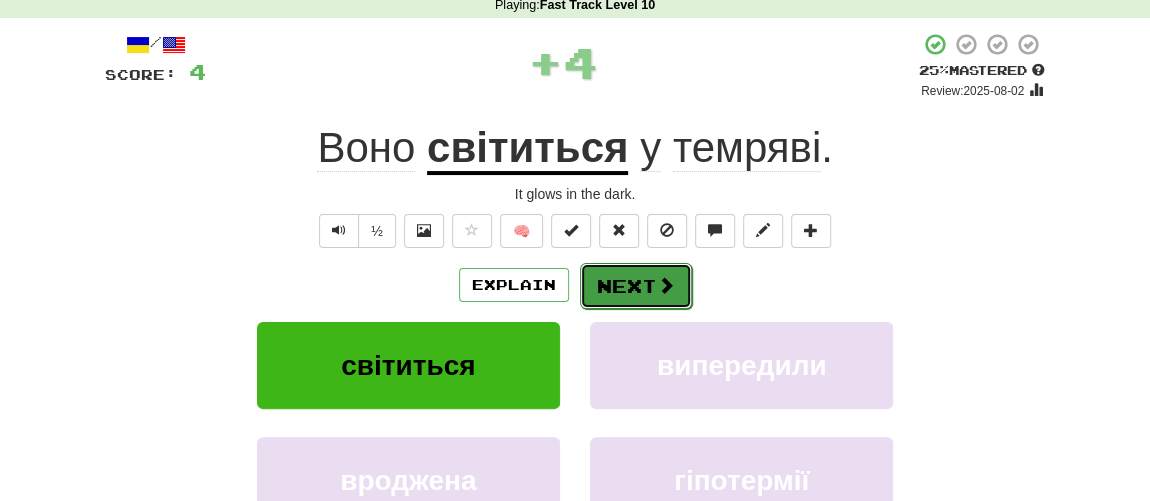 click on "Next" at bounding box center [636, 286] 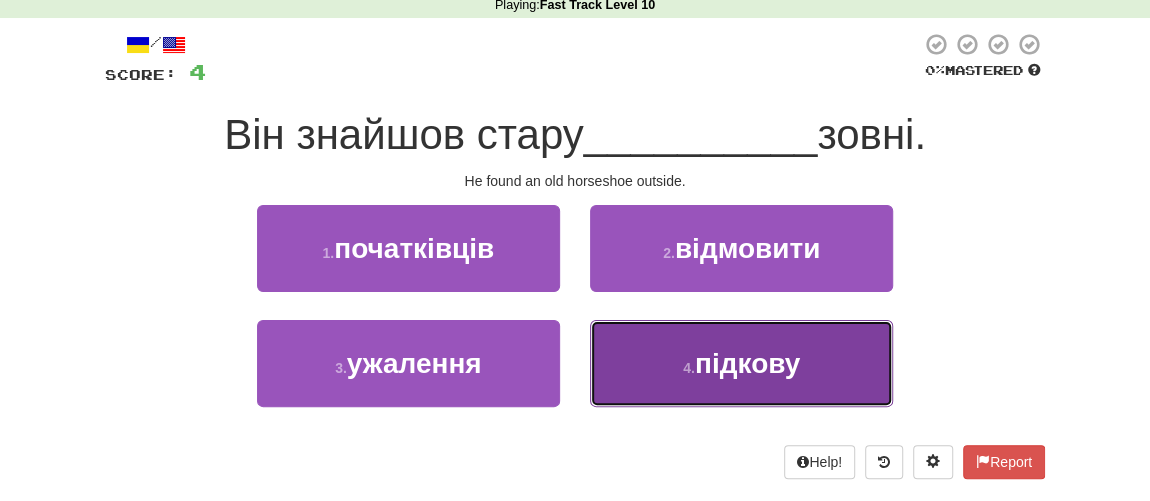 click on "4 ." at bounding box center [689, 368] 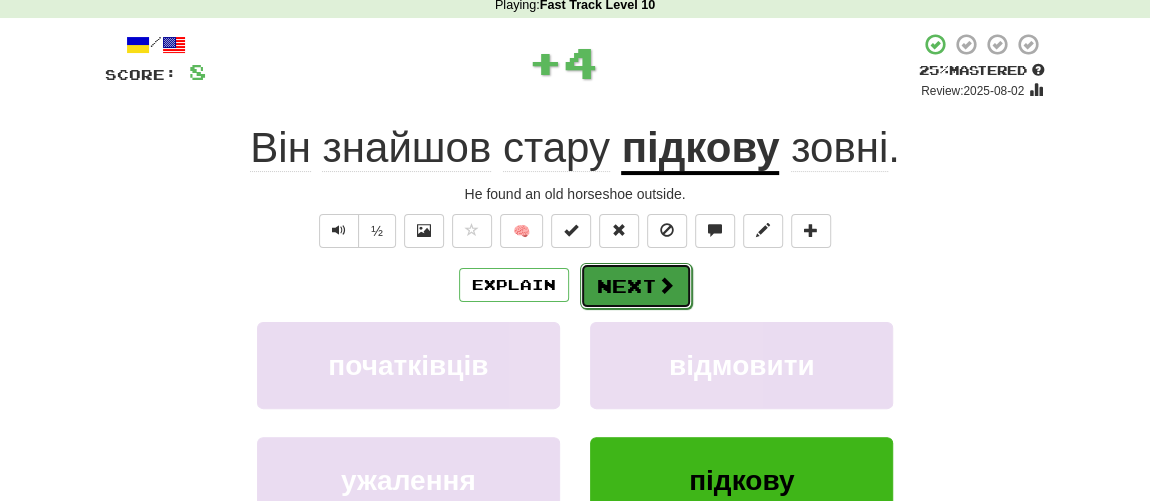 click on "Next" at bounding box center [636, 286] 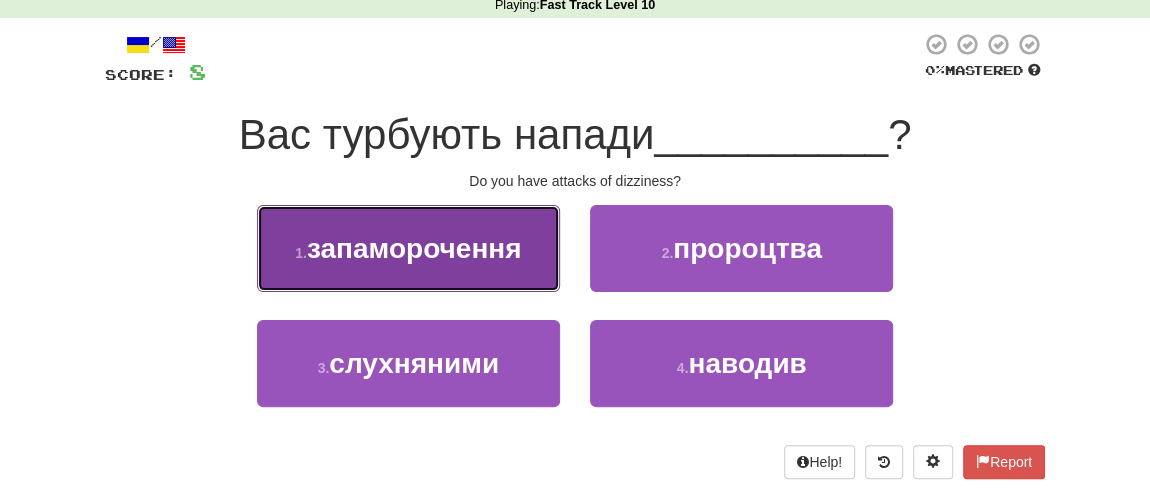 click on "1 .  запаморочення" at bounding box center [408, 248] 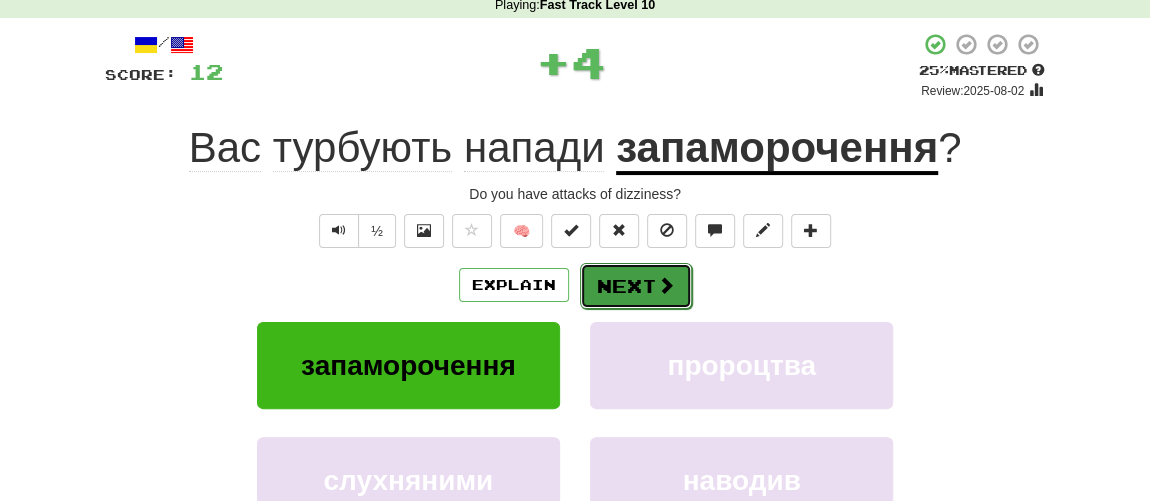 click on "Next" at bounding box center [636, 286] 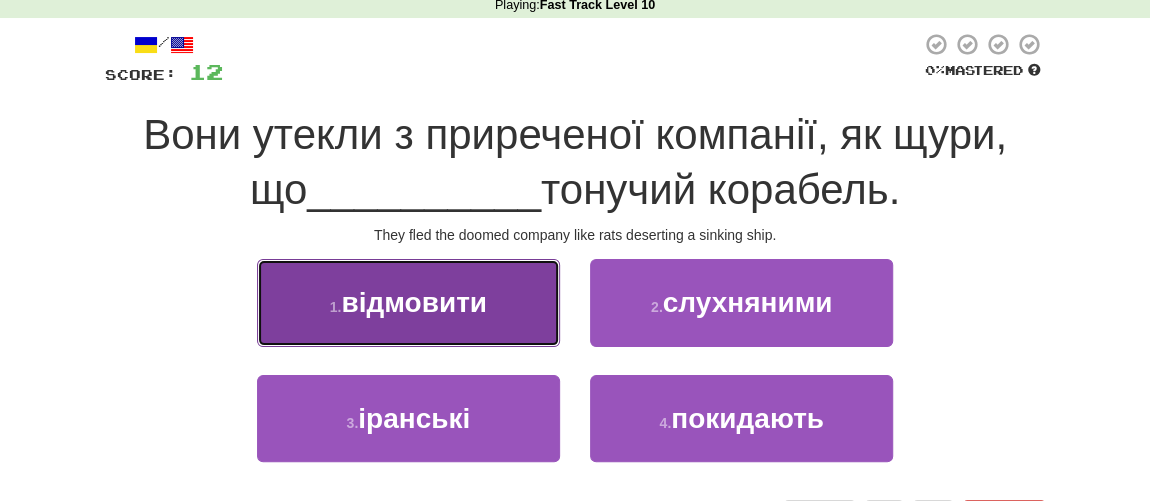 click on "відмовити" at bounding box center [414, 302] 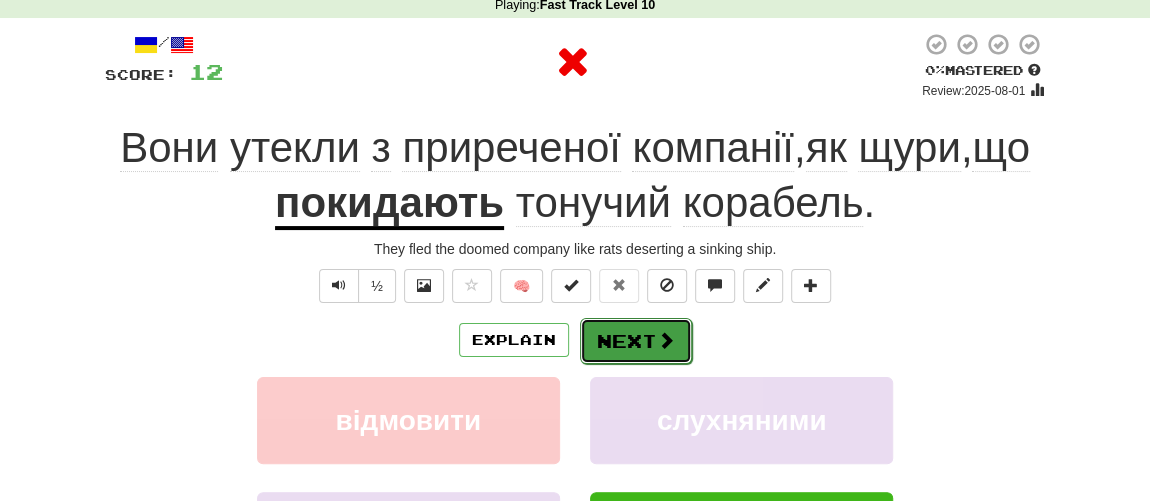 click on "Next" at bounding box center (636, 341) 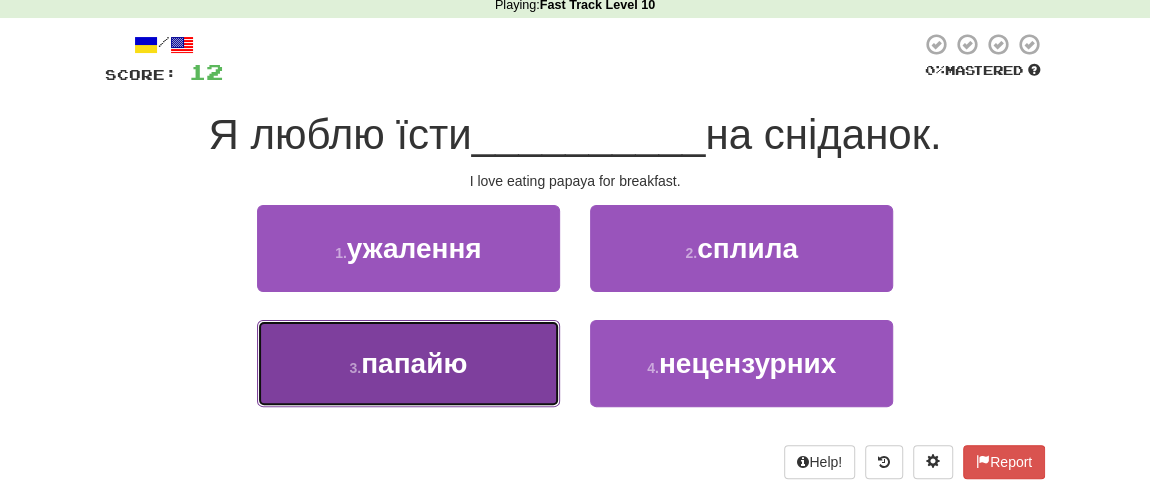 click on "папайю" at bounding box center (414, 363) 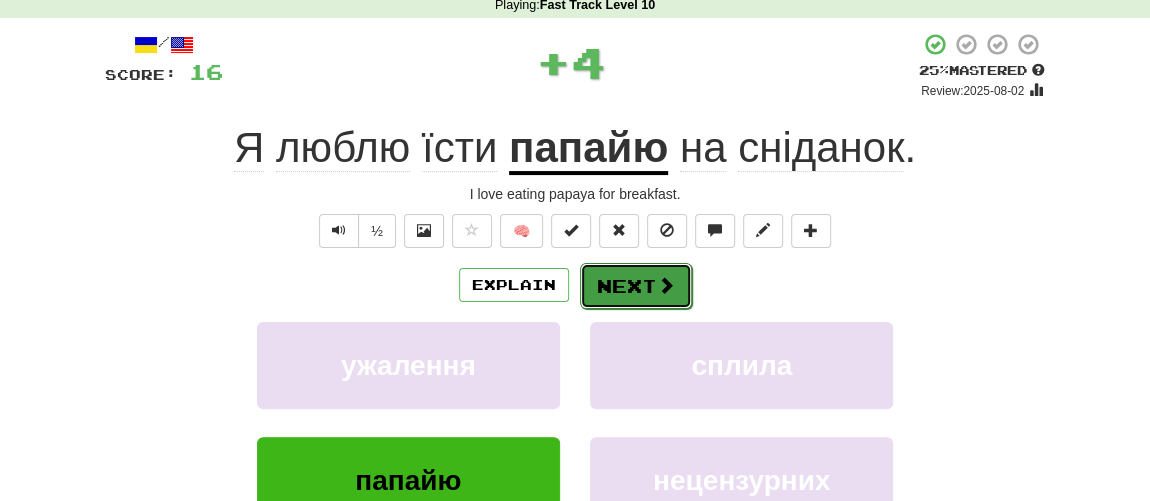 click on "Next" at bounding box center (636, 286) 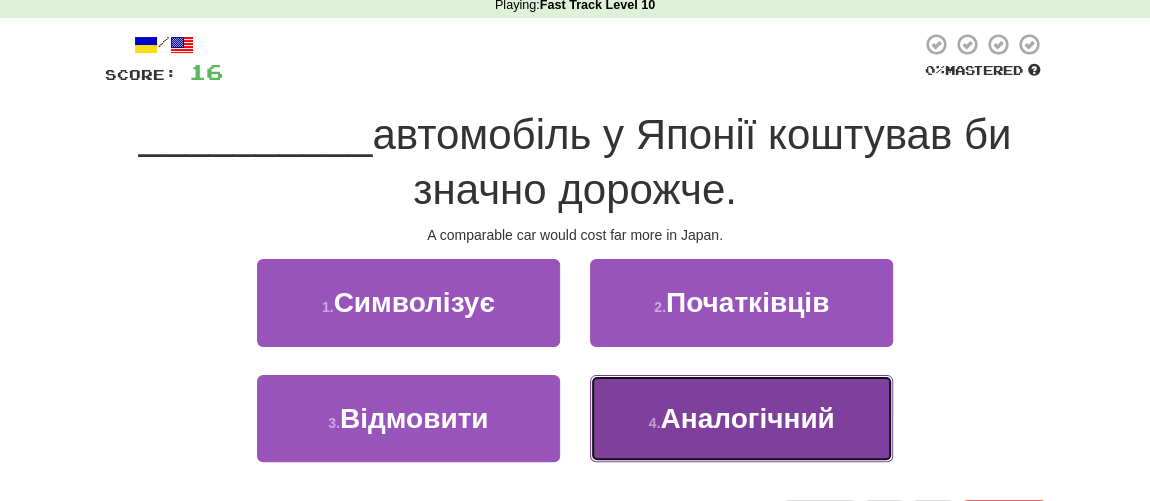 click on "4 .  Аналогічний" at bounding box center (741, 418) 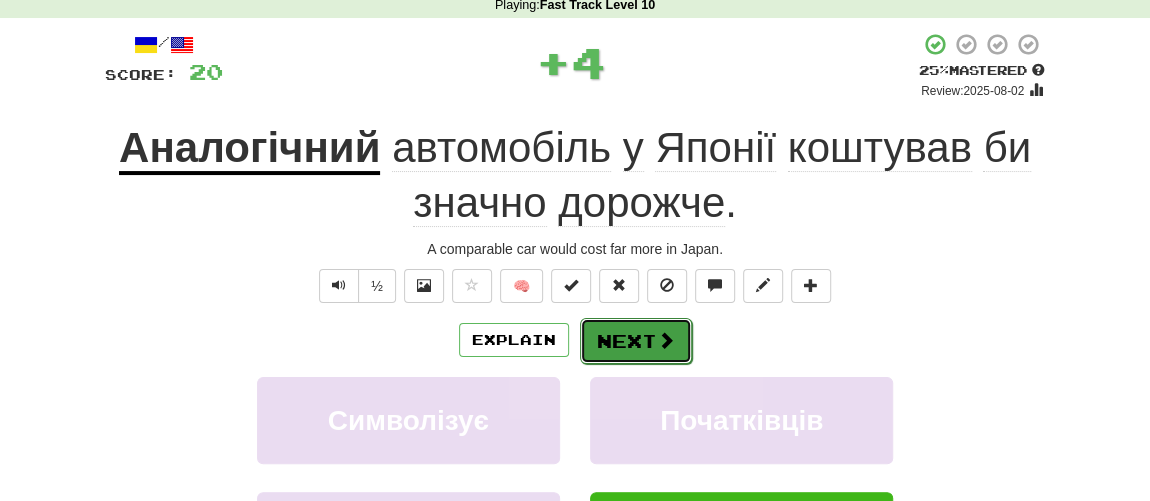 click on "Next" at bounding box center (636, 341) 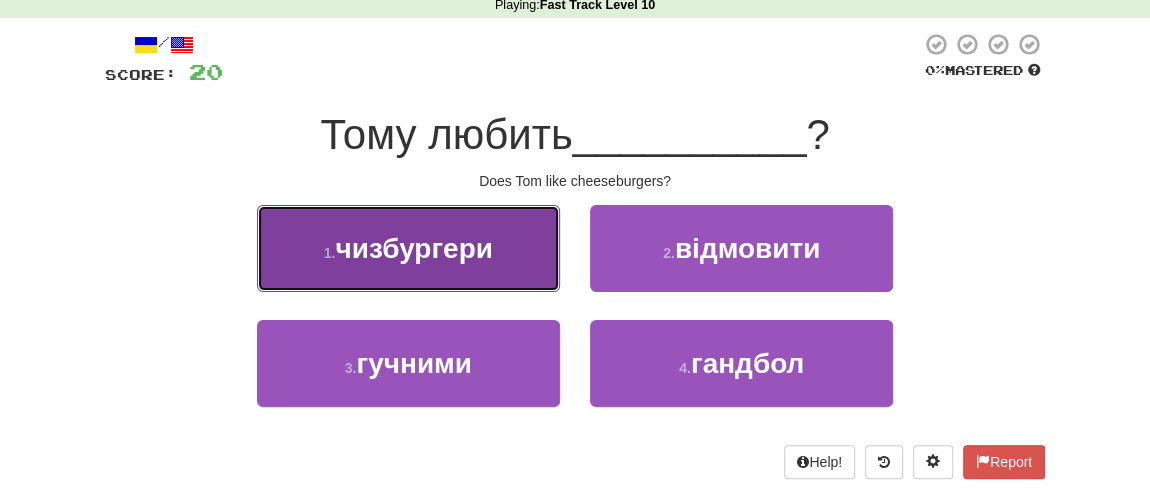 click on "чизбургери" at bounding box center [413, 248] 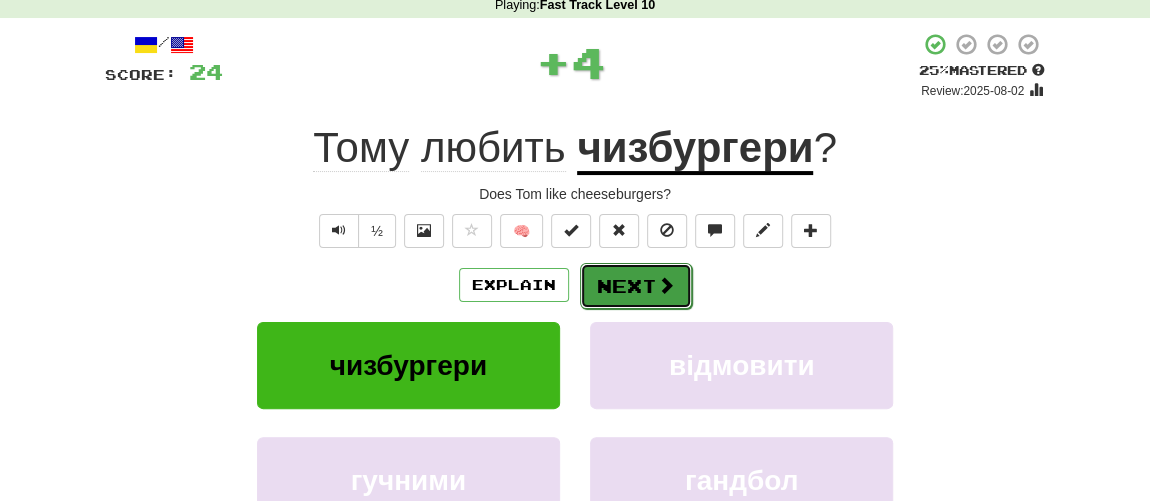 click on "Next" at bounding box center [636, 286] 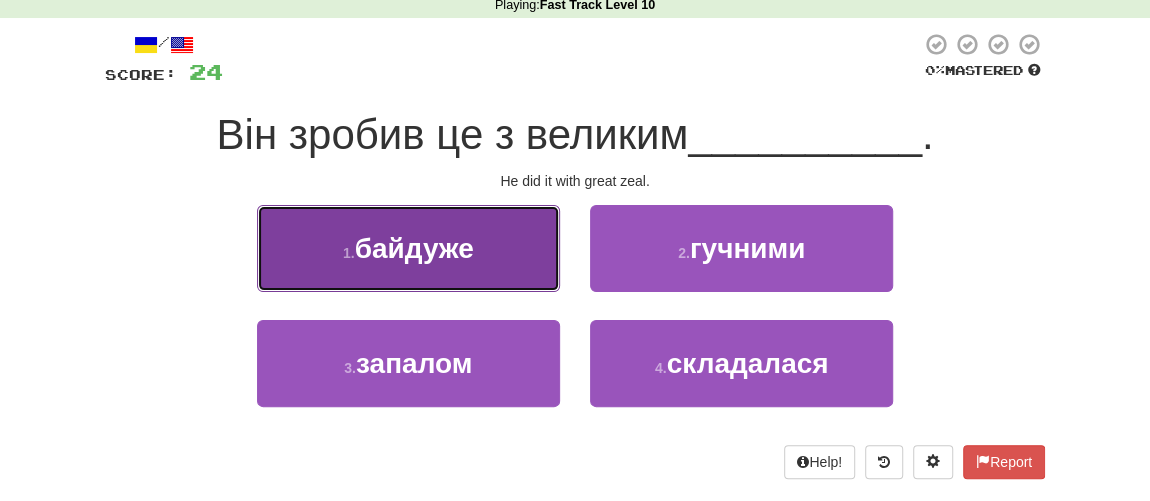 click on "байдуже" at bounding box center (414, 248) 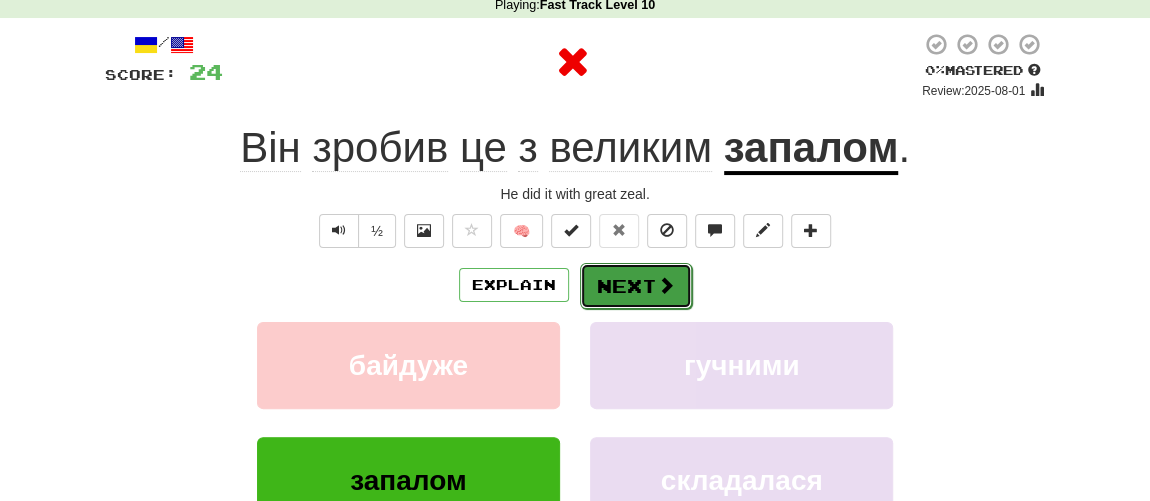 click at bounding box center (666, 285) 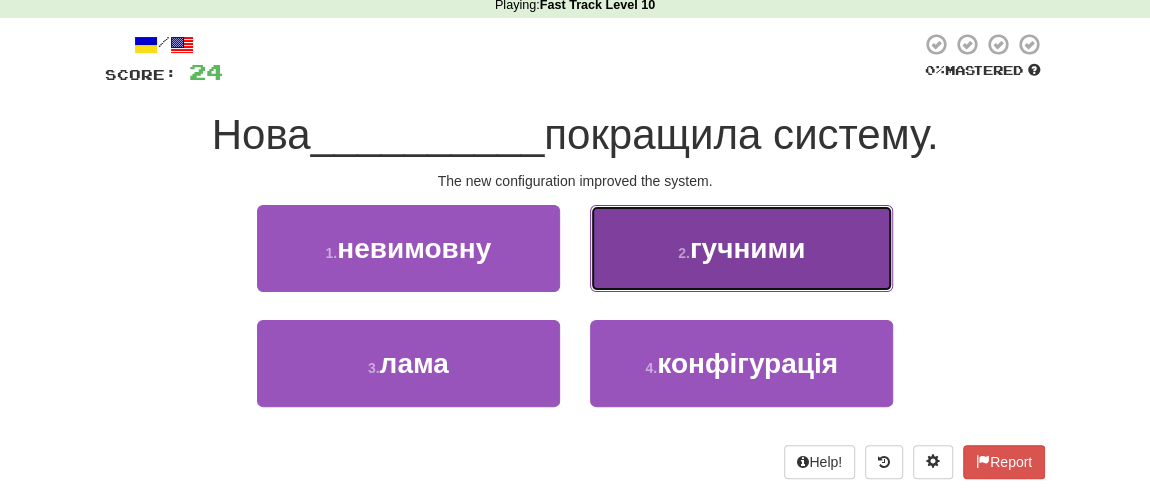 click on "гучними" at bounding box center (748, 248) 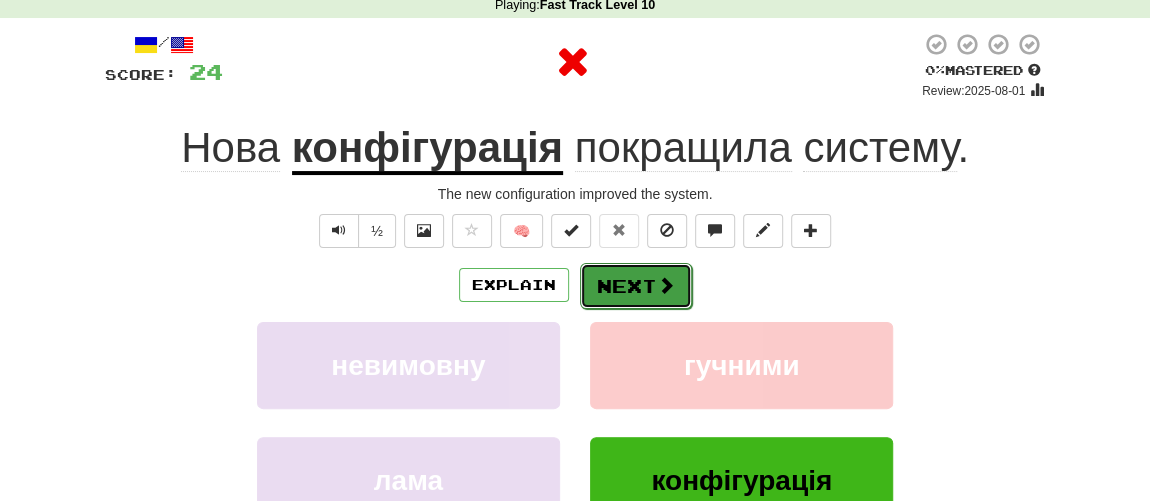 click on "Next" at bounding box center (636, 286) 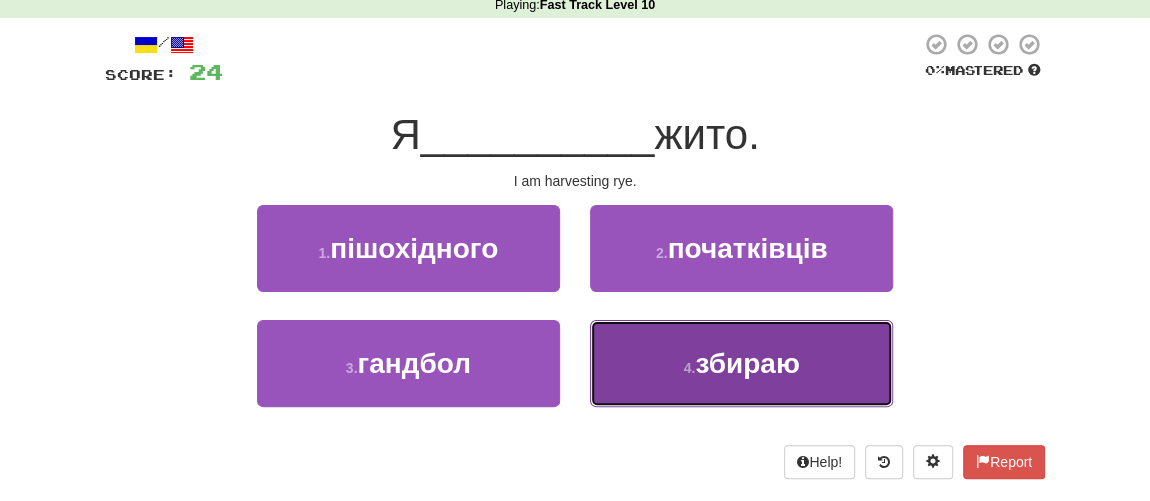 click on "збираю" at bounding box center (747, 363) 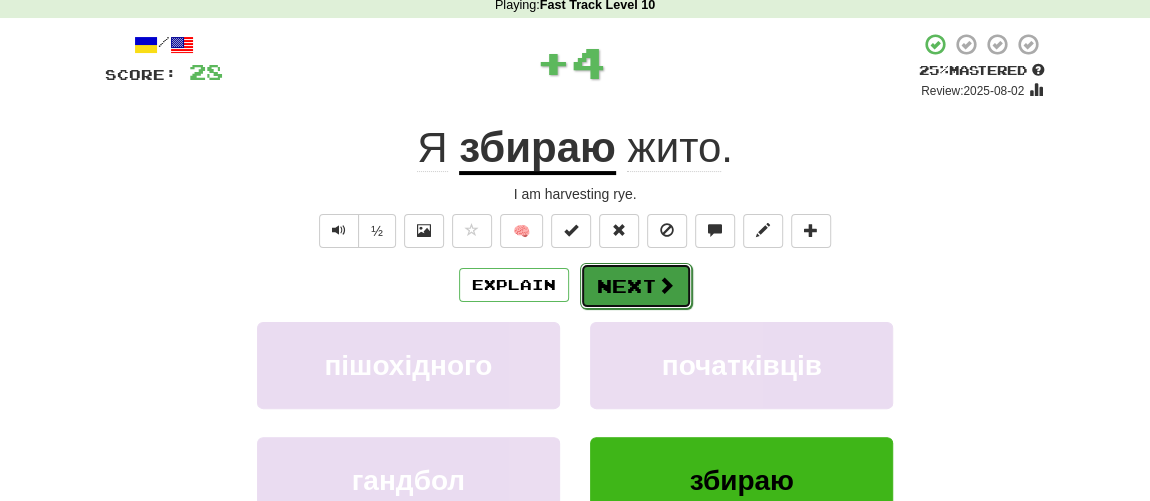 click on "Next" at bounding box center [636, 286] 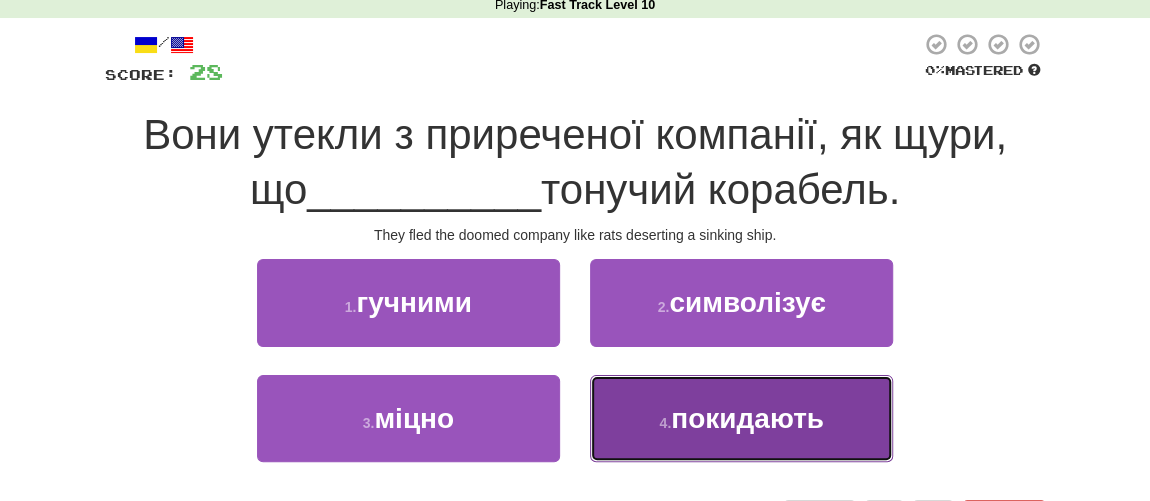 click on "покидають" at bounding box center (747, 418) 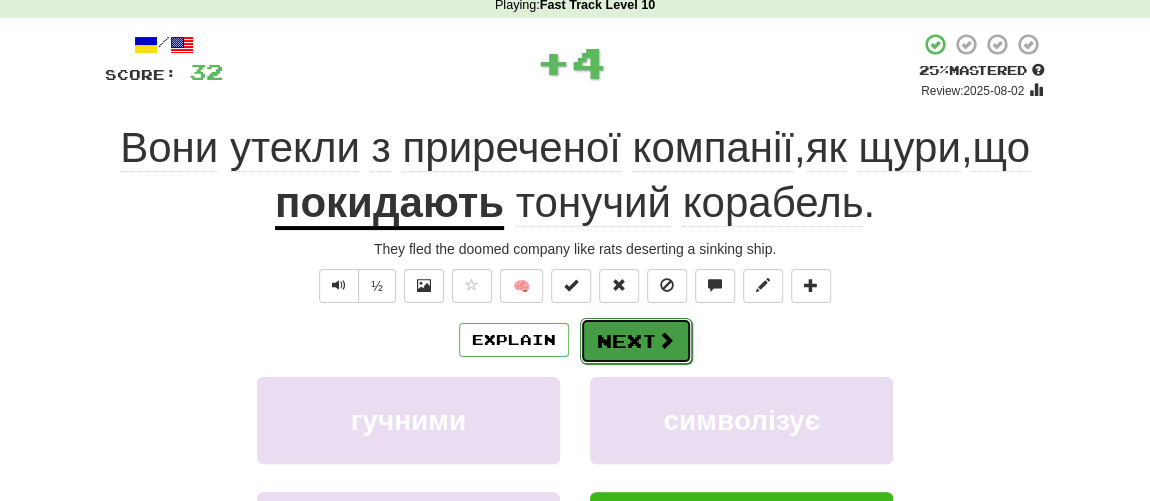 click on "Next" at bounding box center [636, 341] 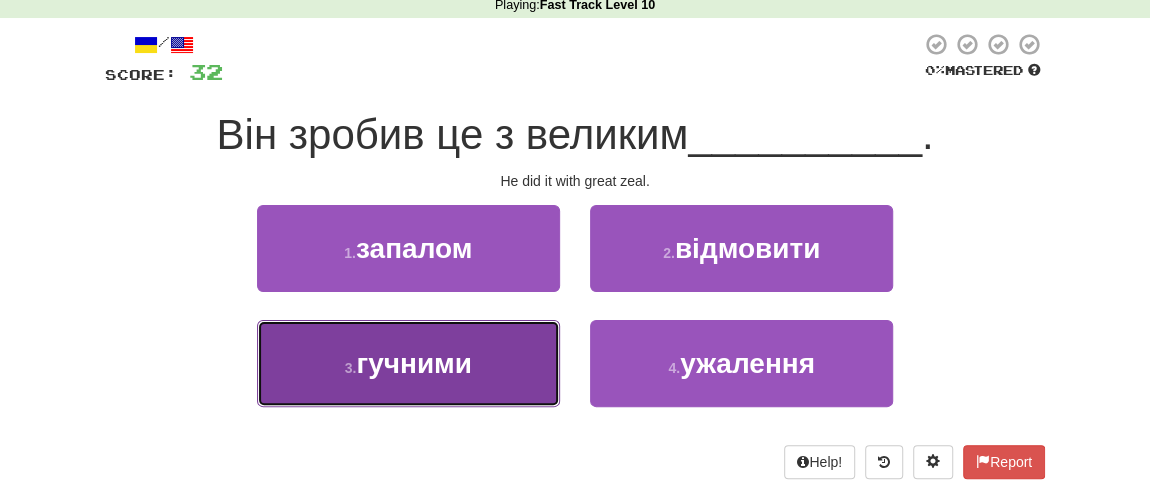 click on "гучними" at bounding box center (414, 363) 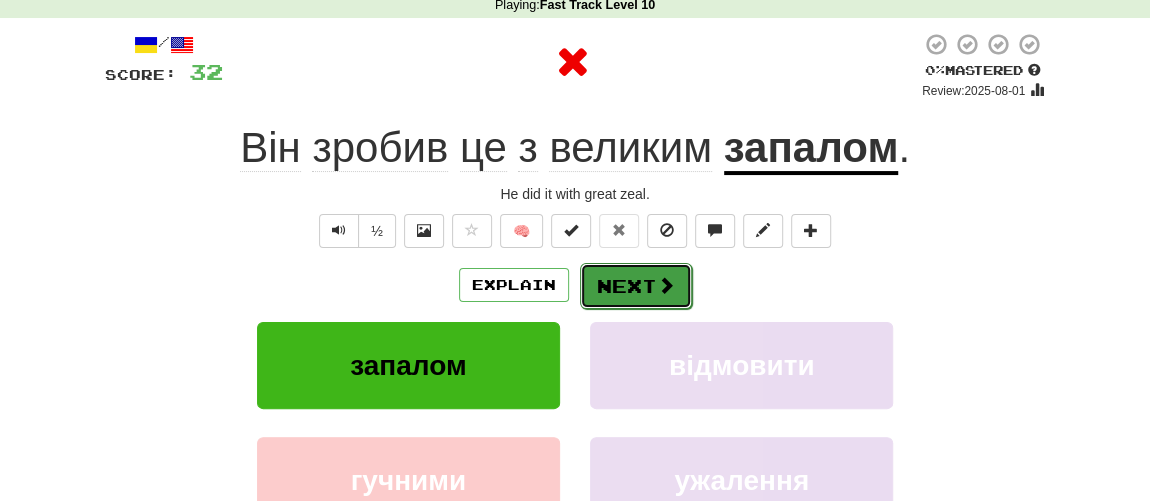 click on "Next" at bounding box center (636, 286) 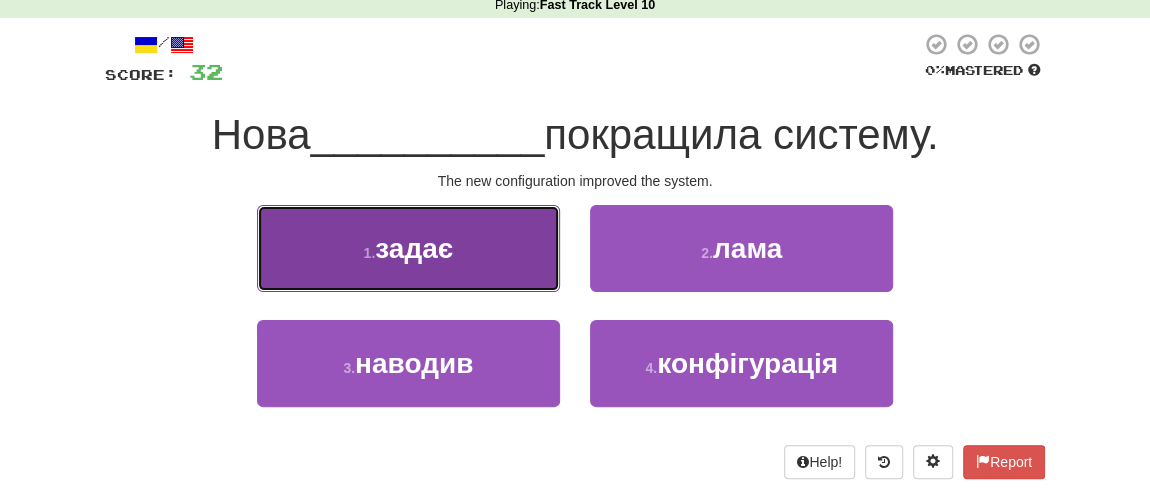 click on "1 .  задає" at bounding box center [408, 248] 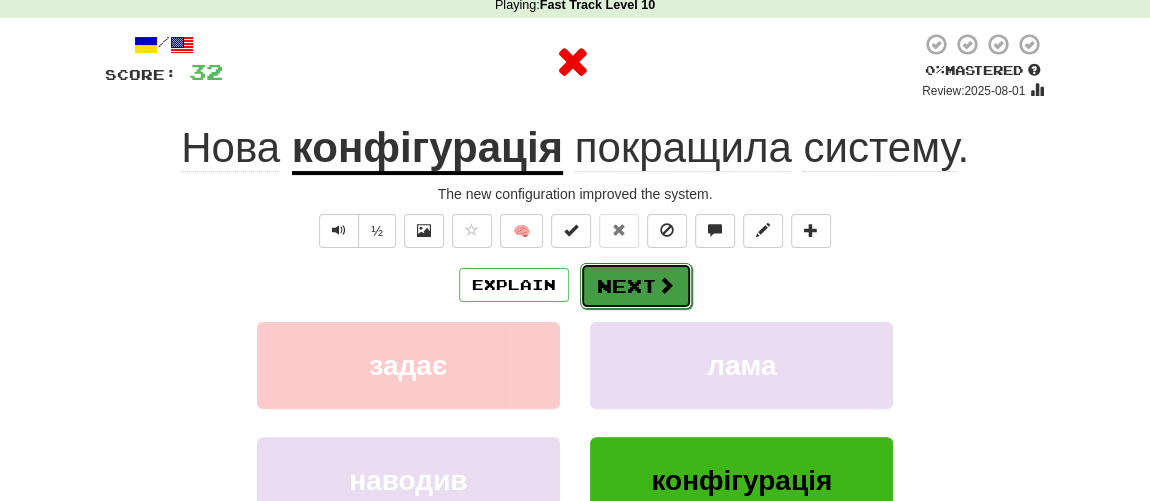 click on "Next" at bounding box center [636, 286] 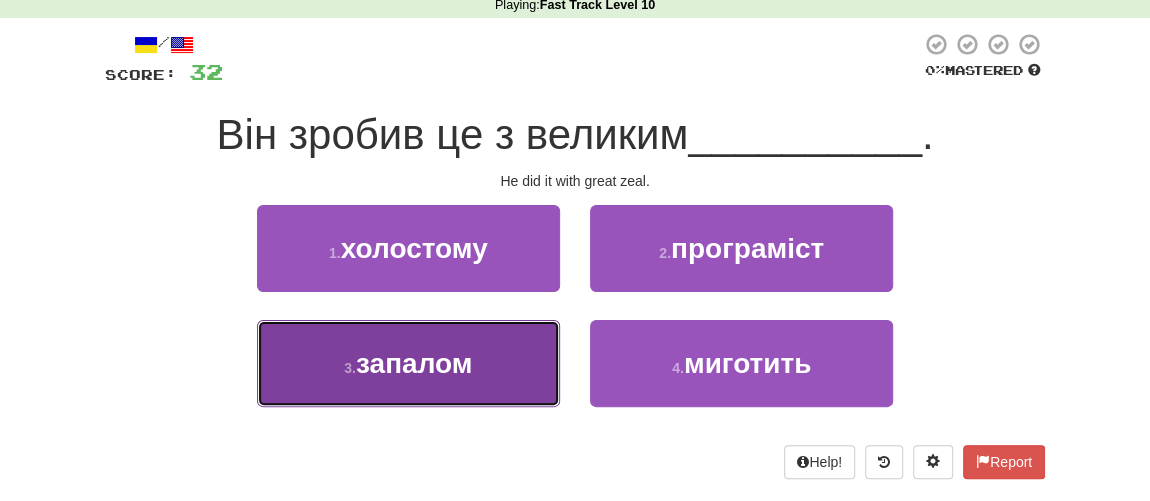 click on "запалом" at bounding box center (414, 363) 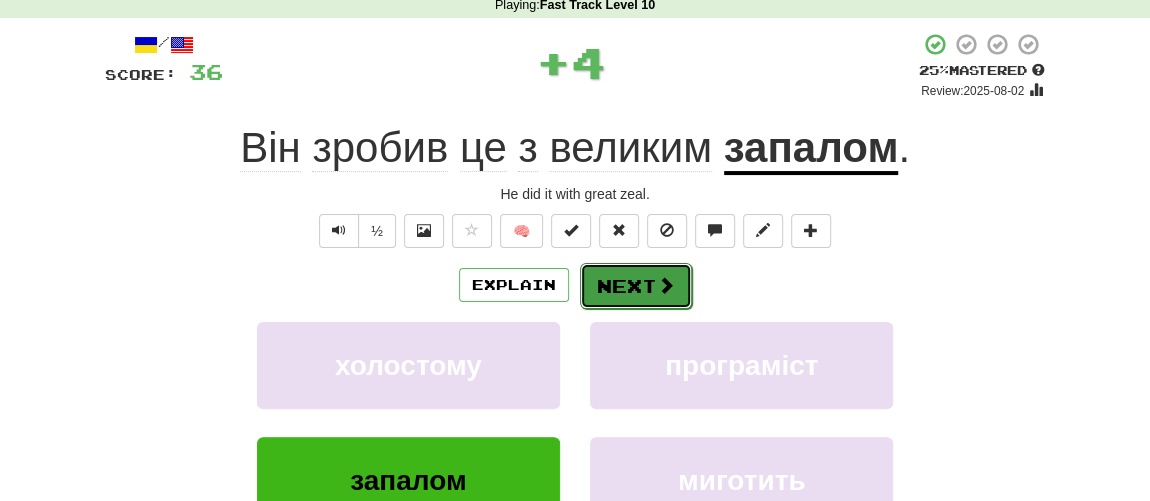 click on "Next" at bounding box center (636, 286) 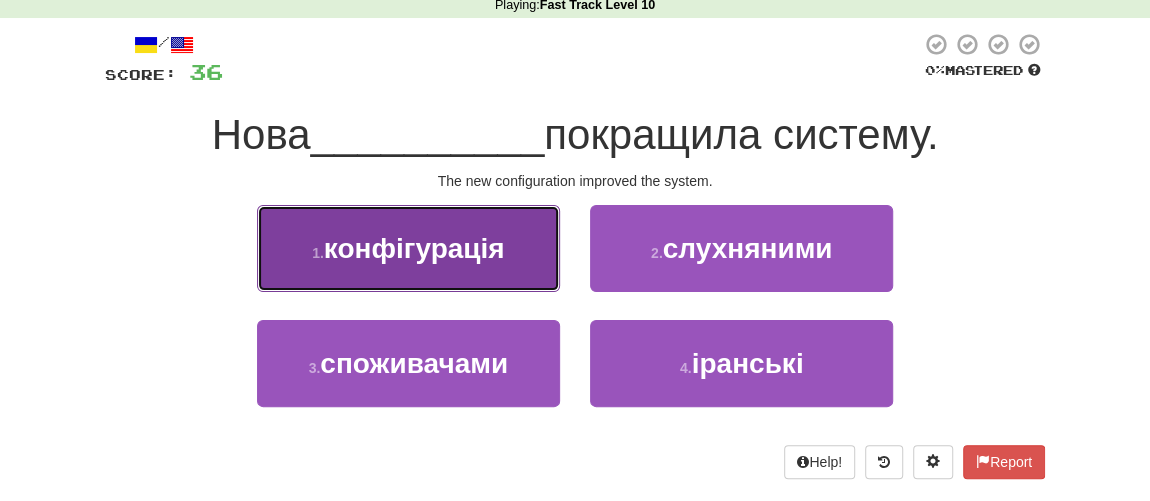 click on "конфігурація" at bounding box center [414, 248] 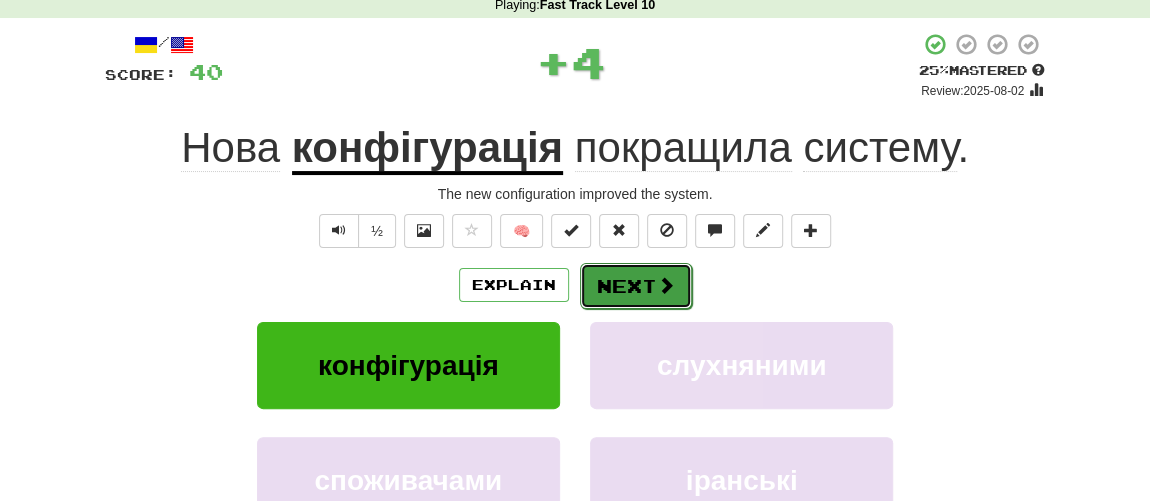 click on "Next" at bounding box center [636, 286] 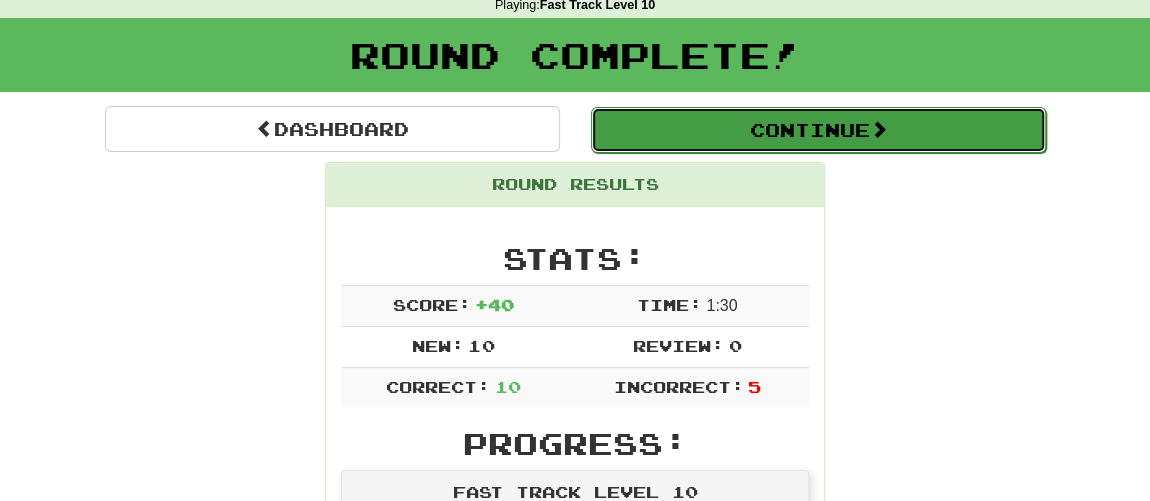 click on "Continue" at bounding box center (818, 130) 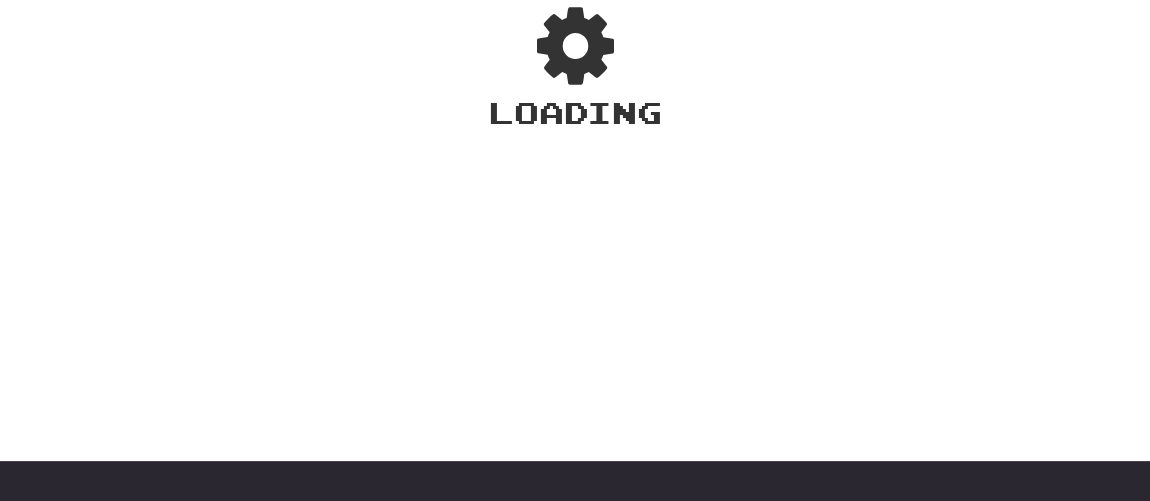 scroll, scrollTop: 90, scrollLeft: 0, axis: vertical 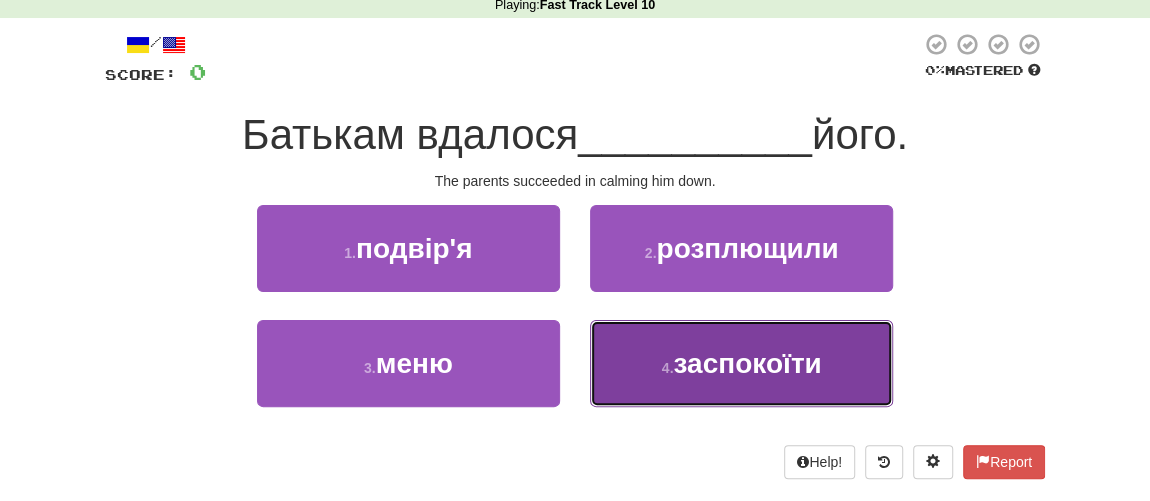click on "заспокоїти" at bounding box center (747, 363) 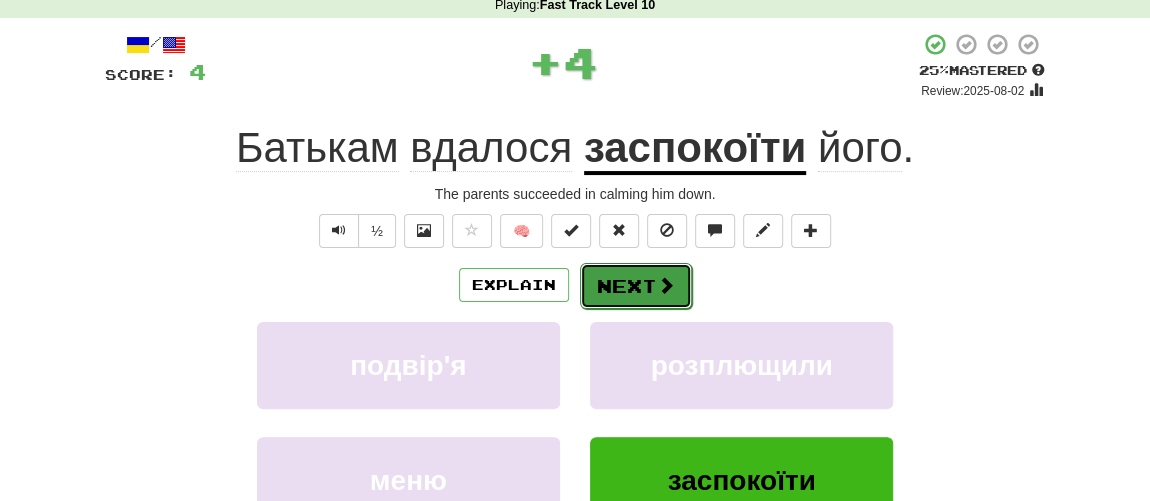 click on "Next" at bounding box center (636, 286) 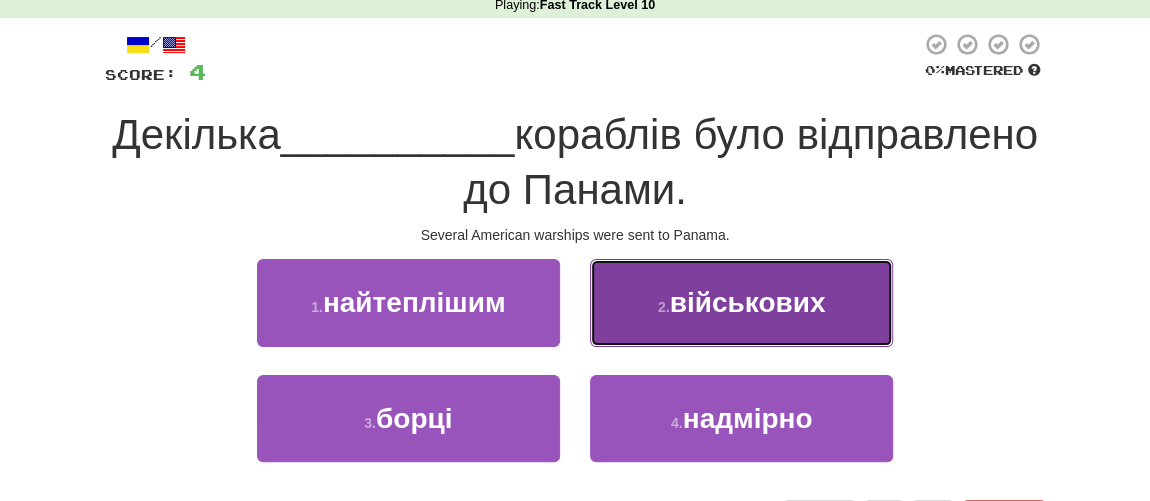 click on "військових" at bounding box center (748, 302) 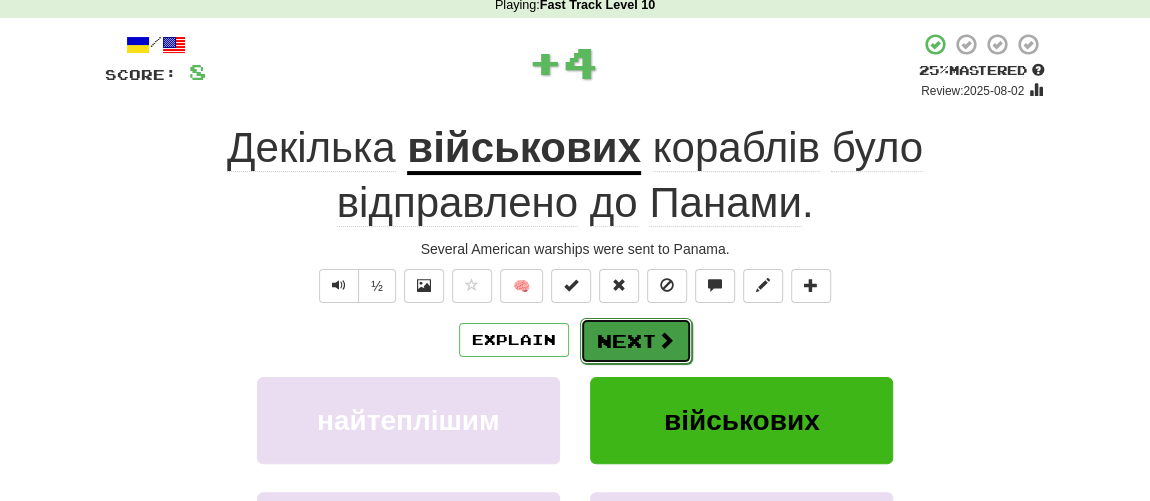 click on "Next" at bounding box center (636, 341) 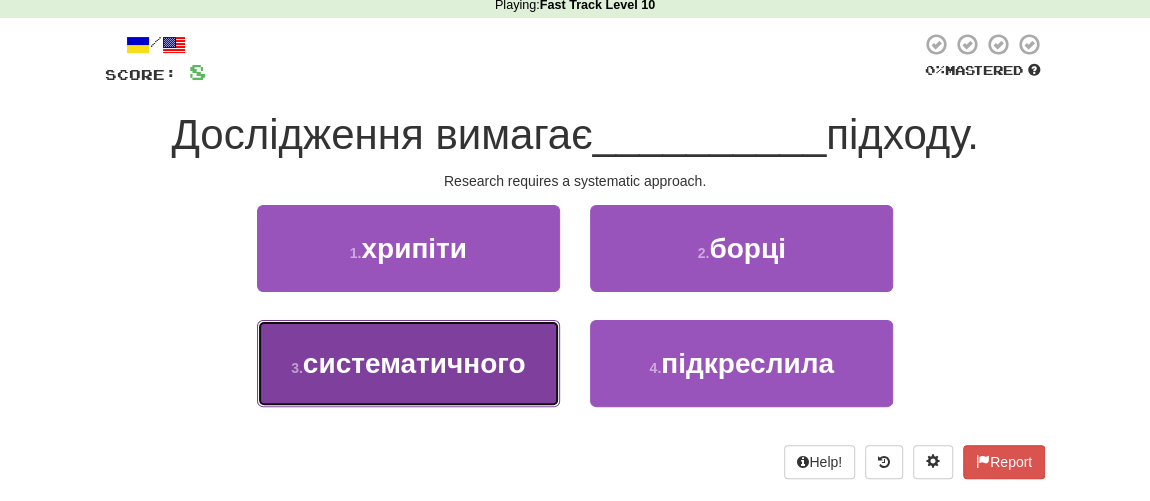 click on "систематичного" at bounding box center [414, 363] 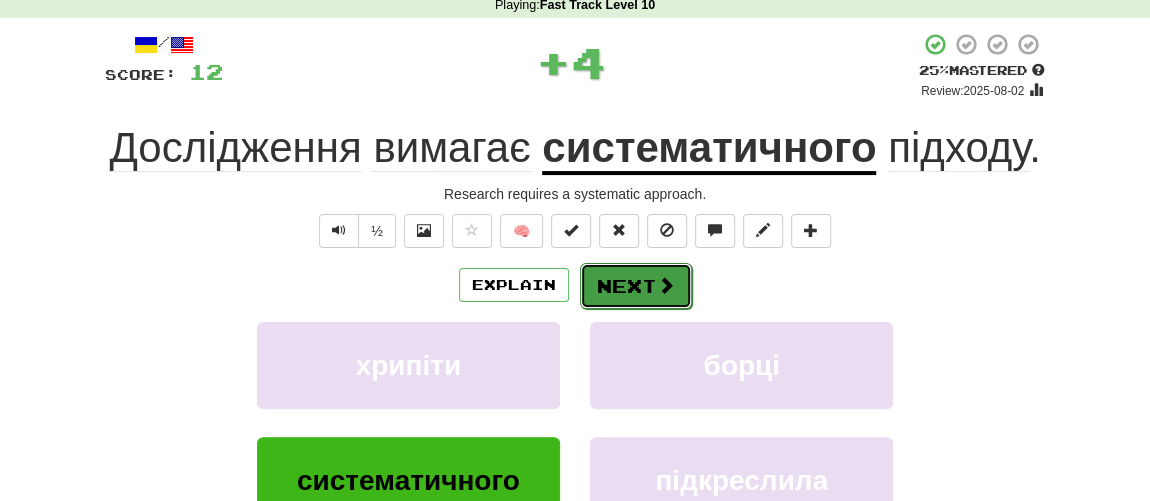 click on "Next" at bounding box center (636, 286) 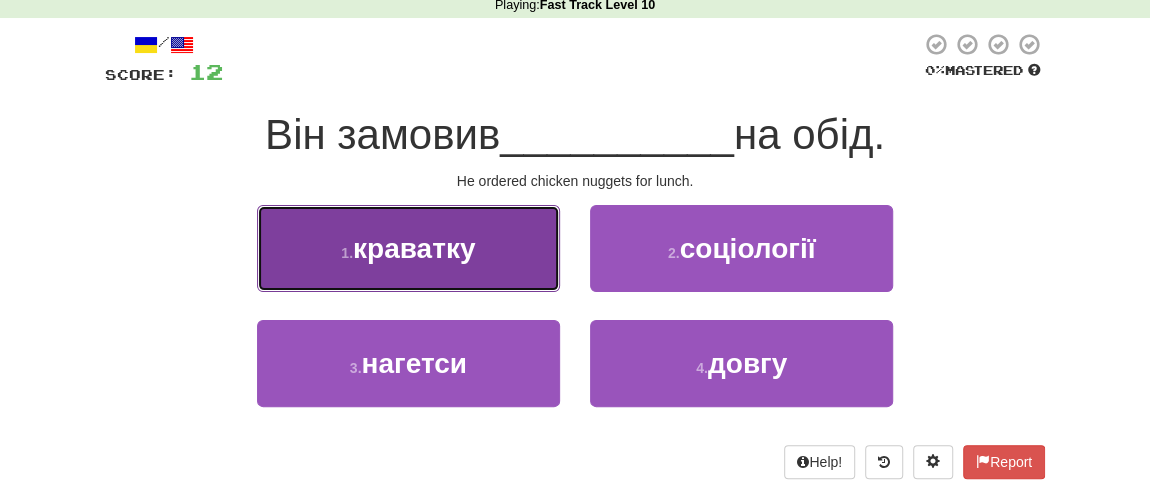 click on "краватку" at bounding box center [414, 248] 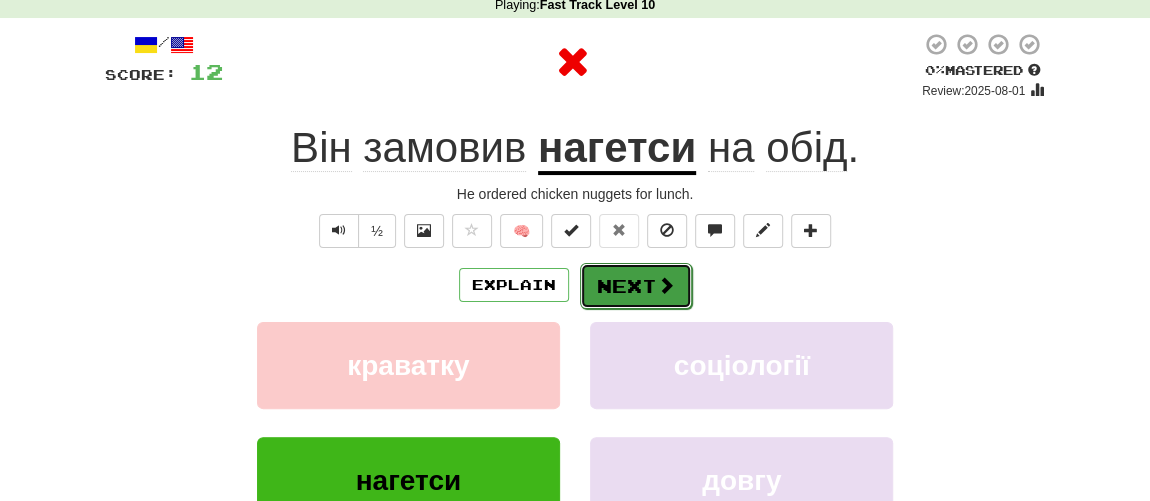 click on "Next" at bounding box center (636, 286) 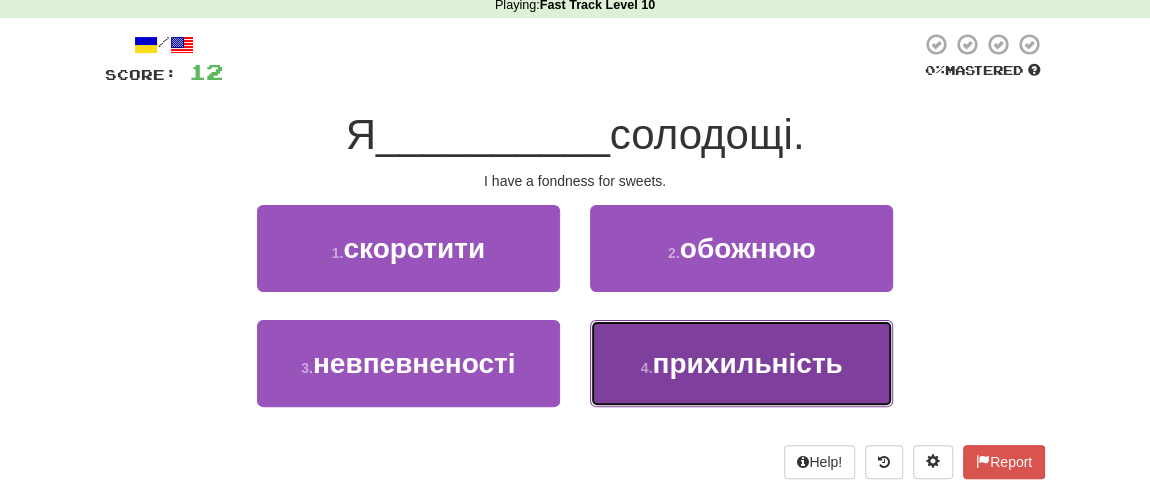 click on "прихильність" at bounding box center [747, 363] 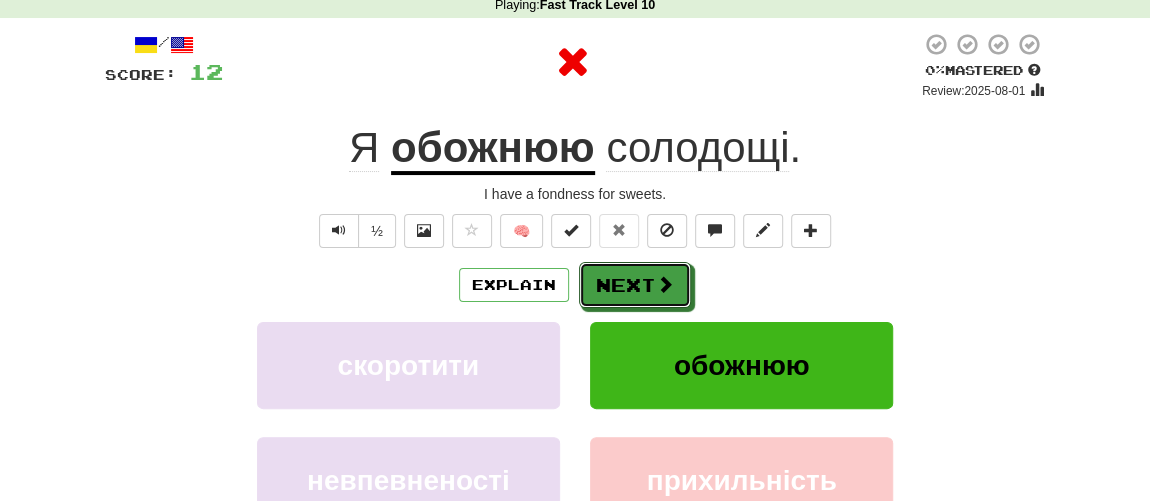 click on "Explain Next" at bounding box center [575, 285] 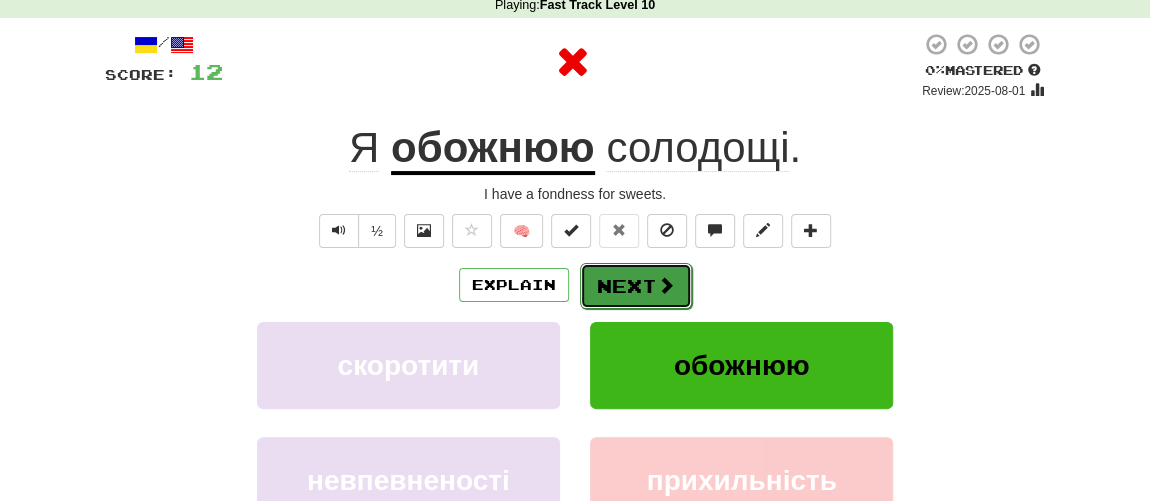 click on "Next" at bounding box center (636, 286) 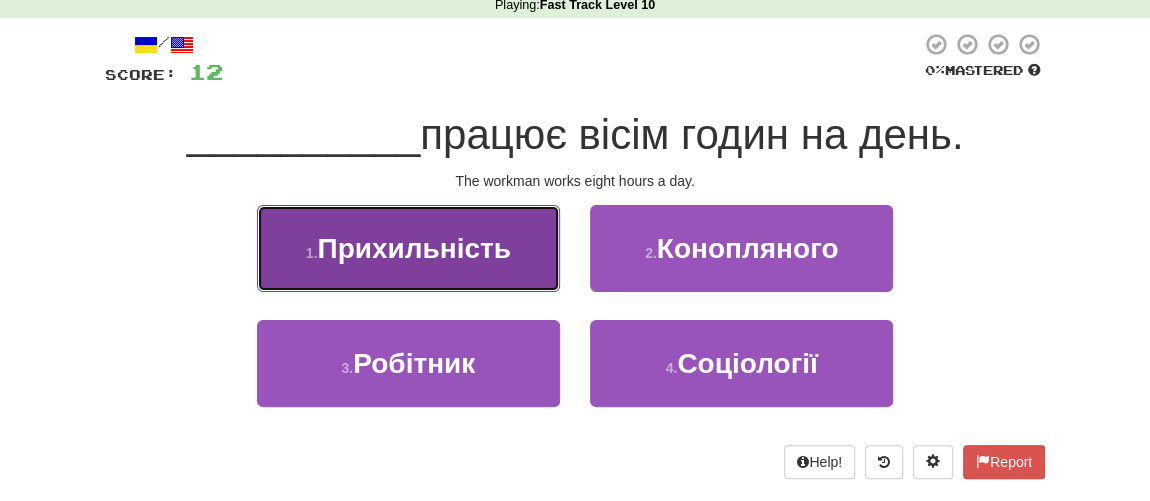 click on "1 .  Прихильність" at bounding box center (408, 248) 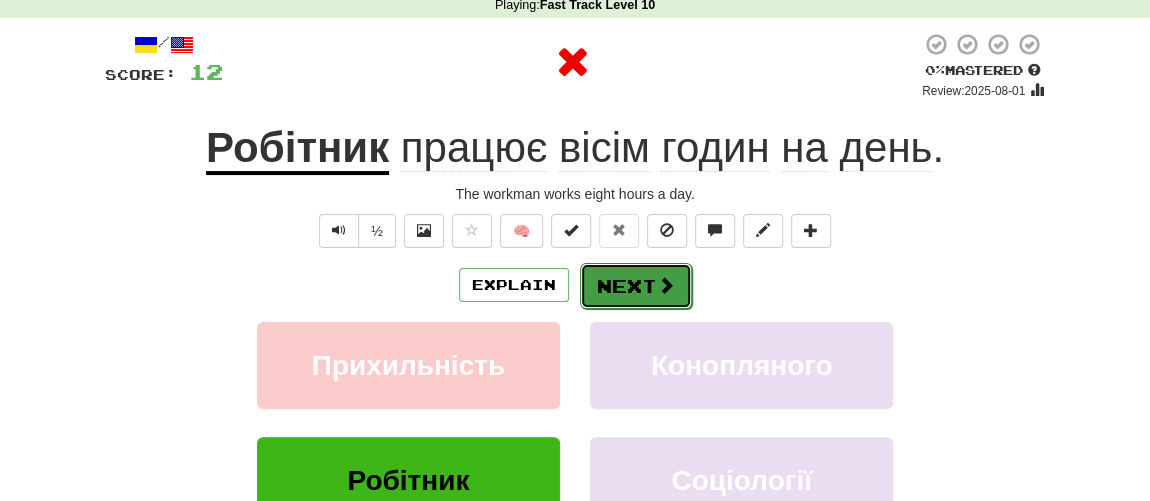 click on "Next" at bounding box center [636, 286] 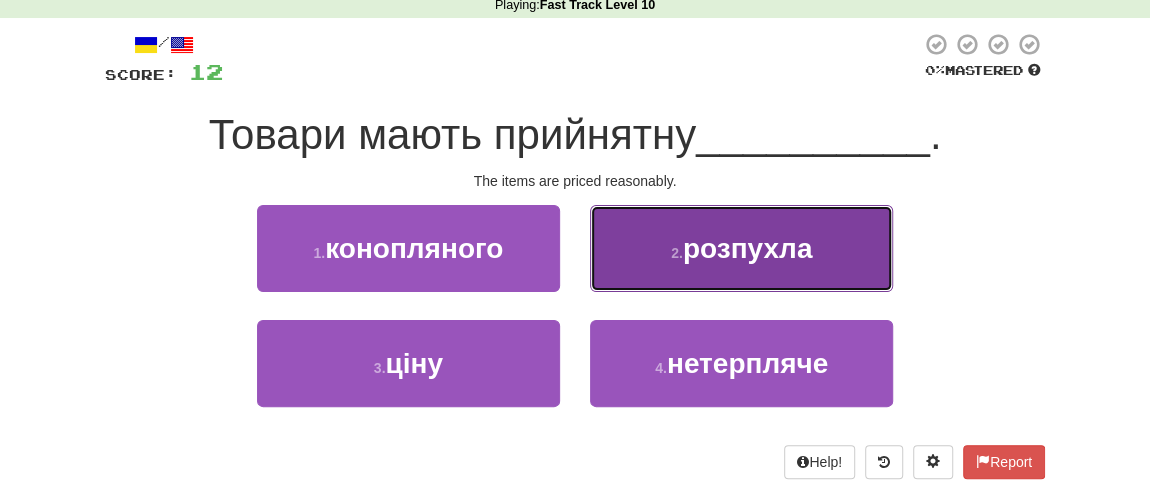 click on "розпухла" at bounding box center [748, 248] 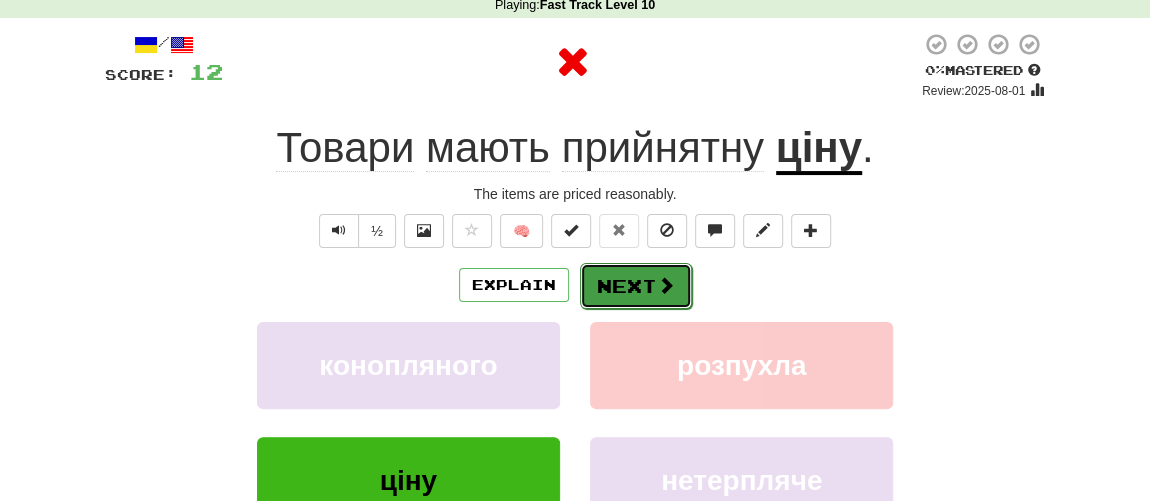 click at bounding box center [666, 285] 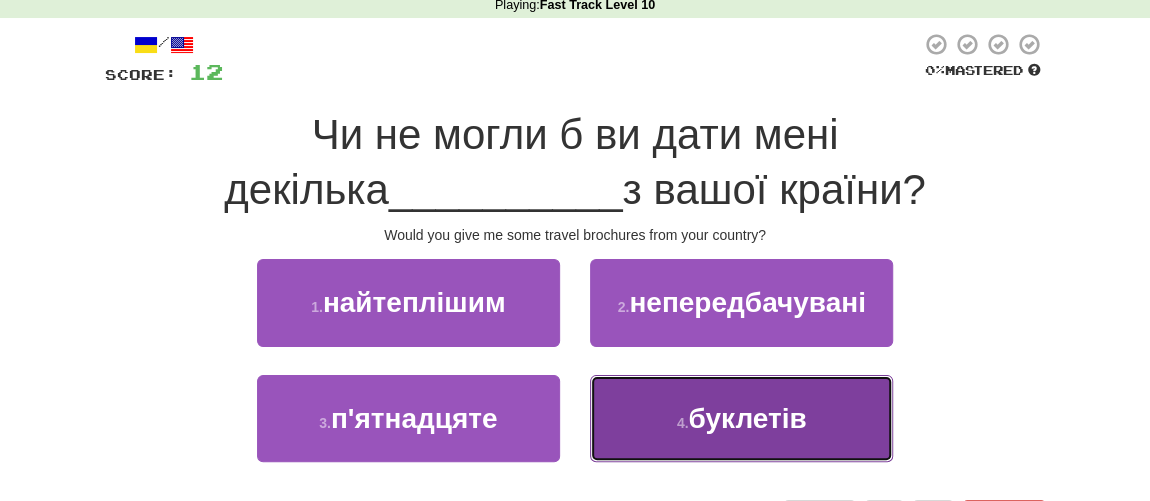 click on "буклетів" at bounding box center [747, 418] 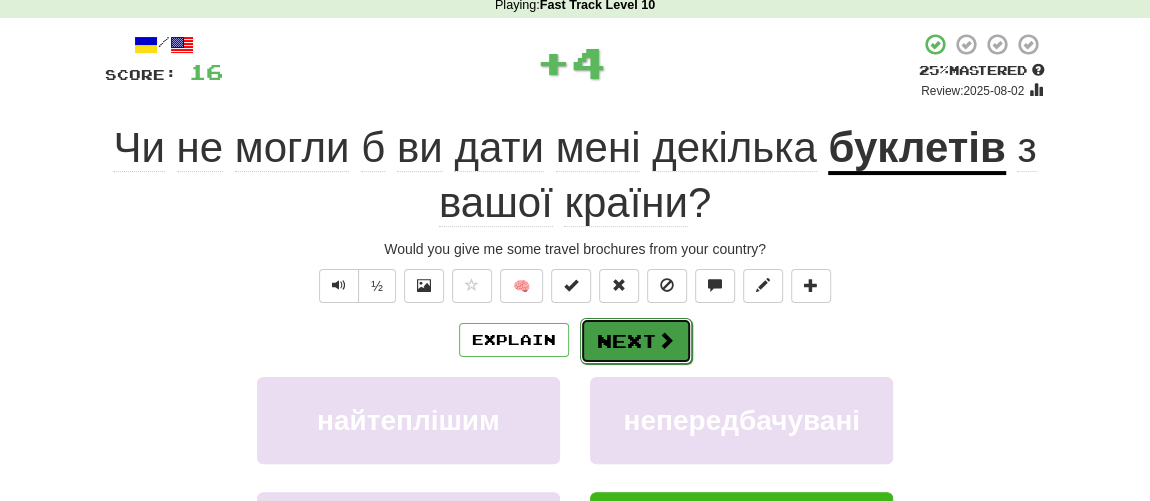 click on "Next" at bounding box center [636, 341] 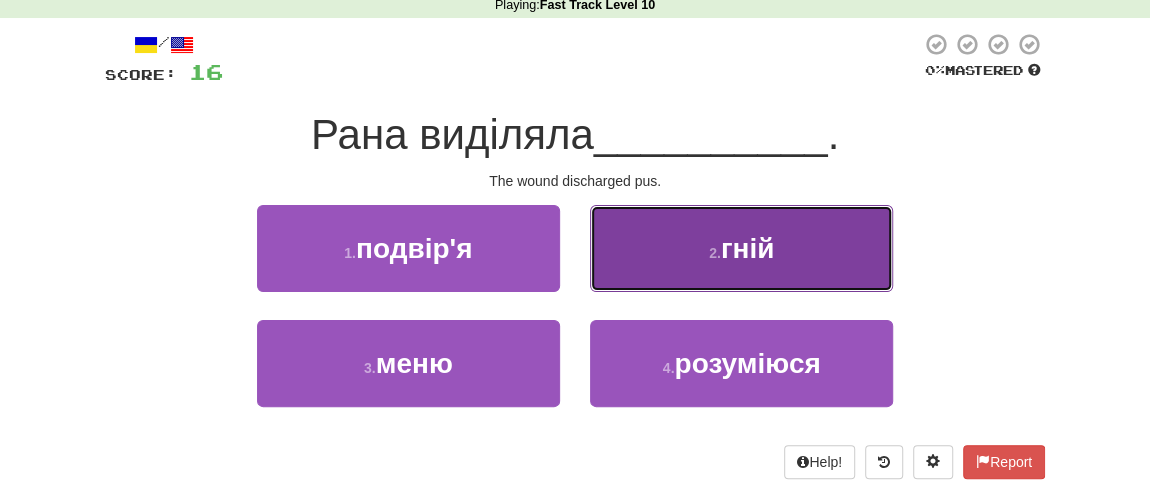 click on "2 .  гній" at bounding box center [741, 248] 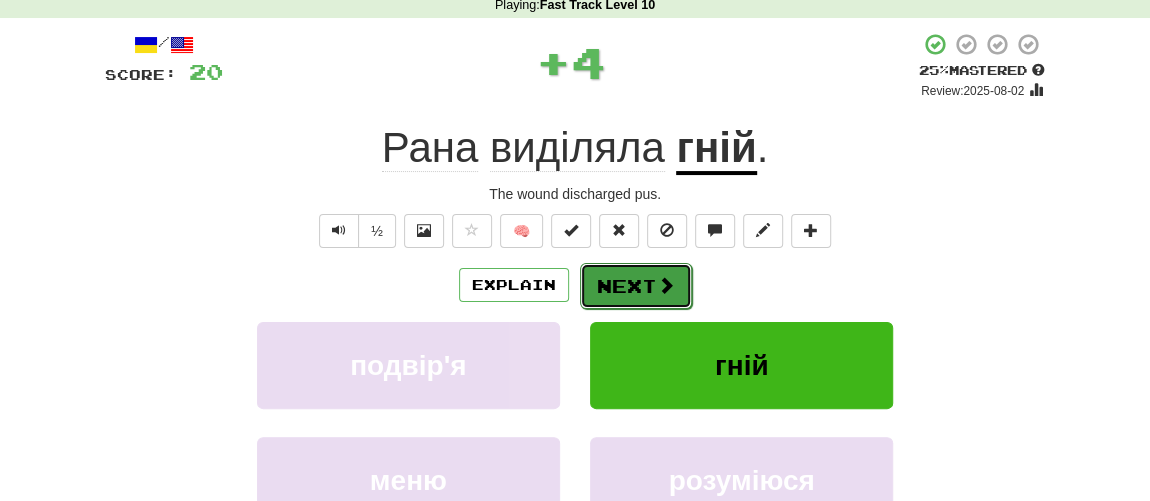 click on "Next" at bounding box center (636, 286) 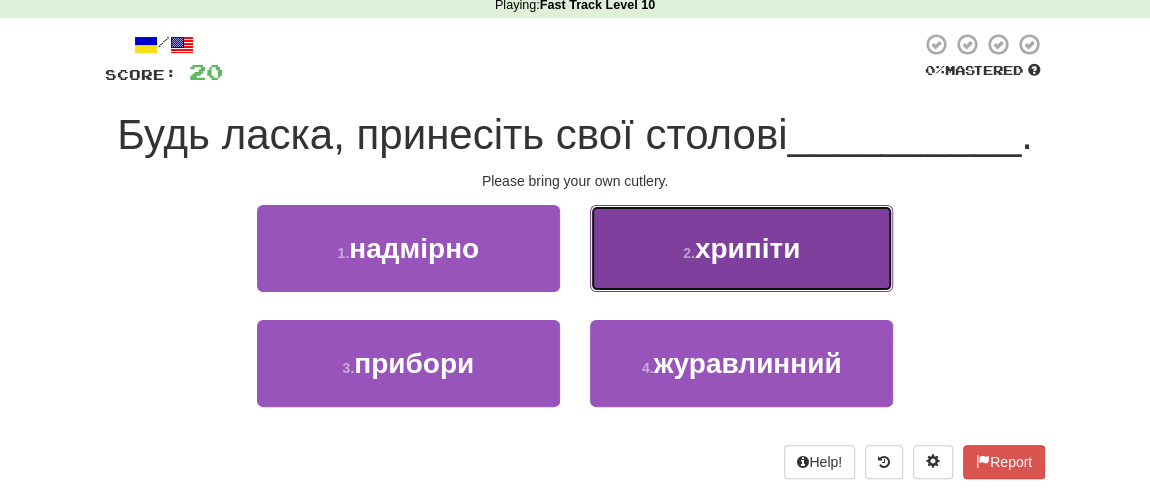 click on "хрипіти" at bounding box center [748, 248] 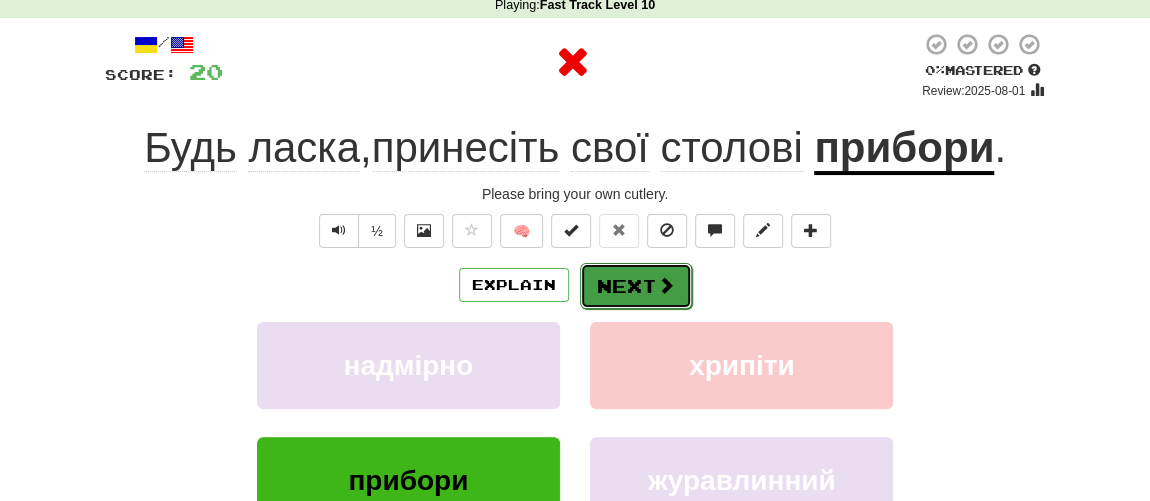 click on "Next" at bounding box center (636, 286) 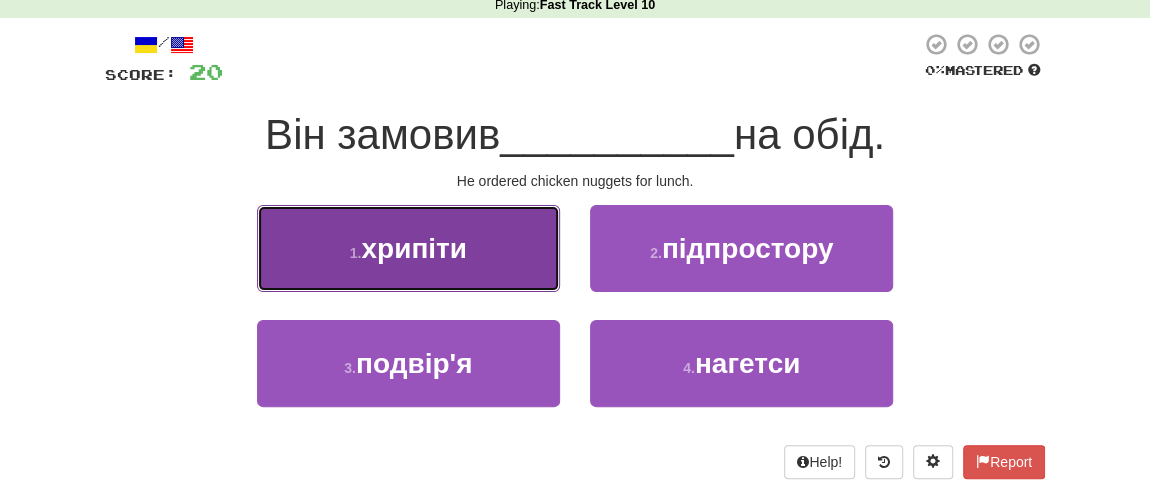 click on "хрипіти" at bounding box center [414, 248] 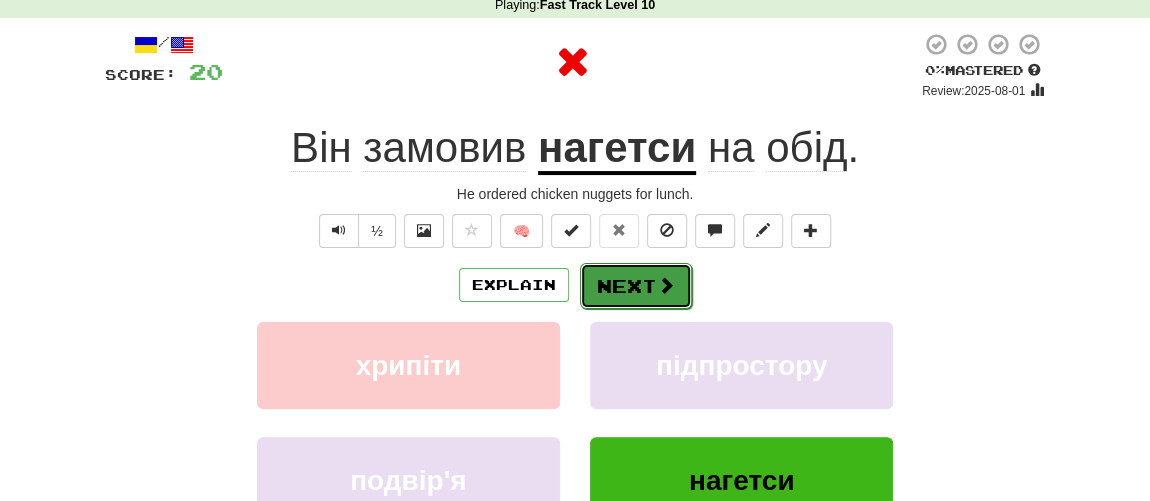 click on "Next" at bounding box center (636, 286) 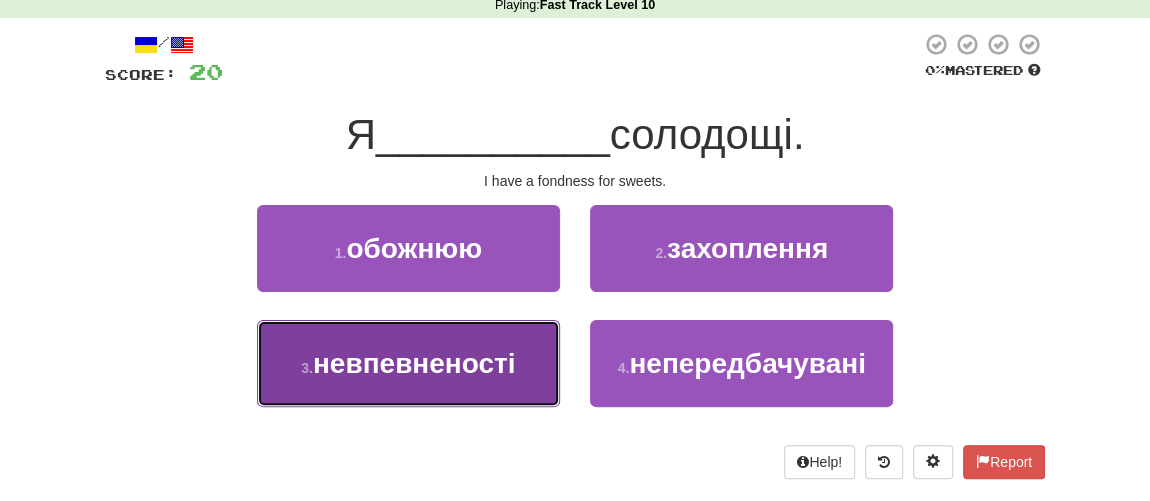click on "невпевненості" at bounding box center (414, 363) 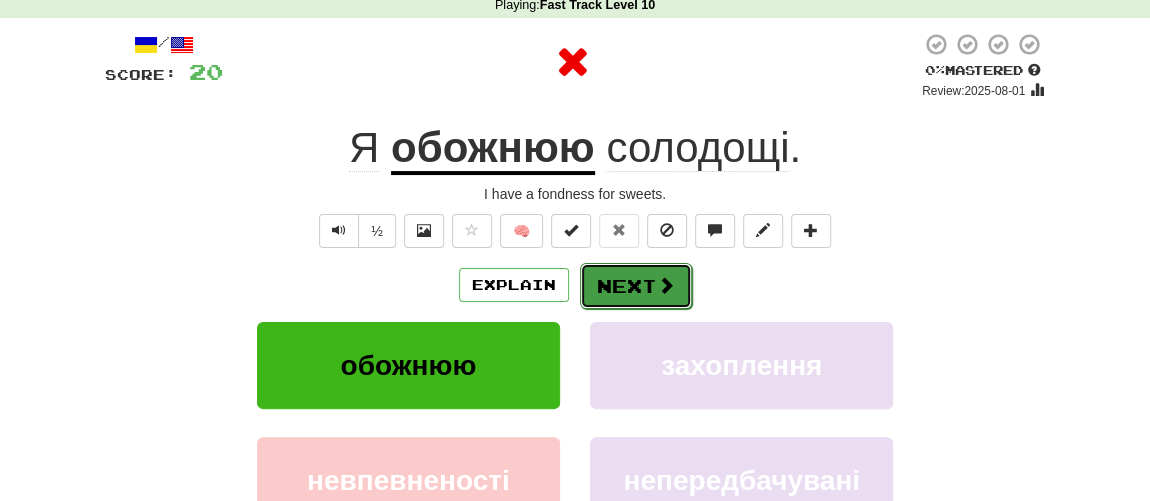 click on "Next" at bounding box center (636, 286) 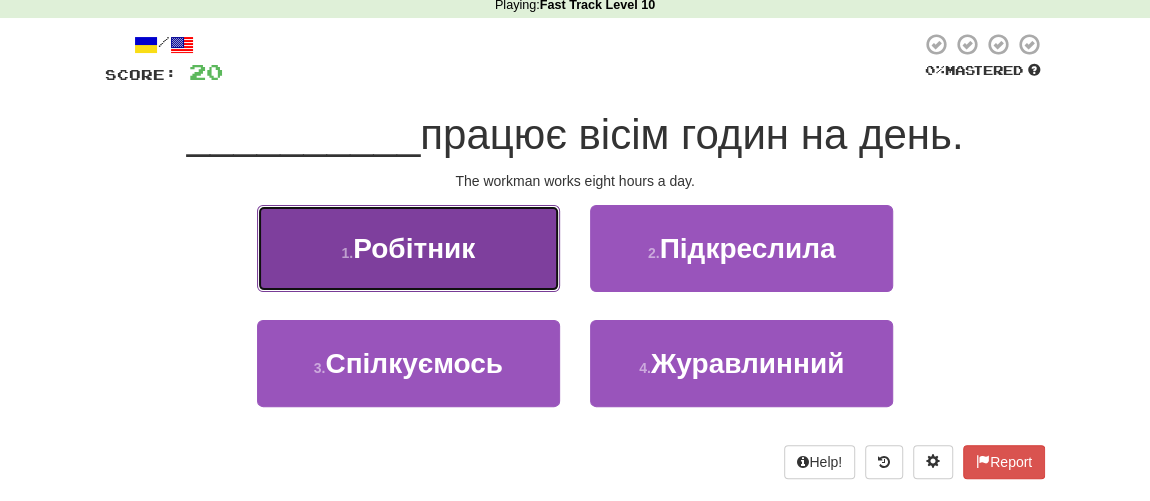 click on "Робітник" at bounding box center (414, 248) 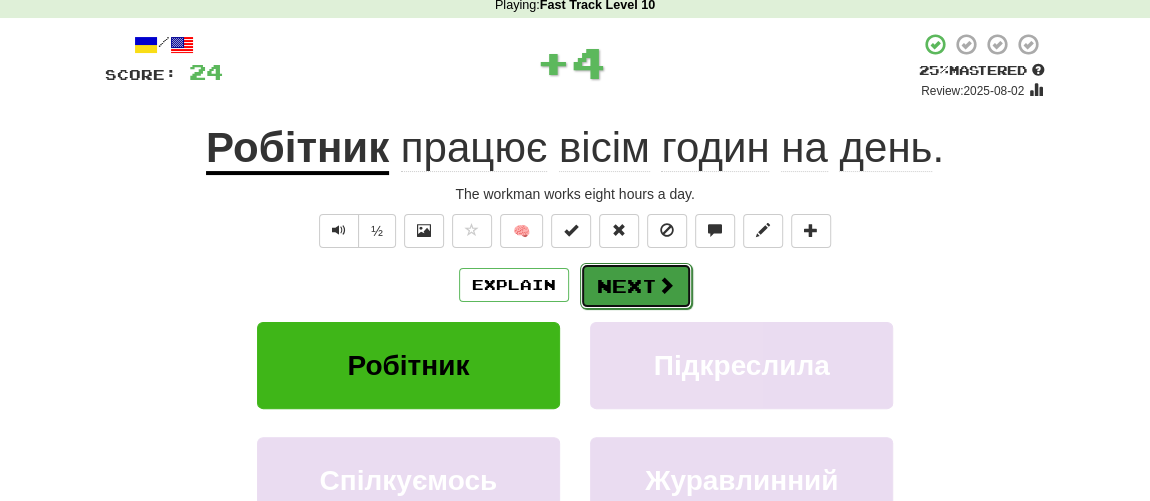 click on "Next" at bounding box center (636, 286) 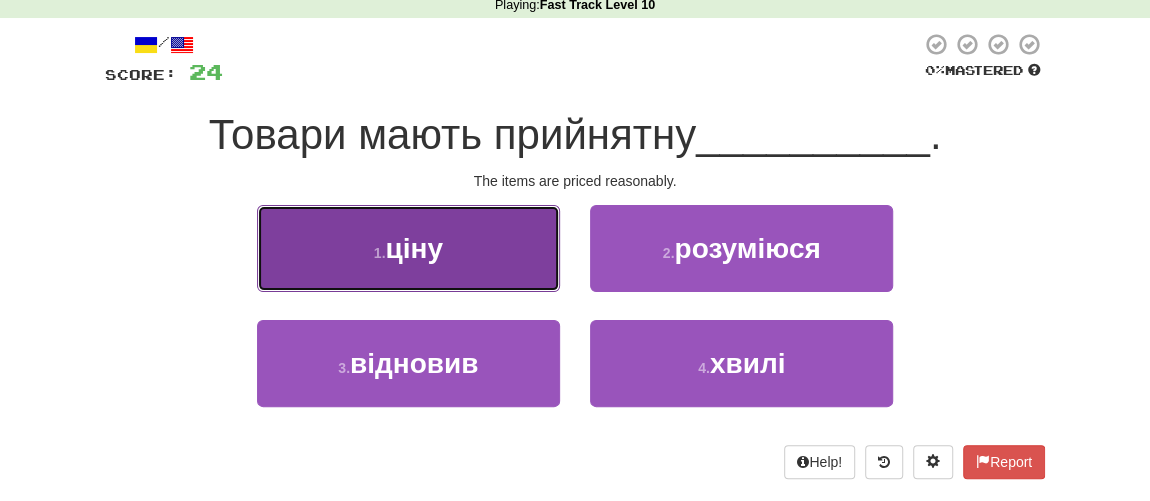 click on "ціну" at bounding box center [413, 248] 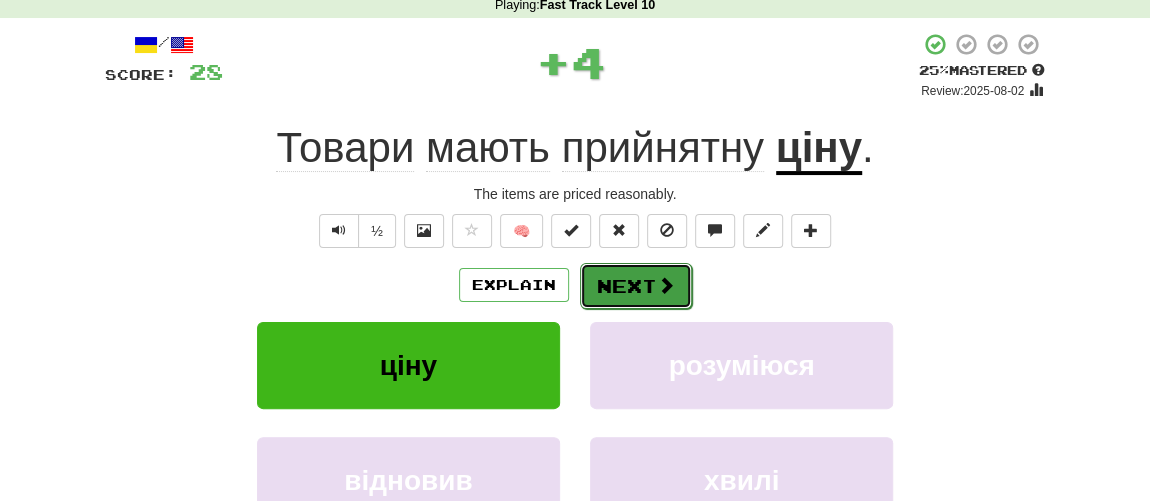 click on "Next" at bounding box center [636, 286] 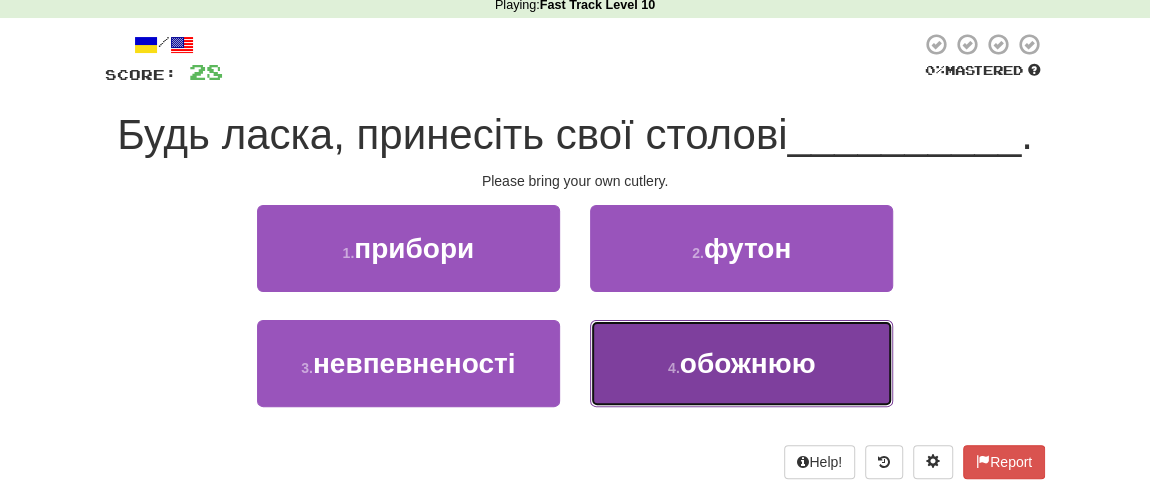 click on "обожнюю" at bounding box center (748, 363) 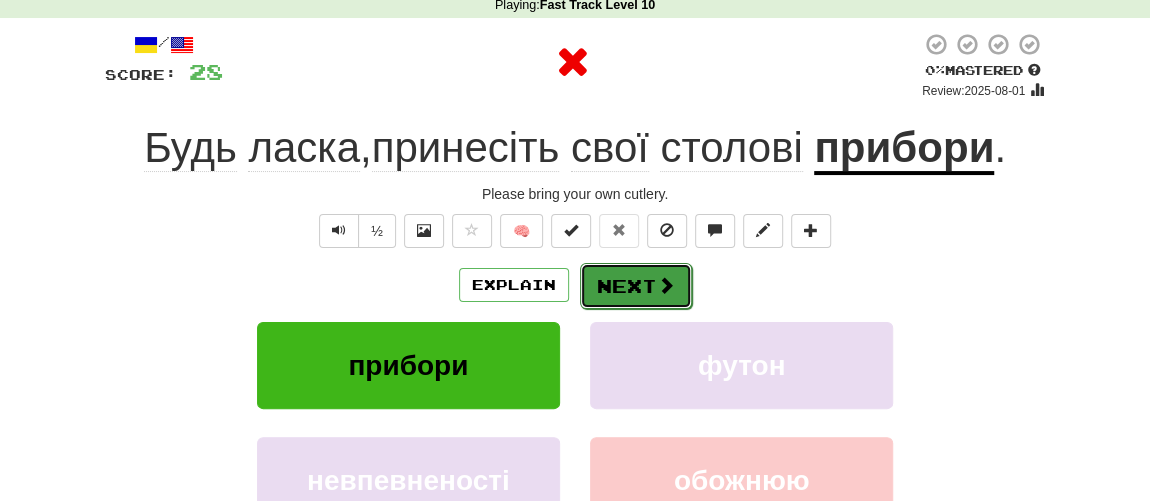 click at bounding box center [666, 285] 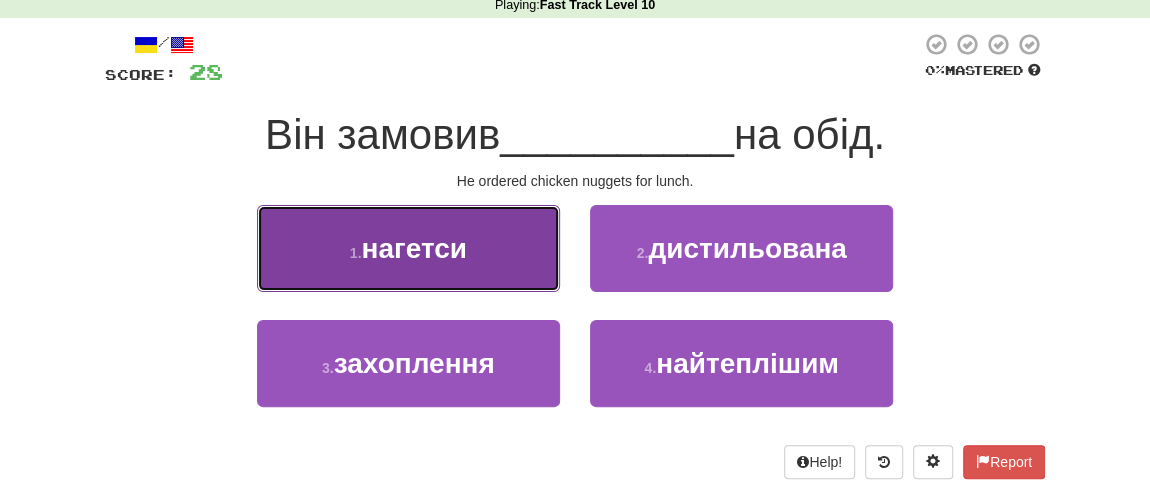 click on "нагетси" at bounding box center (413, 248) 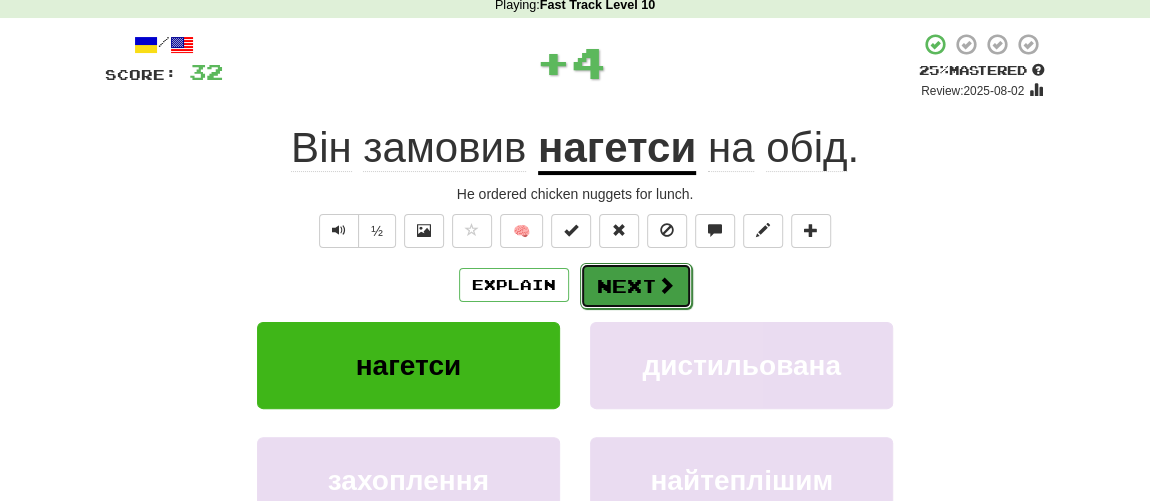 click on "Next" at bounding box center [636, 286] 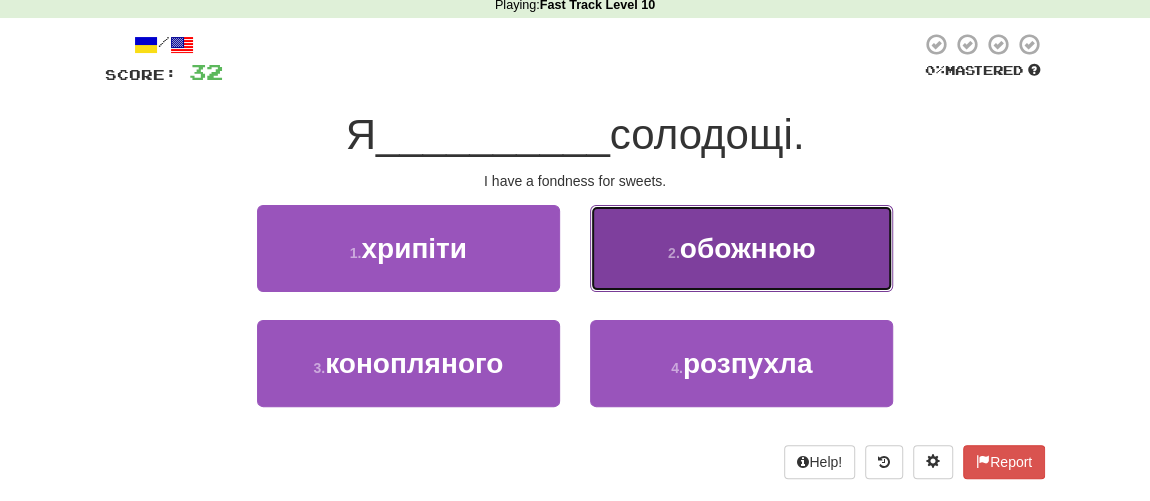click on "2 .  обожнюю" at bounding box center [741, 248] 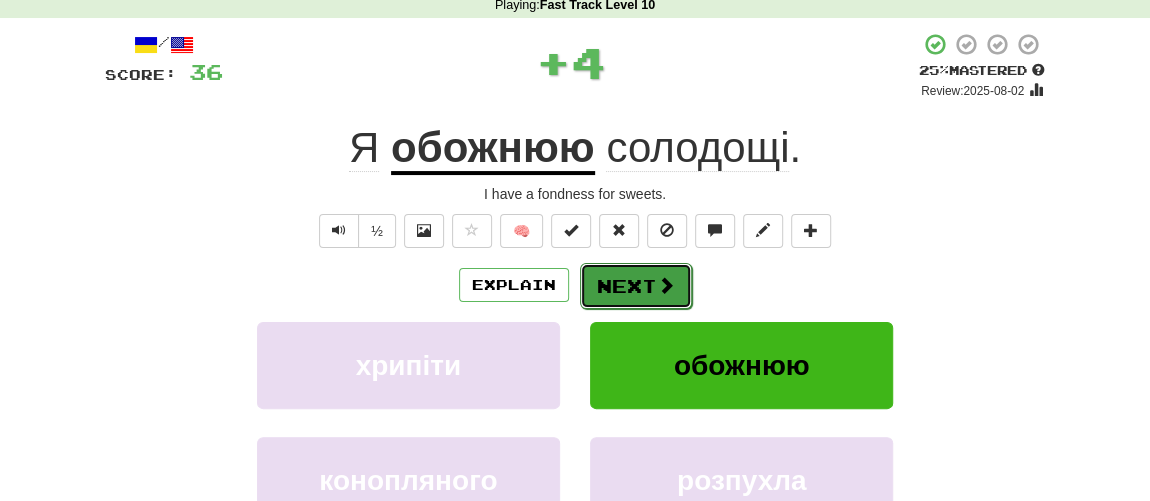 click on "Next" at bounding box center [636, 286] 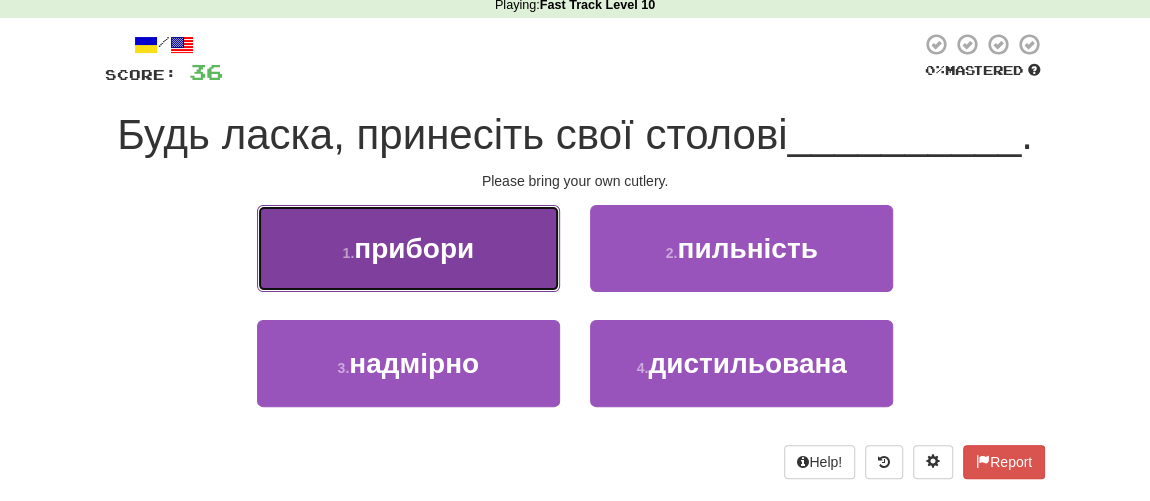 click on "прибори" at bounding box center (414, 248) 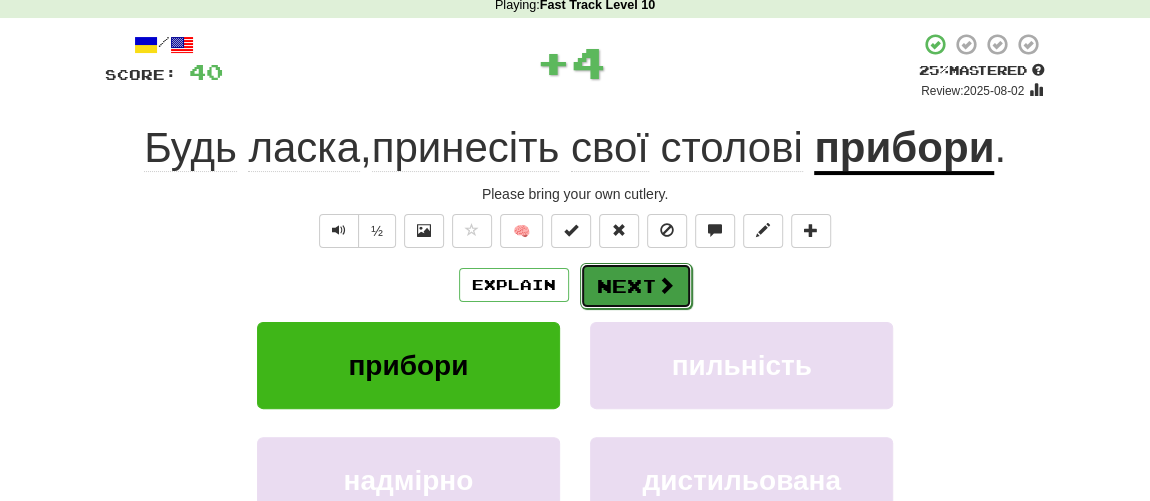 click on "Next" at bounding box center [636, 286] 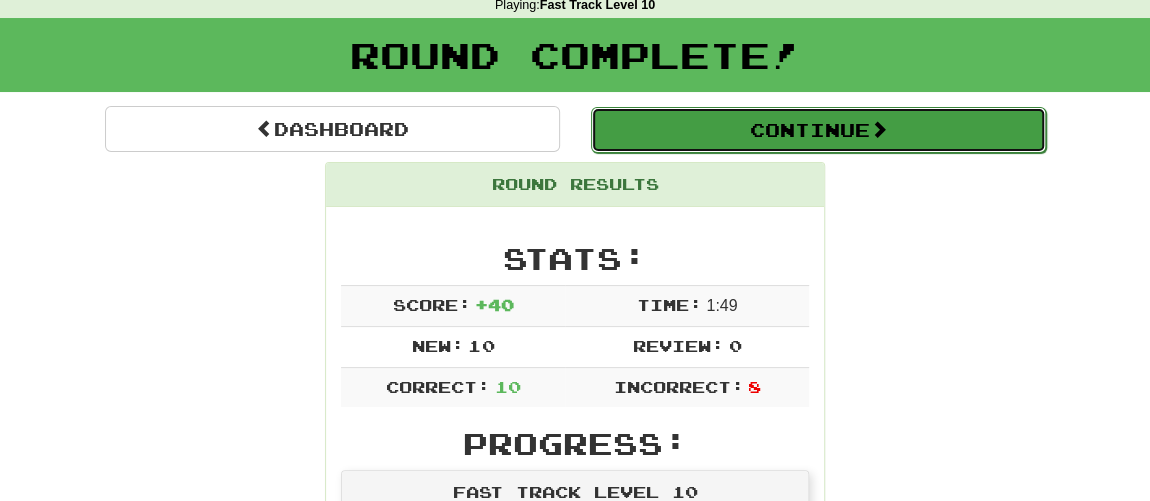 click on "Continue" at bounding box center [818, 130] 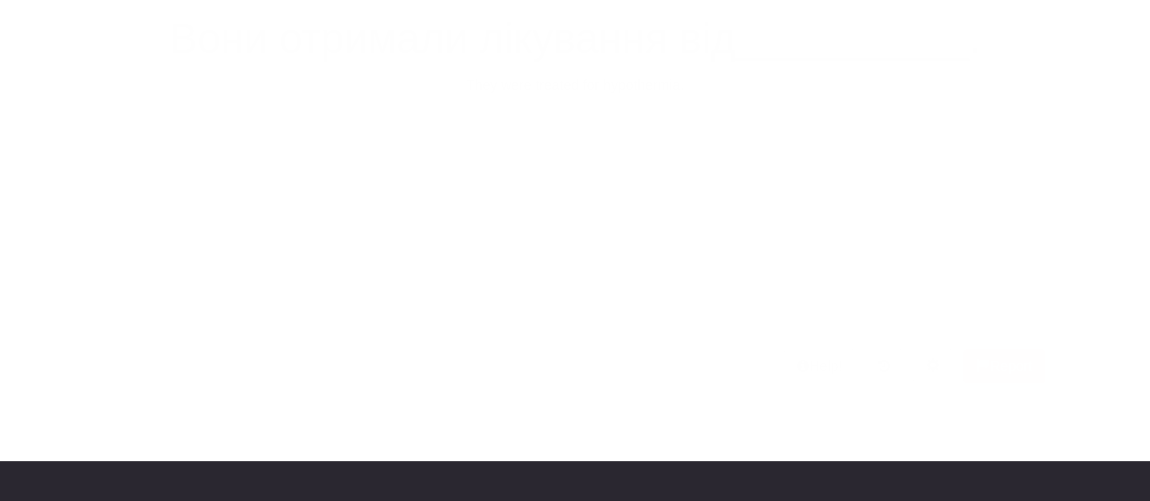 scroll, scrollTop: 90, scrollLeft: 0, axis: vertical 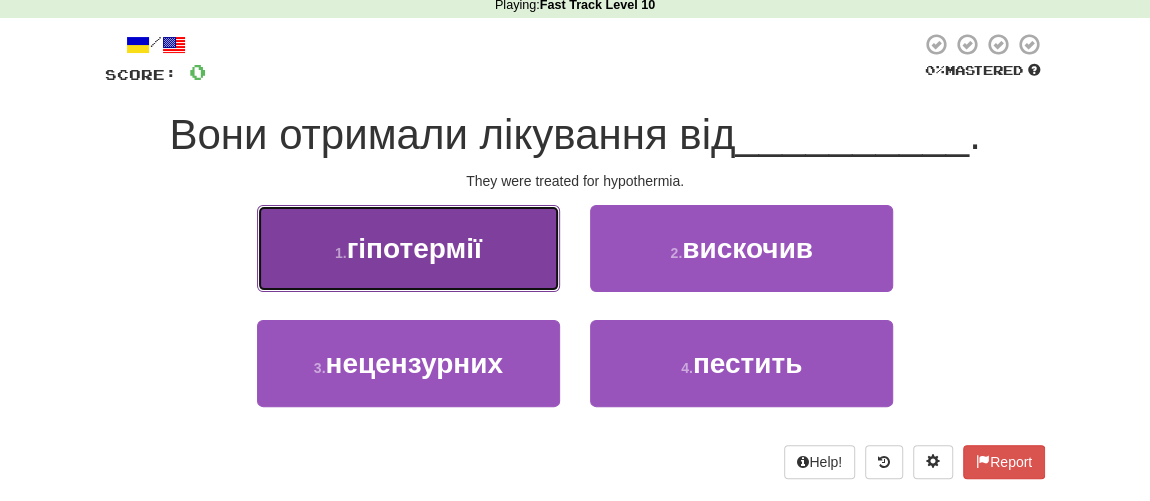 click on "гіпотермії" at bounding box center (414, 248) 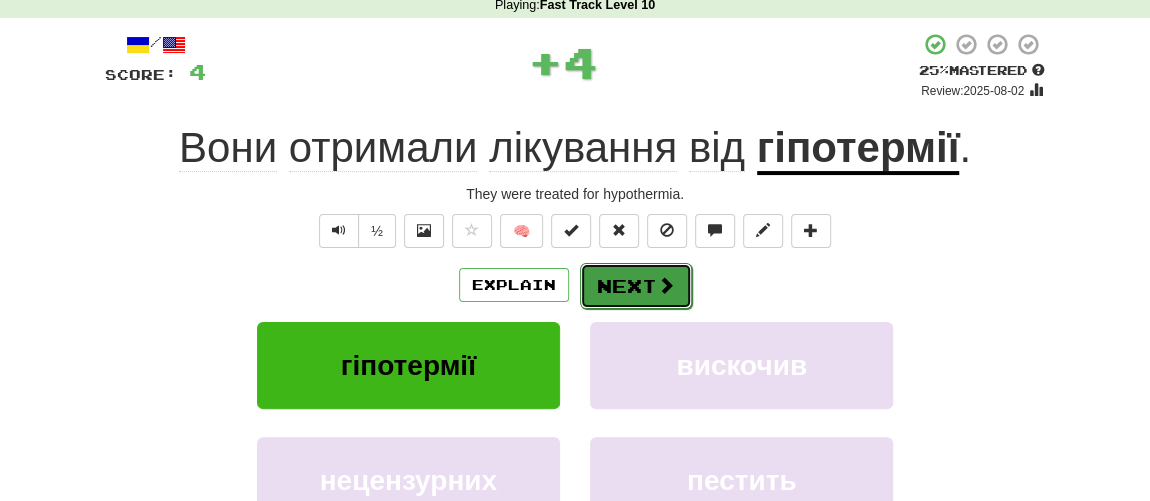click on "Next" at bounding box center (636, 286) 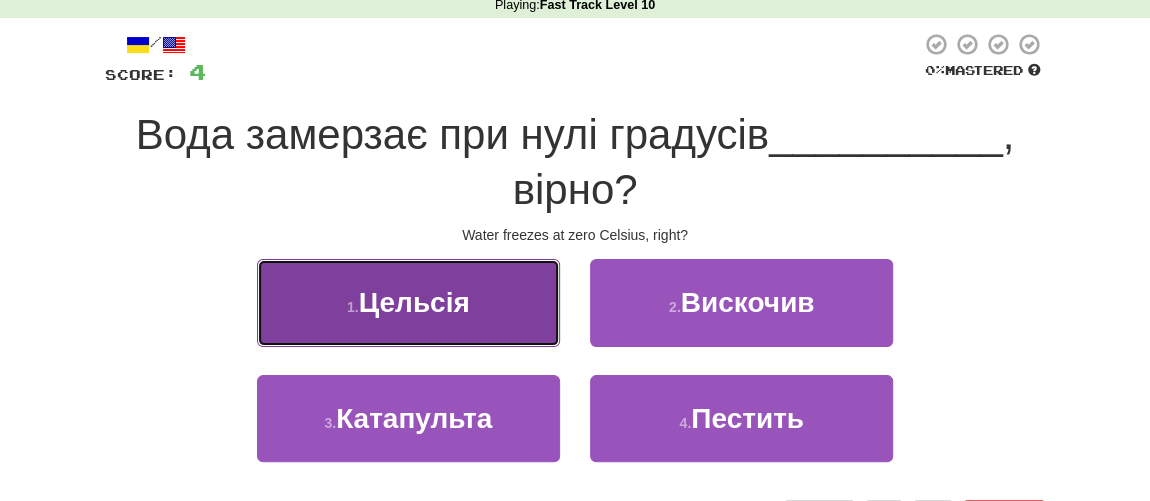 click on "Цельсія" at bounding box center [414, 302] 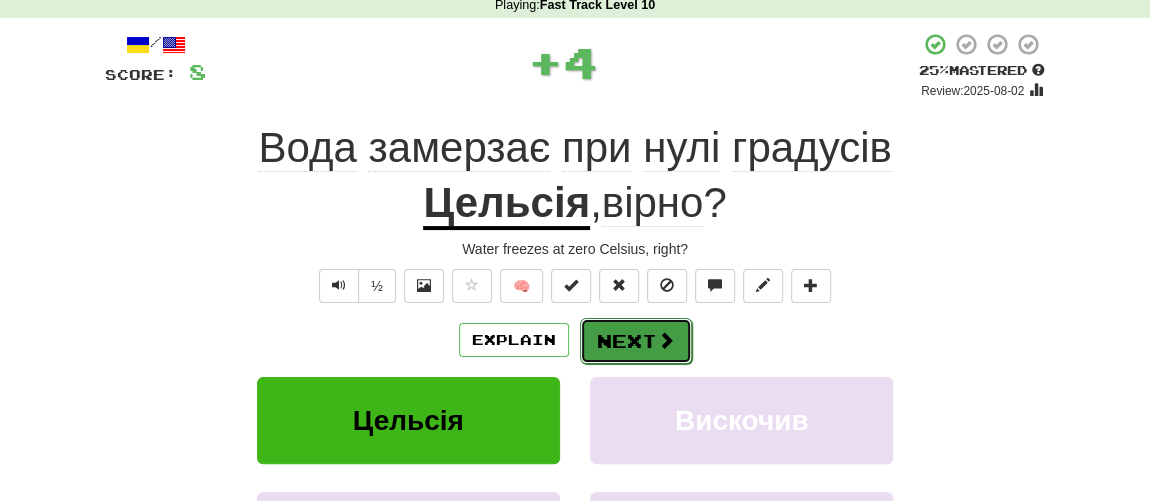 click on "Next" at bounding box center [636, 341] 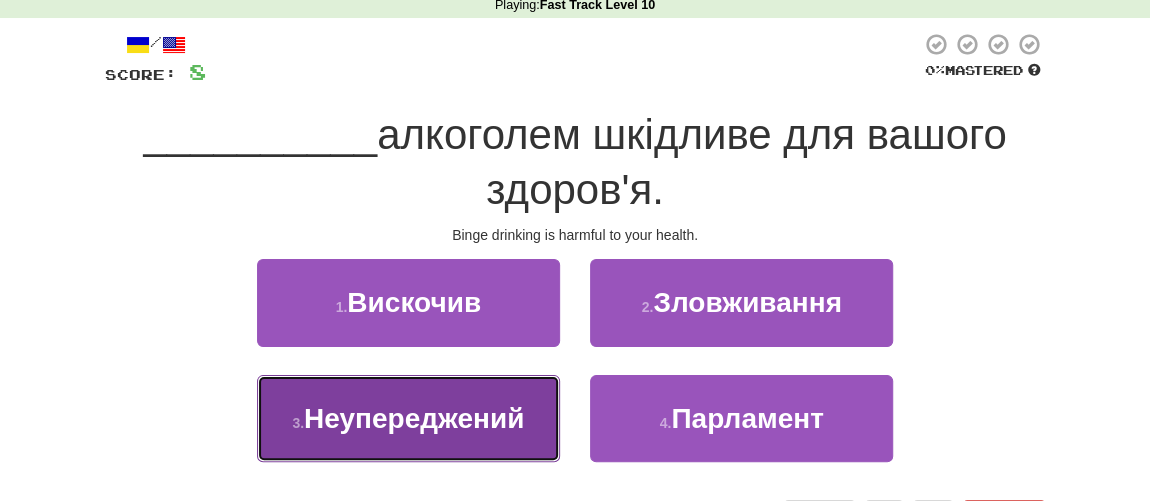 click on "Неупереджений" at bounding box center [414, 418] 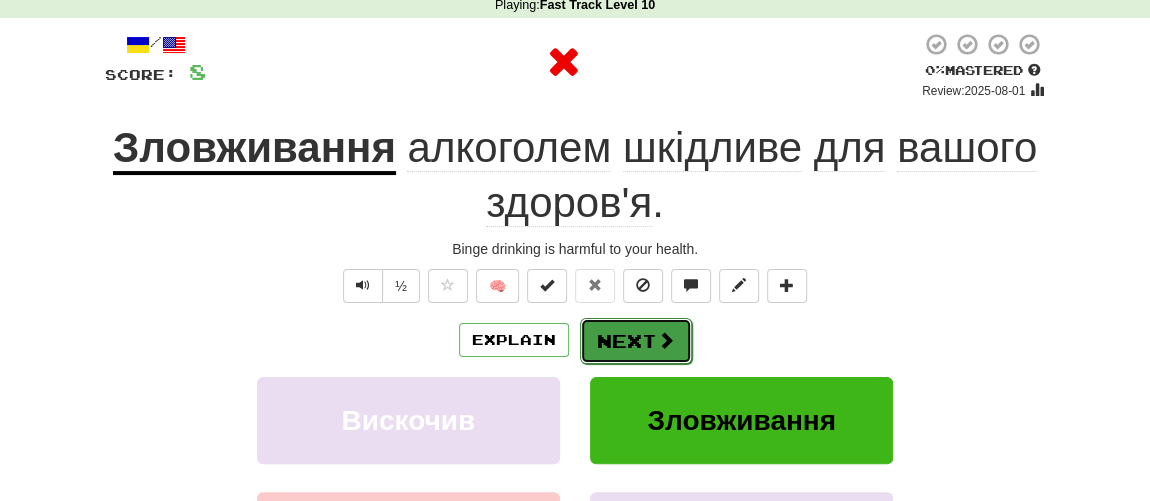 click on "Next" at bounding box center [636, 341] 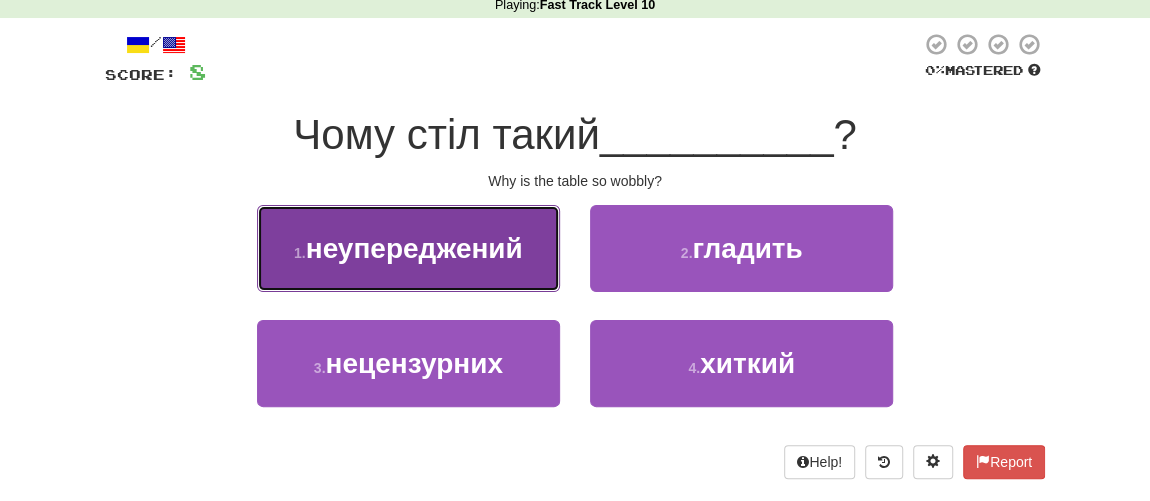 click on "неупереджений" at bounding box center (414, 248) 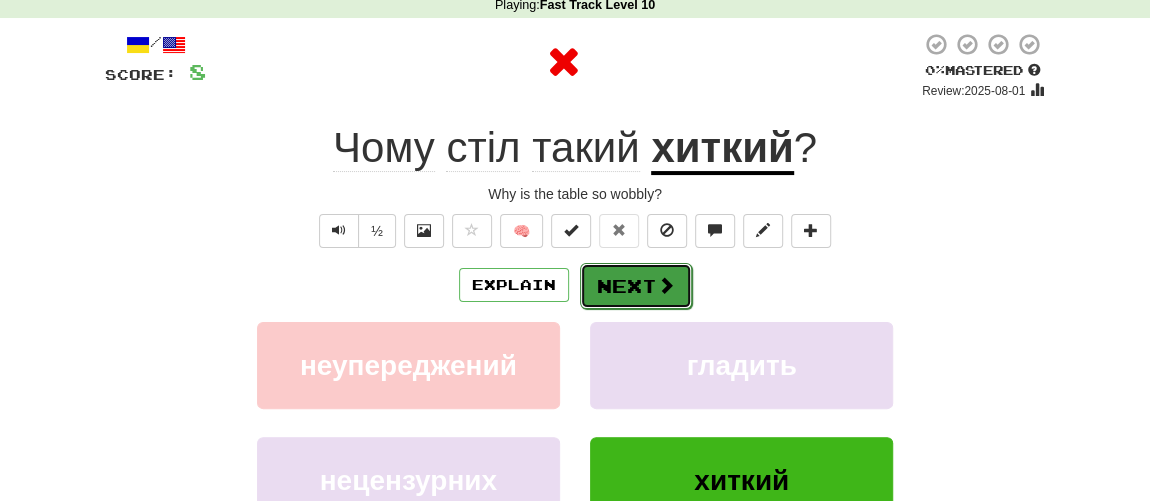 click on "Next" at bounding box center (636, 286) 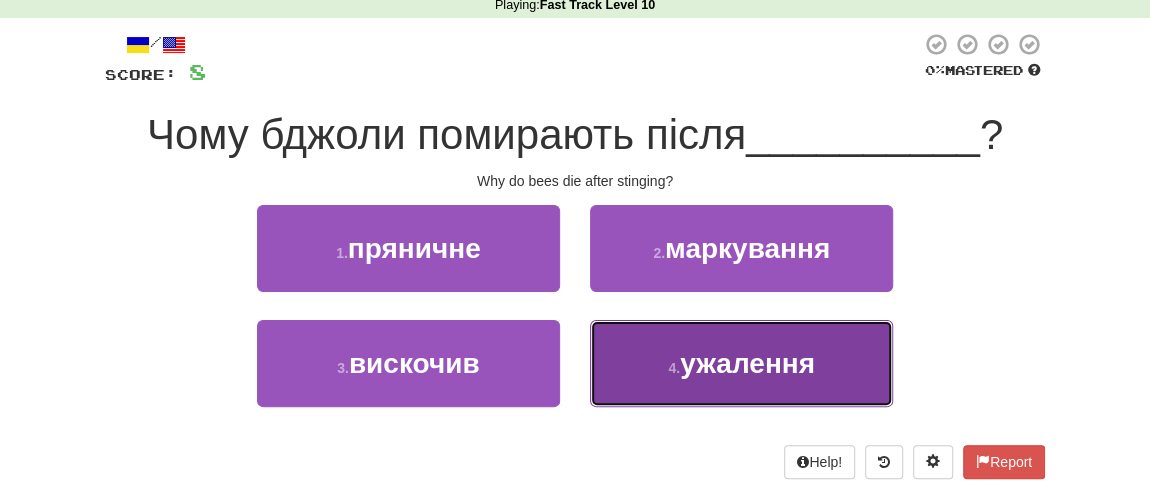 click on "ужалення" at bounding box center [747, 363] 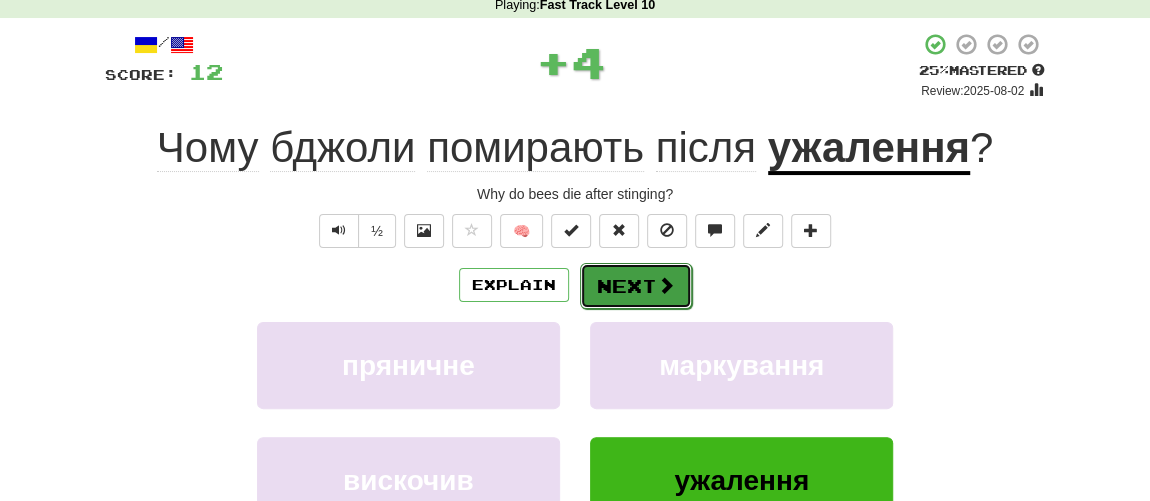 click on "Next" at bounding box center (636, 286) 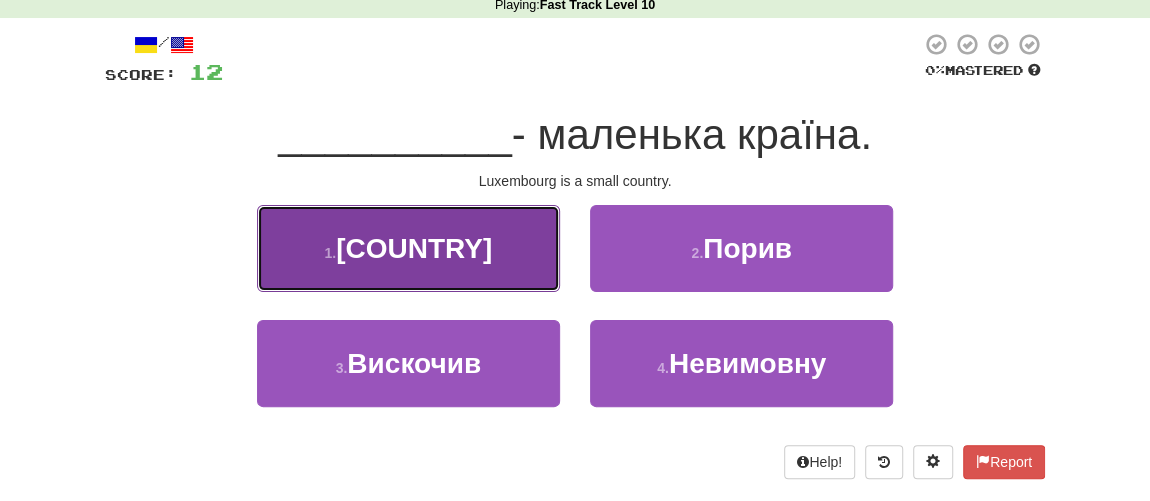click on "Люксембург" at bounding box center (414, 248) 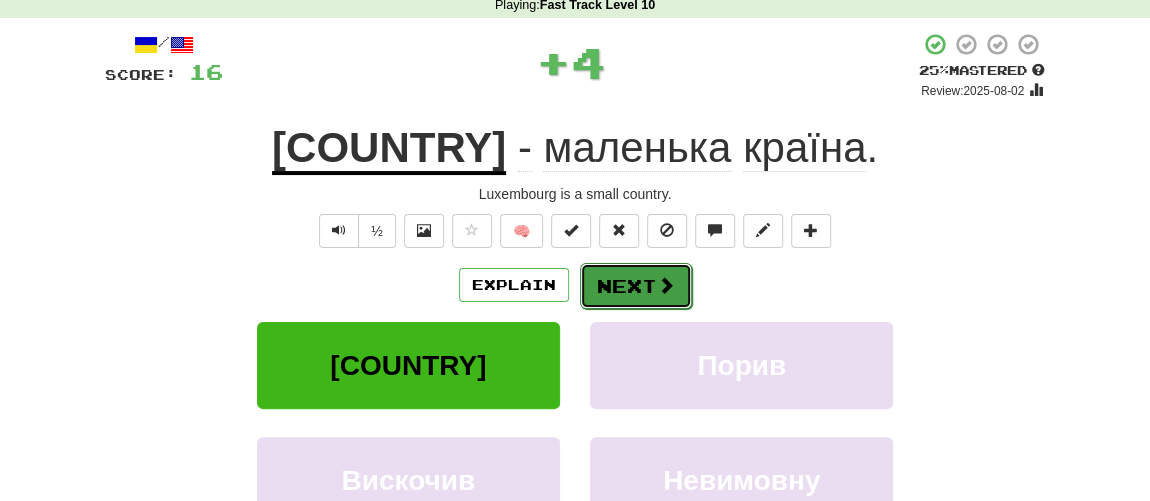 click on "Next" at bounding box center [636, 286] 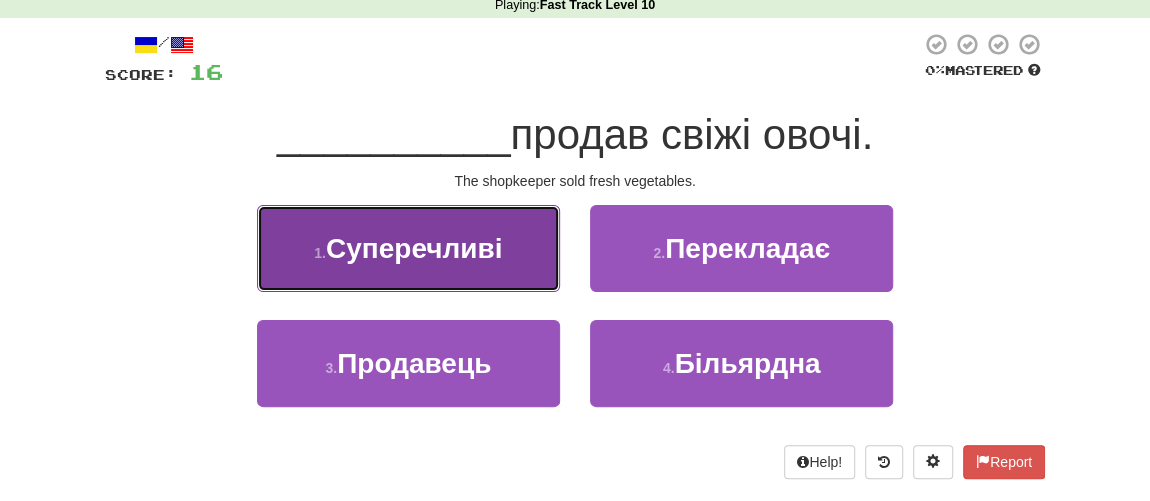 click on "Суперечливі" at bounding box center (414, 248) 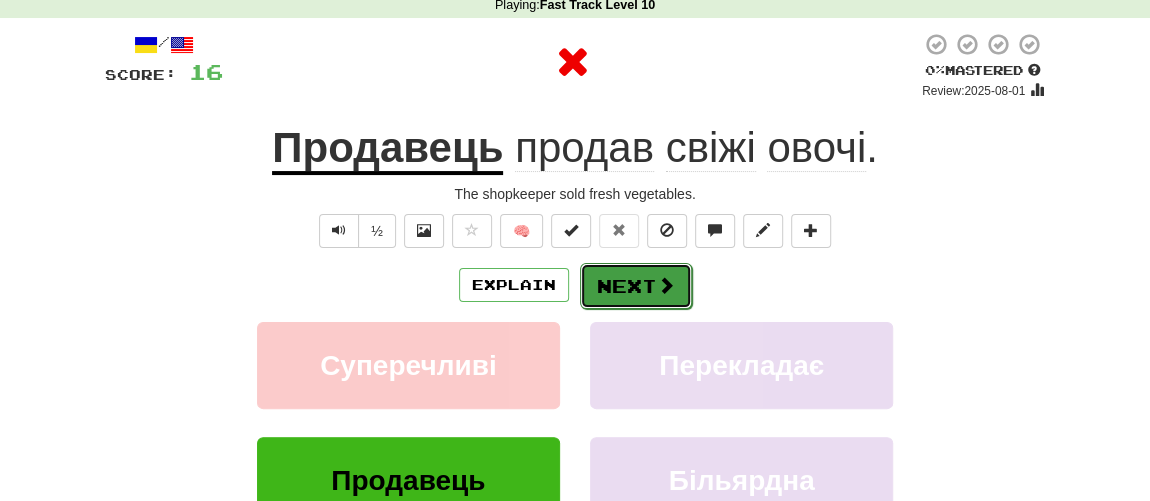 click on "Next" at bounding box center (636, 286) 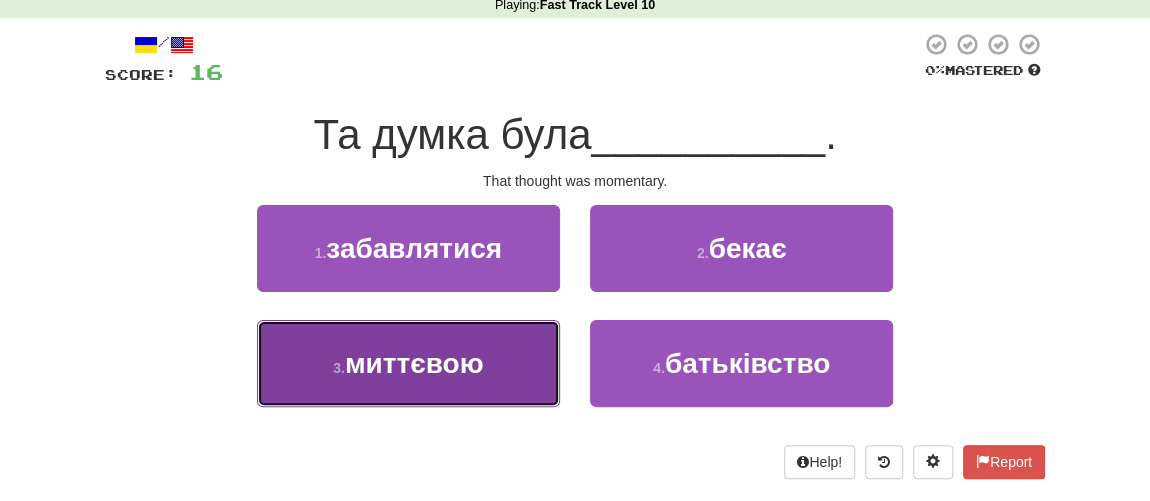 click on "миттєвою" at bounding box center (414, 363) 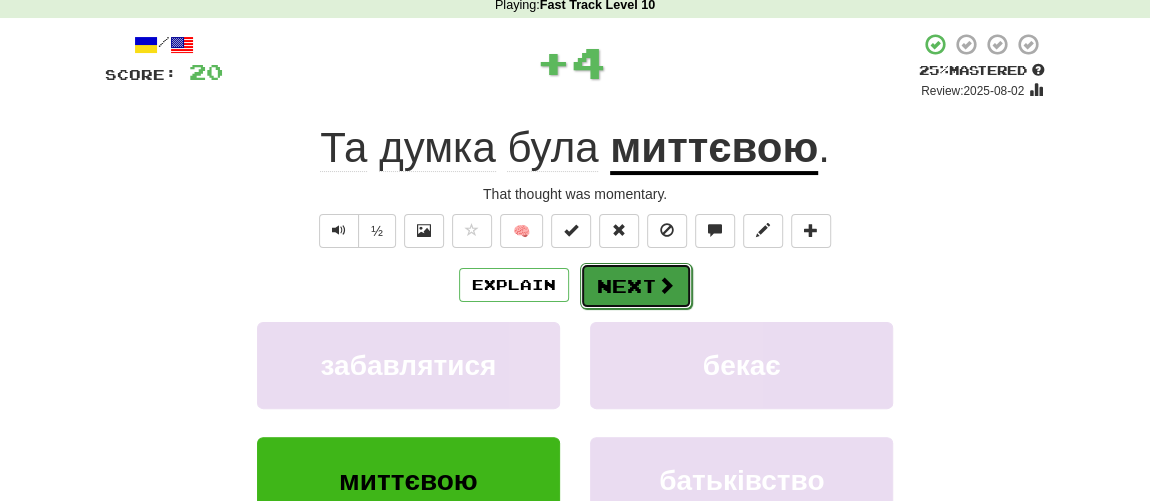 click on "Next" at bounding box center (636, 286) 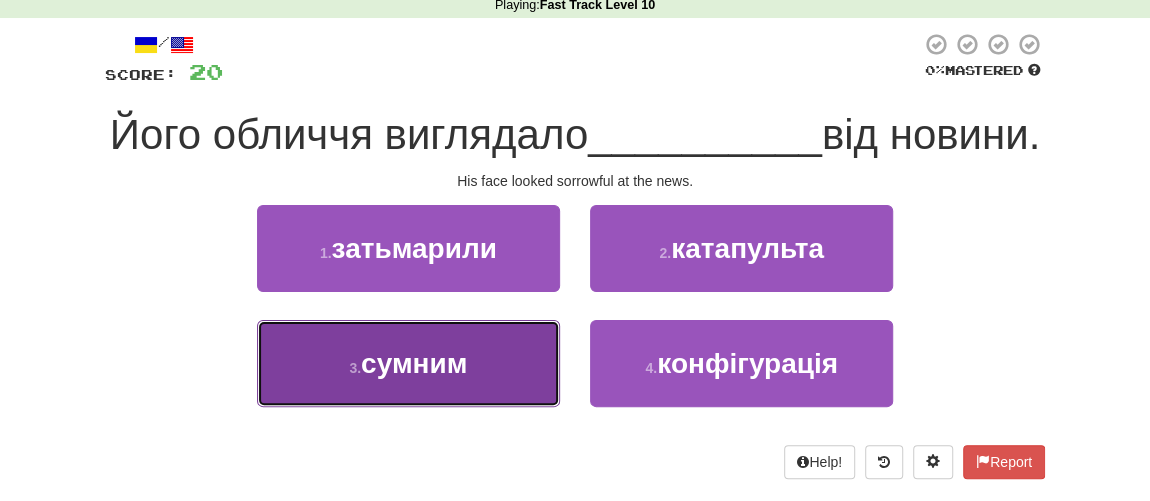 click on "3 .  сумним" at bounding box center [408, 363] 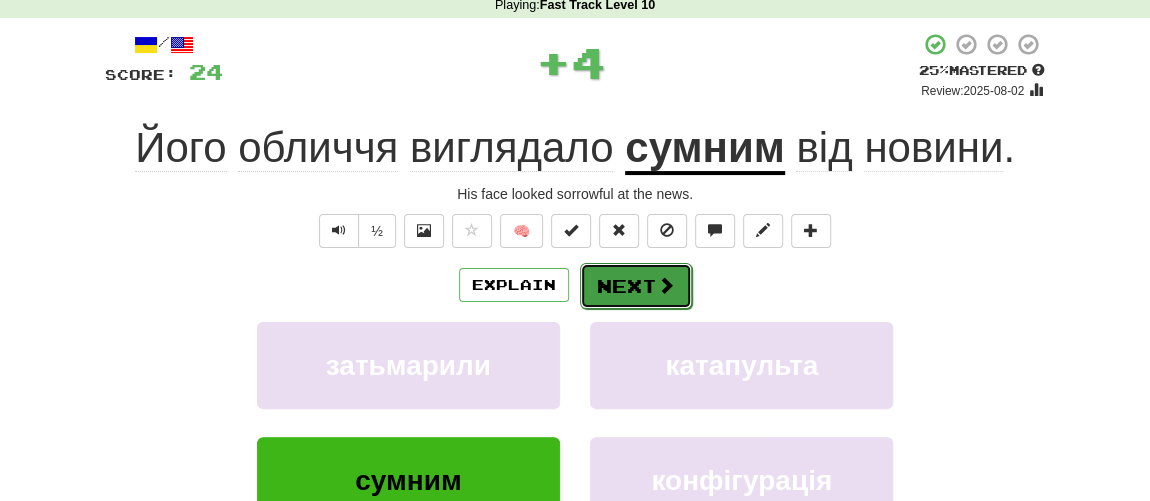 click on "Next" at bounding box center (636, 286) 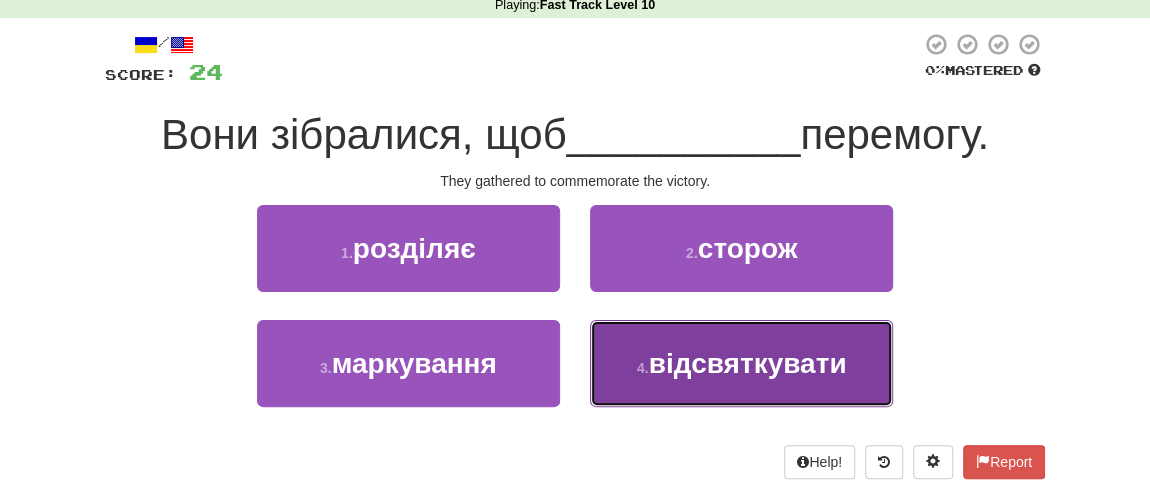 click on "відсвяткувати" at bounding box center (748, 363) 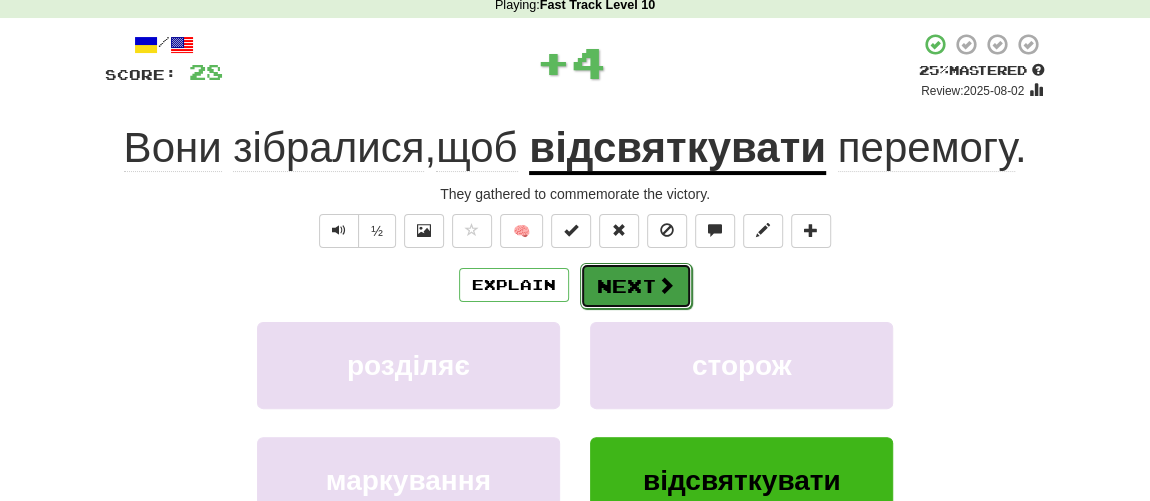 click on "Next" at bounding box center (636, 286) 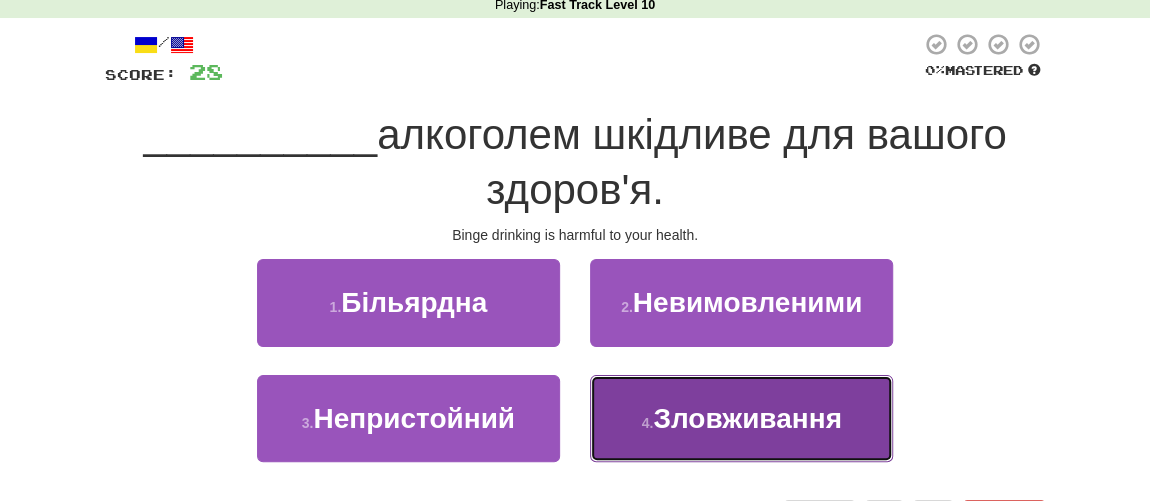 click on "Зловживання" at bounding box center (747, 418) 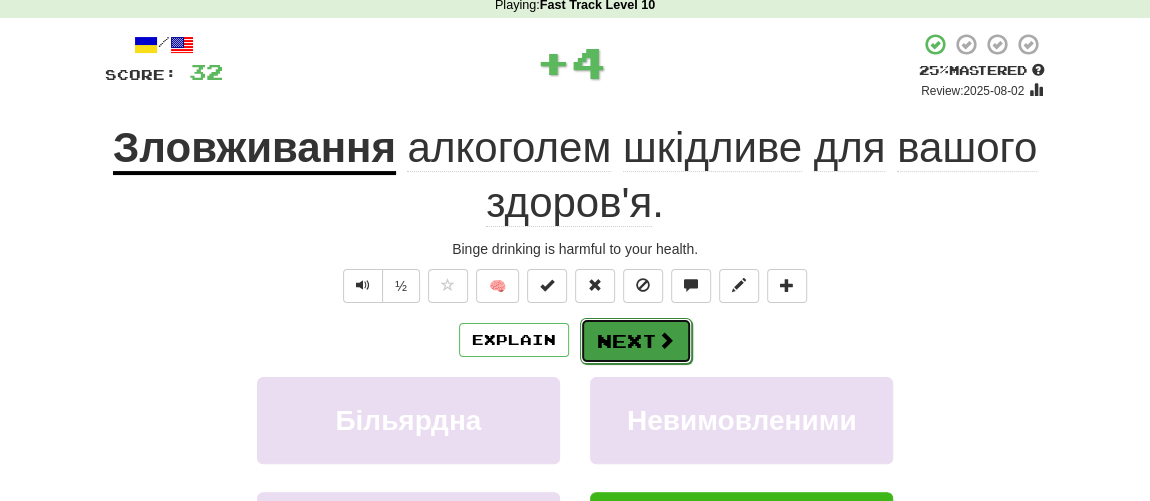 click on "Next" at bounding box center [636, 341] 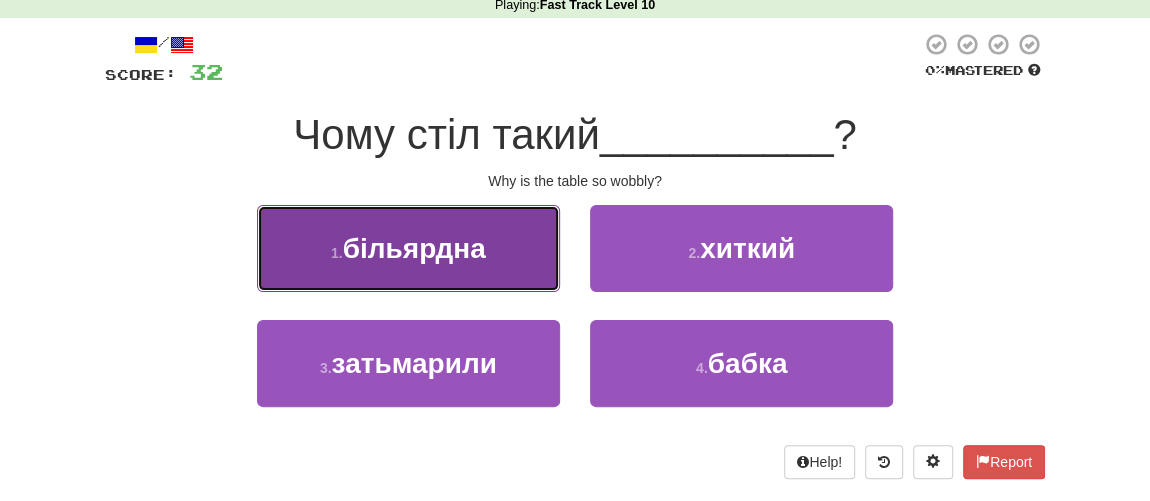 click on "1 .  більярдна" at bounding box center [408, 248] 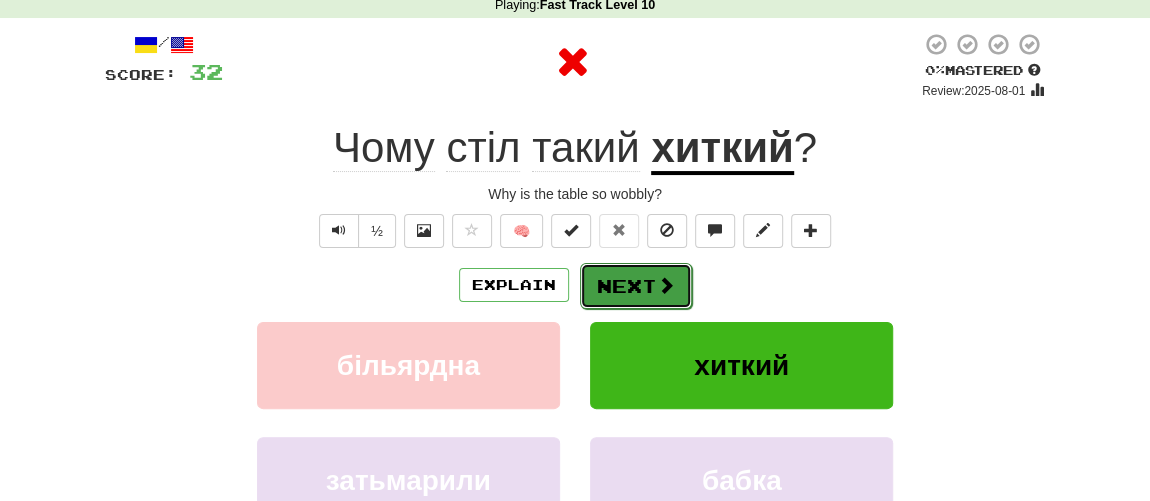 click on "Next" at bounding box center [636, 286] 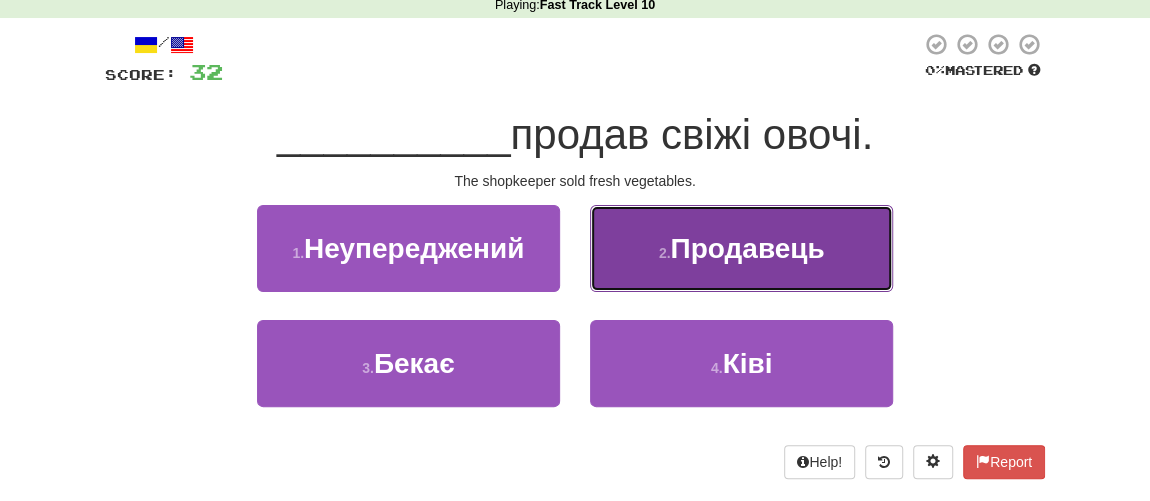 click on "Продавець" at bounding box center [747, 248] 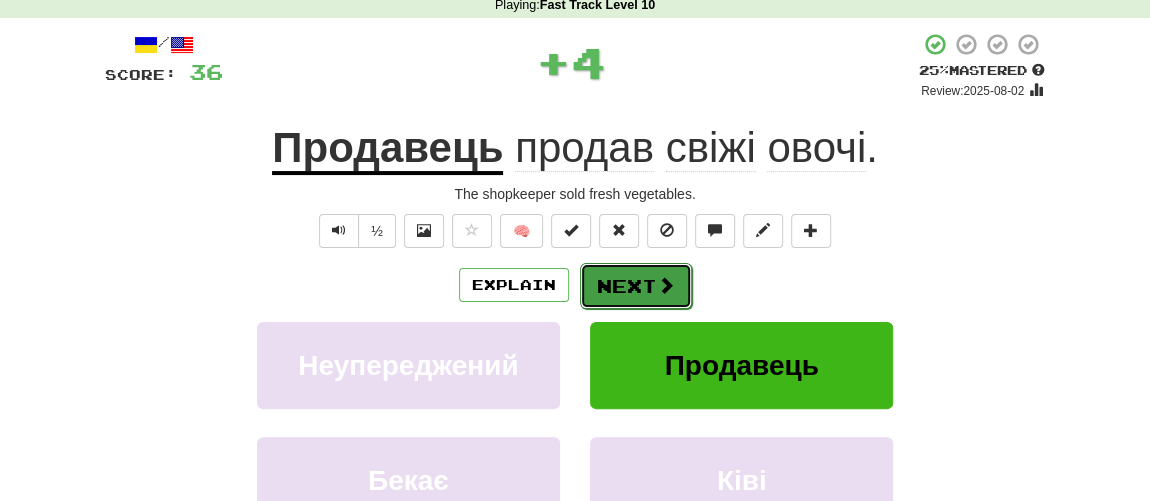 click on "Next" at bounding box center (636, 286) 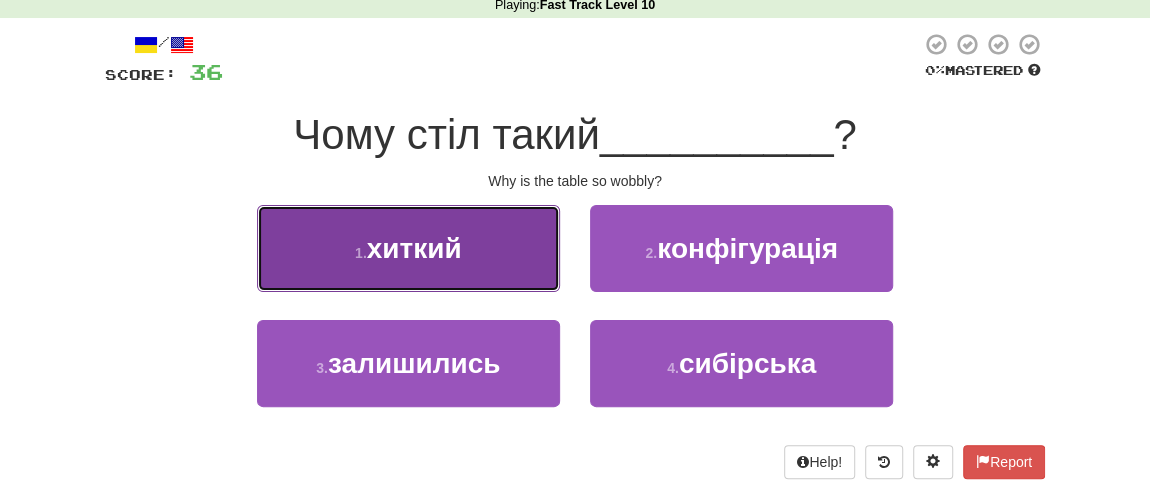 click on "хиткий" at bounding box center [414, 248] 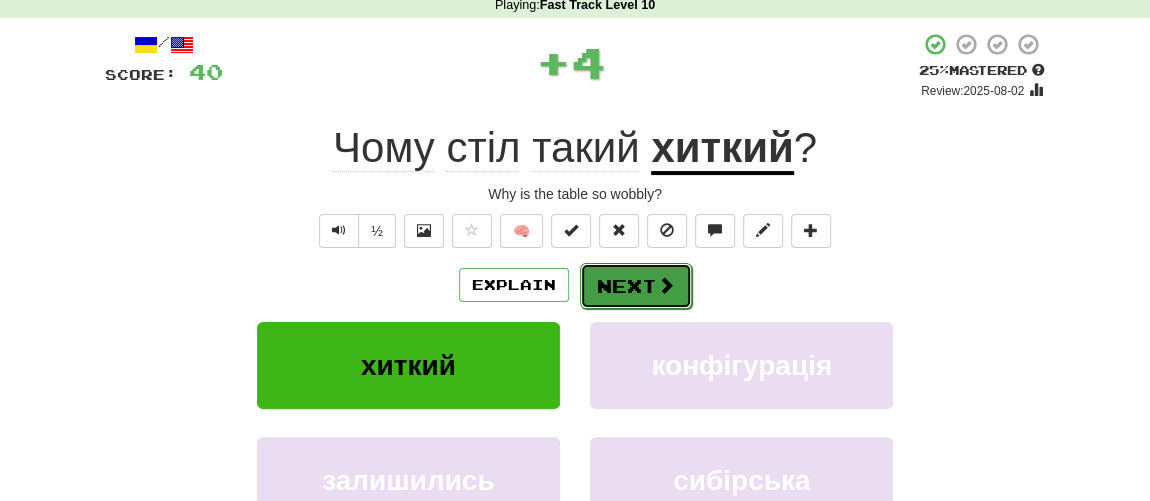click on "Next" at bounding box center (636, 286) 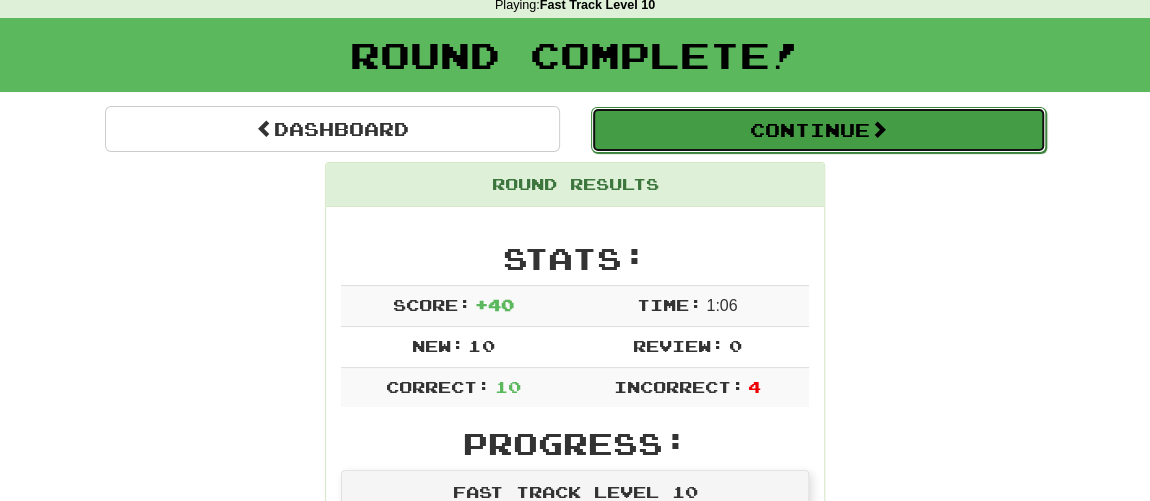 click on "Continue" at bounding box center [818, 130] 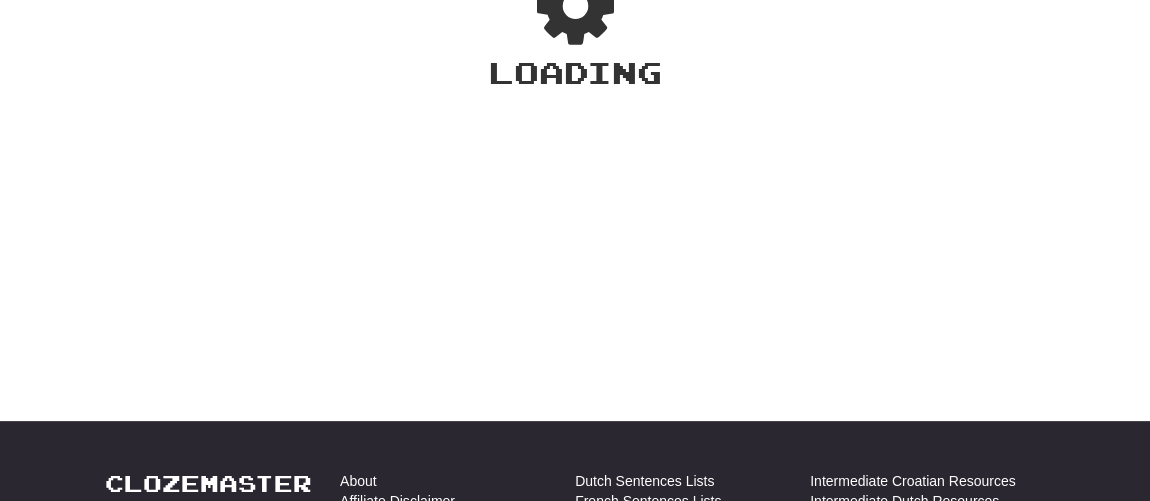 scroll, scrollTop: 90, scrollLeft: 0, axis: vertical 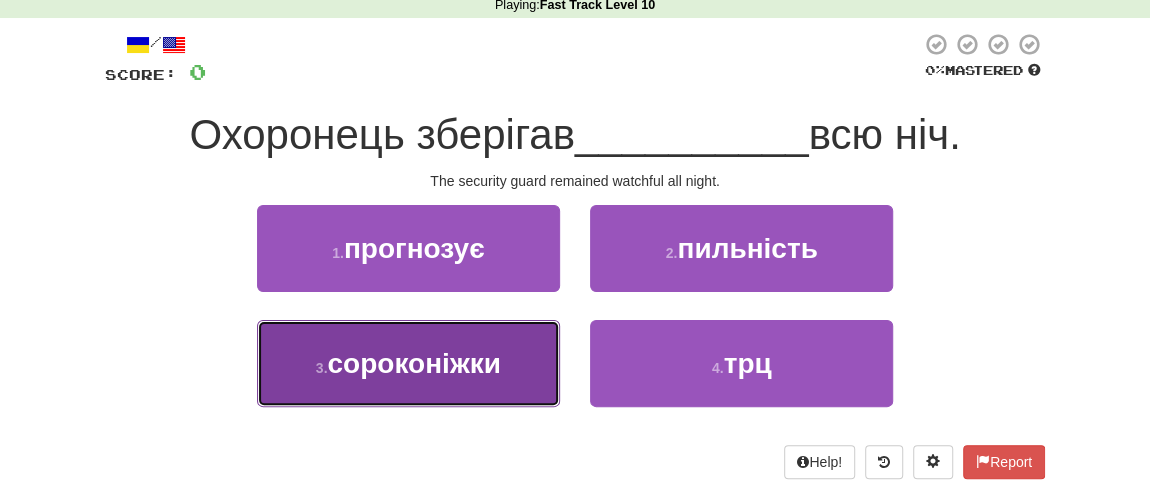 click on "сороконіжки" at bounding box center [413, 363] 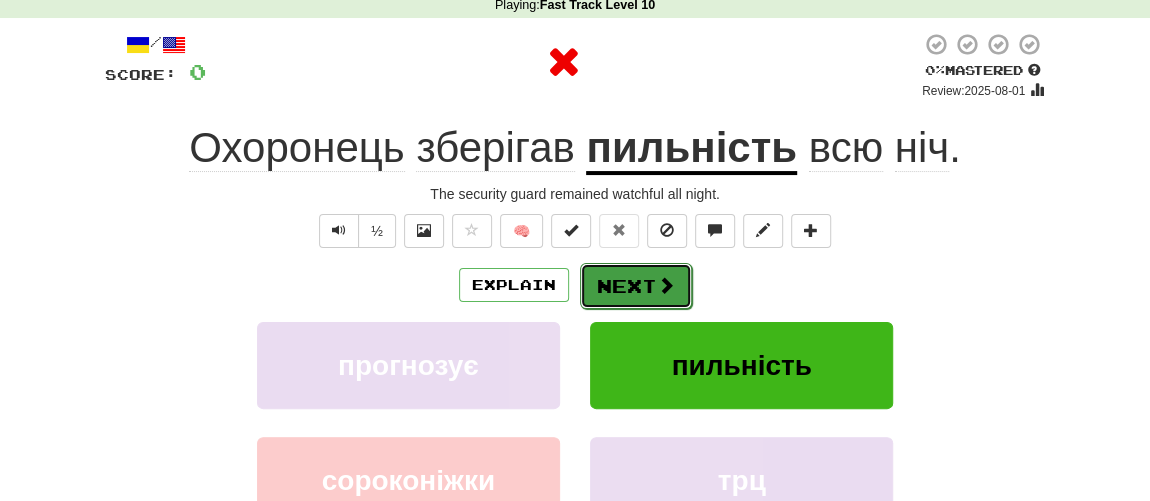 click on "Next" at bounding box center (636, 286) 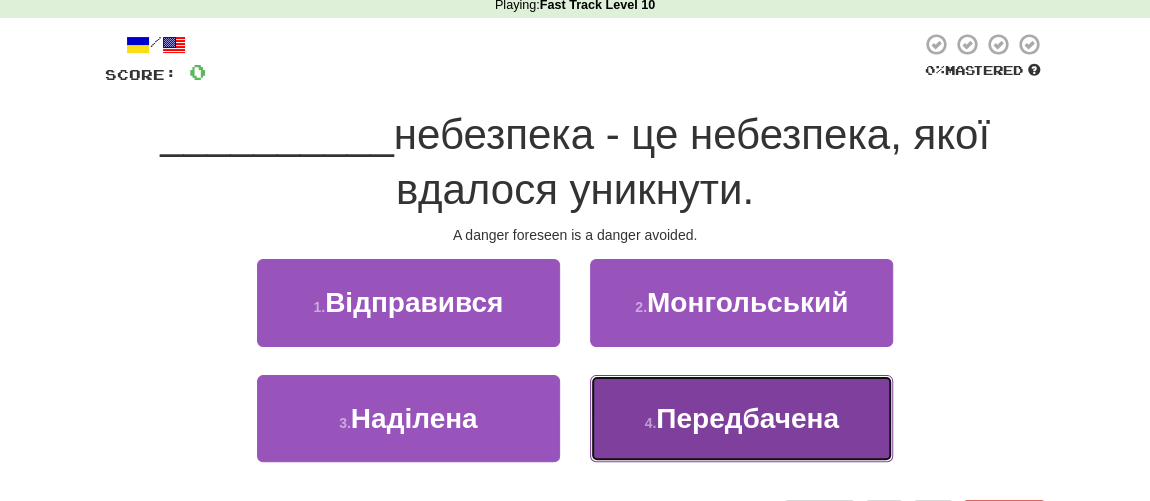 click on "4 .  Передбачена" at bounding box center [741, 418] 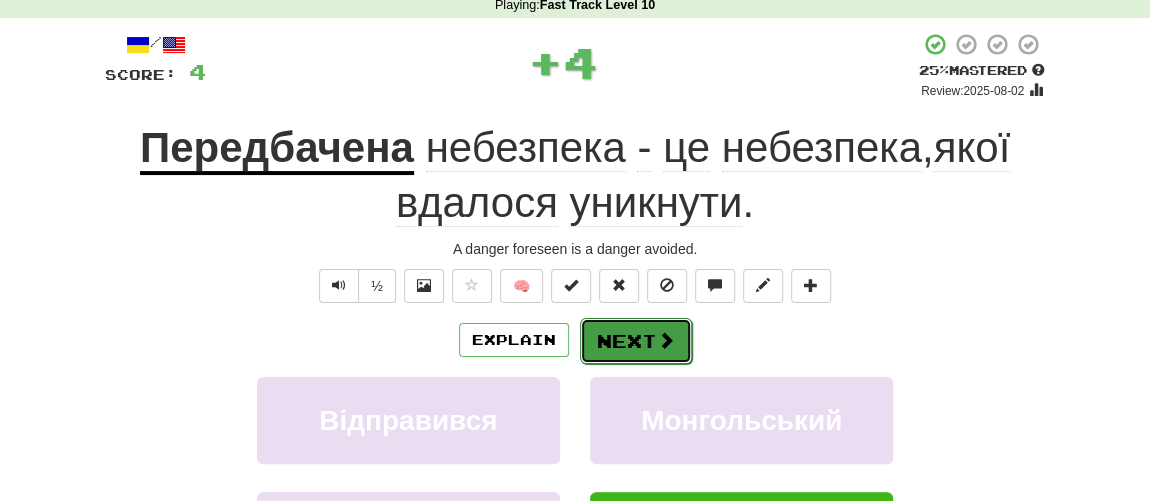 click on "Next" at bounding box center [636, 341] 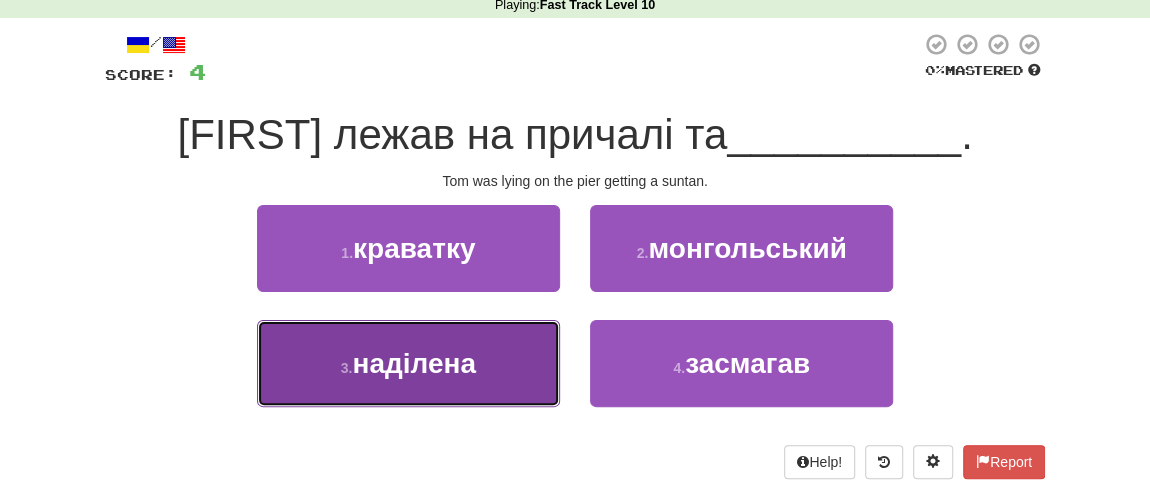 click on "наділена" at bounding box center [414, 363] 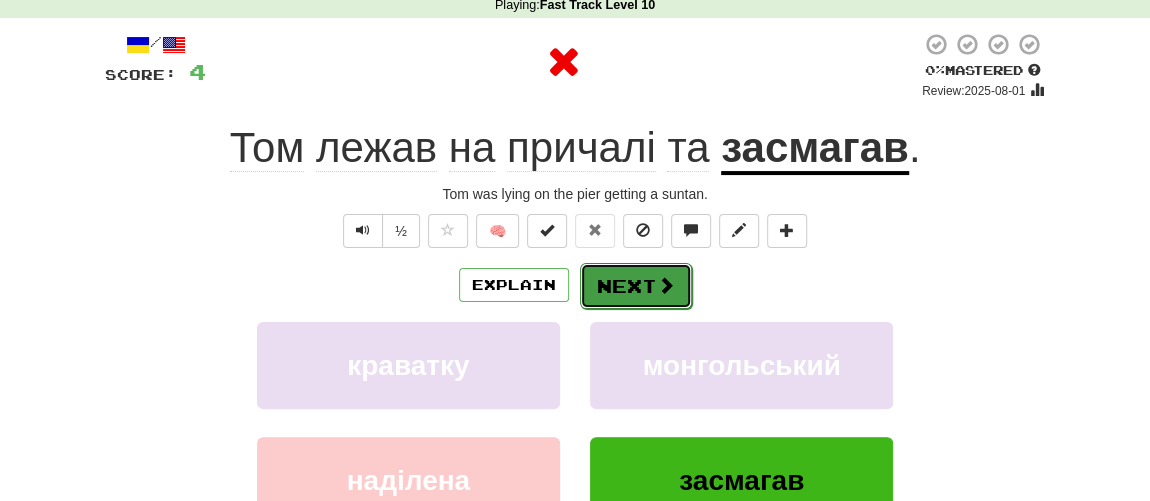 click on "Next" at bounding box center [636, 286] 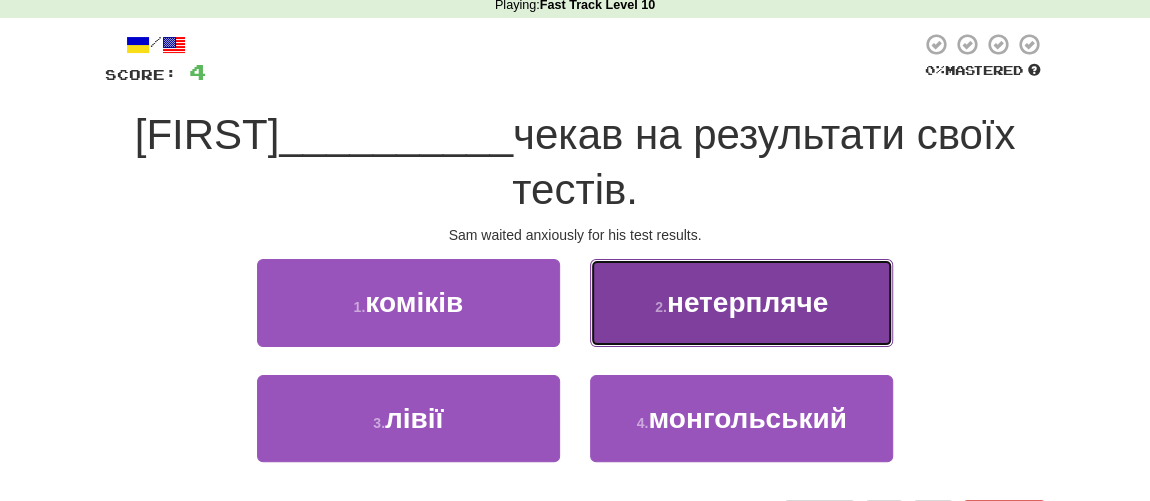 click on "нетерпляче" at bounding box center [747, 302] 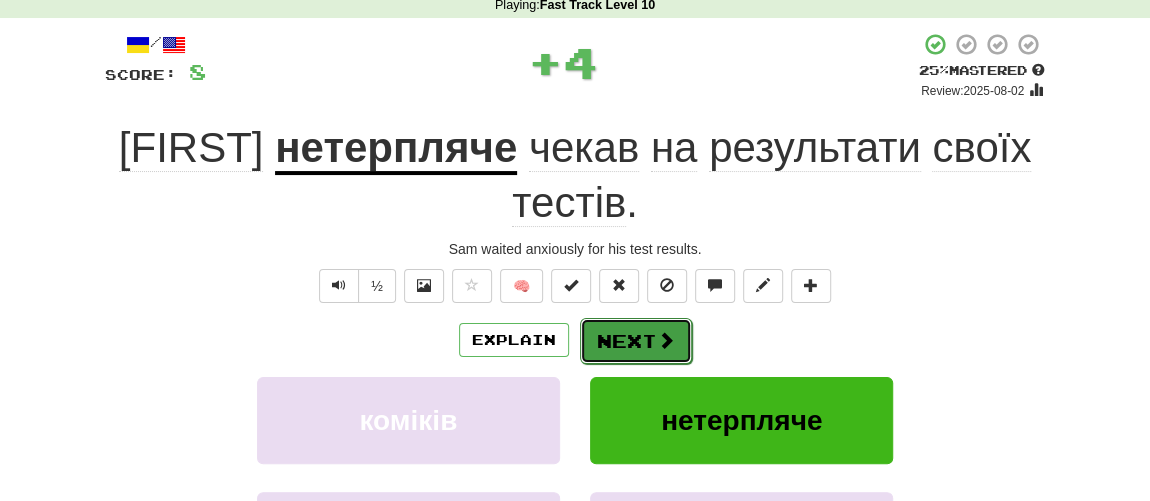 click on "Next" at bounding box center [636, 341] 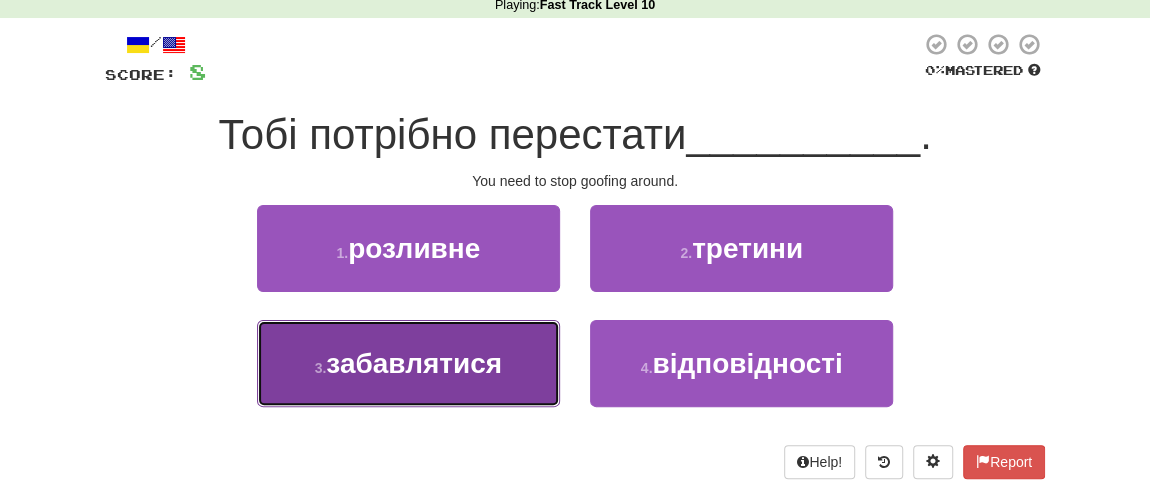 click on "забавлятися" at bounding box center (414, 363) 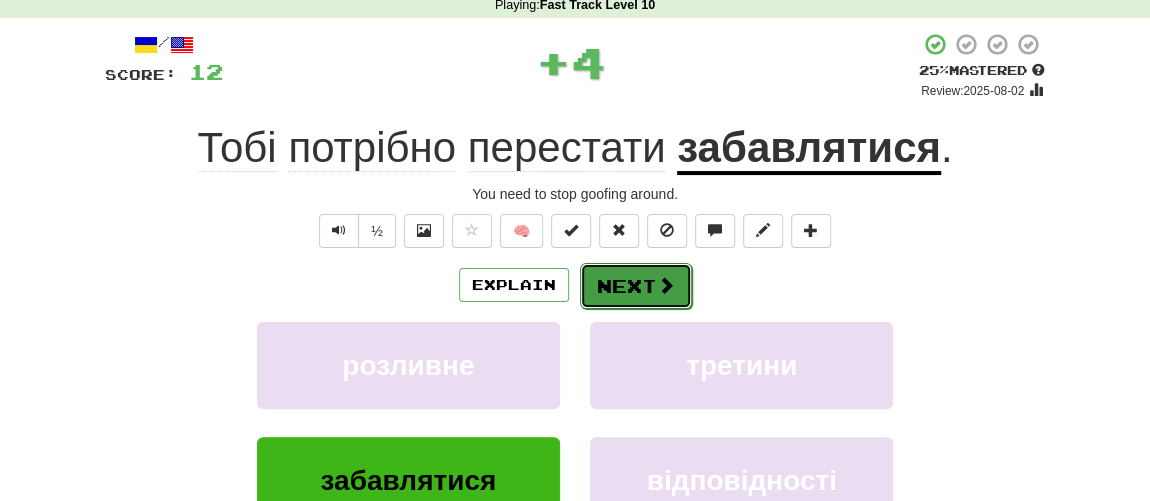 click on "Next" at bounding box center (636, 286) 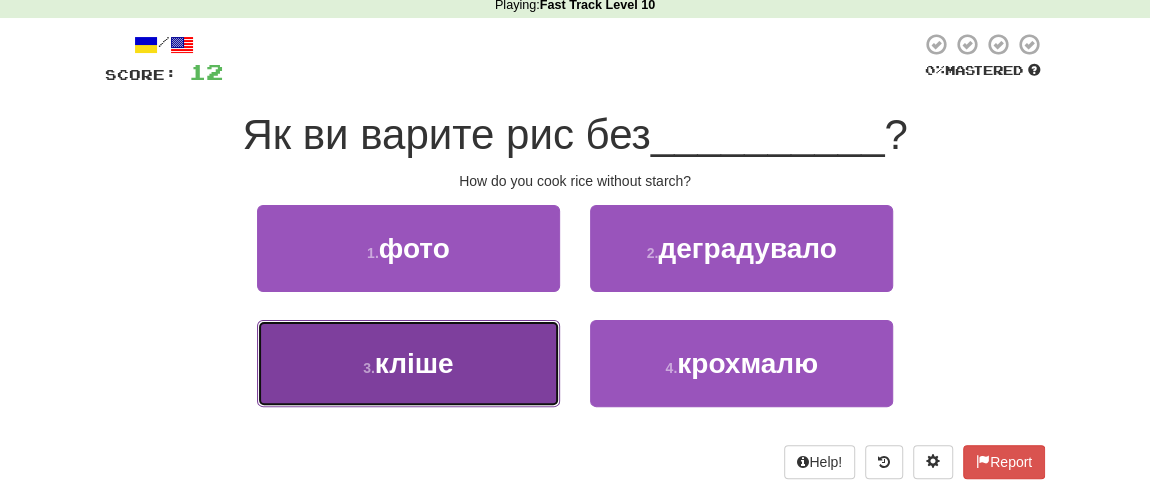 click on "кліше" at bounding box center (414, 363) 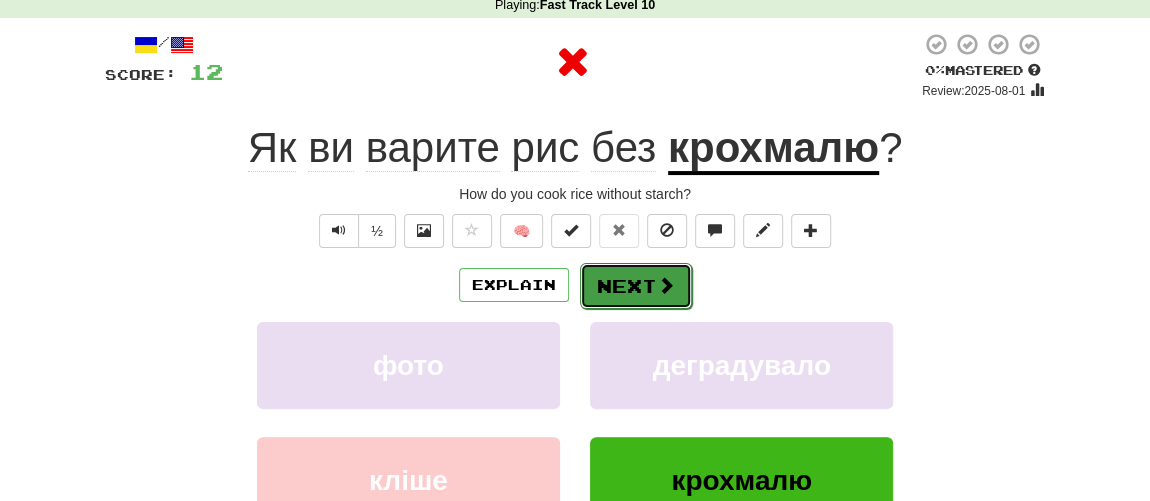 click on "Next" at bounding box center [636, 286] 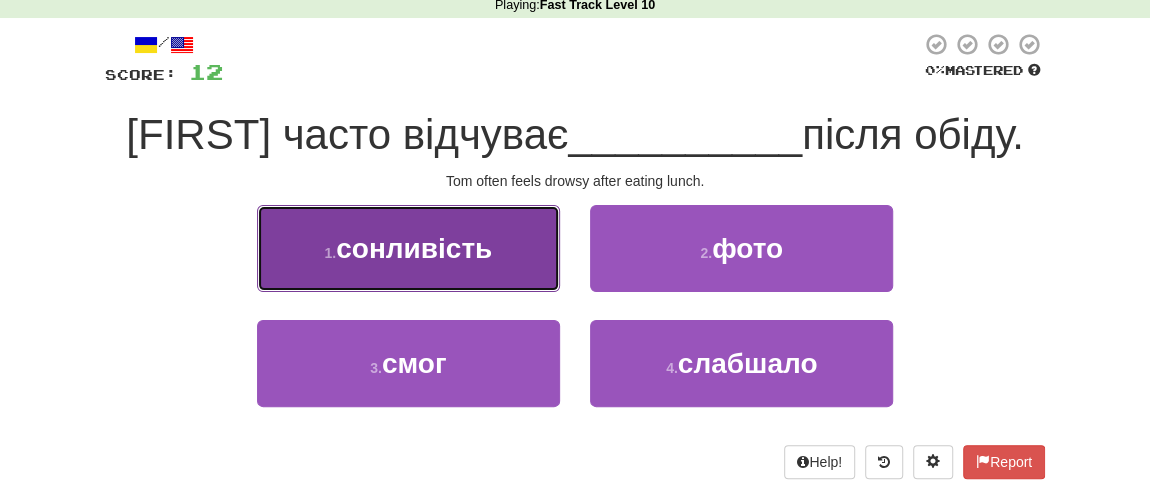 click on "сонливість" at bounding box center [414, 248] 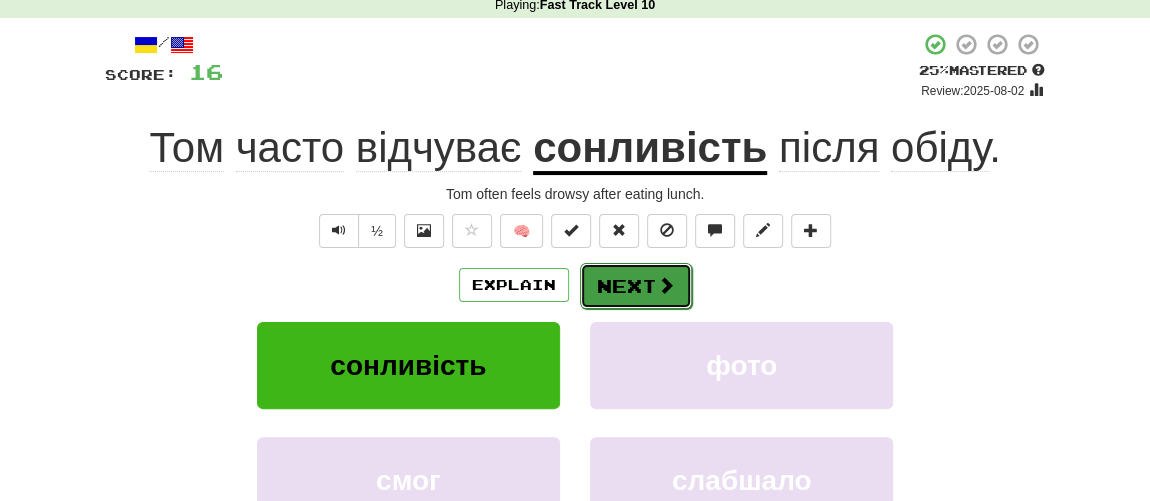 click on "Next" at bounding box center [636, 286] 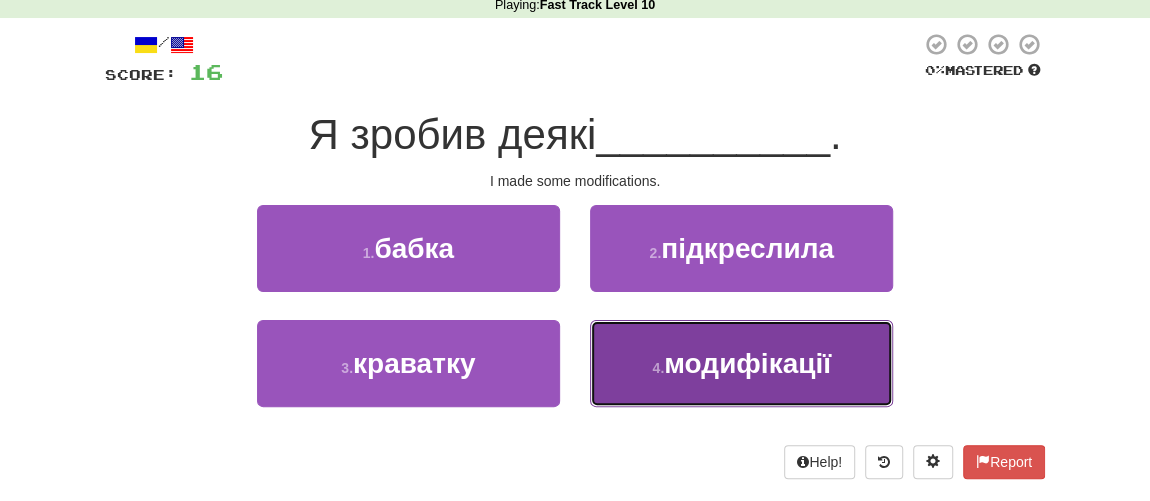 click on "4 .  модифікації" at bounding box center [741, 363] 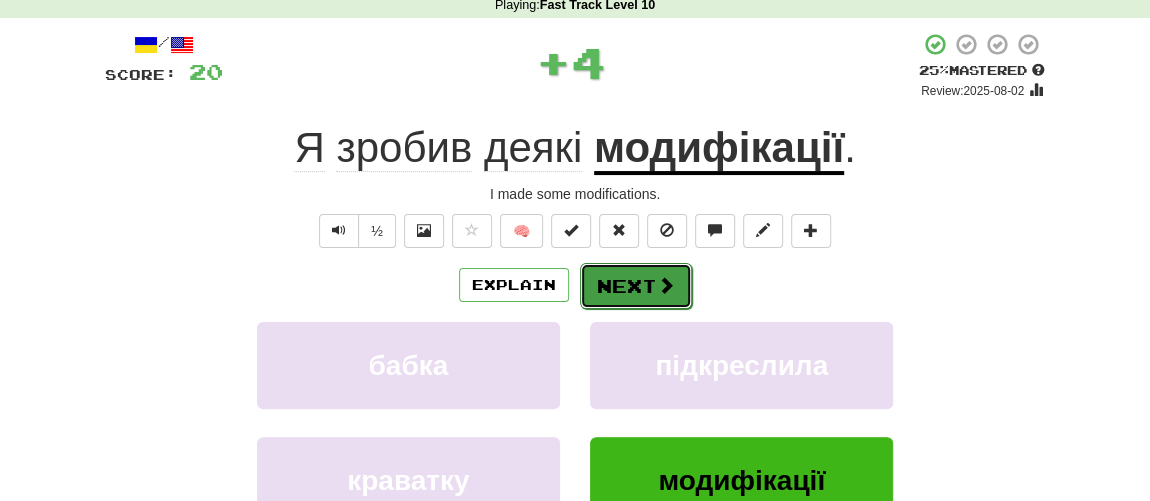 click on "Next" at bounding box center [636, 286] 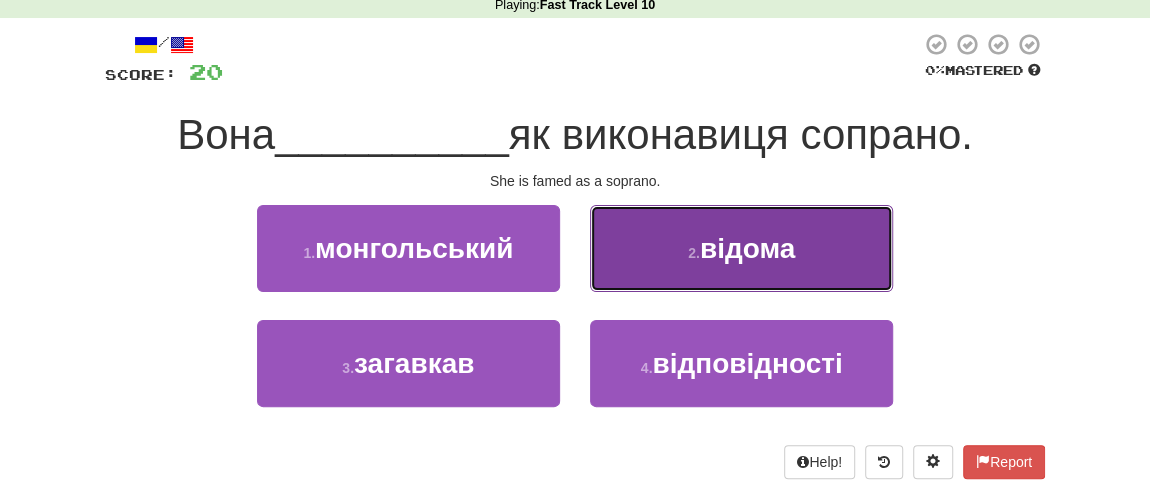 click on "2 .  відома" at bounding box center (741, 248) 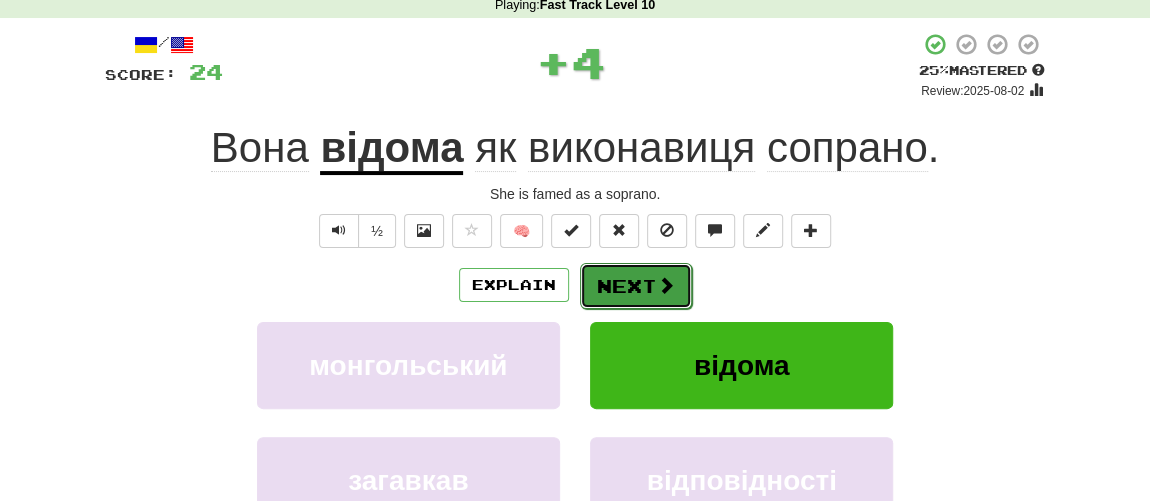 click on "Next" at bounding box center (636, 286) 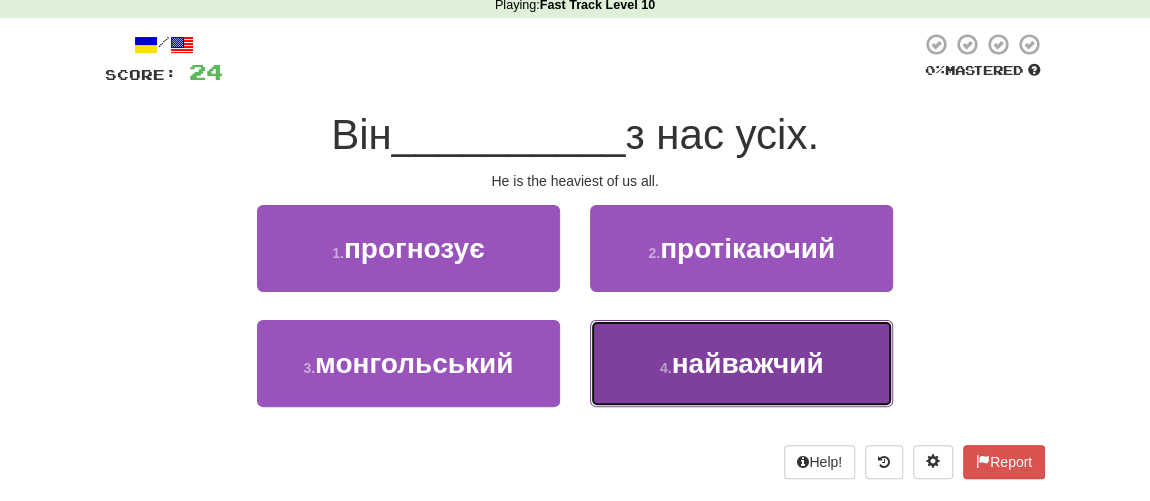 click on "найважчий" at bounding box center [748, 363] 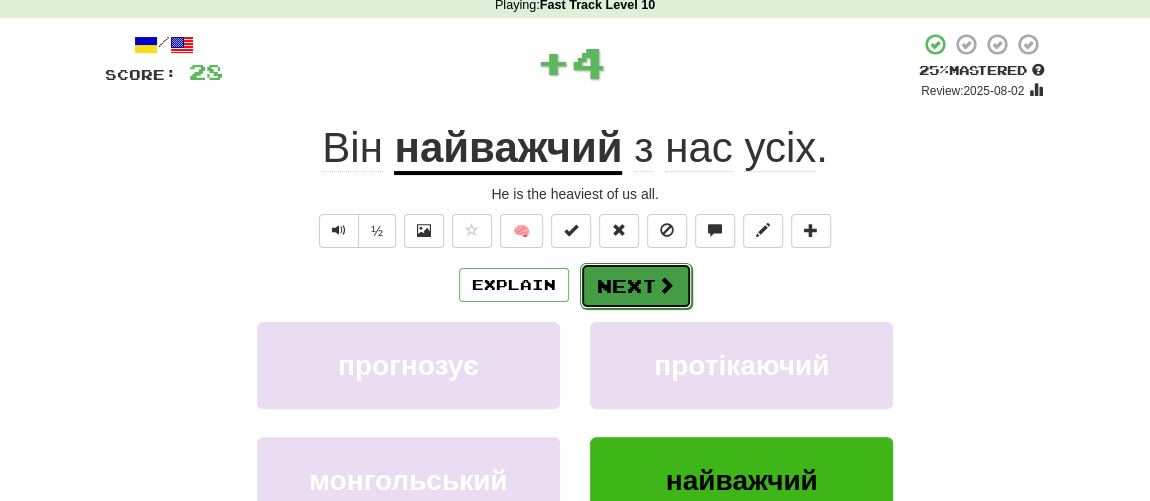 click on "Next" at bounding box center (636, 286) 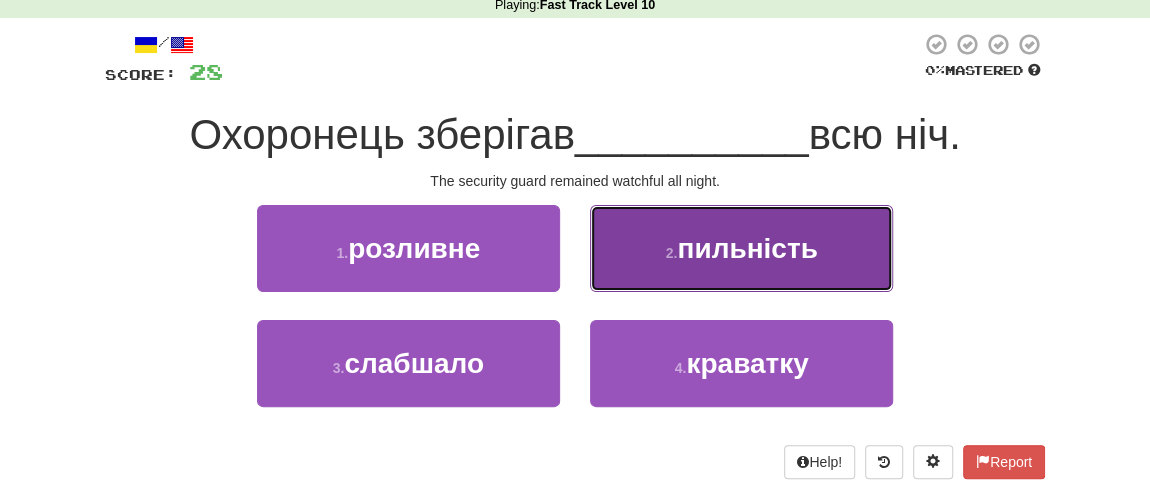 click on "2 .  пильність" at bounding box center [741, 248] 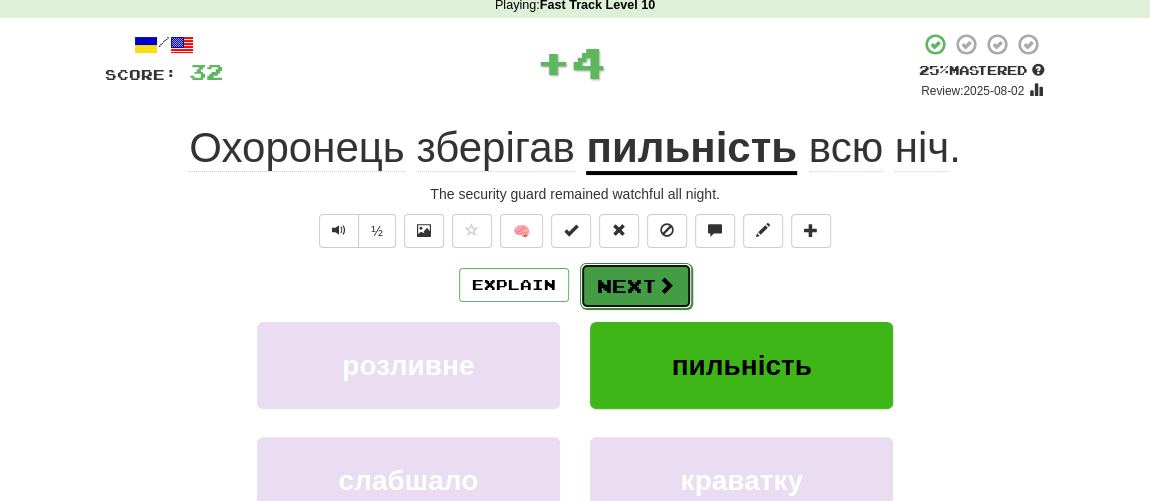 click at bounding box center [666, 285] 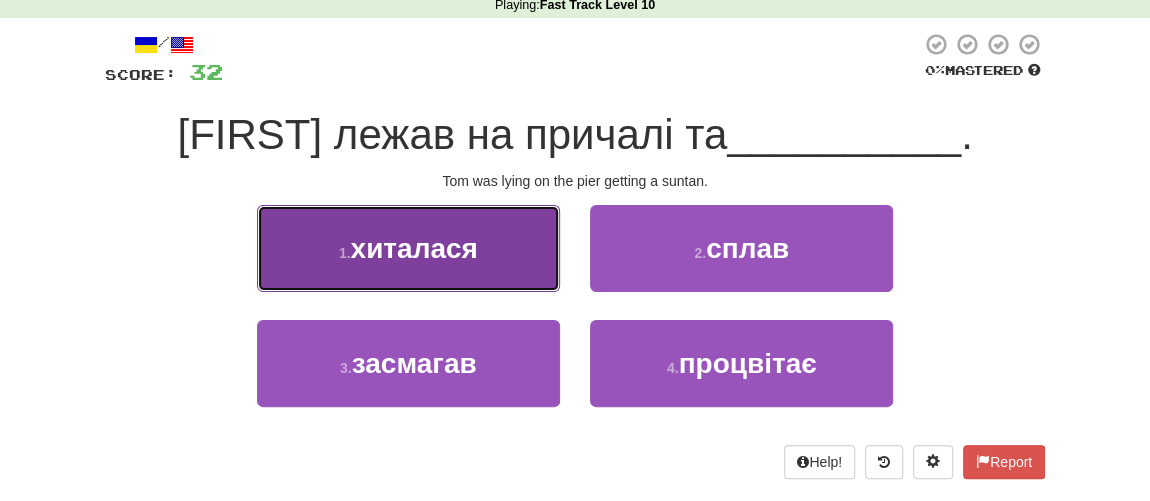 click on "хиталася" at bounding box center (413, 248) 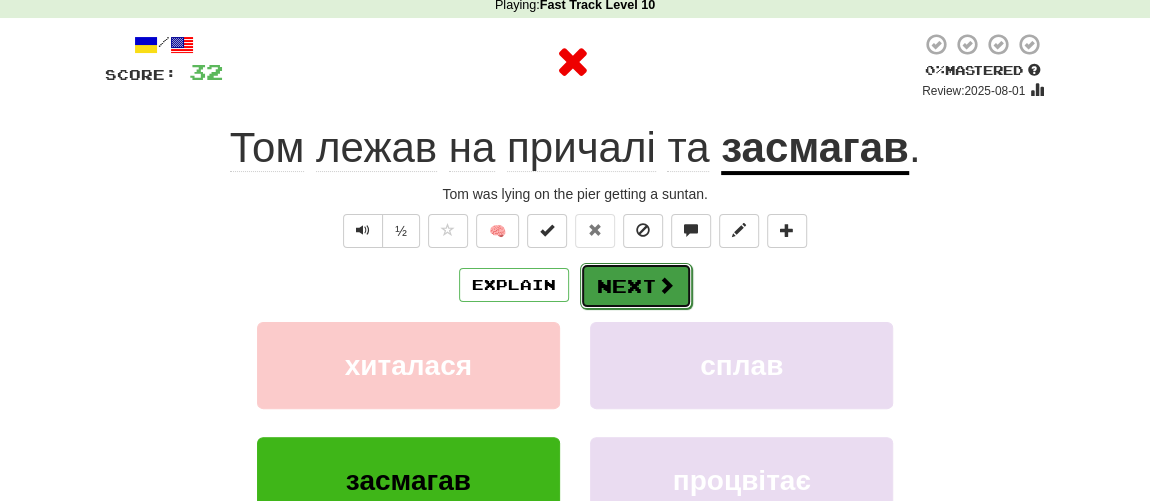 click at bounding box center [666, 285] 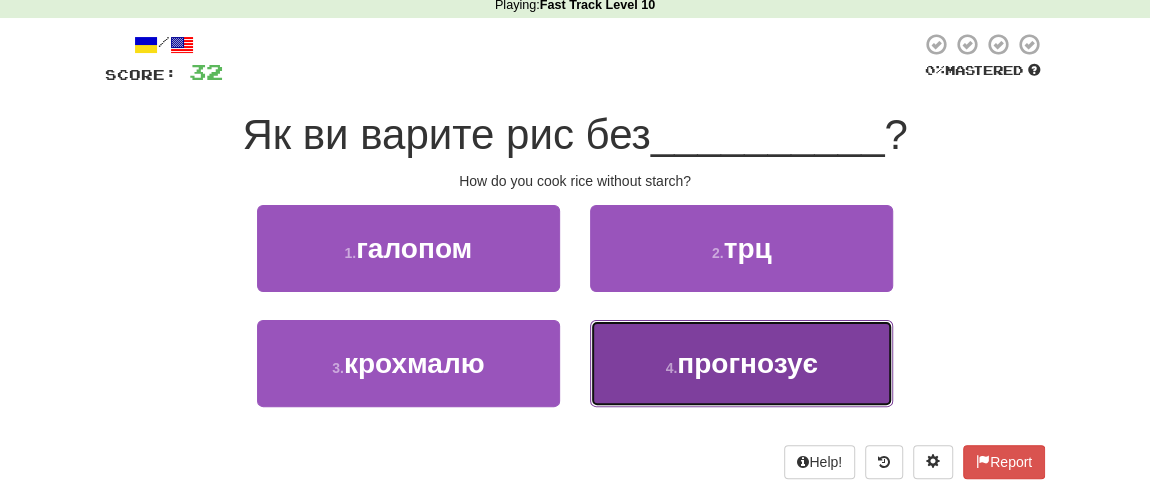 click on "прогнозує" at bounding box center (747, 363) 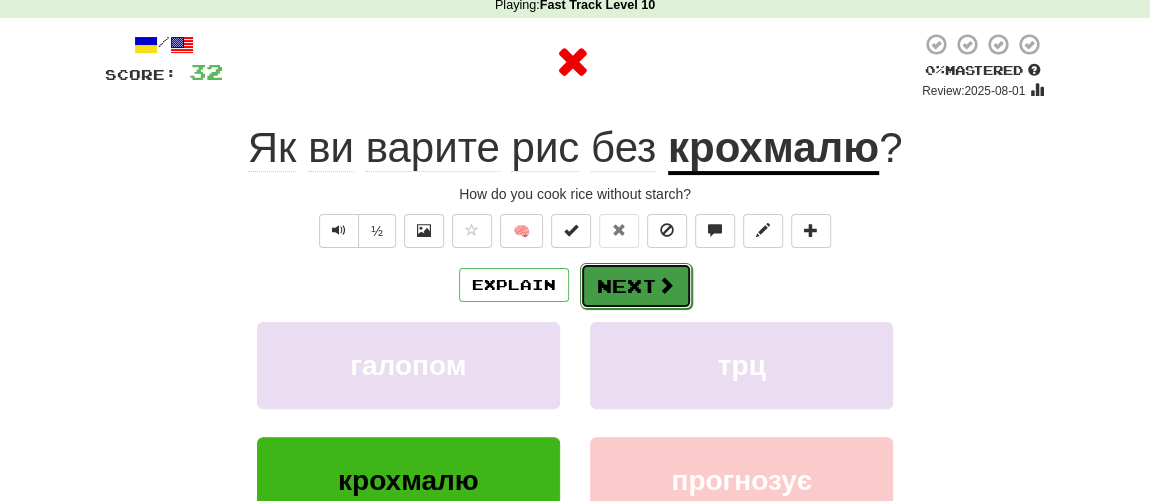 click on "Next" at bounding box center [636, 286] 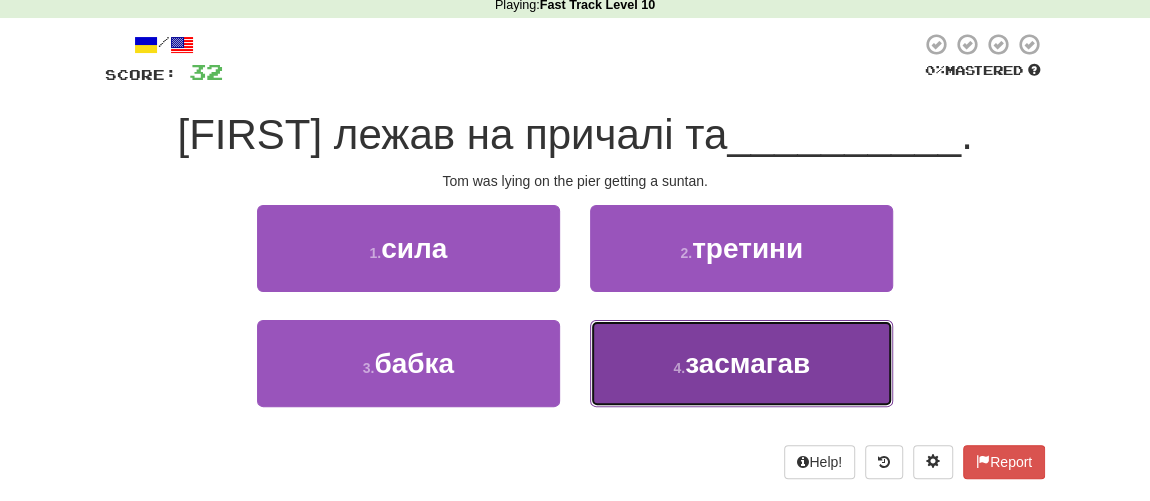 click on "засмагав" at bounding box center (747, 363) 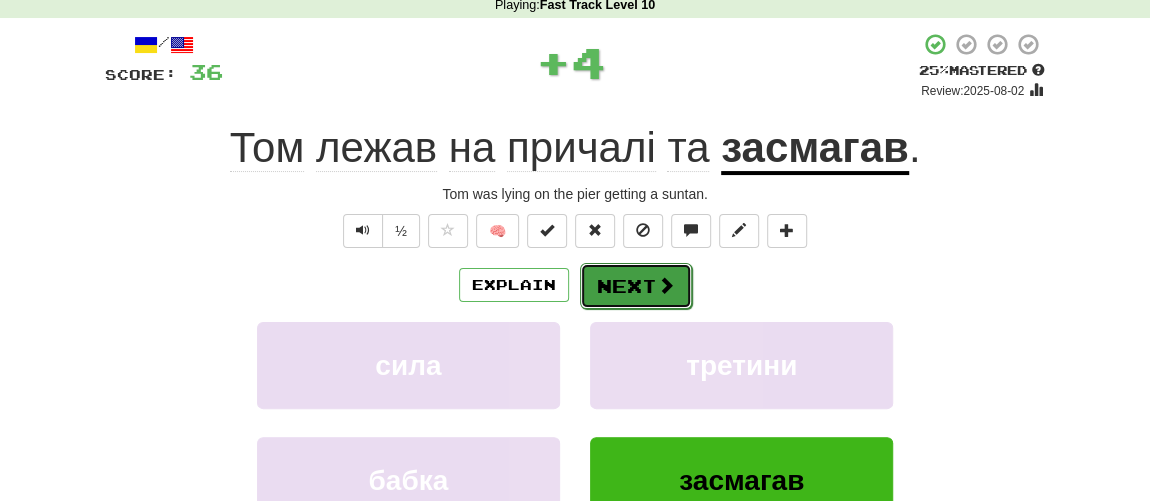 click at bounding box center (666, 285) 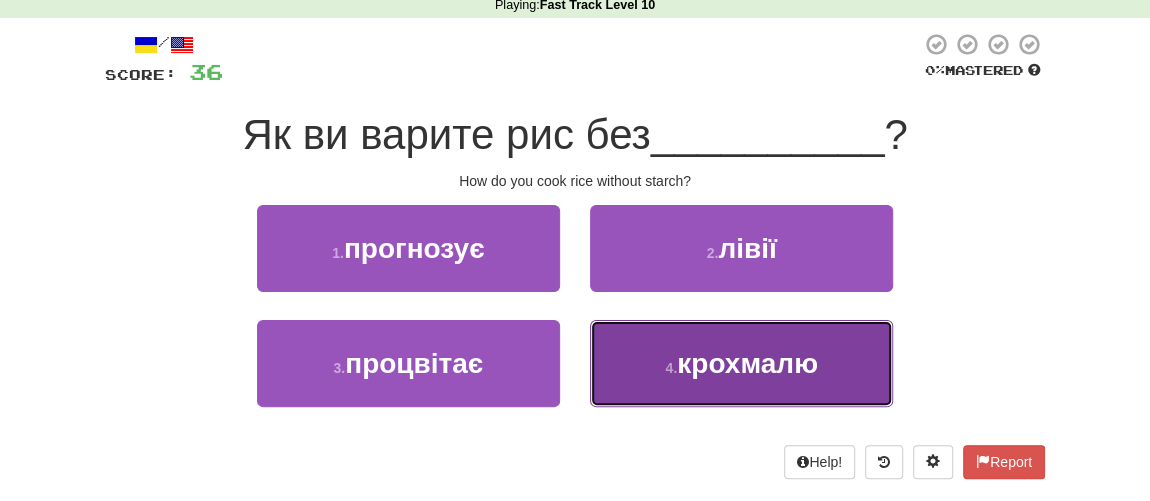 click on "крохмалю" at bounding box center (747, 363) 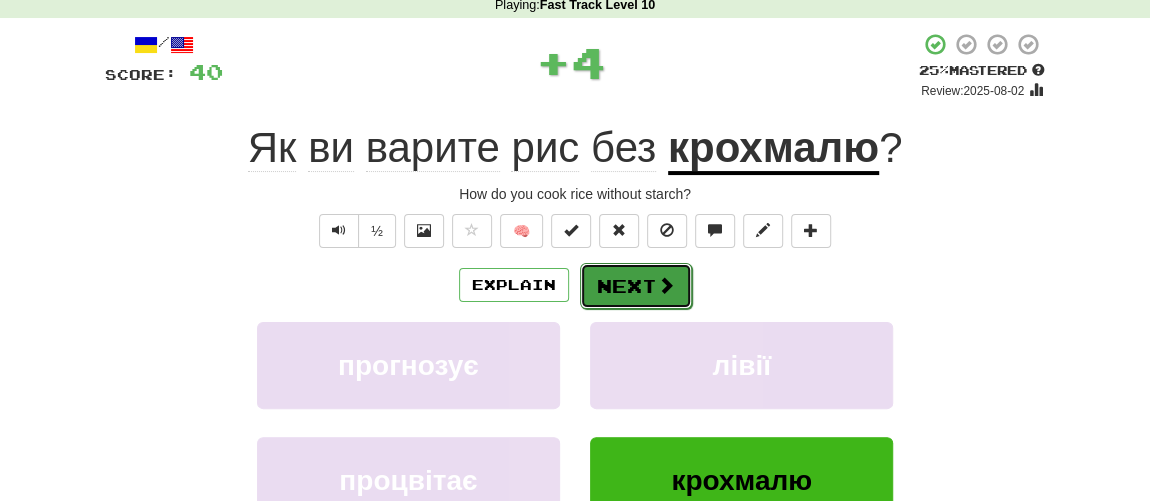 click on "Next" at bounding box center (636, 286) 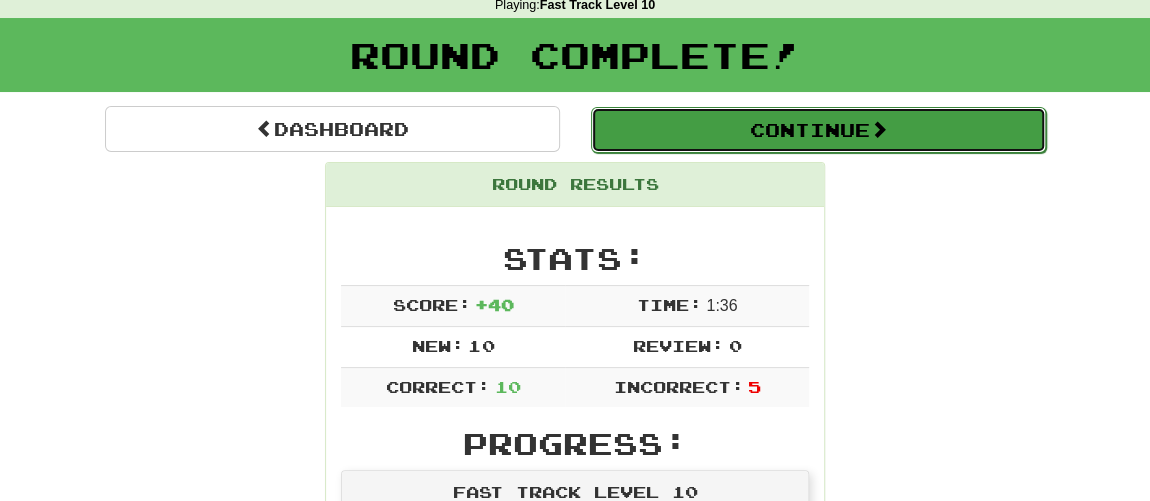 click on "Continue" at bounding box center (818, 130) 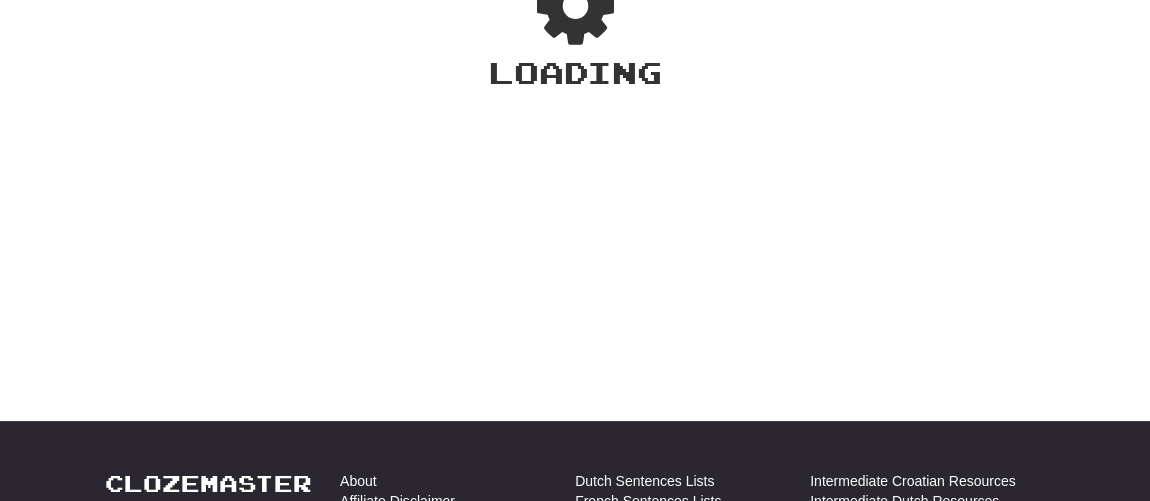 scroll, scrollTop: 90, scrollLeft: 0, axis: vertical 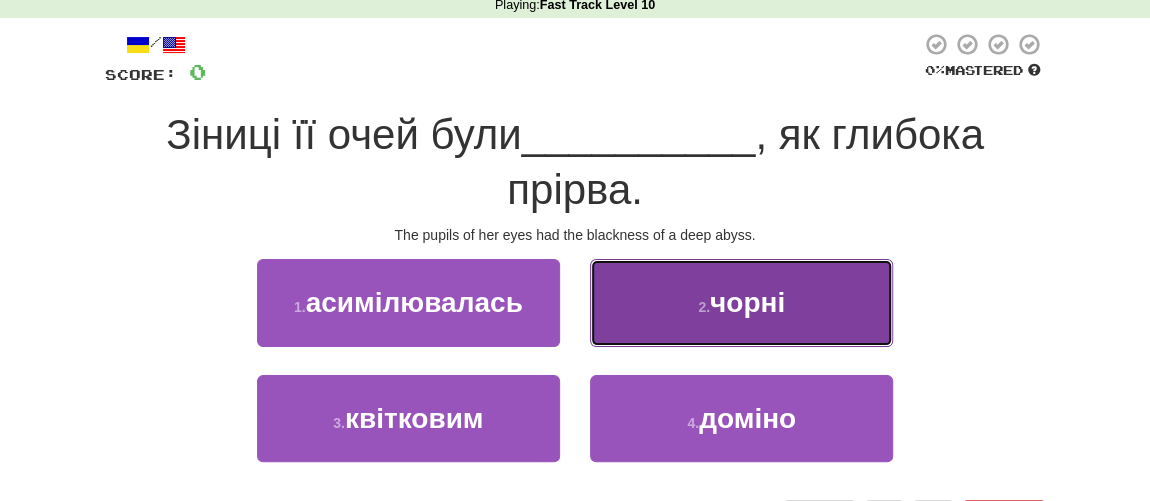 click on "чорні" at bounding box center [747, 302] 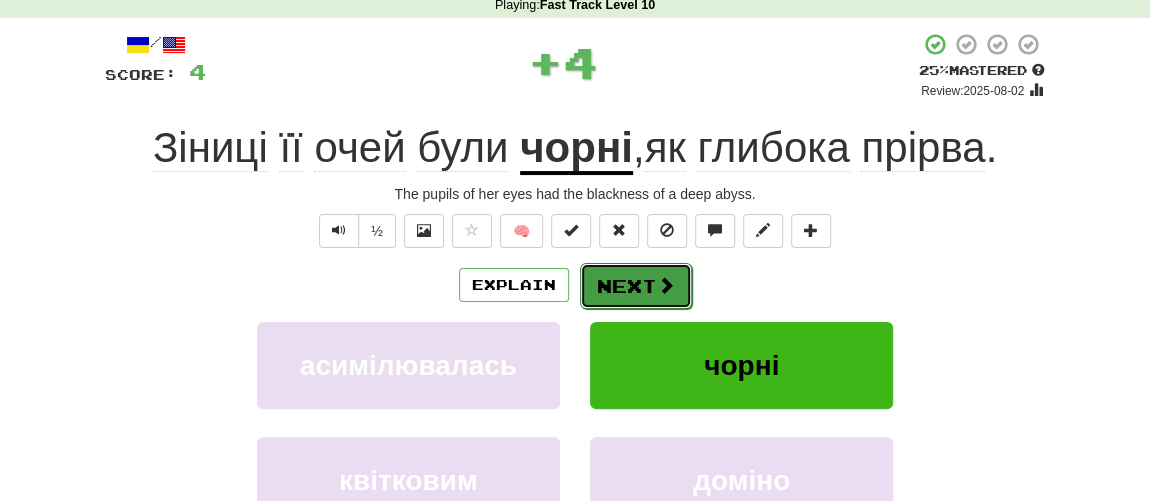 click on "Next" at bounding box center (636, 286) 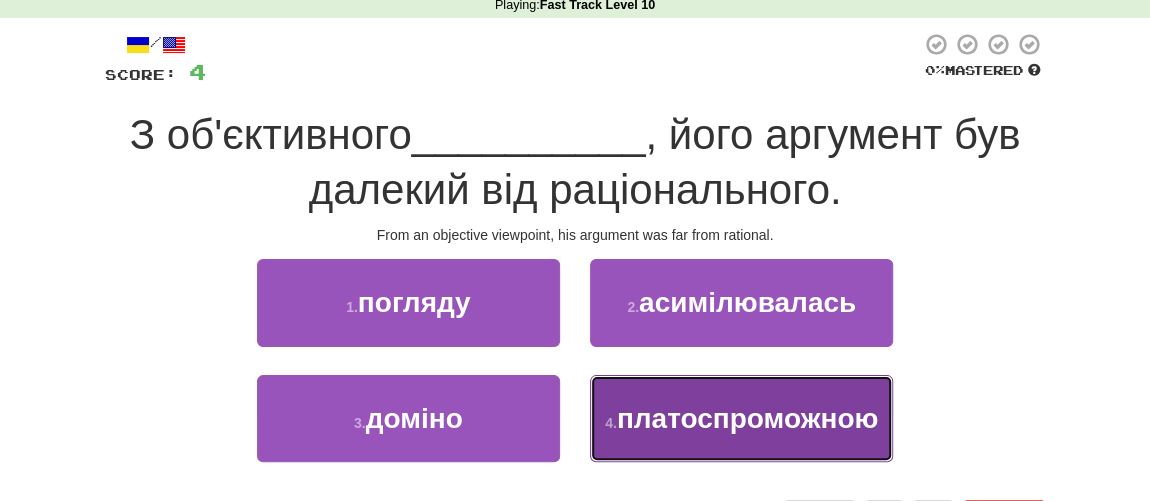click on "платоспроможною" at bounding box center [748, 418] 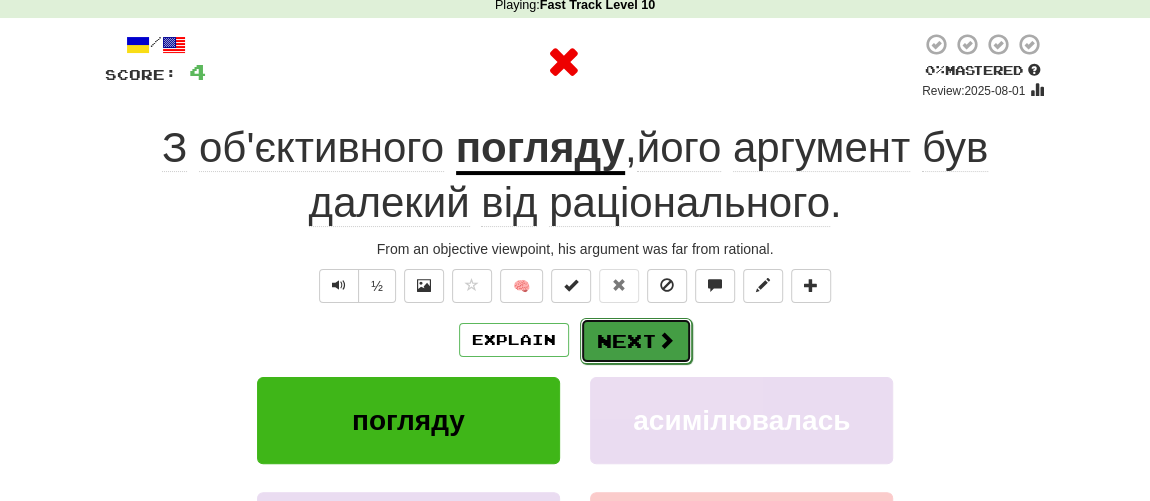click on "Next" at bounding box center [636, 341] 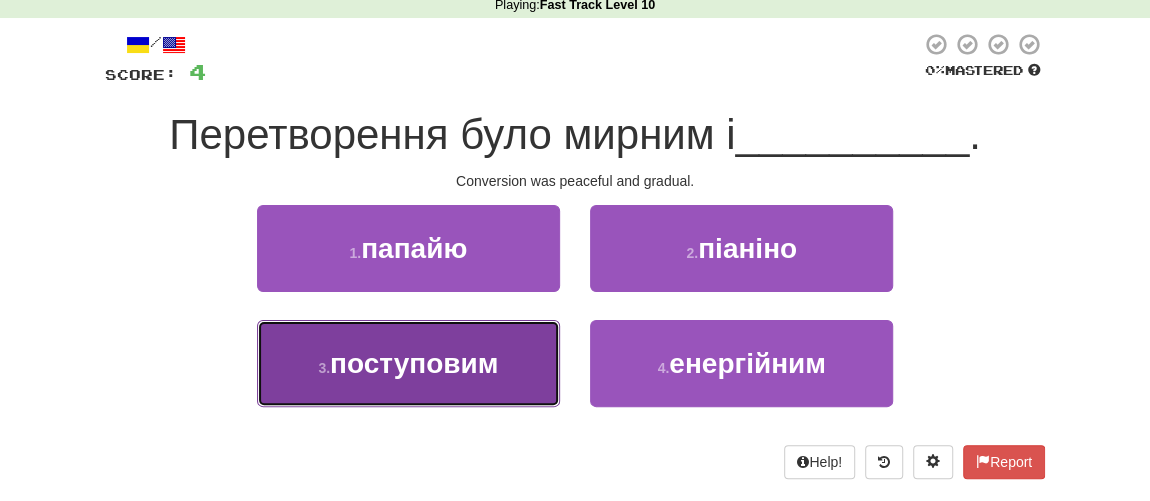 click on "поступовим" at bounding box center (414, 363) 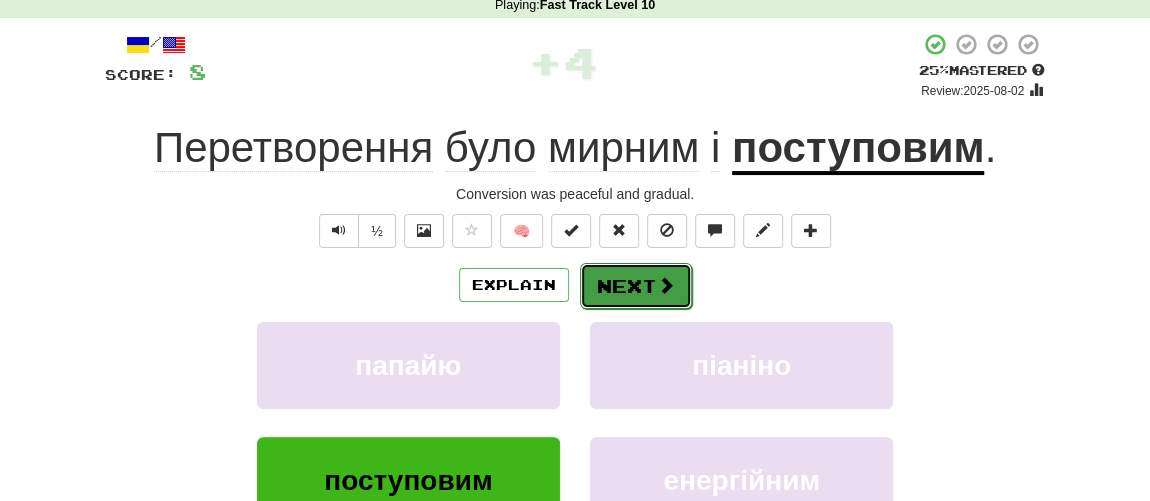 click on "Next" at bounding box center [636, 286] 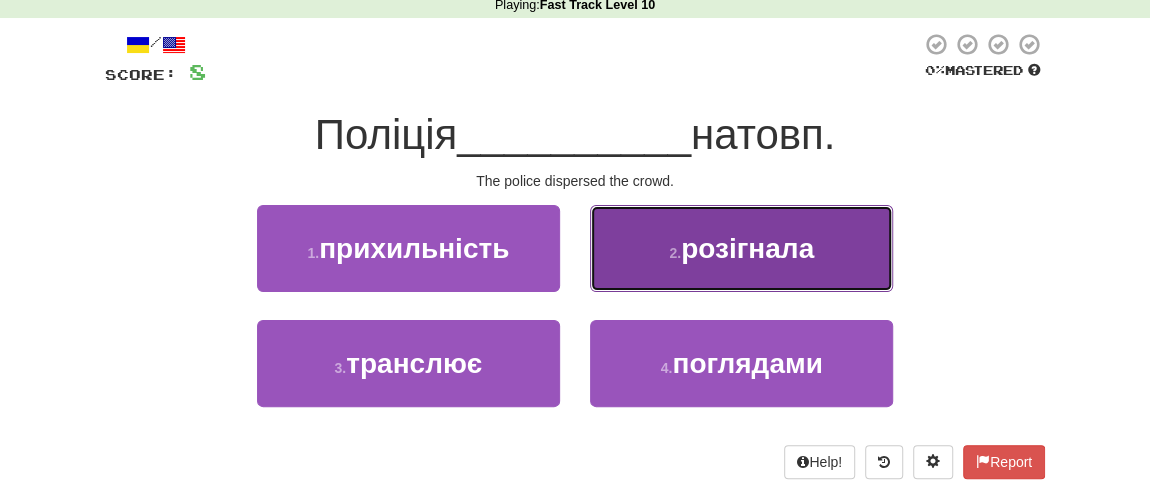 click on "розігнала" at bounding box center [747, 248] 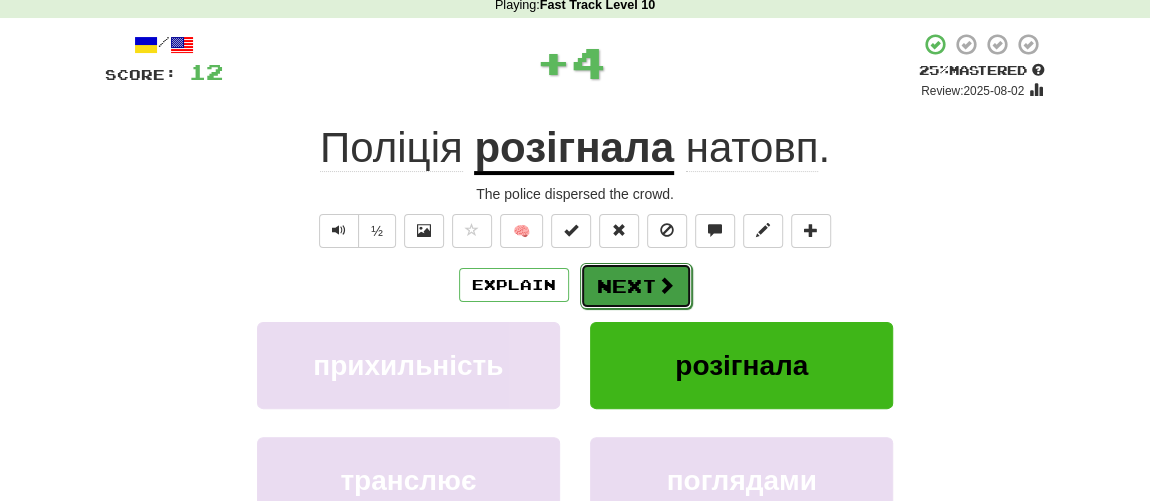 click on "Next" at bounding box center (636, 286) 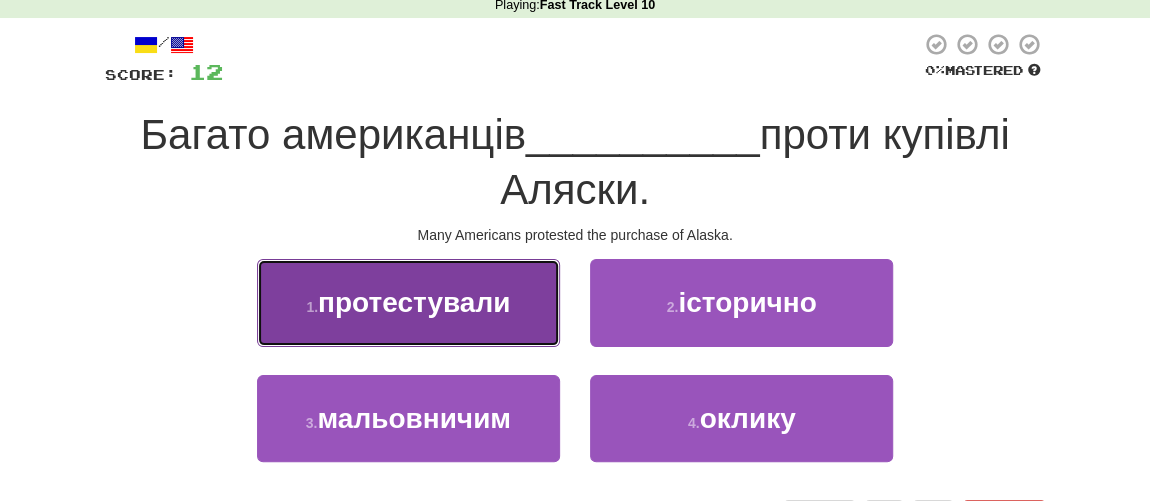 click on "протестували" at bounding box center [414, 302] 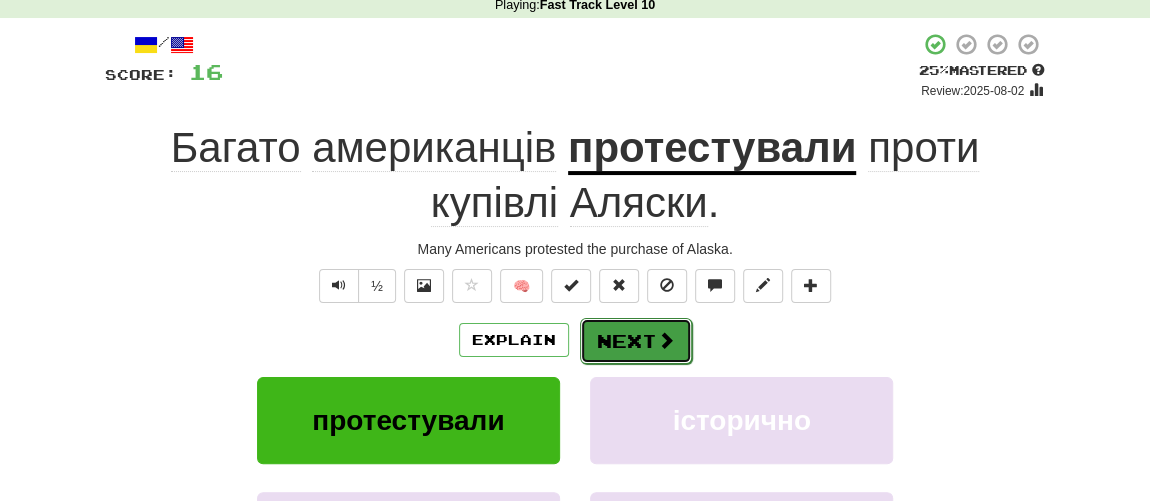 click on "Next" at bounding box center [636, 341] 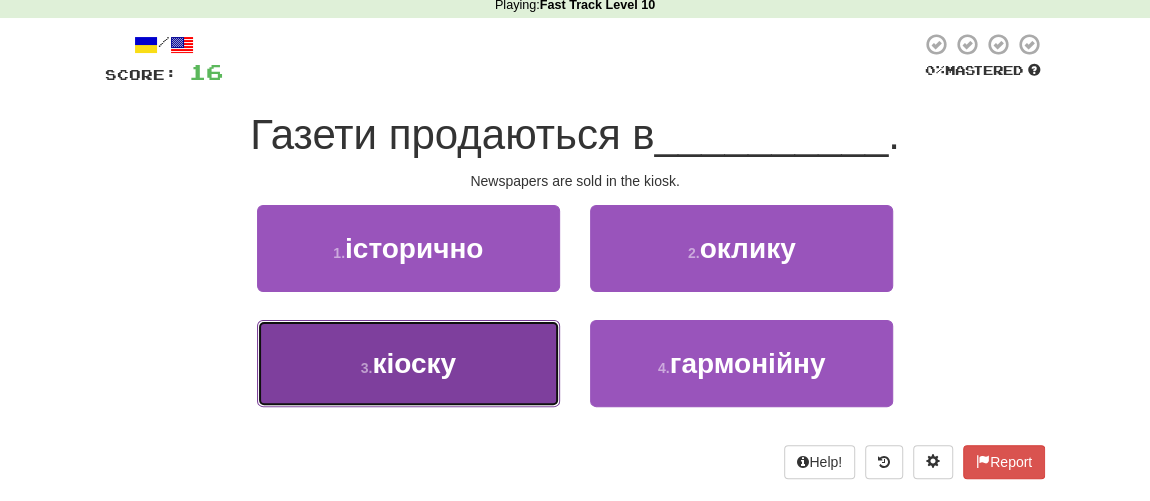 click on "3 .  кіоску" at bounding box center (408, 363) 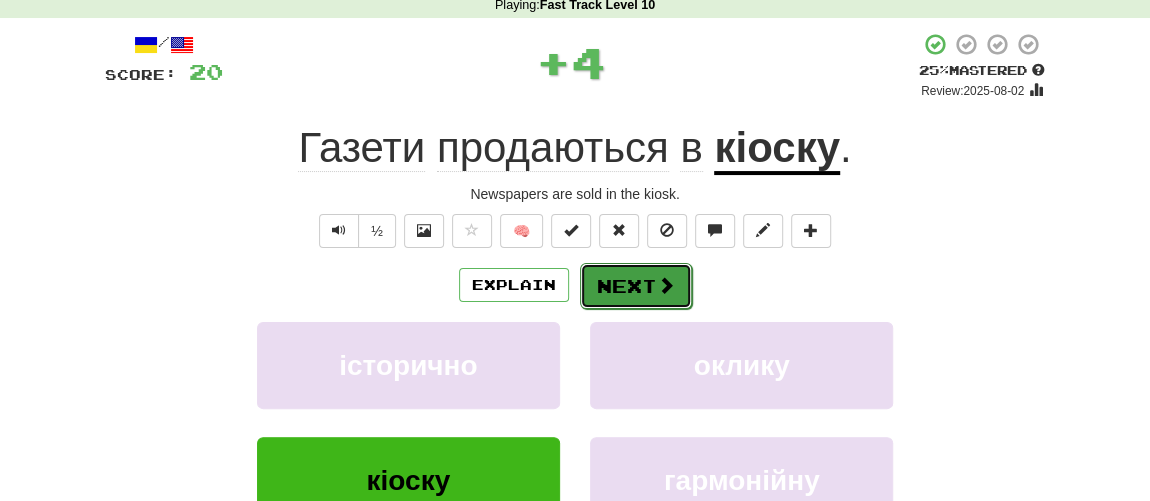 click on "Next" at bounding box center [636, 286] 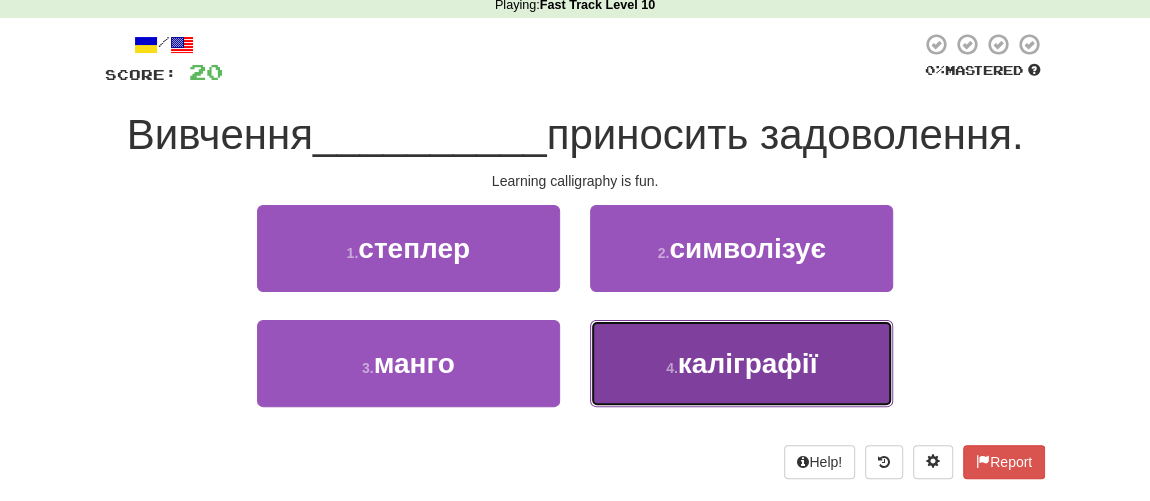 click on "каліграфії" at bounding box center (748, 363) 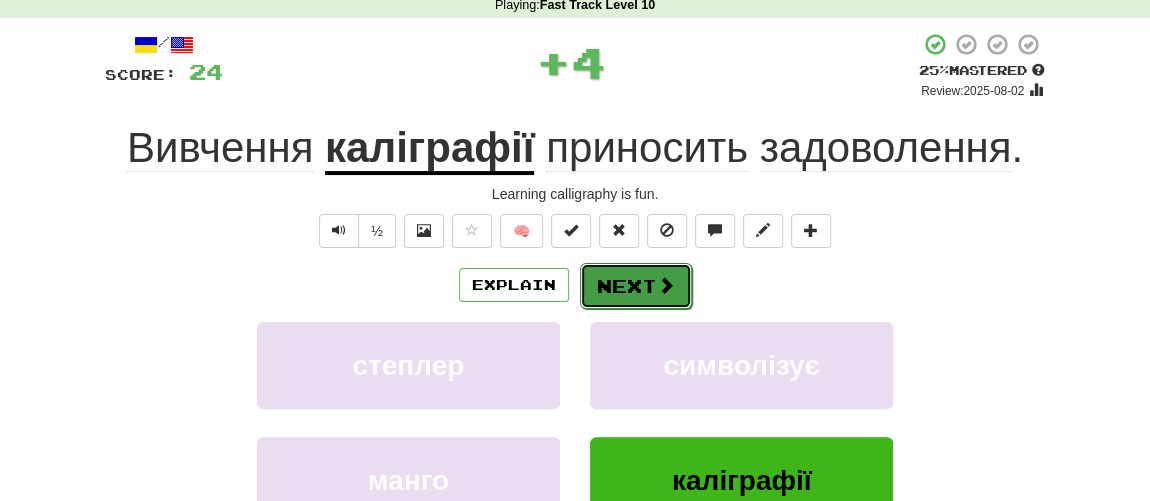 click on "Next" at bounding box center [636, 286] 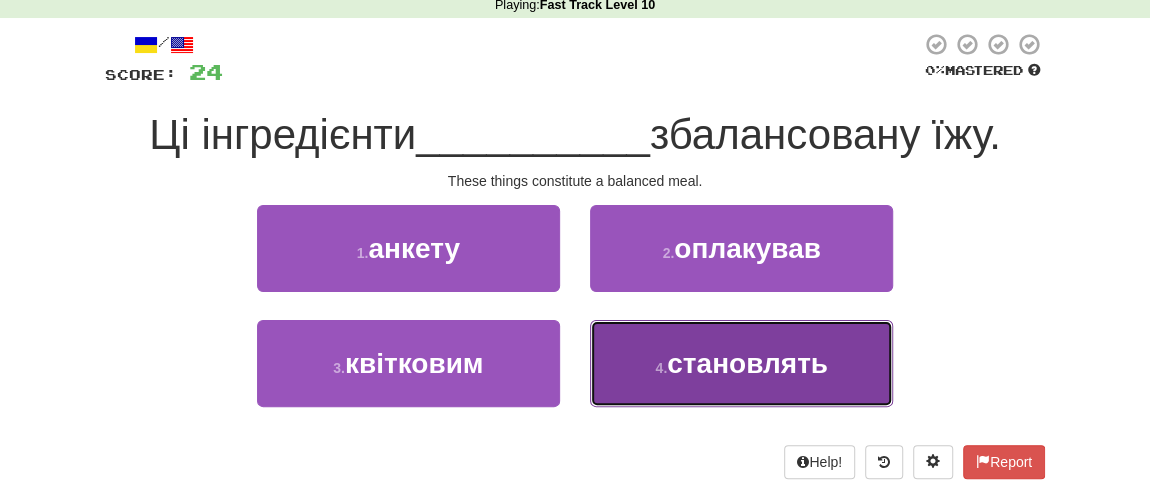 click on "становлять" at bounding box center [747, 363] 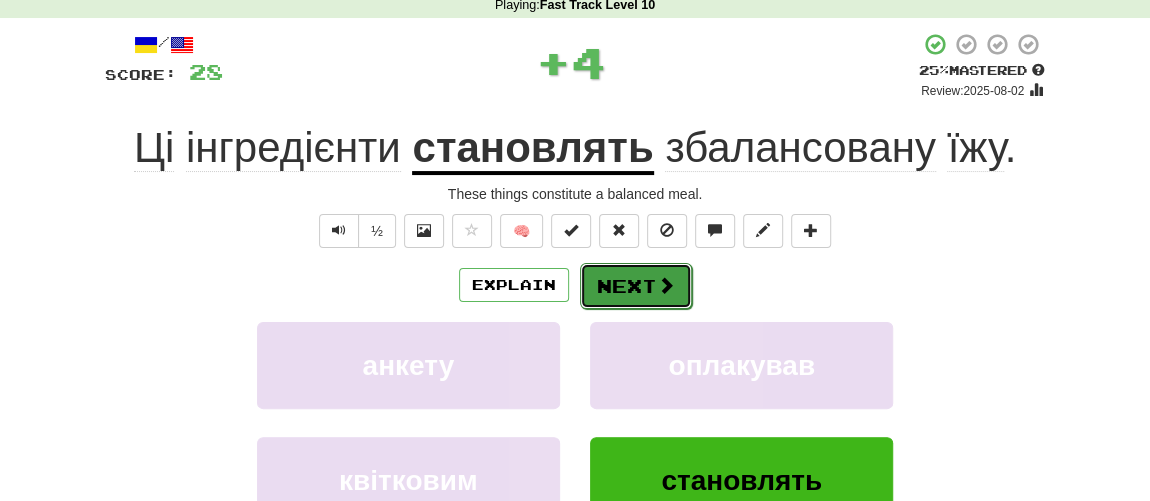click on "Next" at bounding box center [636, 286] 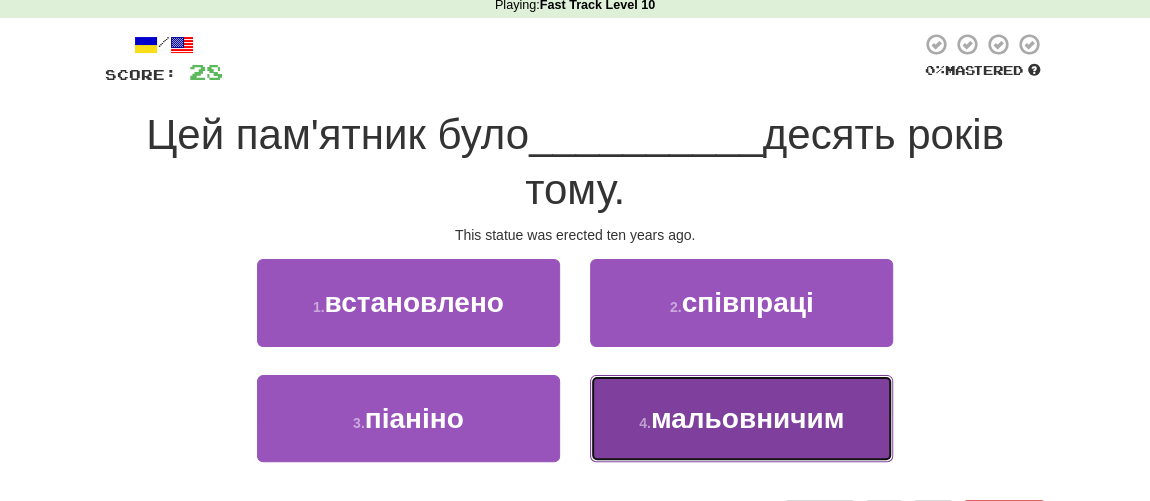 click on "мальовничим" at bounding box center (748, 418) 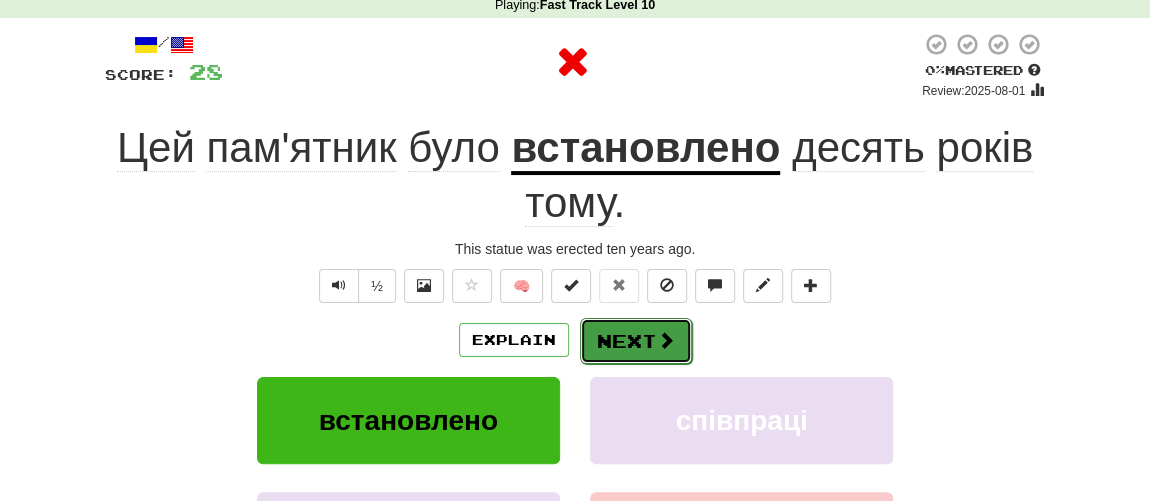 click on "Next" at bounding box center (636, 341) 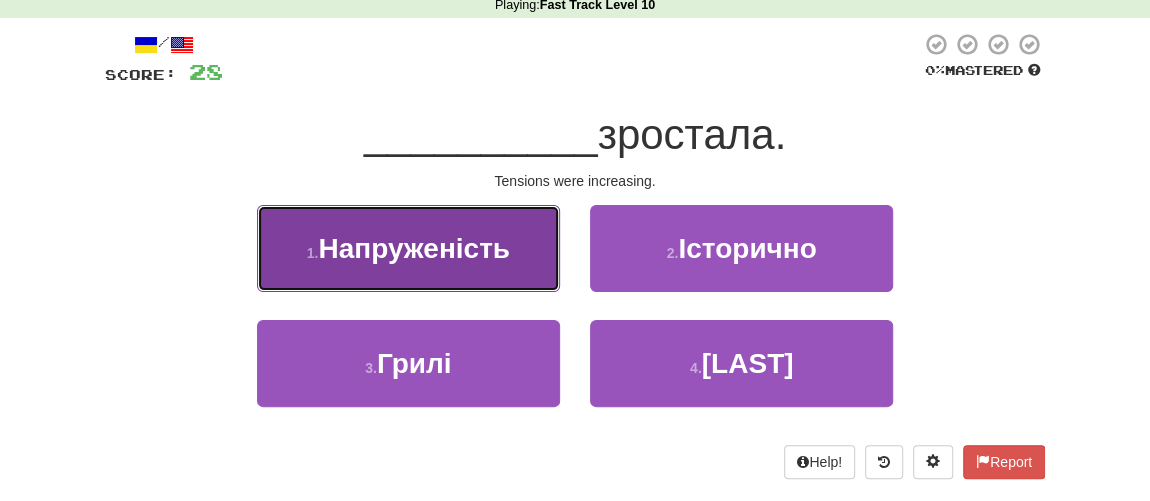 click on "Напруженість" at bounding box center [414, 248] 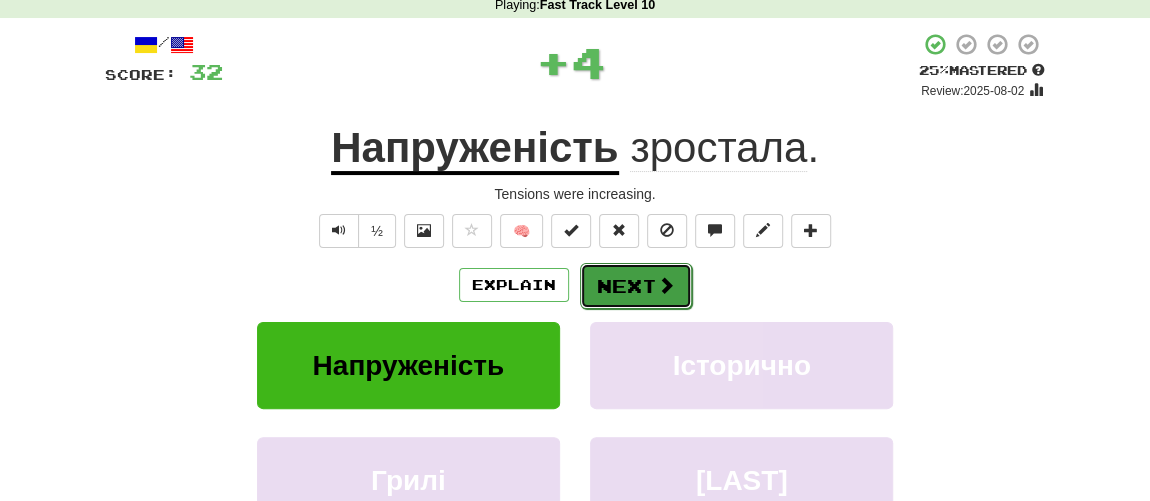 click on "Next" at bounding box center [636, 286] 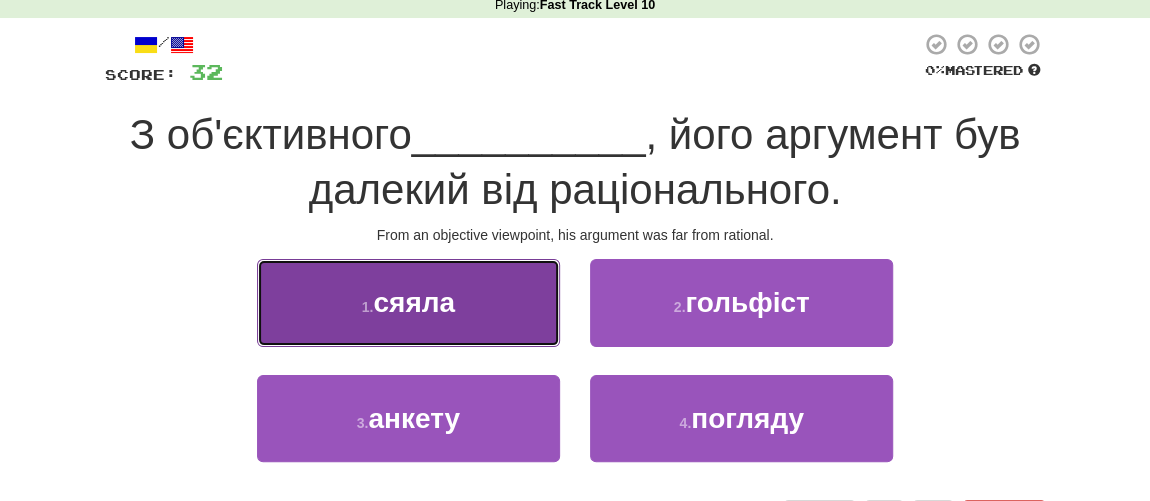 click on "сяяла" at bounding box center [414, 302] 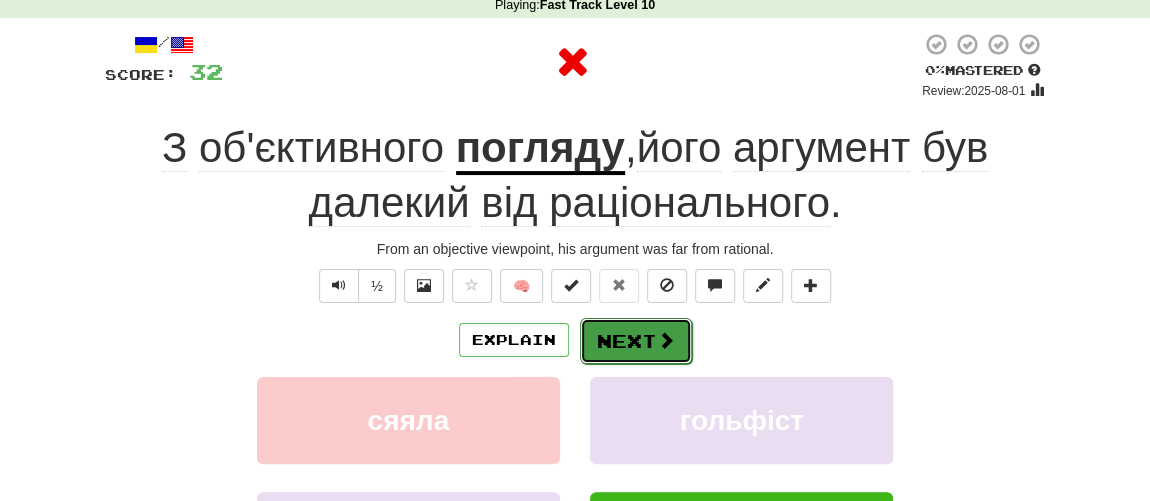 click on "Next" at bounding box center (636, 341) 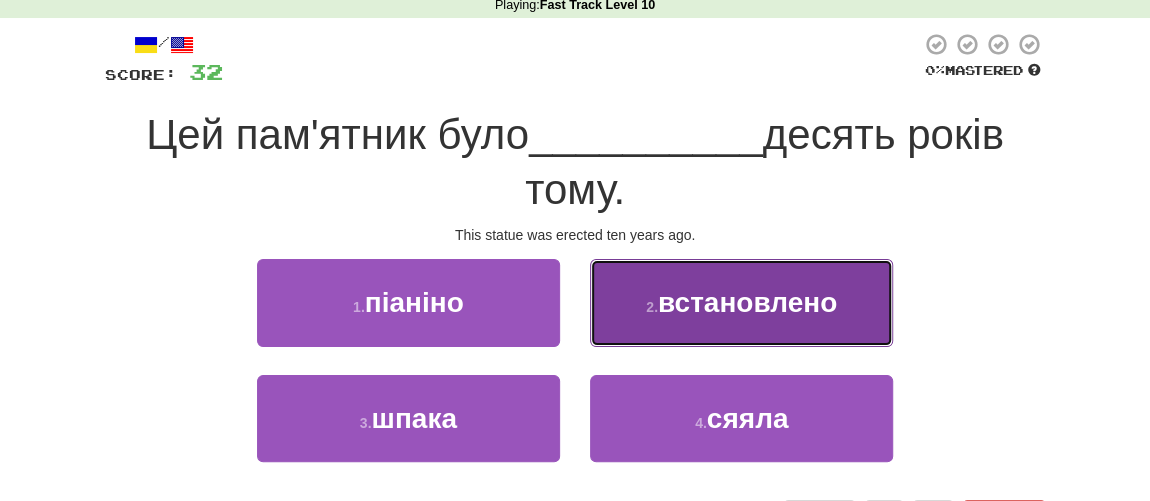 click on "2 .  встановлено" at bounding box center (741, 302) 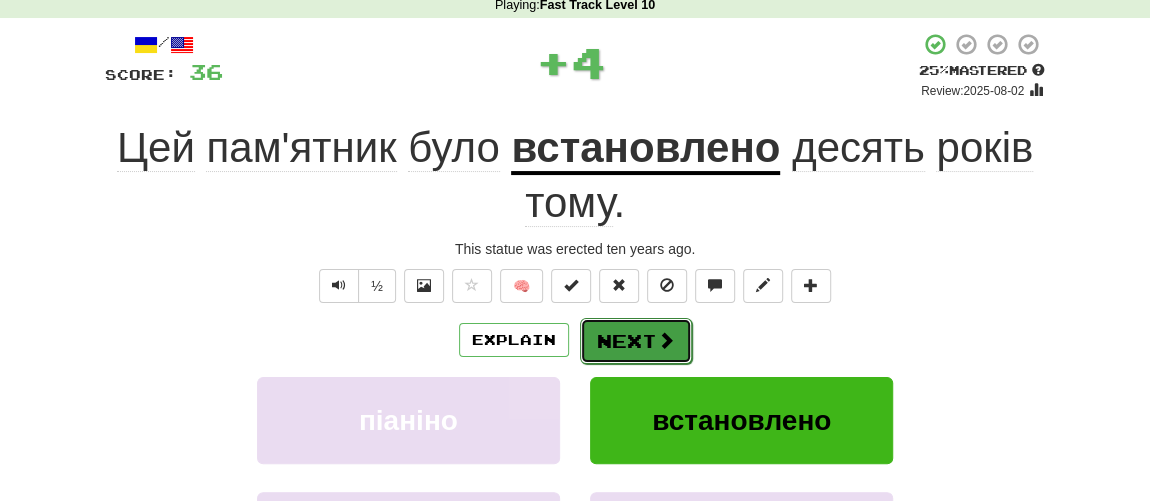 click on "Next" at bounding box center (636, 341) 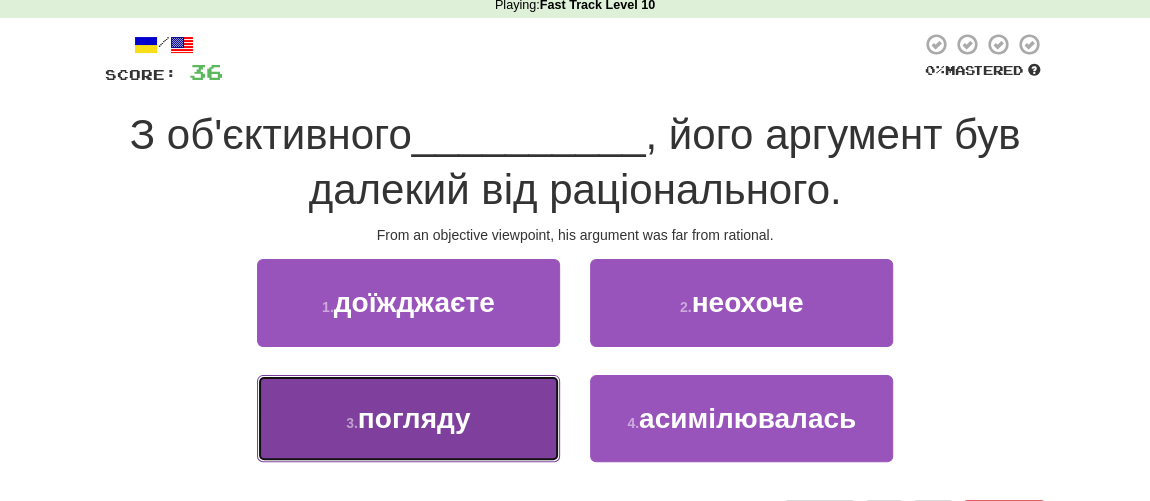 click on "погляду" at bounding box center [414, 418] 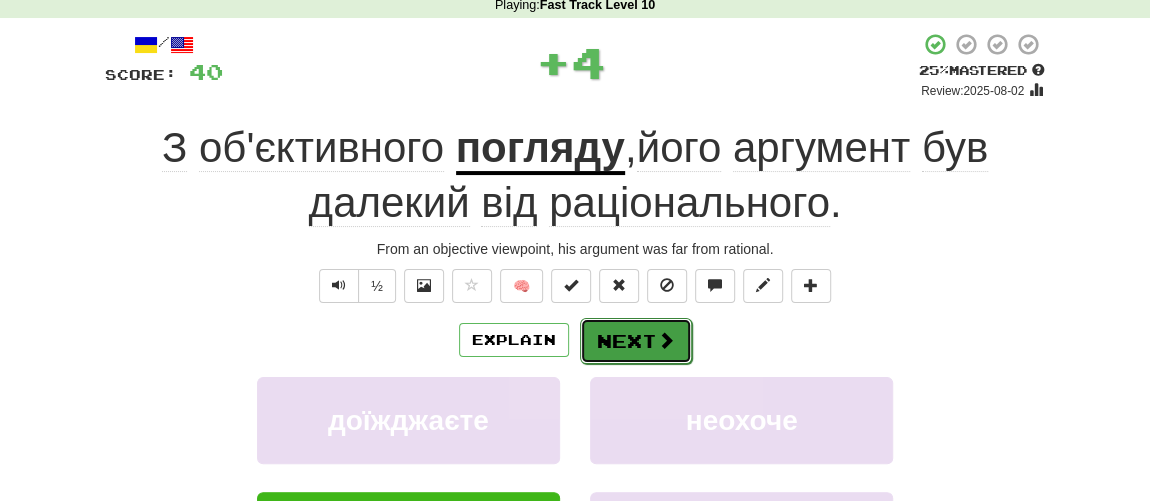 click on "Next" at bounding box center [636, 341] 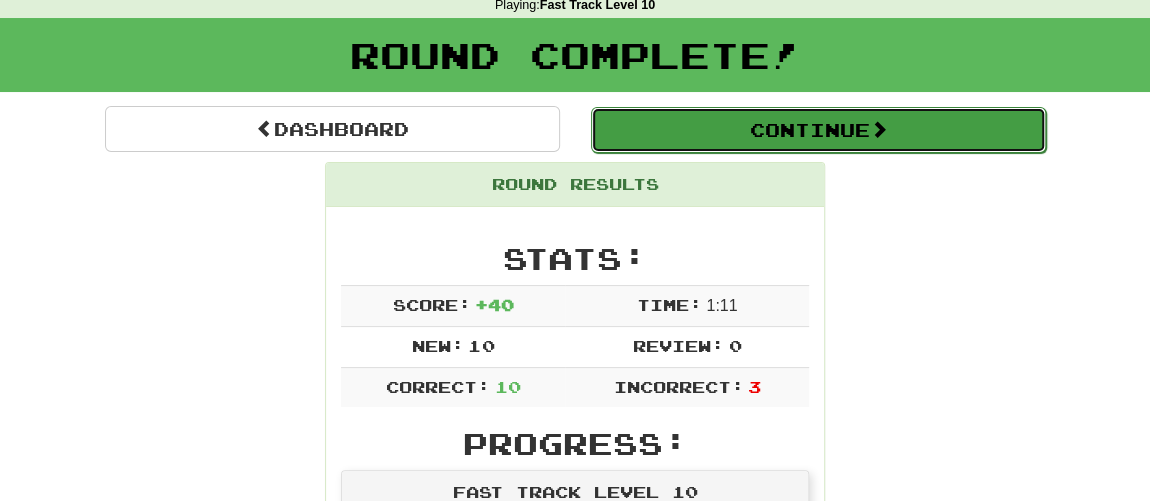 click on "Continue" at bounding box center (818, 130) 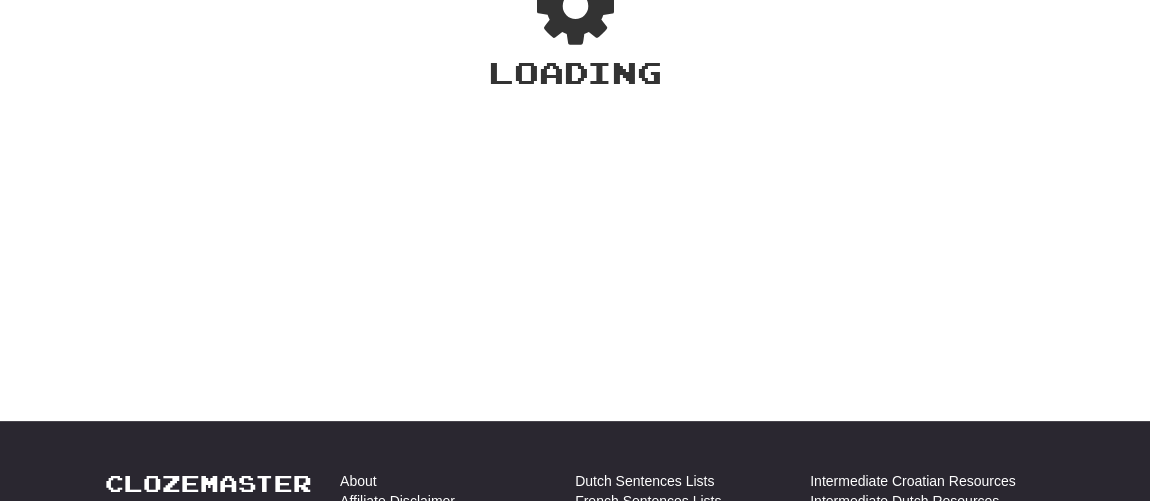 scroll, scrollTop: 90, scrollLeft: 0, axis: vertical 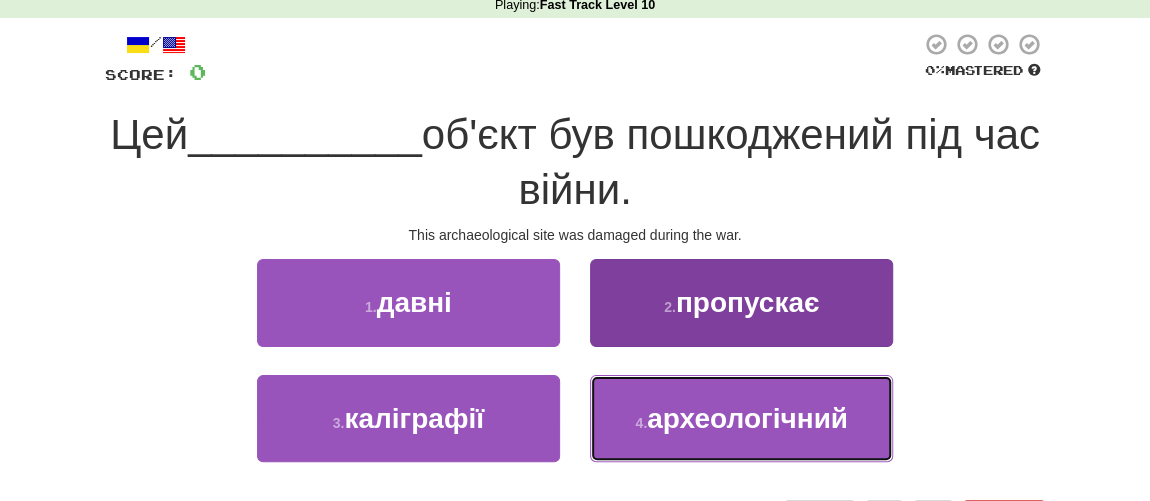 click on "археологічний" at bounding box center (747, 418) 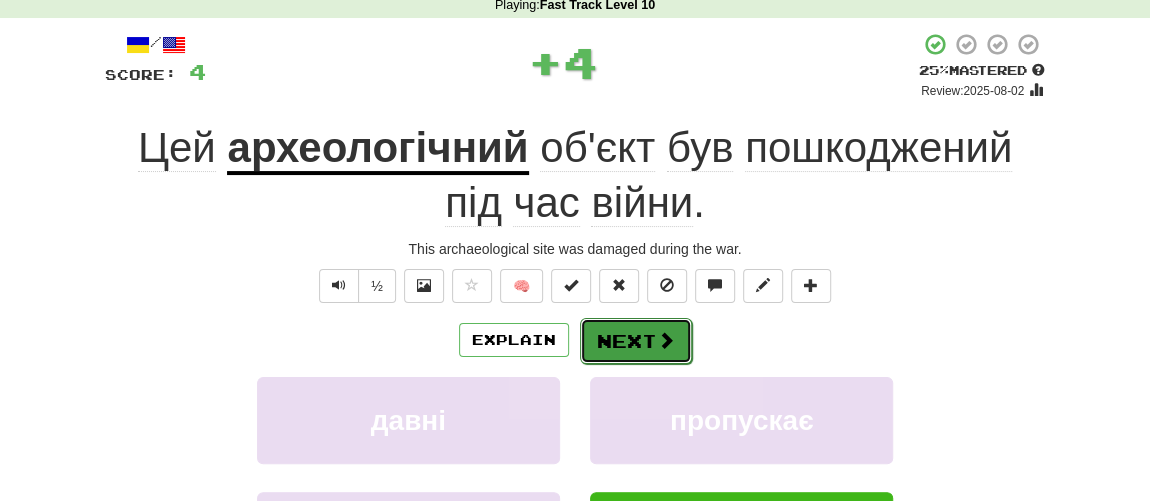 click on "Next" at bounding box center [636, 341] 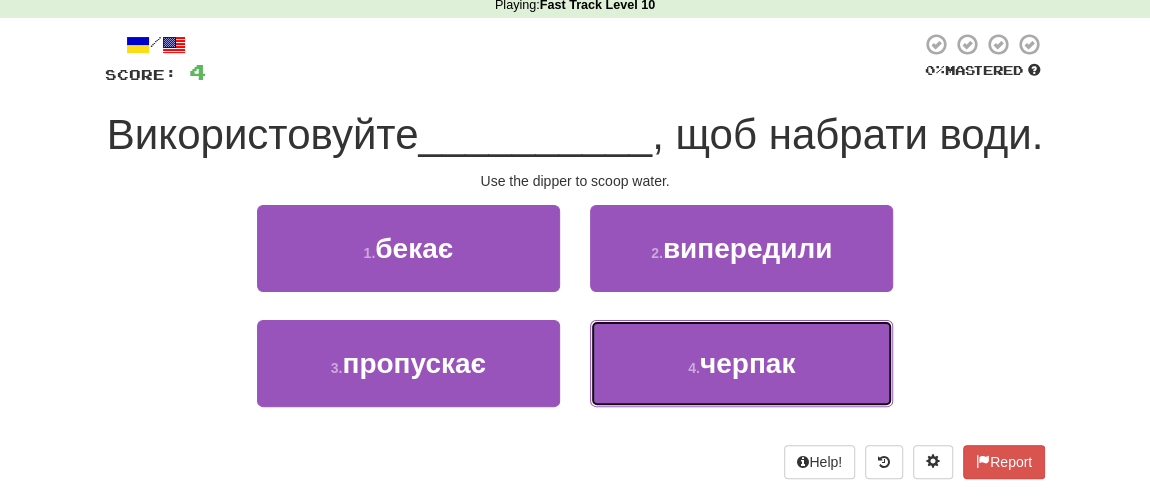 click on "черпак" at bounding box center (747, 363) 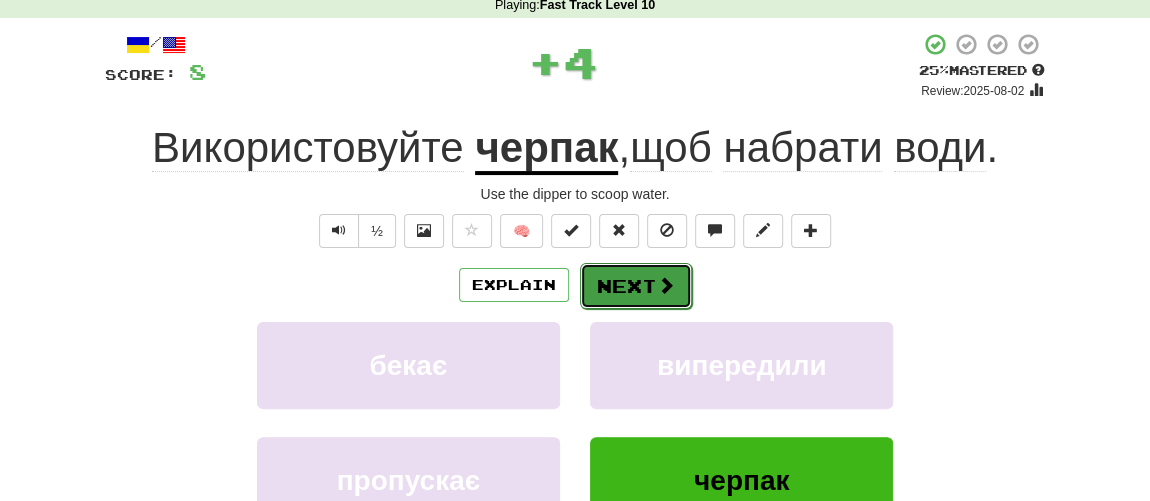 click on "Next" at bounding box center [636, 286] 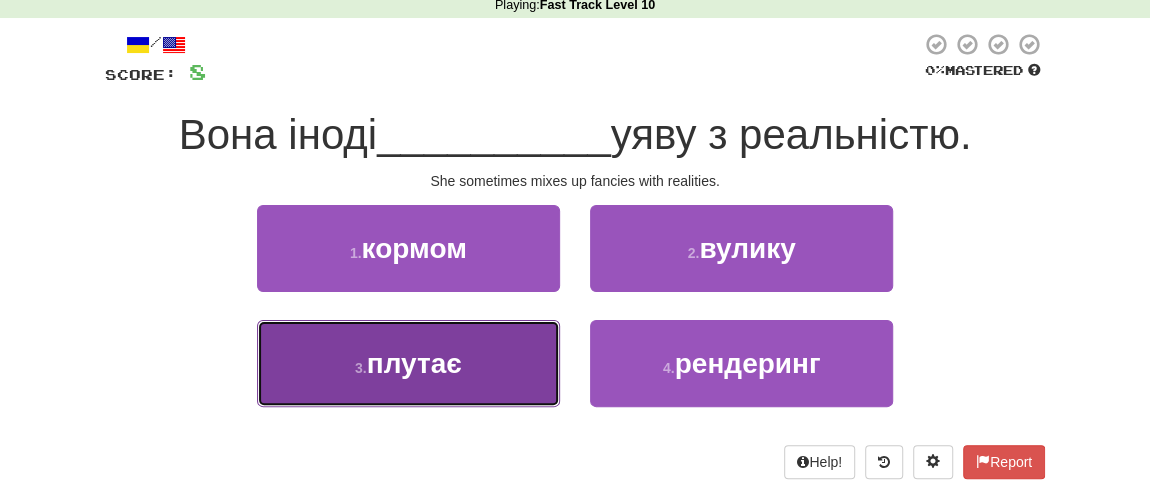 click on "плутає" at bounding box center (414, 363) 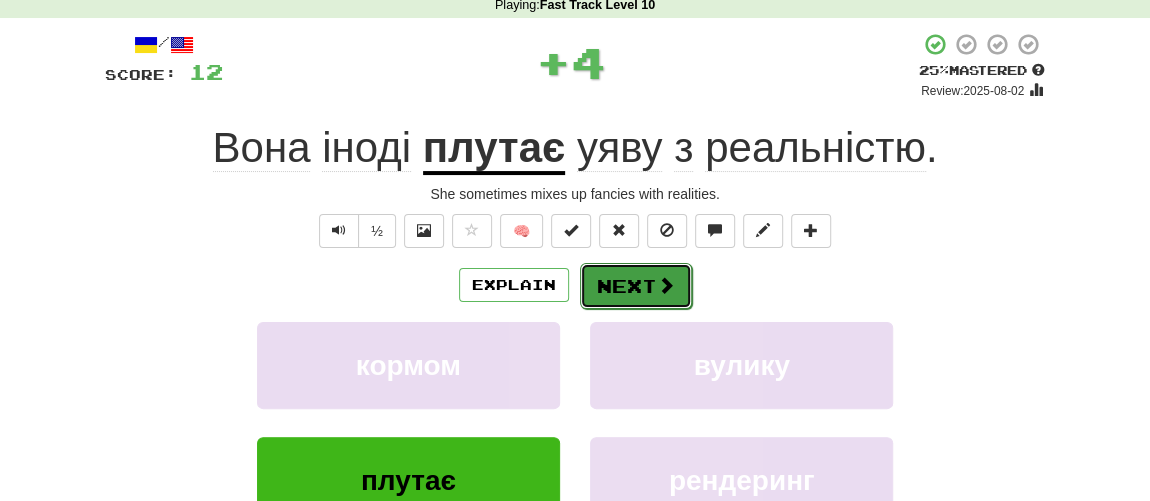 click on "Next" at bounding box center (636, 286) 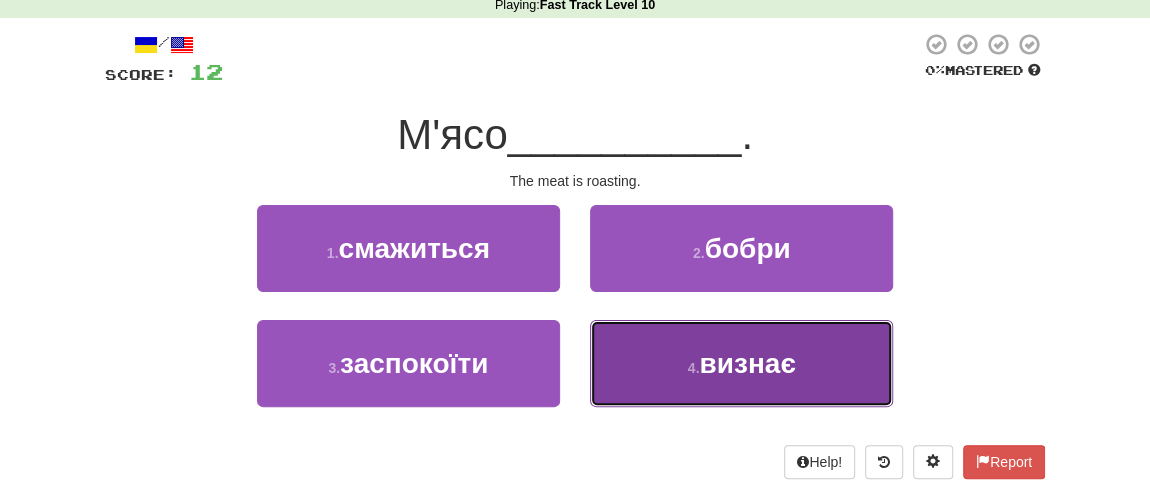 click on "4 .  визнає" at bounding box center [741, 363] 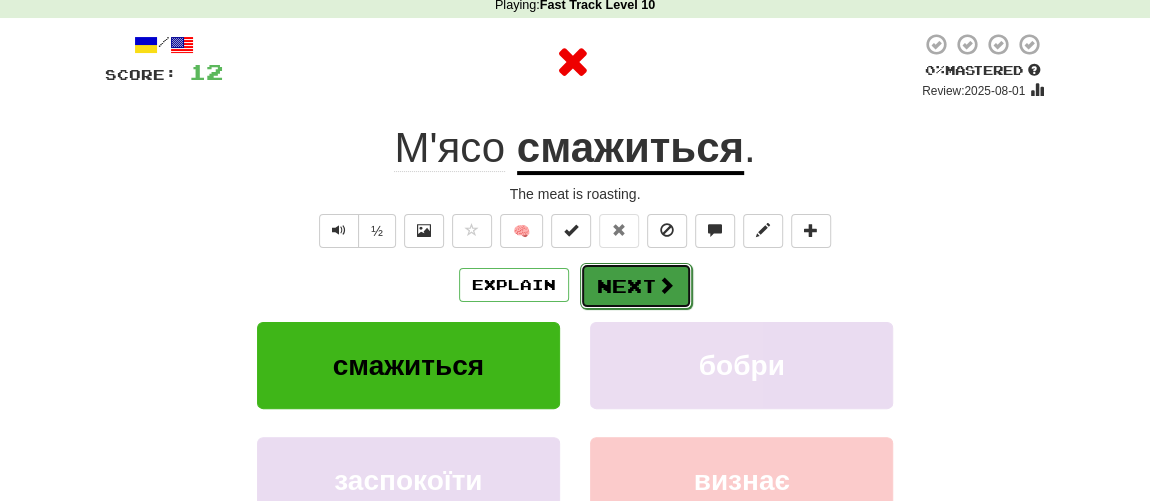 click on "Next" at bounding box center (636, 286) 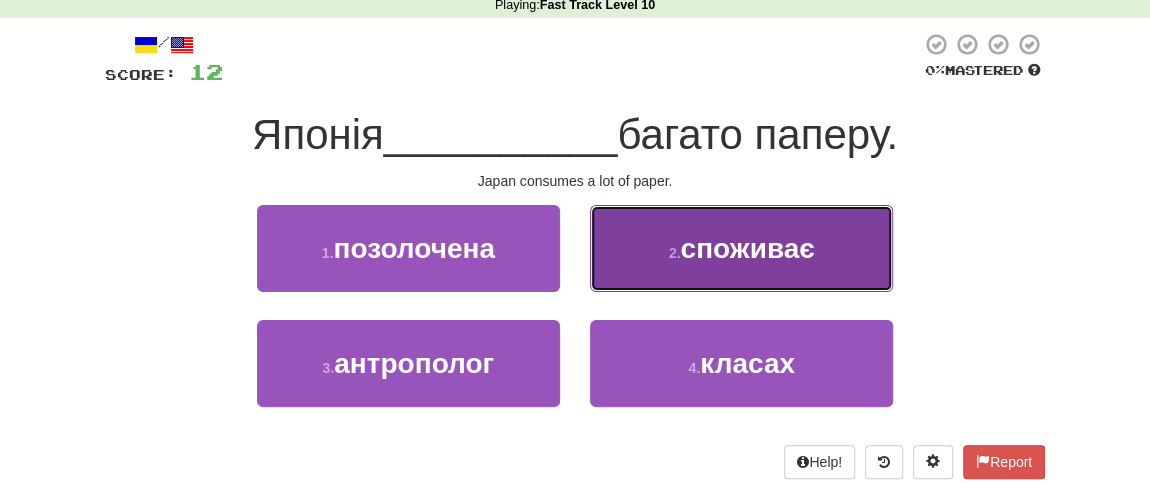 click on "споживає" at bounding box center [747, 248] 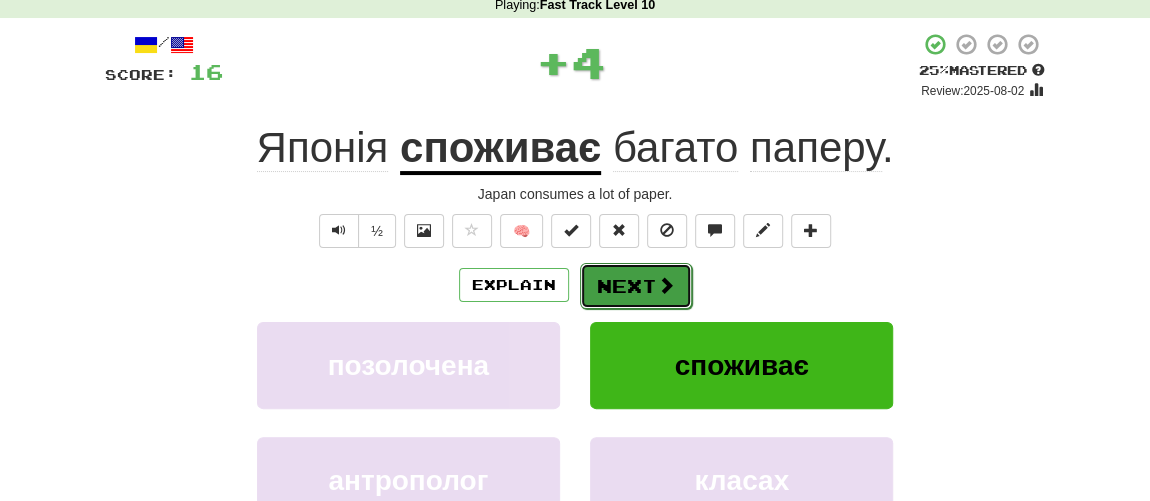 click on "Next" at bounding box center [636, 286] 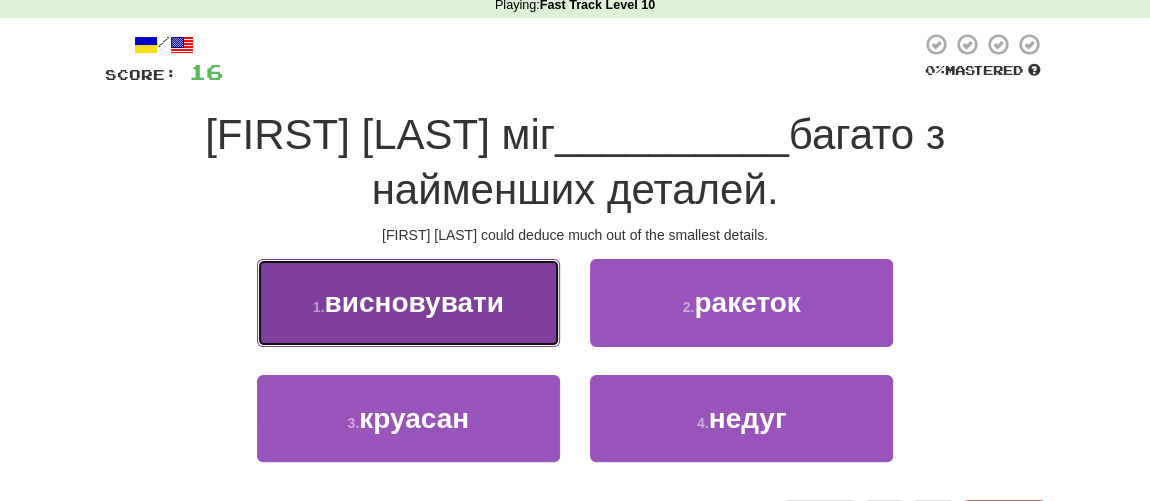 click on "висновувати" at bounding box center [413, 302] 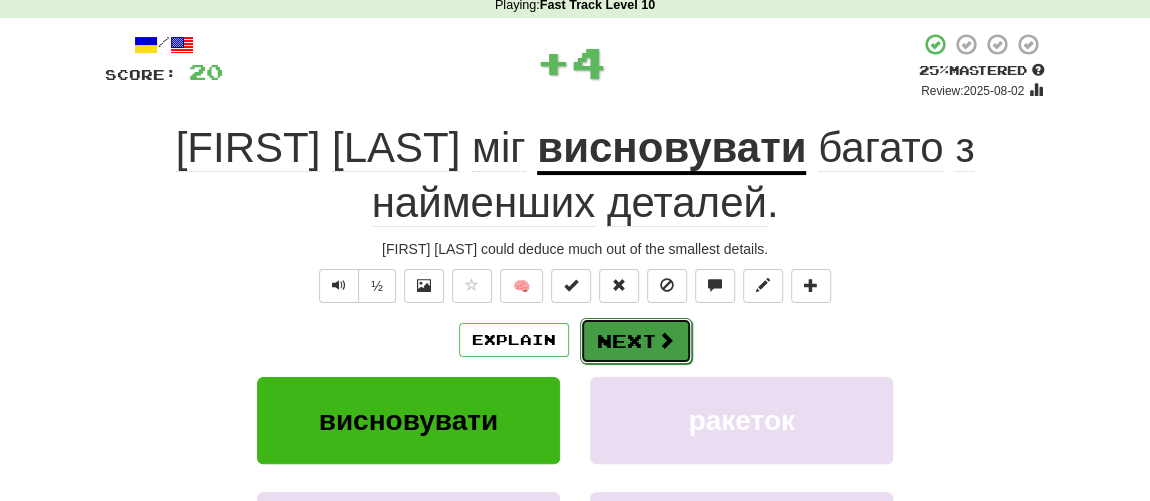 click on "Next" at bounding box center [636, 341] 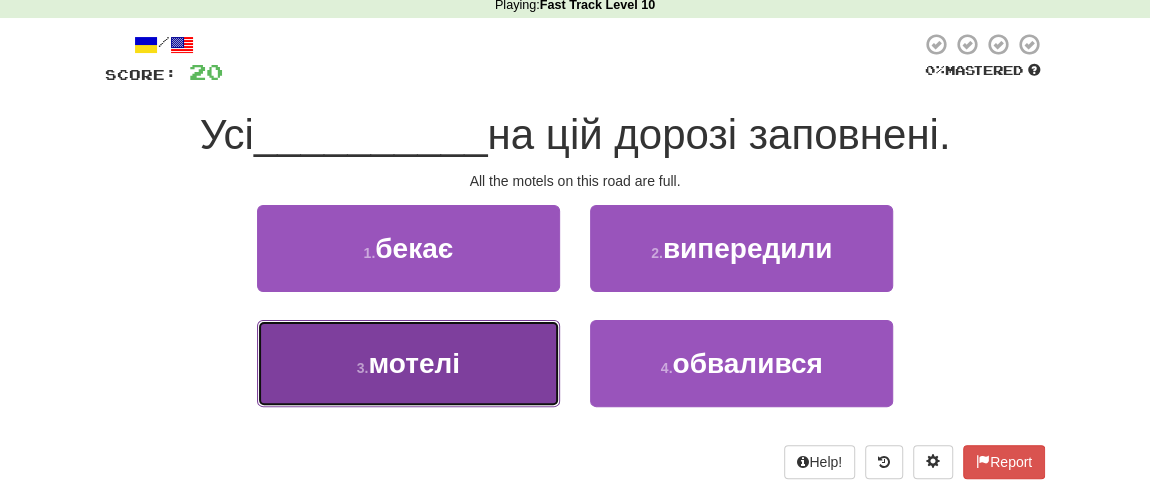 click on "мотелі" at bounding box center [414, 363] 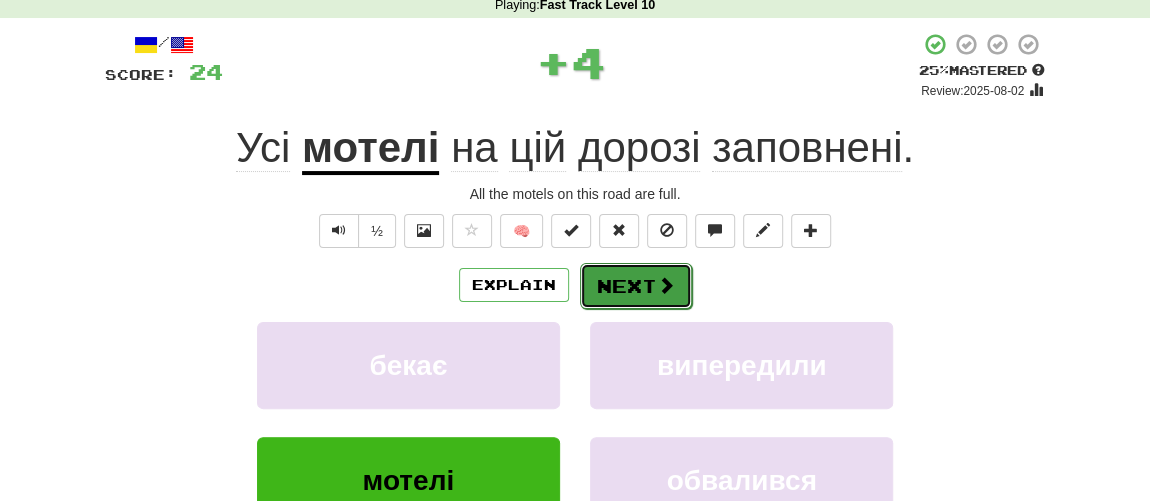 click on "Next" at bounding box center [636, 286] 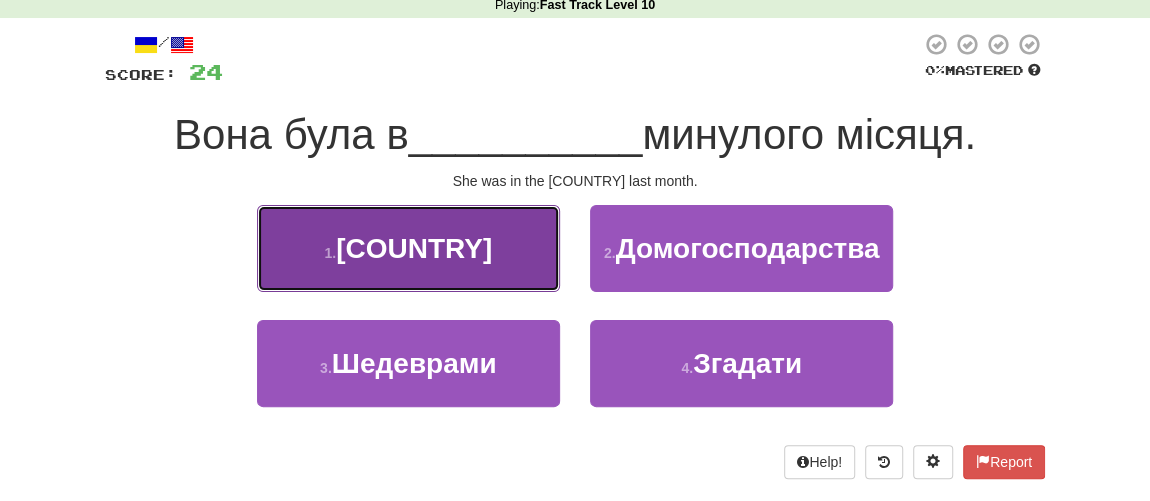 click on "Америці" at bounding box center (414, 248) 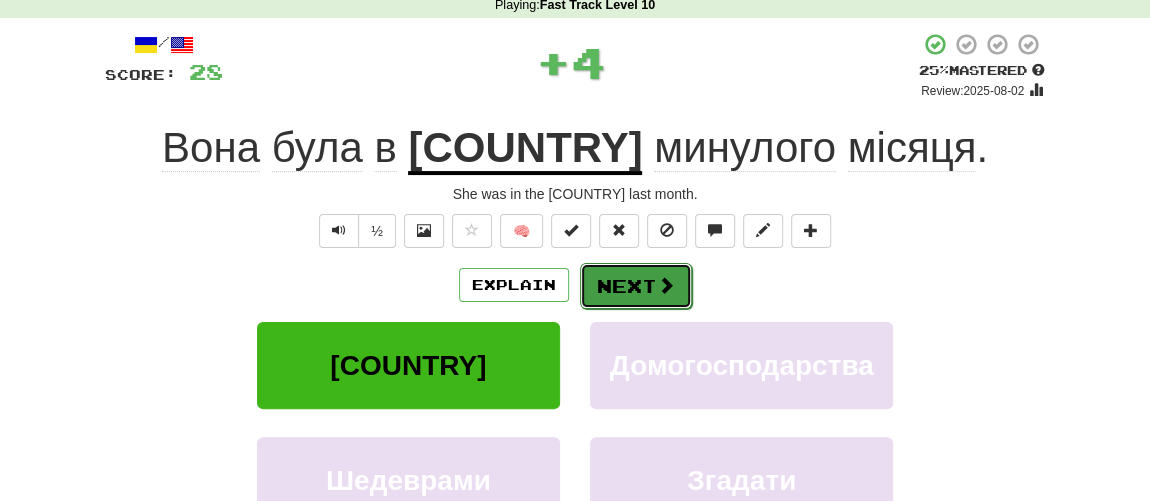 click on "Next" at bounding box center [636, 286] 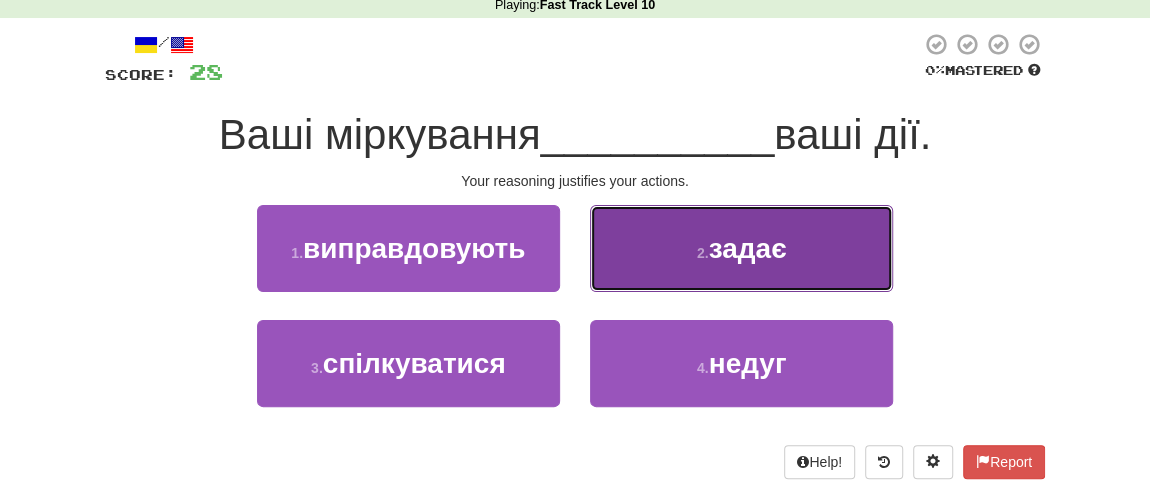 click on "2 .  задає" at bounding box center [741, 248] 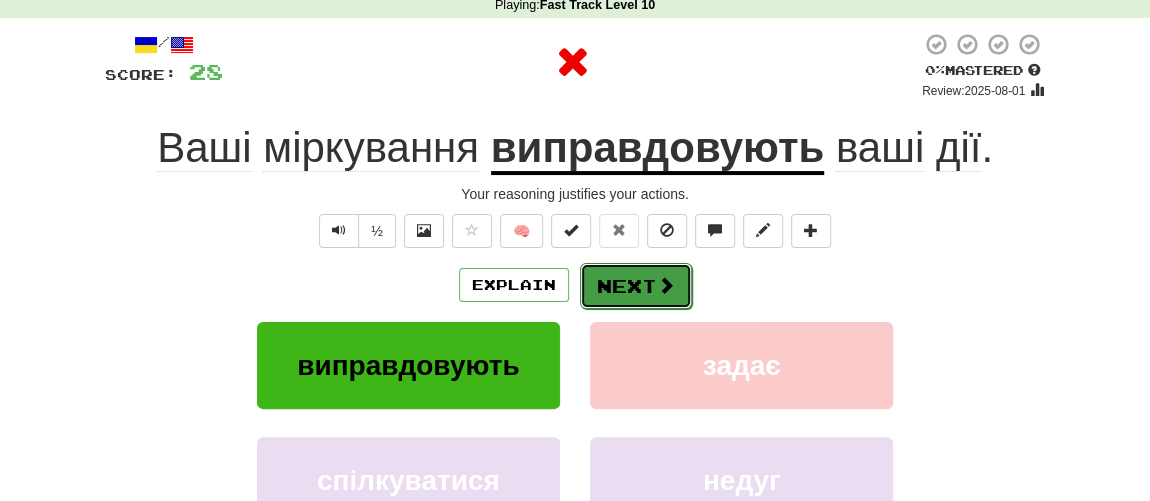 click on "Next" at bounding box center [636, 286] 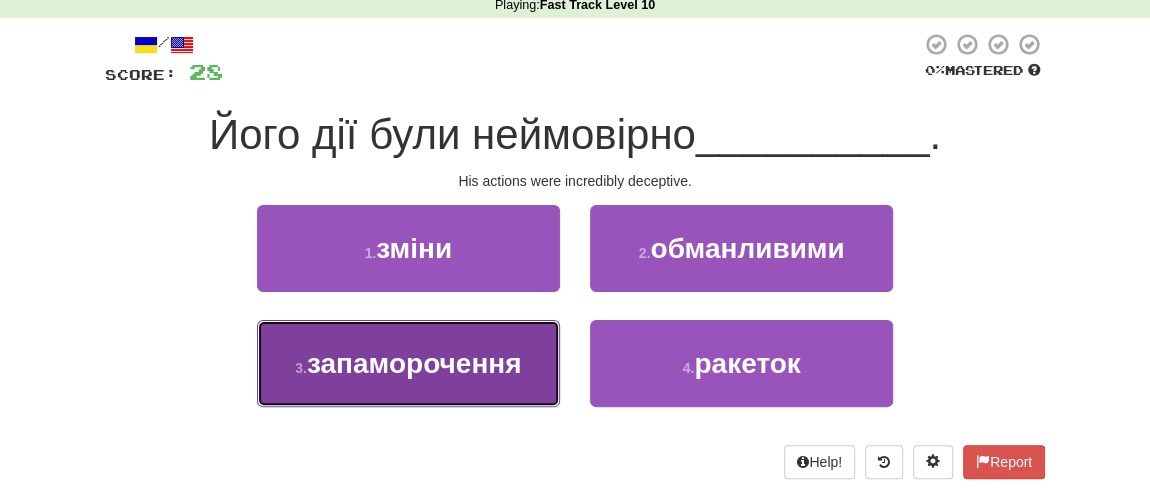 click on "запаморочення" at bounding box center [414, 363] 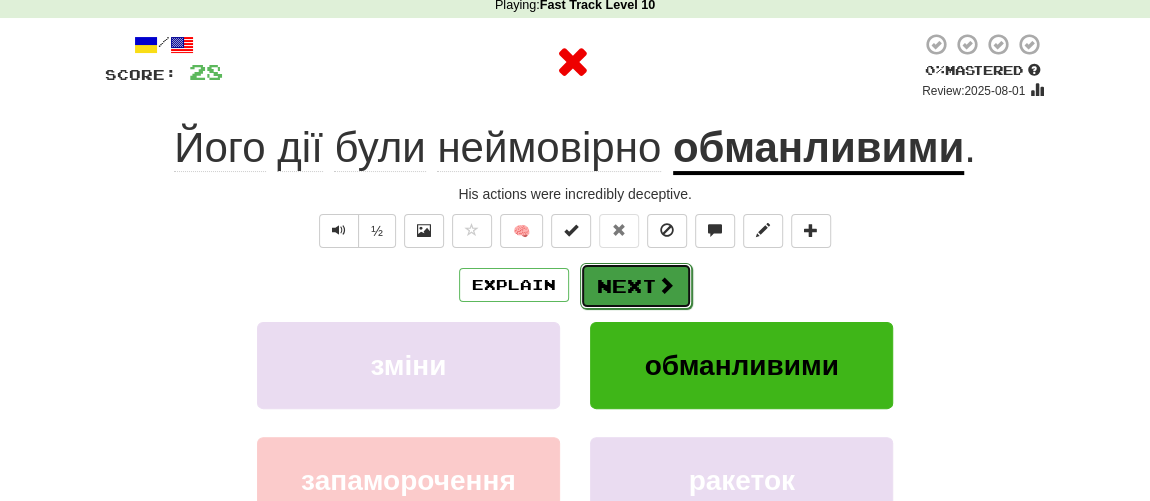 click on "Next" at bounding box center (636, 286) 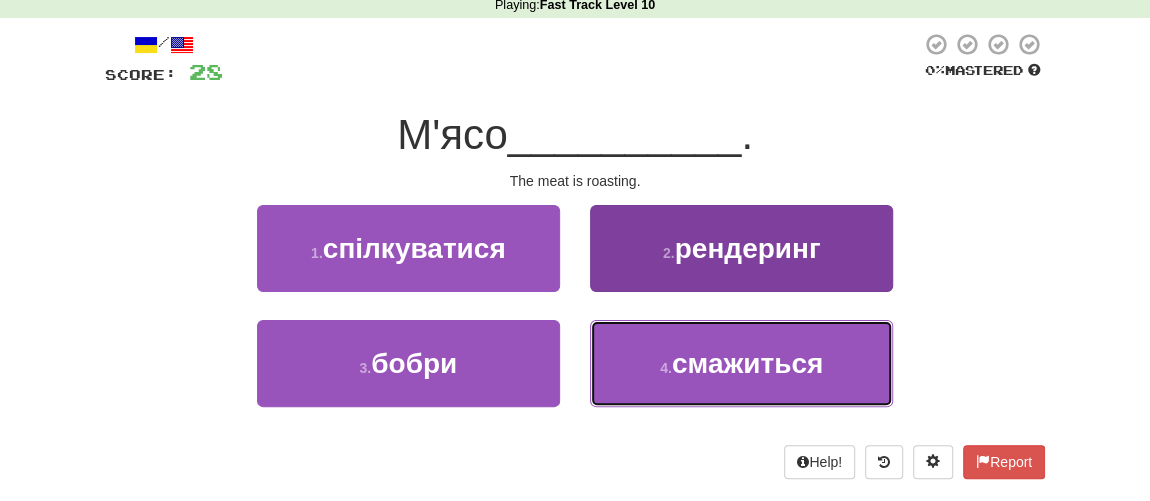 click on "смажиться" at bounding box center [747, 363] 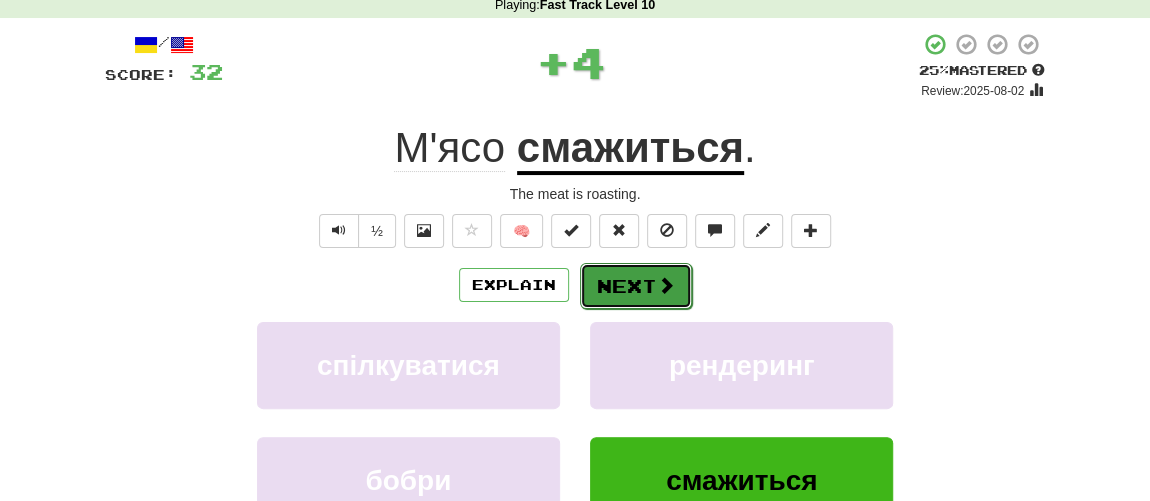 click on "Next" at bounding box center (636, 286) 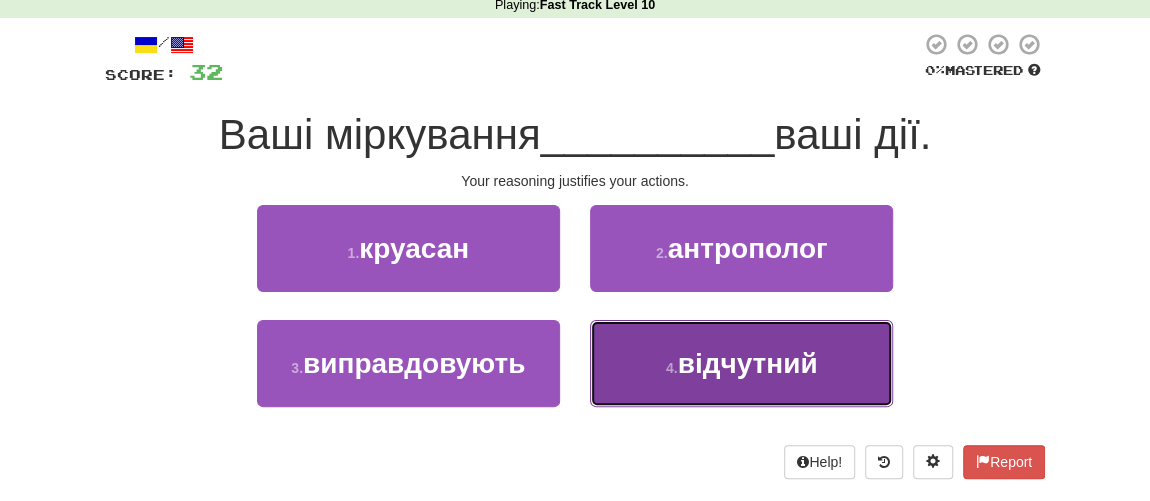 click on "4 .  відчутний" at bounding box center [741, 363] 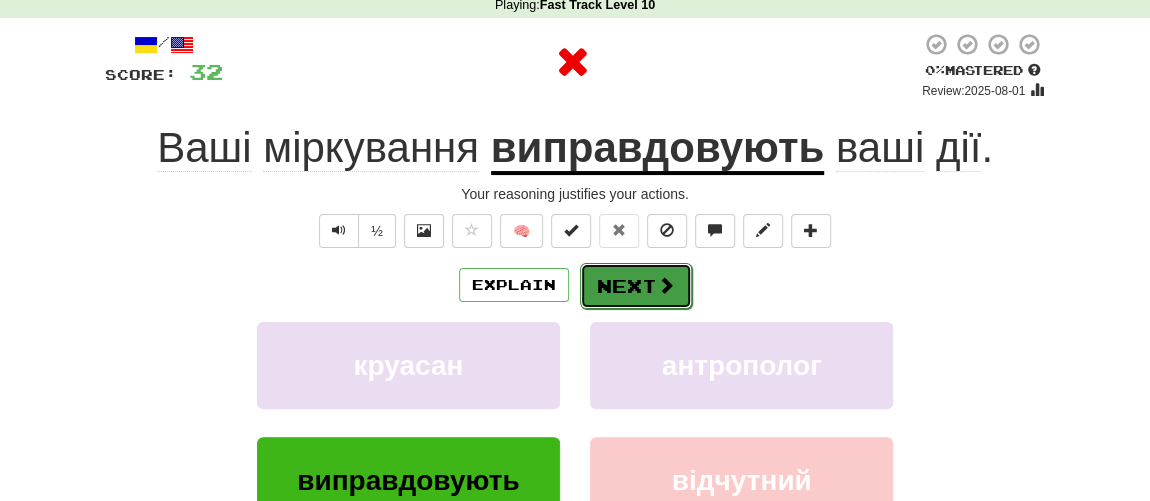 click on "Next" at bounding box center (636, 286) 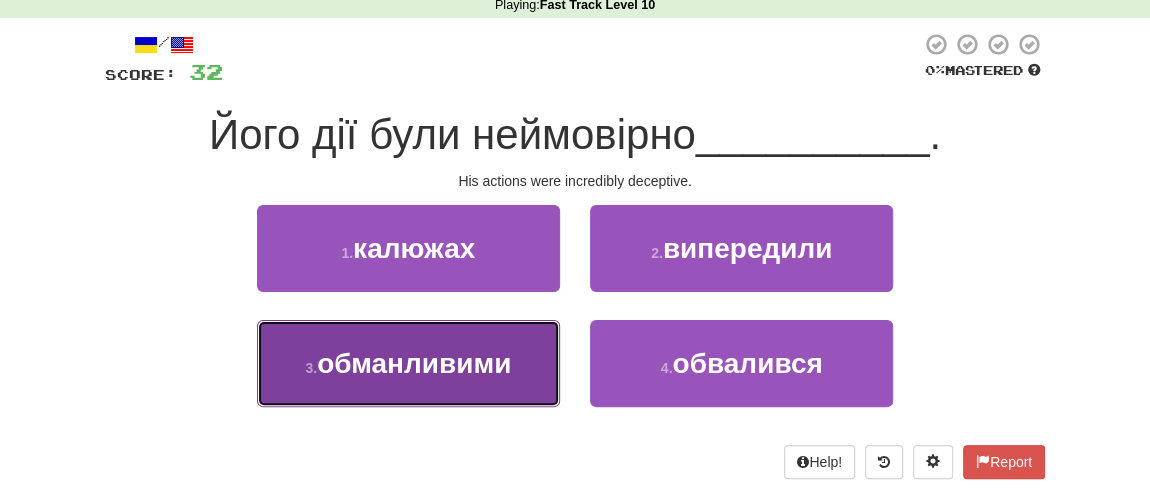 click on "обманливими" at bounding box center (414, 363) 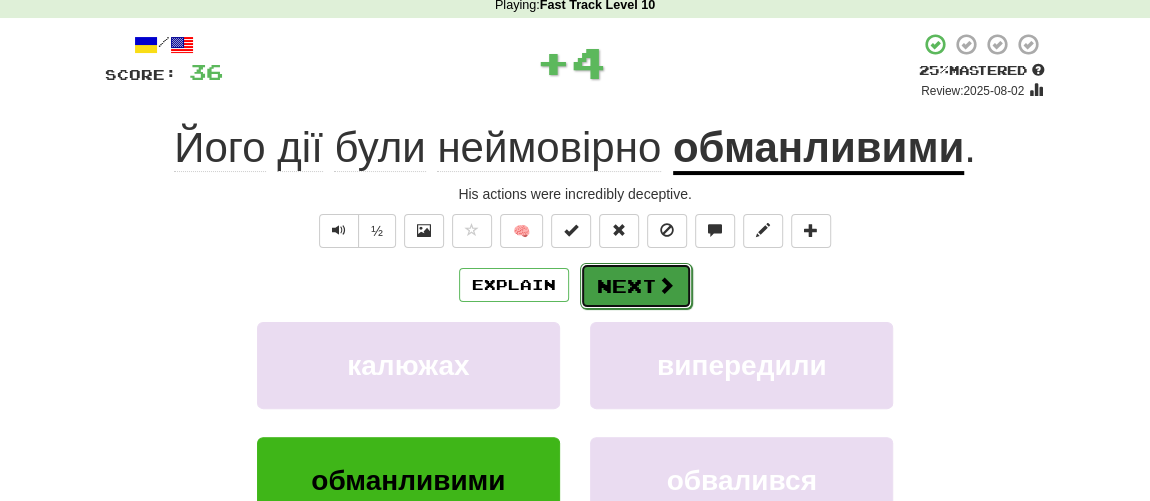 click on "Next" at bounding box center [636, 286] 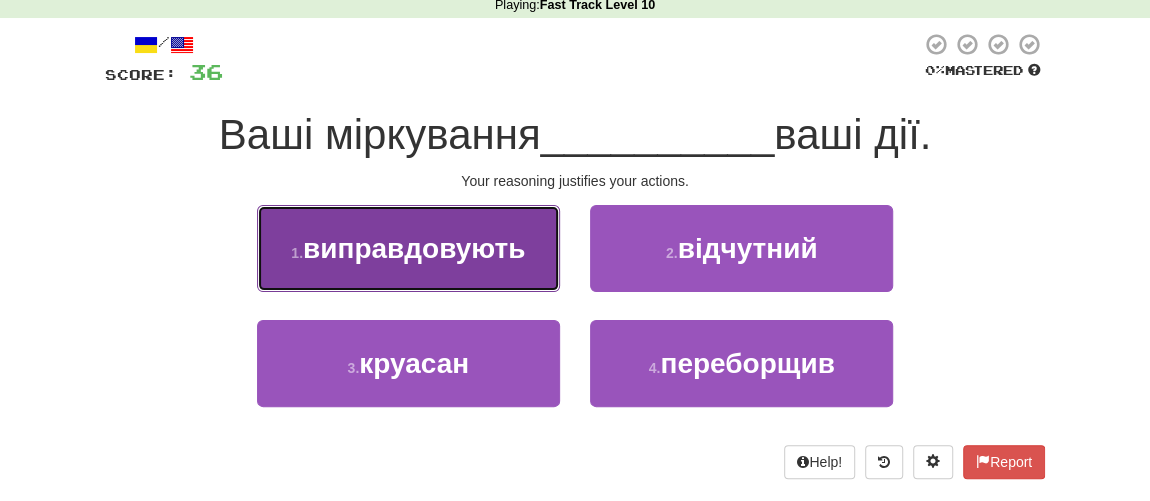 click on "виправдовують" at bounding box center (414, 248) 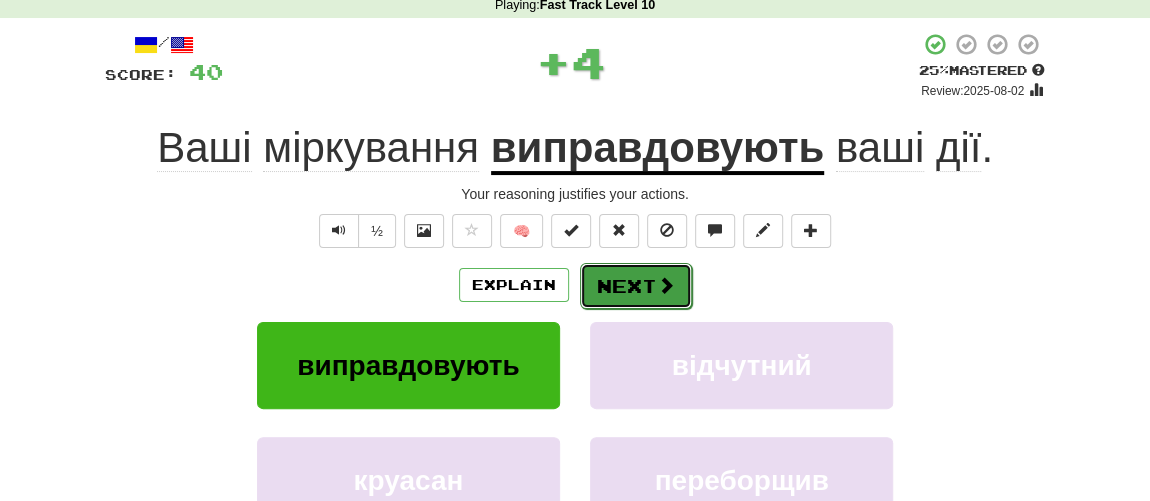 click on "Next" at bounding box center [636, 286] 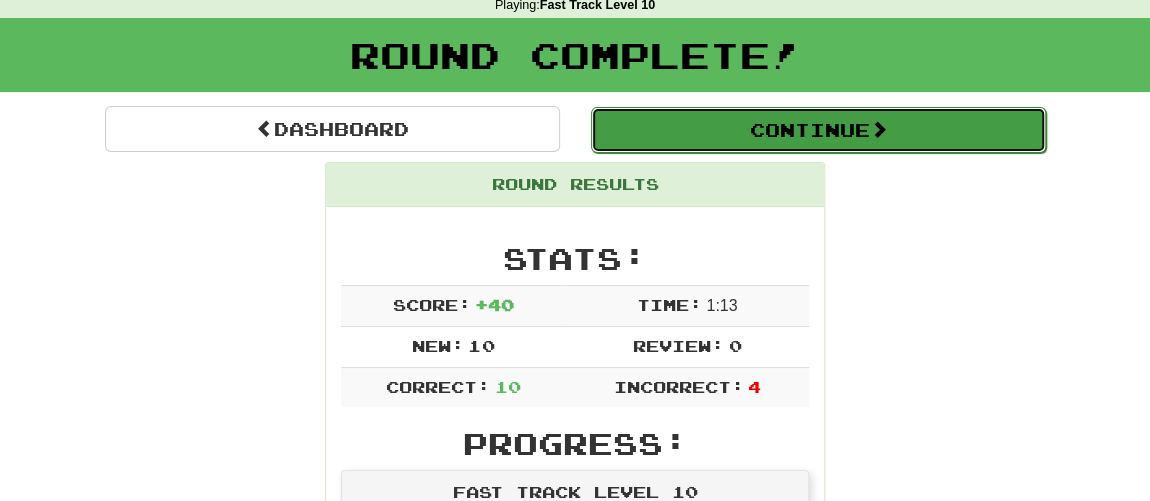 click on "Continue" at bounding box center (818, 130) 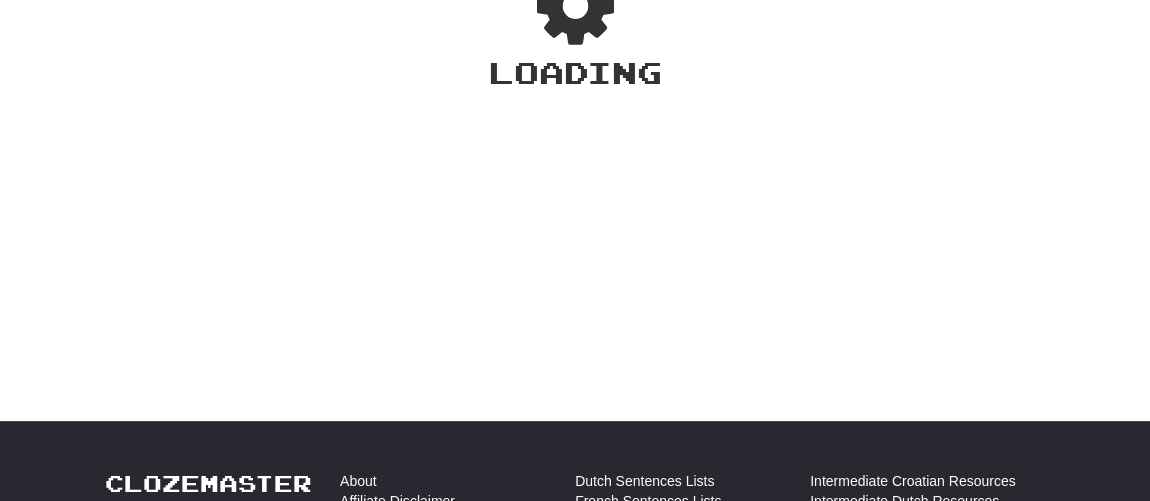 scroll, scrollTop: 90, scrollLeft: 0, axis: vertical 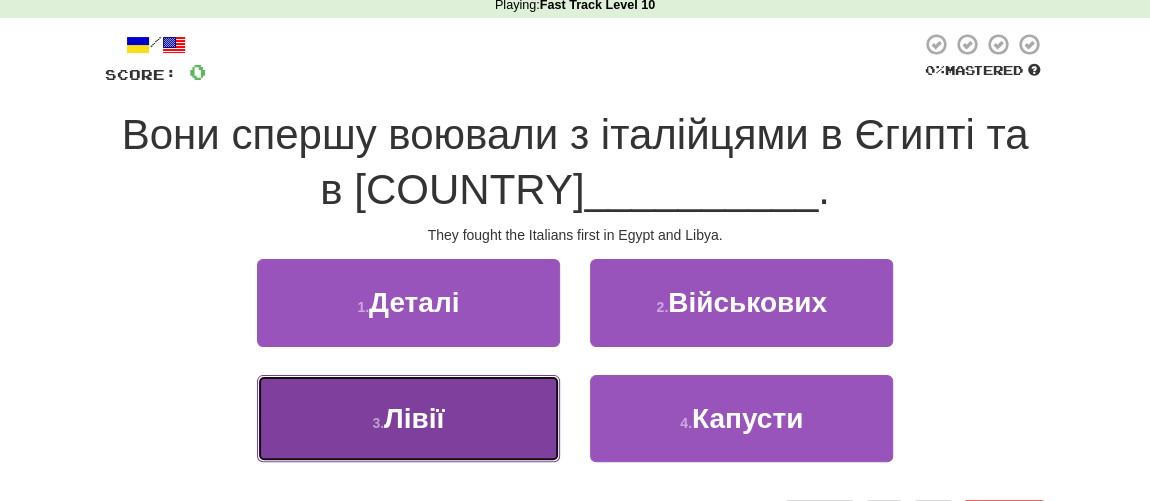 click on "Лівії" at bounding box center (414, 418) 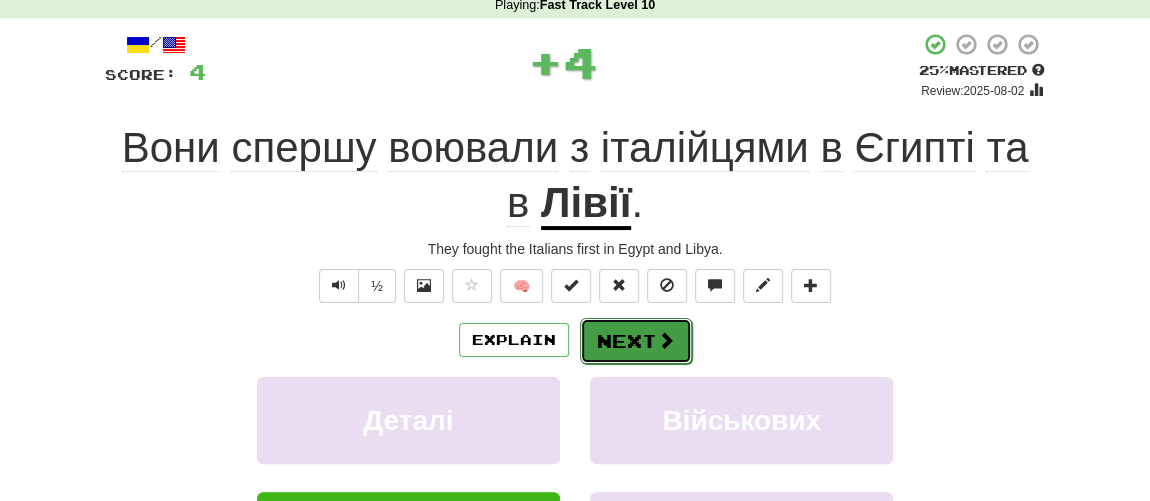 click on "Next" at bounding box center (636, 341) 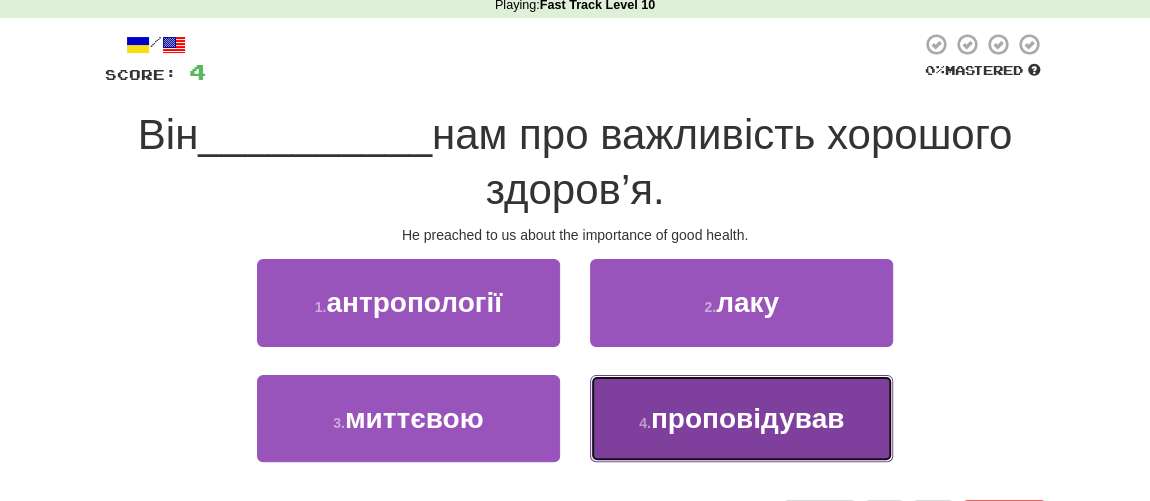 click on "проповідував" at bounding box center (747, 418) 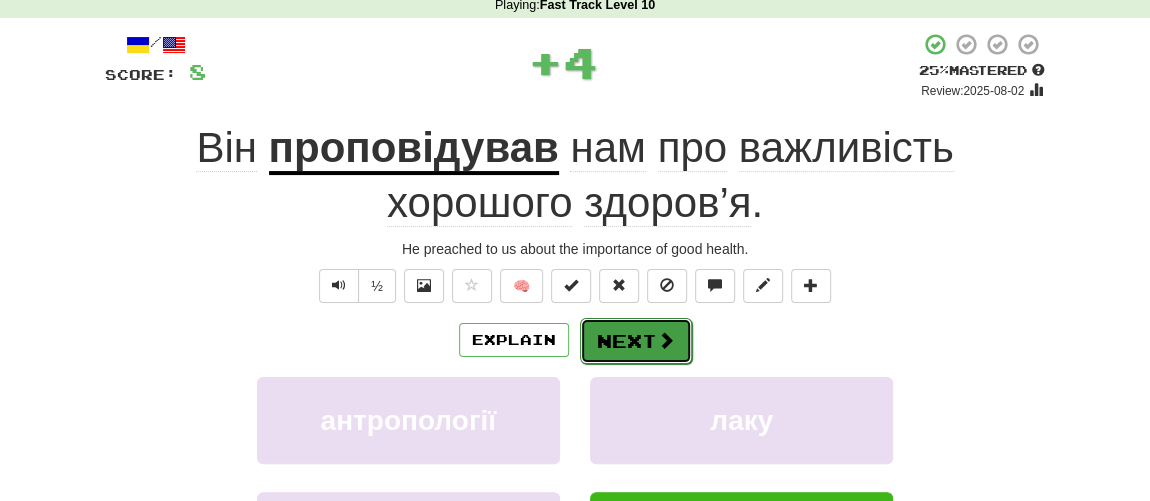 click on "Next" at bounding box center (636, 341) 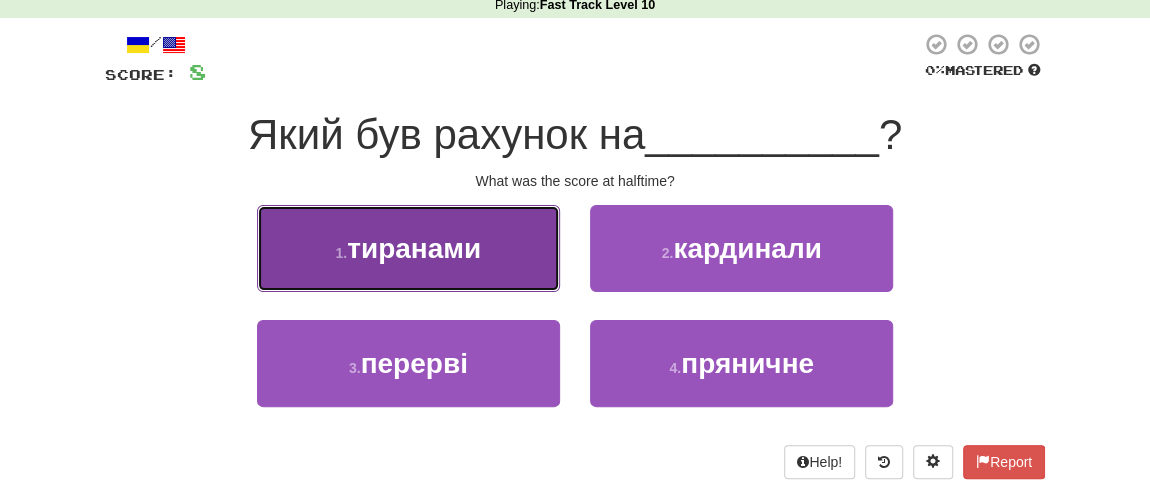 click on "1 .  тиранами" at bounding box center (408, 248) 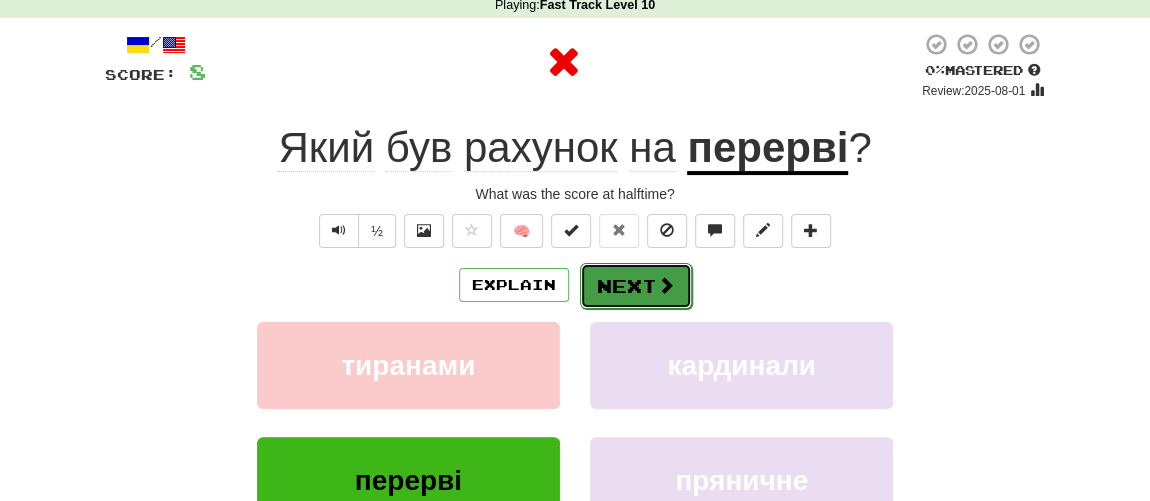 click on "Next" at bounding box center [636, 286] 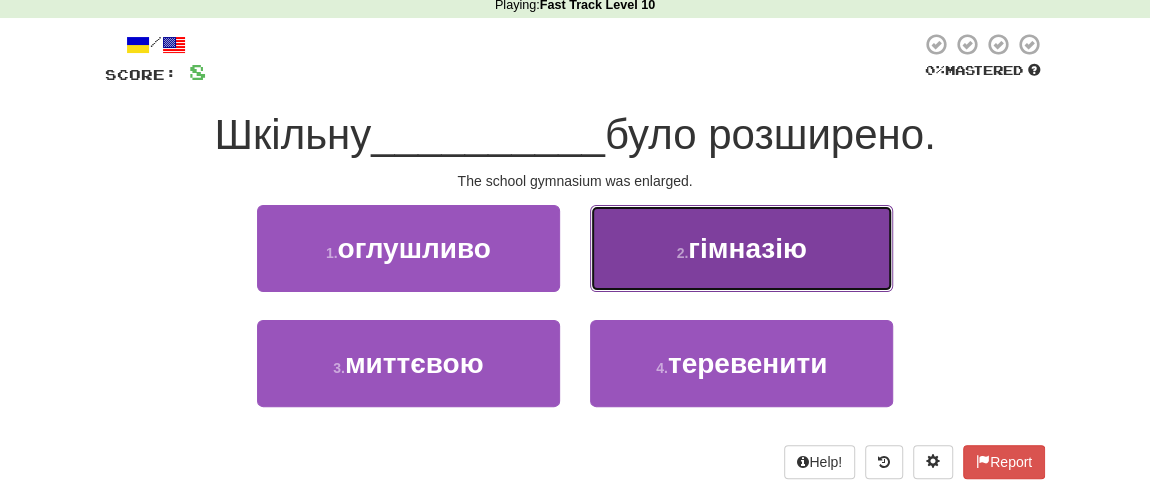 click on "гімназію" at bounding box center (747, 248) 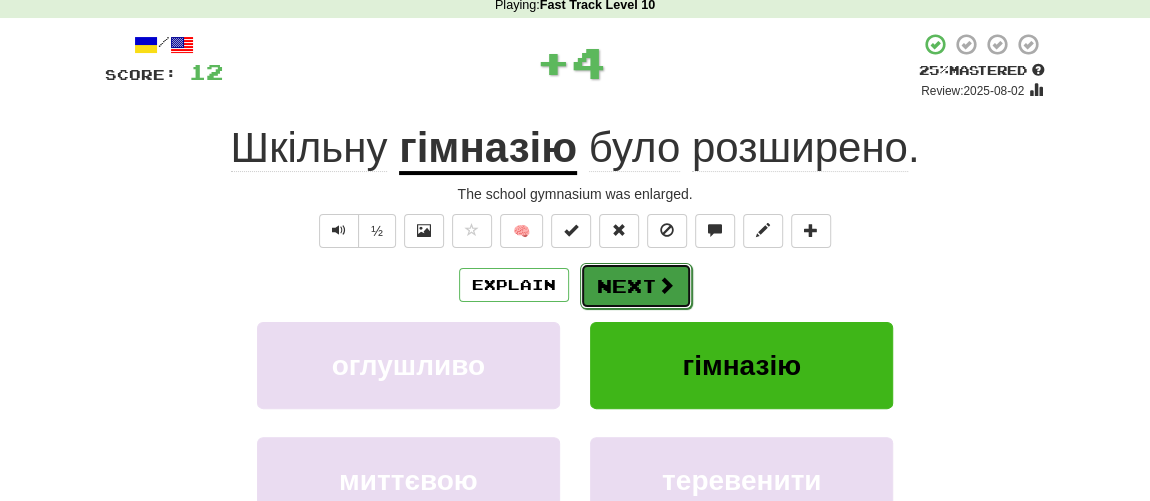 click on "Next" at bounding box center [636, 286] 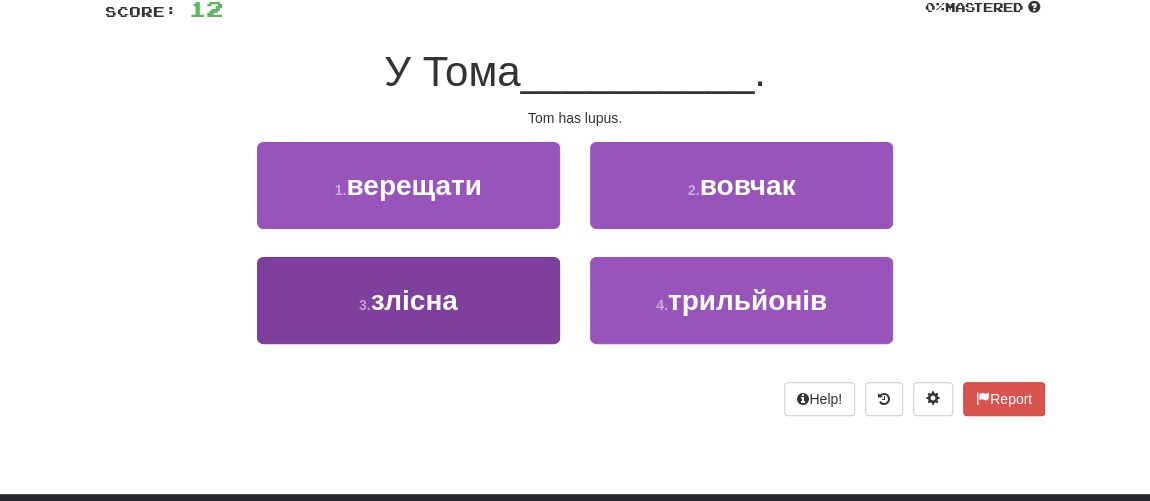 scroll, scrollTop: 181, scrollLeft: 0, axis: vertical 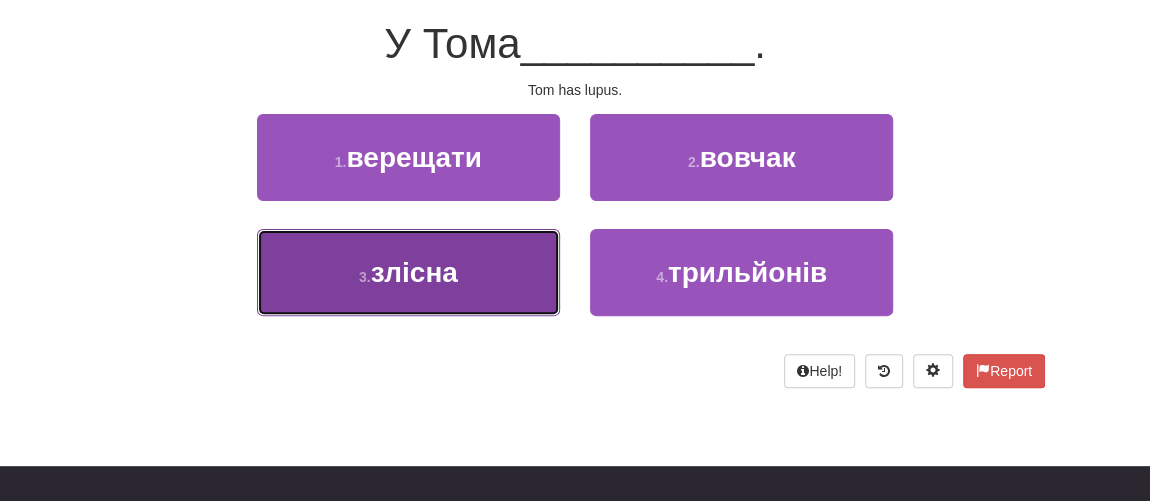 click on "злісна" at bounding box center (414, 272) 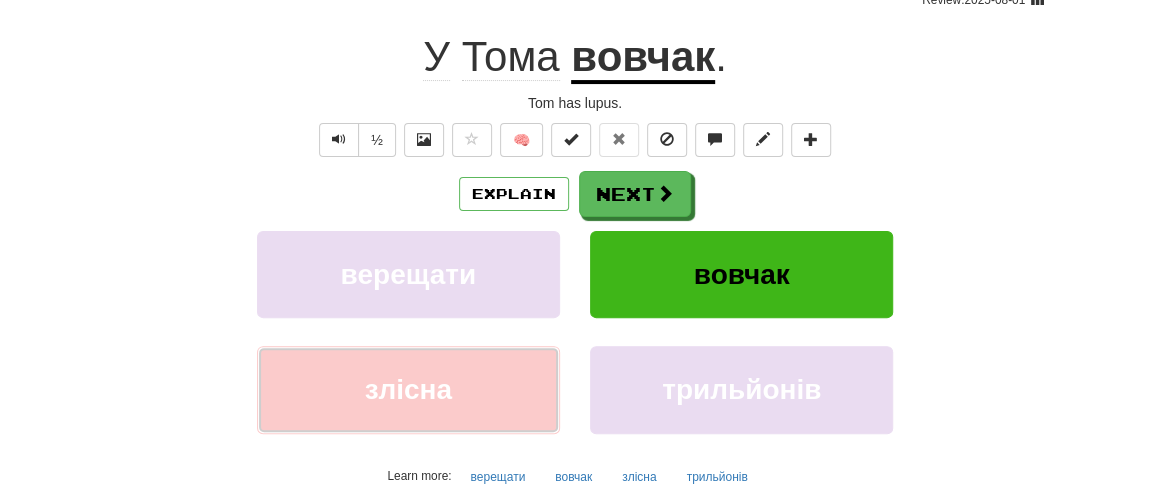 scroll, scrollTop: 195, scrollLeft: 0, axis: vertical 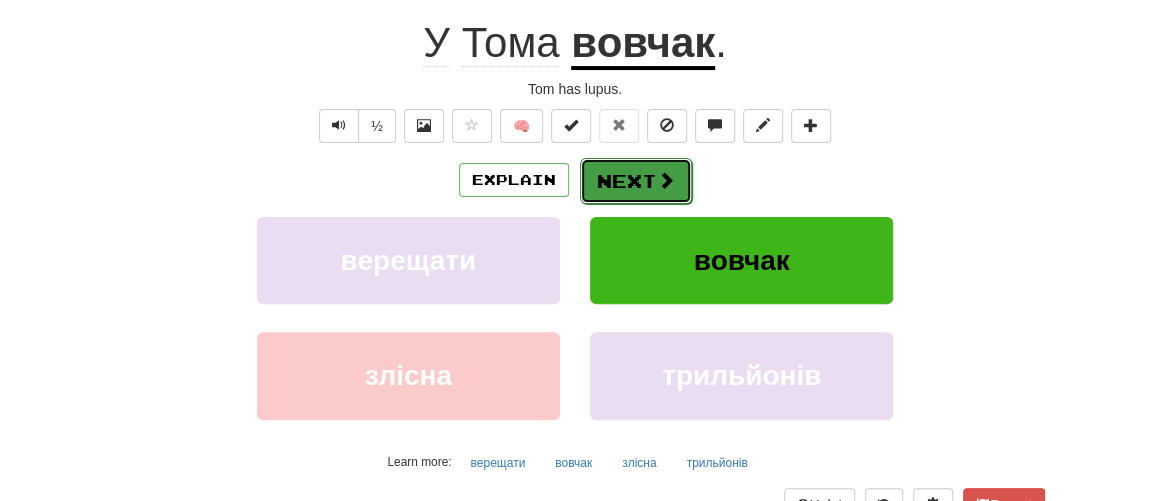click on "Next" at bounding box center (636, 181) 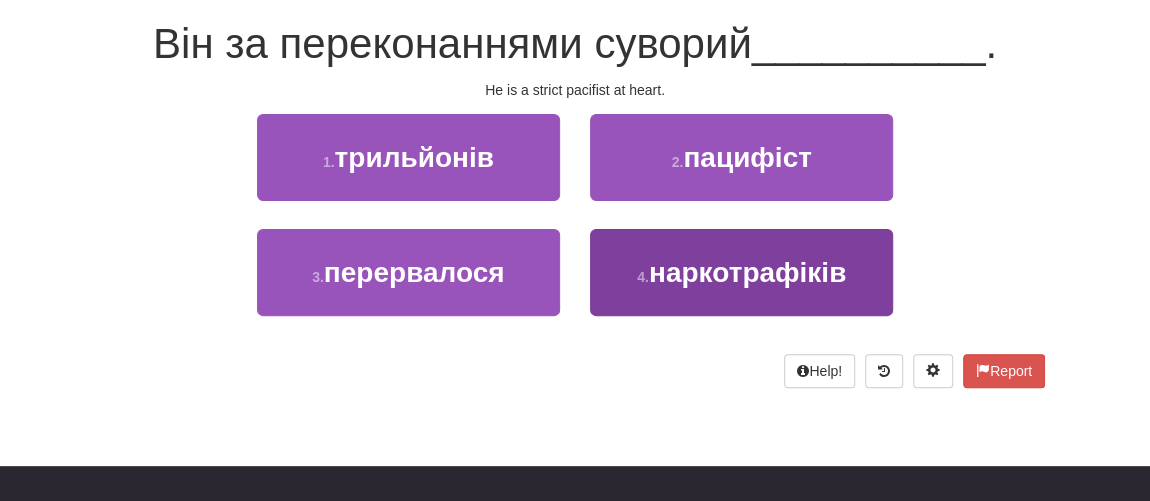 scroll, scrollTop: 90, scrollLeft: 0, axis: vertical 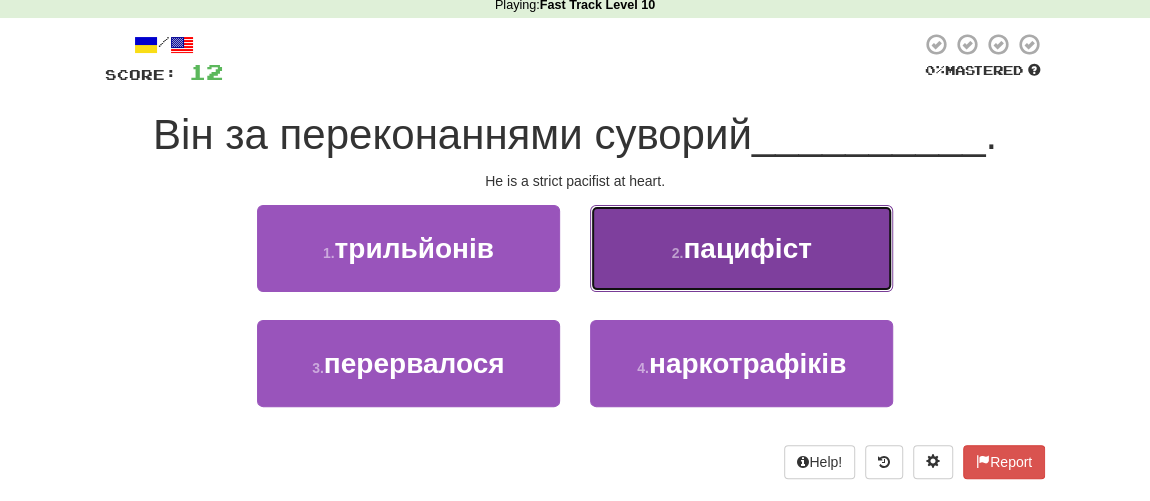 click on "пацифіст" at bounding box center (747, 248) 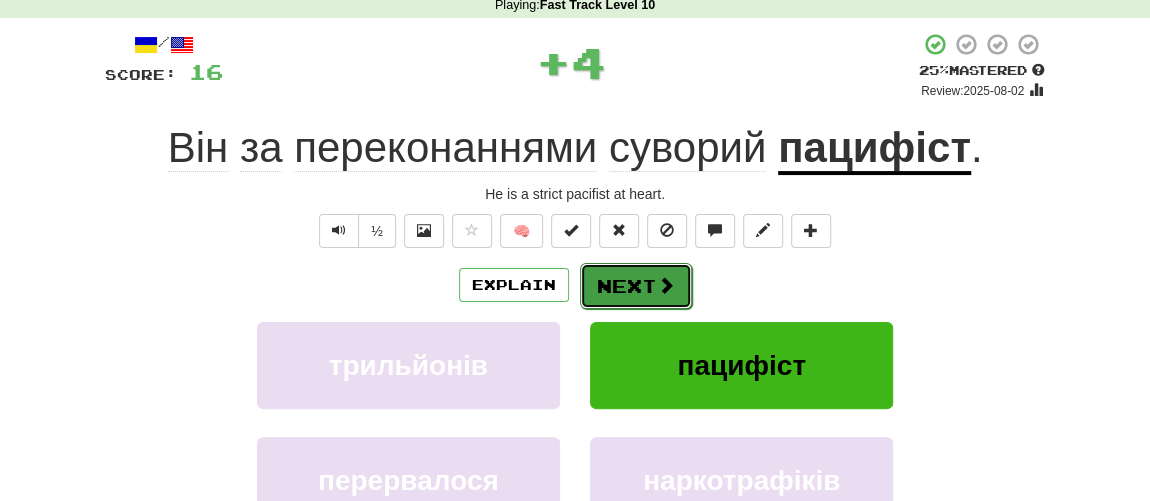 click on "Next" at bounding box center (636, 286) 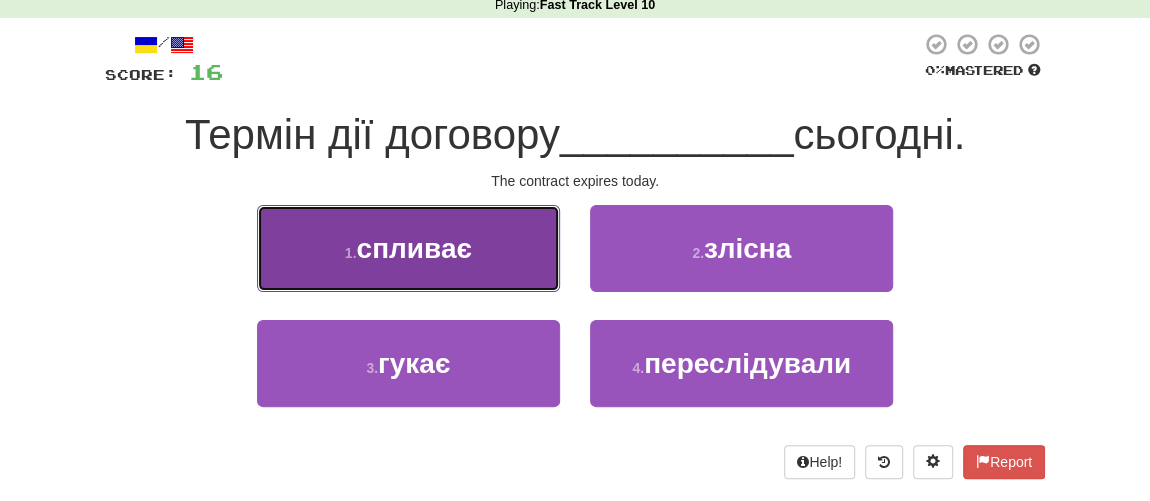click on "спливає" at bounding box center [413, 248] 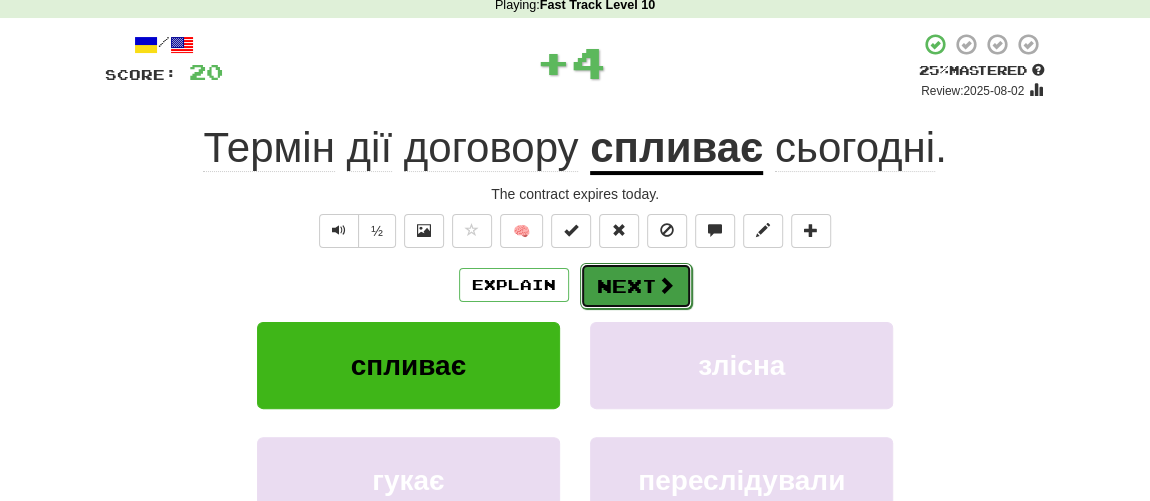 click on "Next" at bounding box center [636, 286] 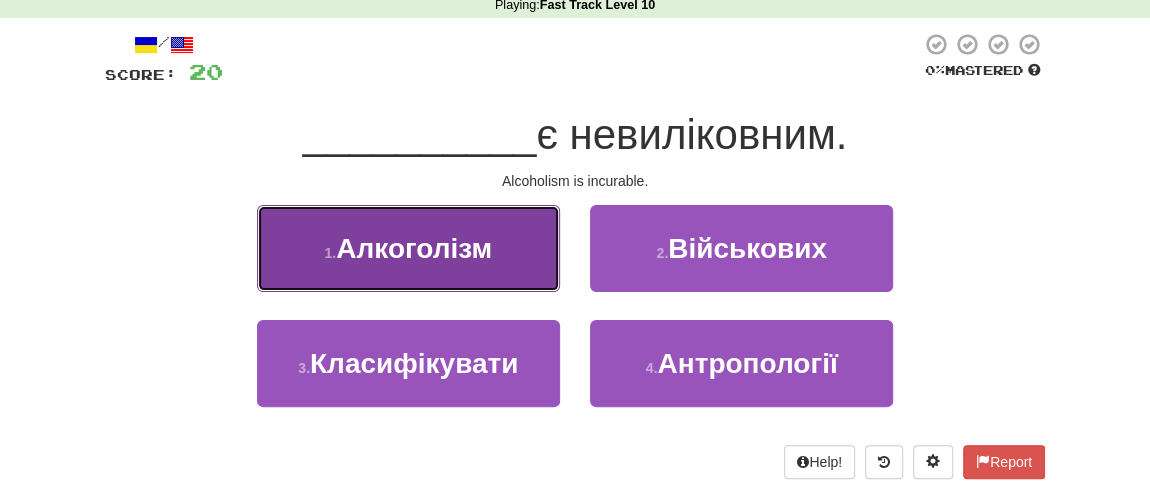 click on "Алкоголізм" at bounding box center [414, 248] 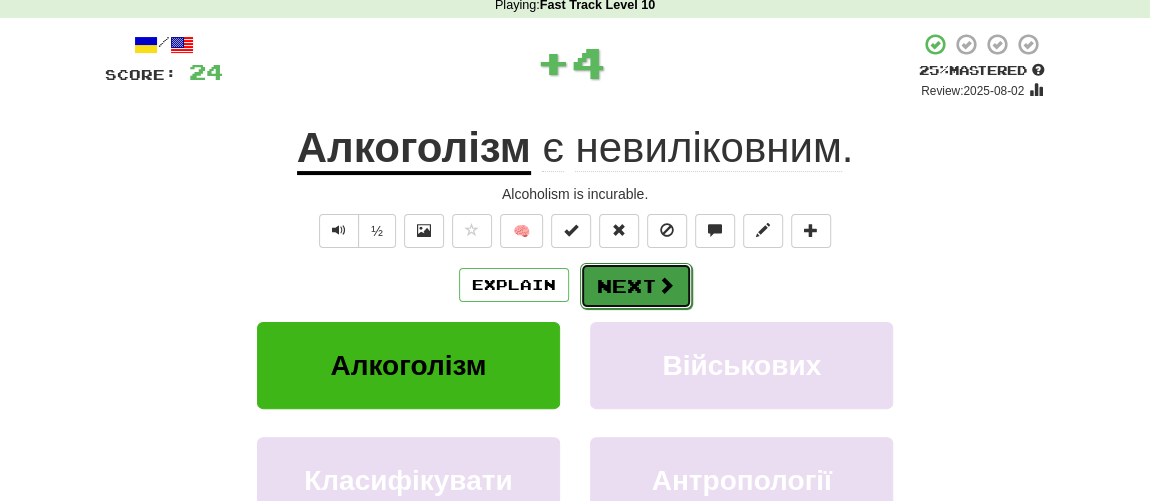 click on "Next" at bounding box center [636, 286] 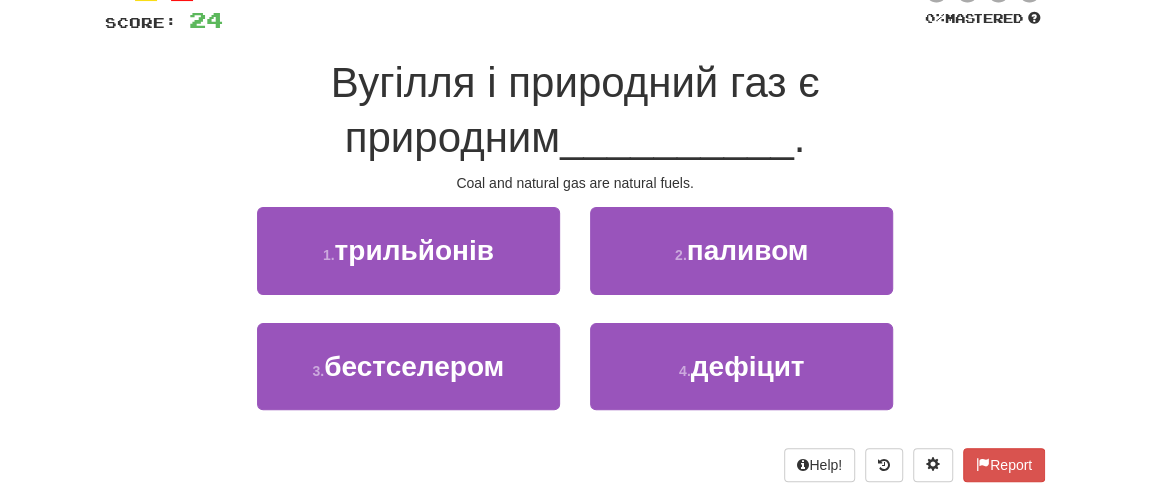 scroll, scrollTop: 181, scrollLeft: 0, axis: vertical 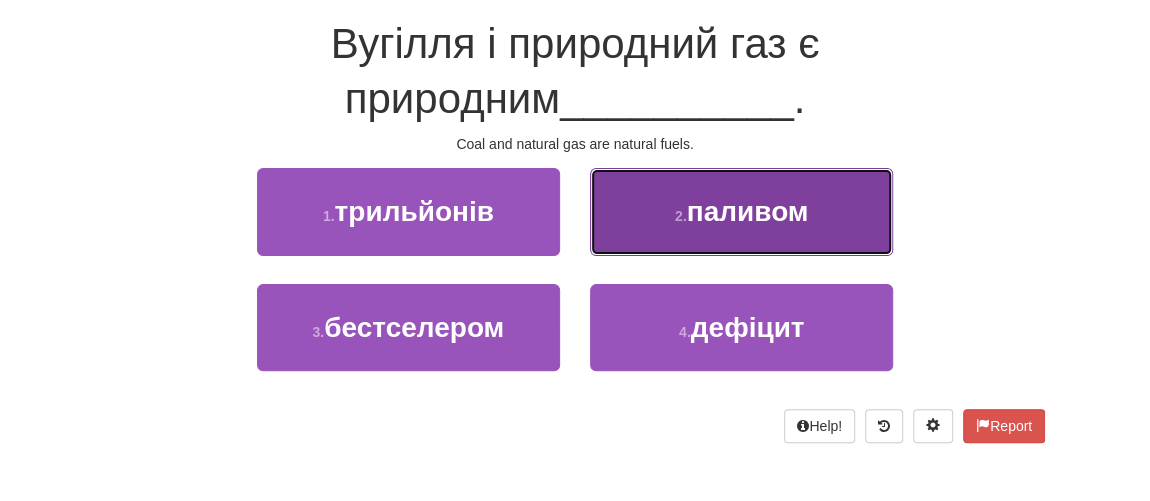 click on "2 .  паливом" at bounding box center (741, 211) 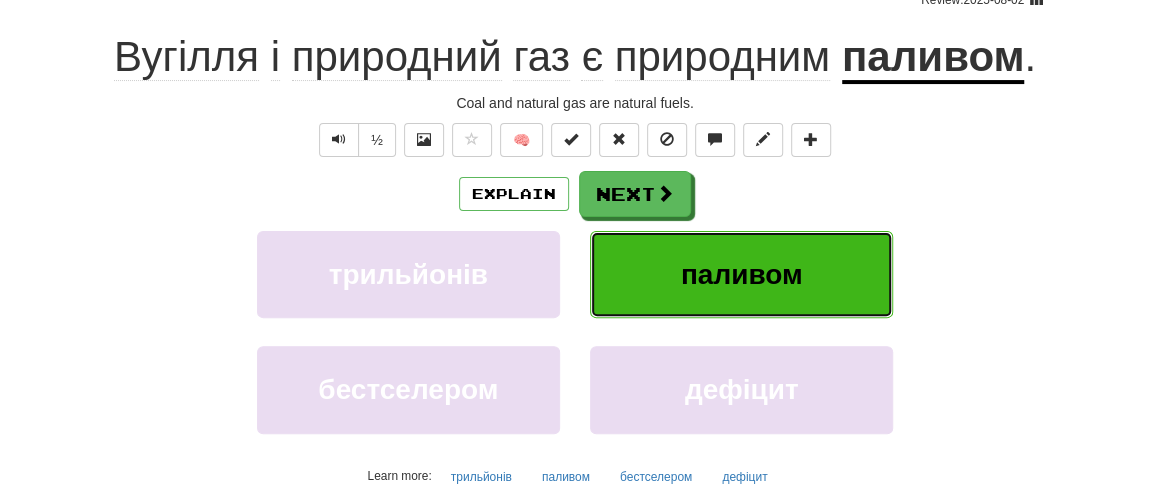 scroll, scrollTop: 195, scrollLeft: 0, axis: vertical 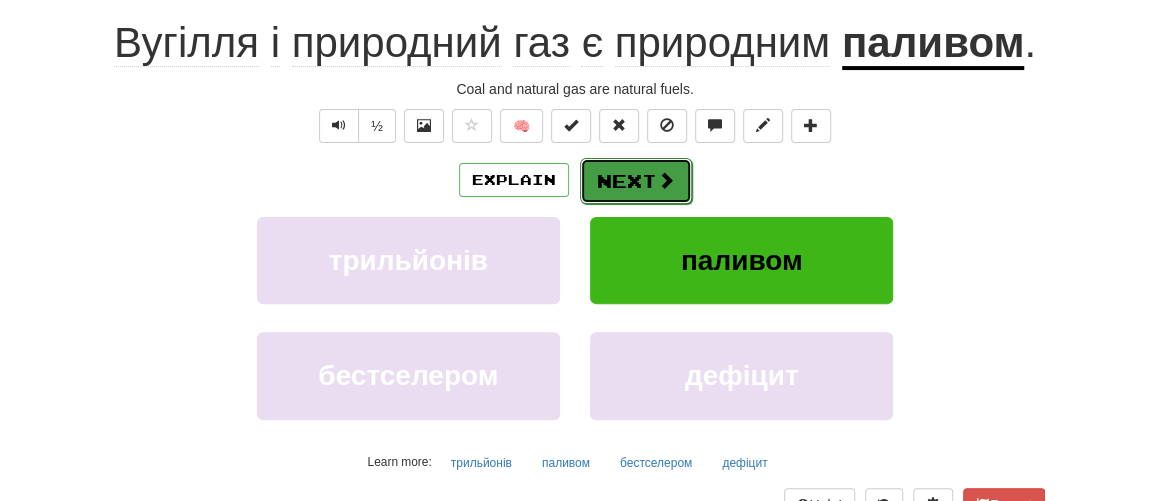 click on "Next" at bounding box center [636, 181] 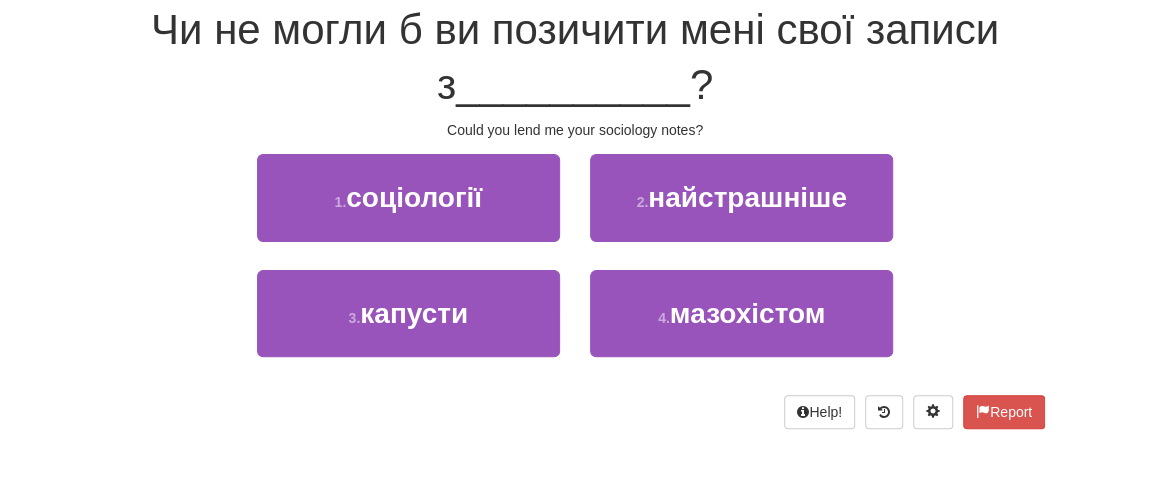 scroll, scrollTop: 181, scrollLeft: 0, axis: vertical 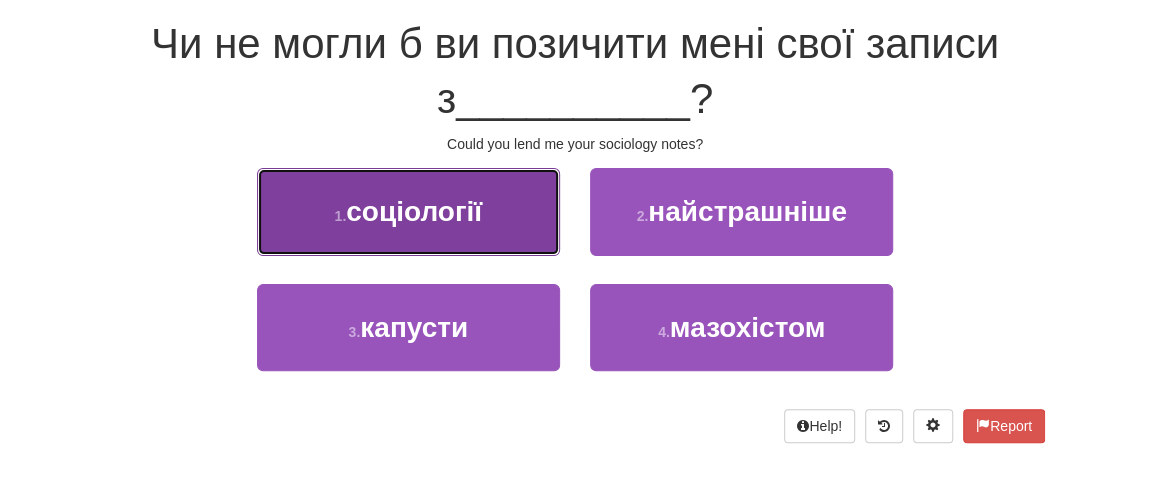 click on "соціології" at bounding box center [414, 211] 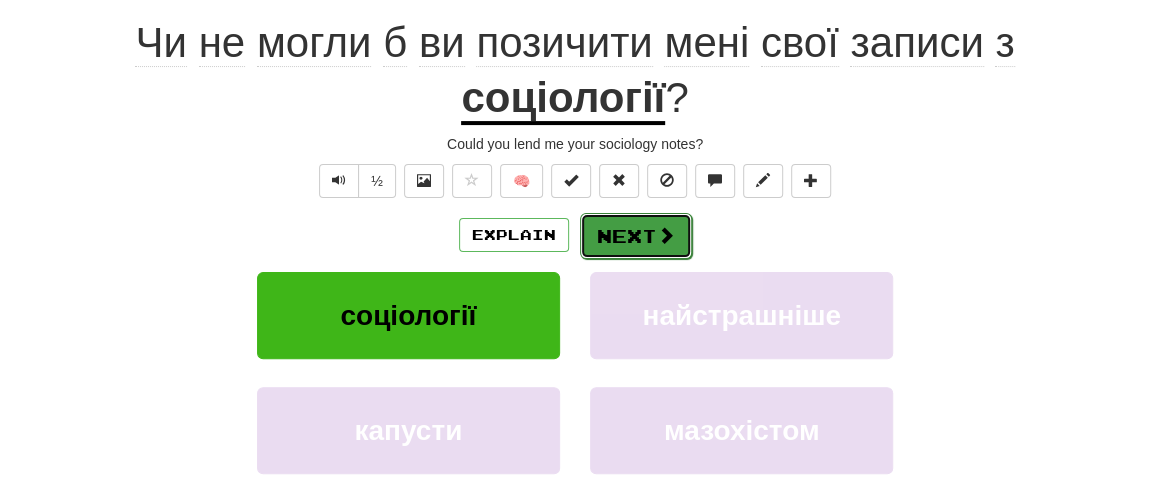click on "Next" at bounding box center (636, 236) 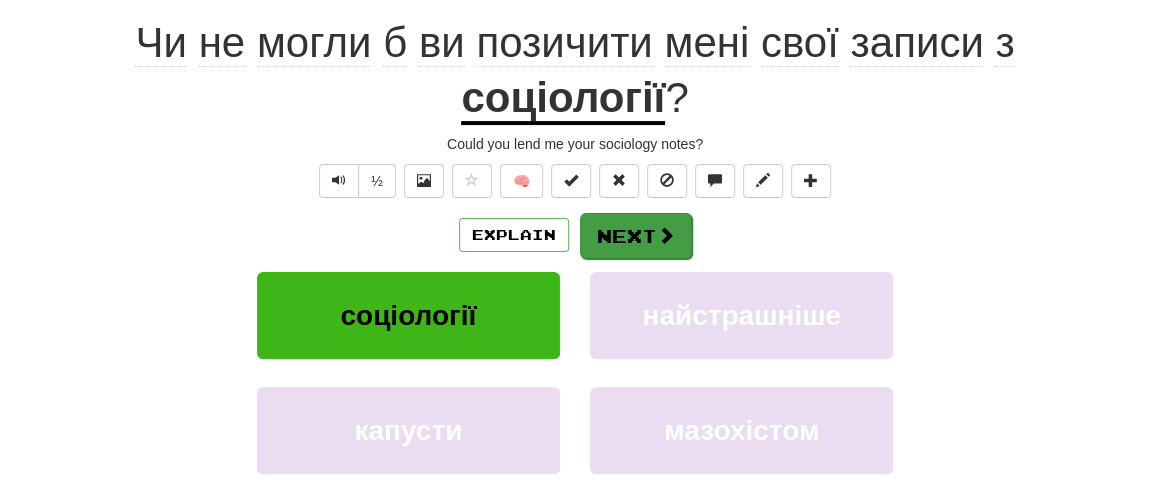 scroll, scrollTop: 181, scrollLeft: 0, axis: vertical 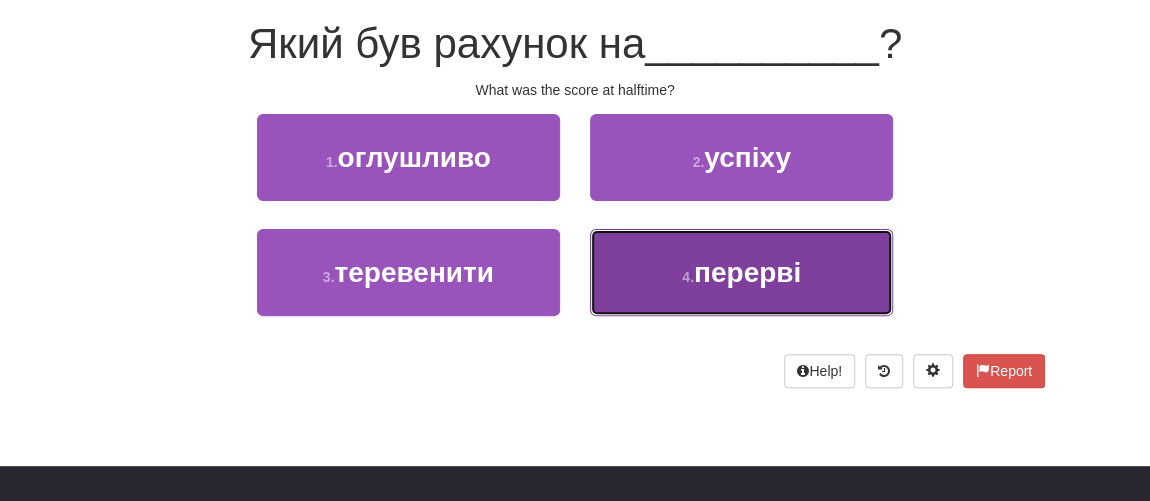 click on "перерві" at bounding box center (747, 272) 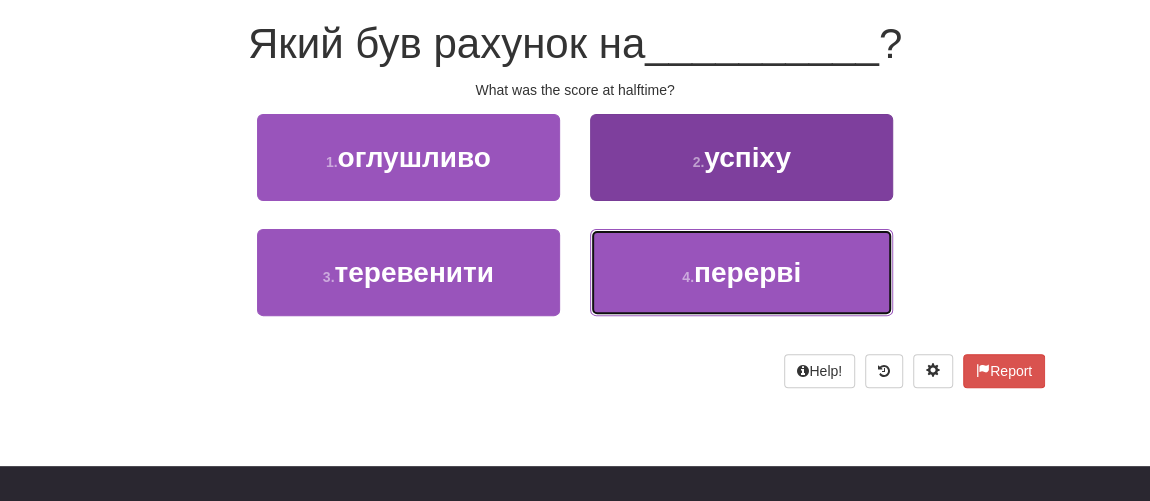 scroll, scrollTop: 195, scrollLeft: 0, axis: vertical 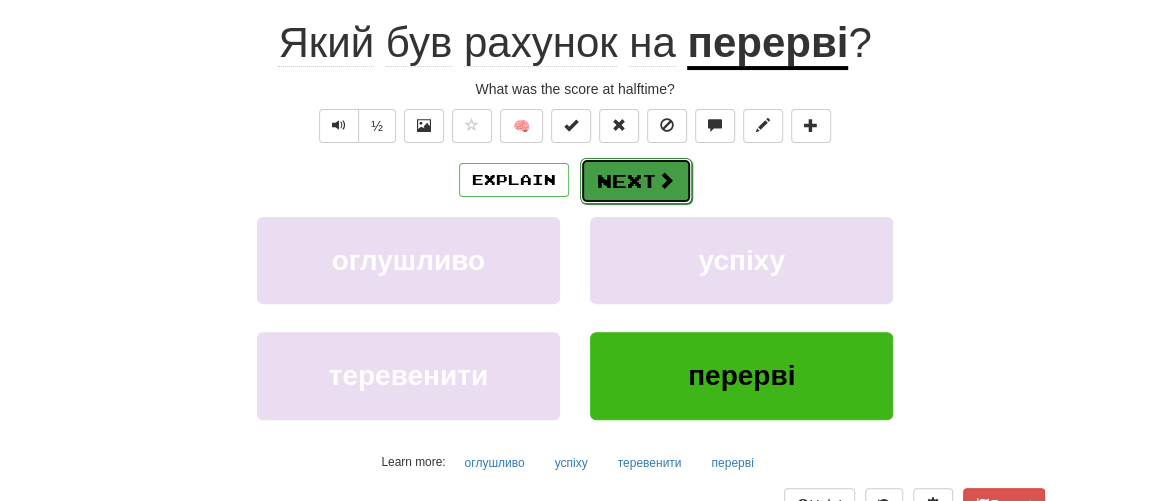 click on "Next" at bounding box center [636, 181] 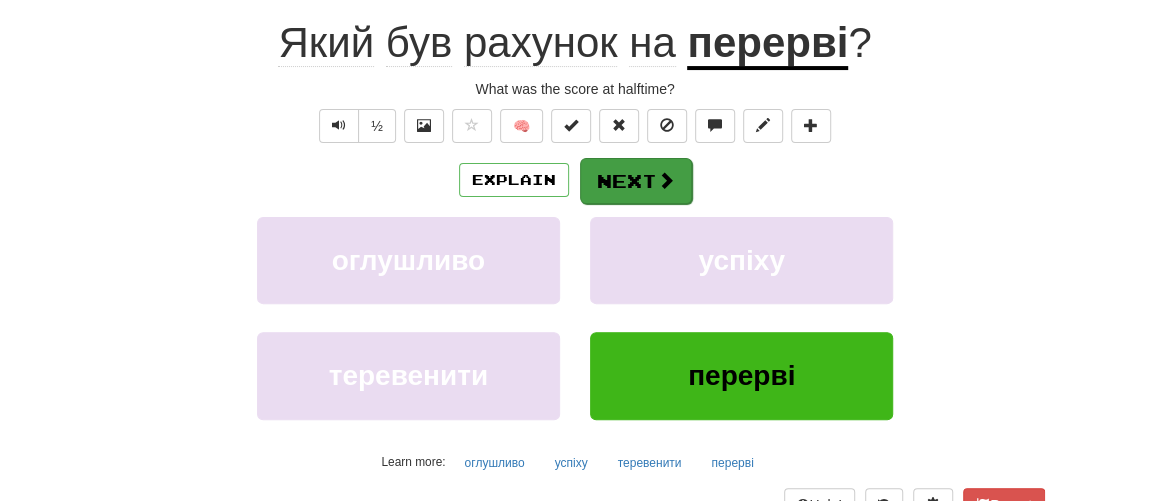 scroll, scrollTop: 181, scrollLeft: 0, axis: vertical 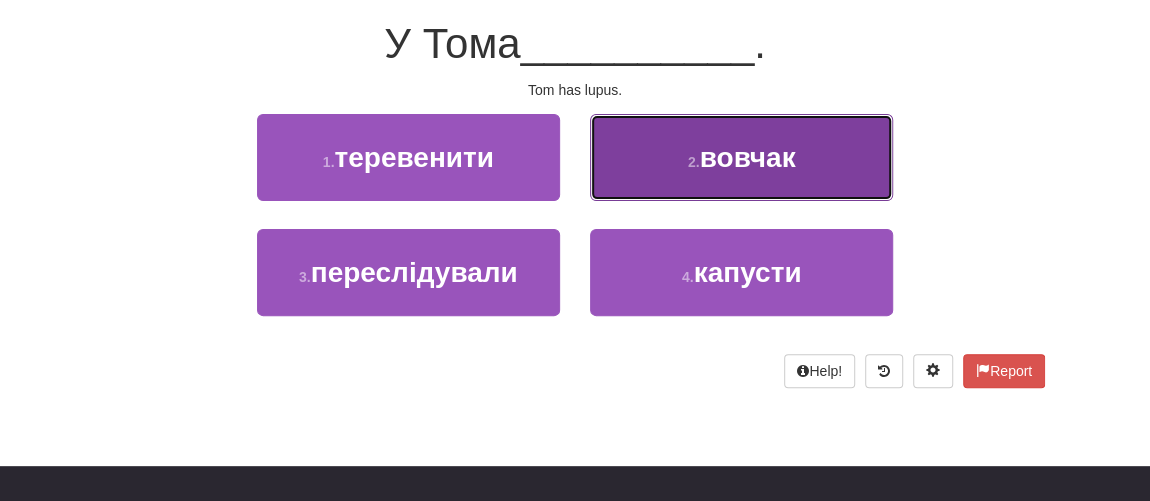 click on "2 .  вовчак" at bounding box center (741, 157) 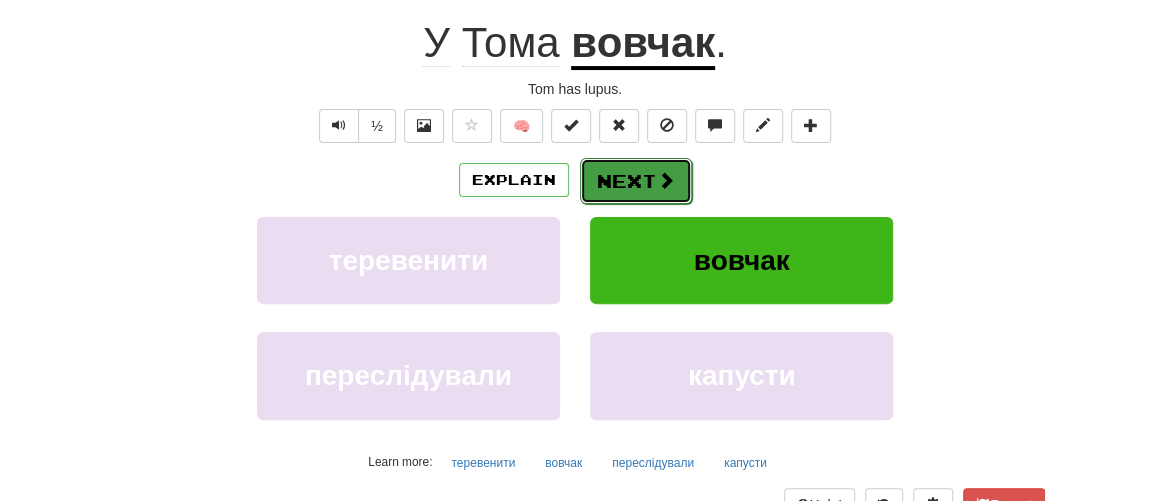 click on "Next" at bounding box center [636, 181] 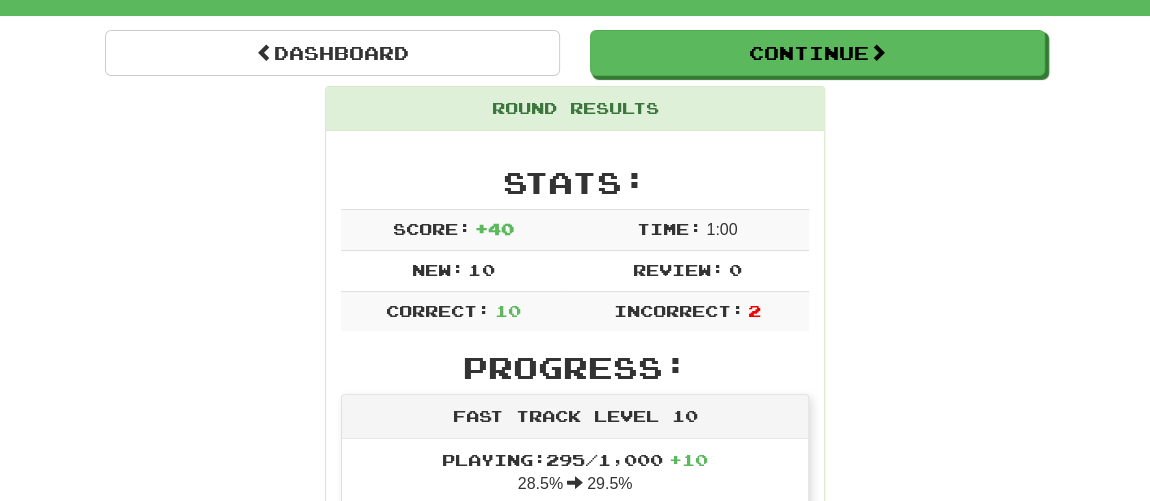 scroll, scrollTop: 100, scrollLeft: 0, axis: vertical 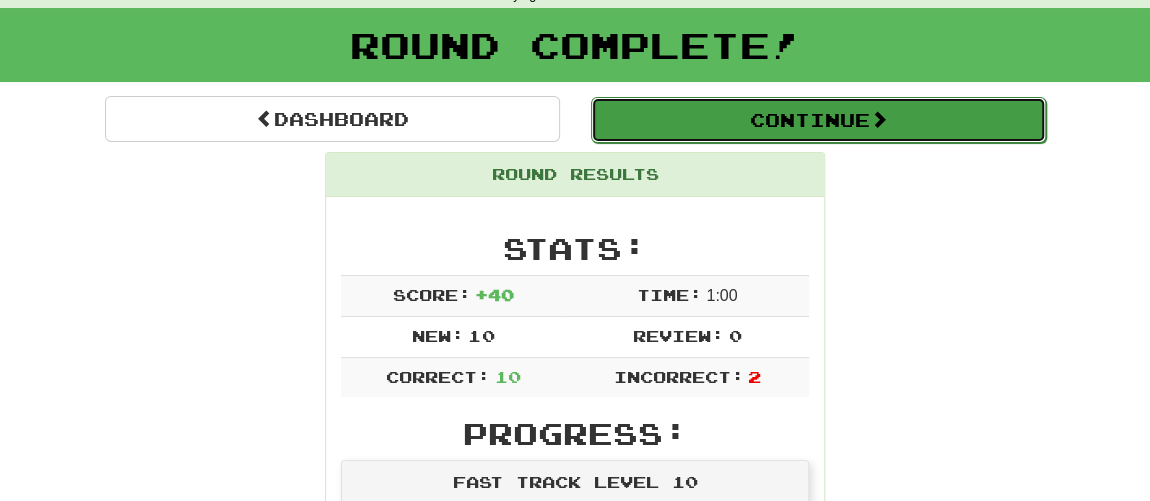 click on "Continue" at bounding box center [818, 120] 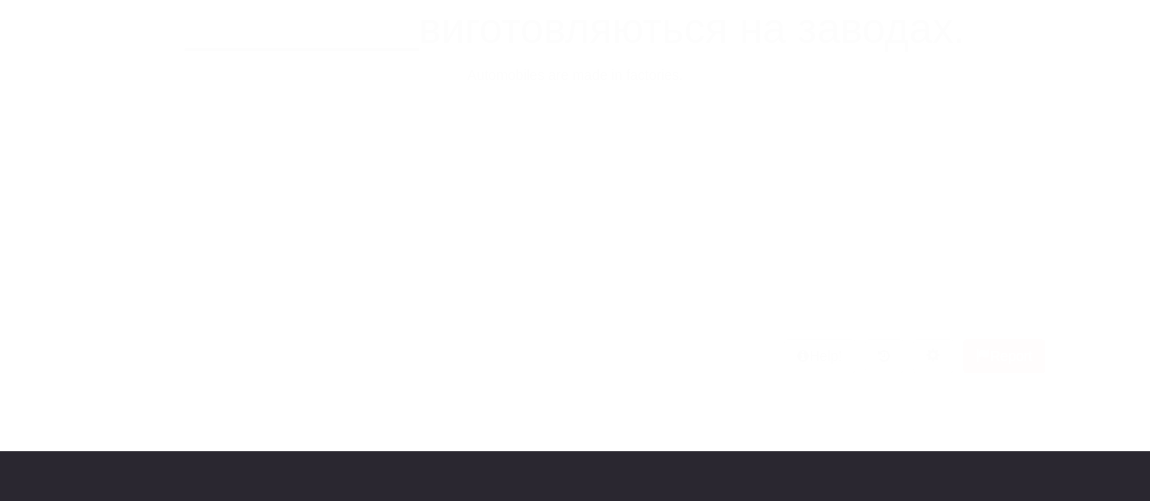 scroll, scrollTop: 100, scrollLeft: 0, axis: vertical 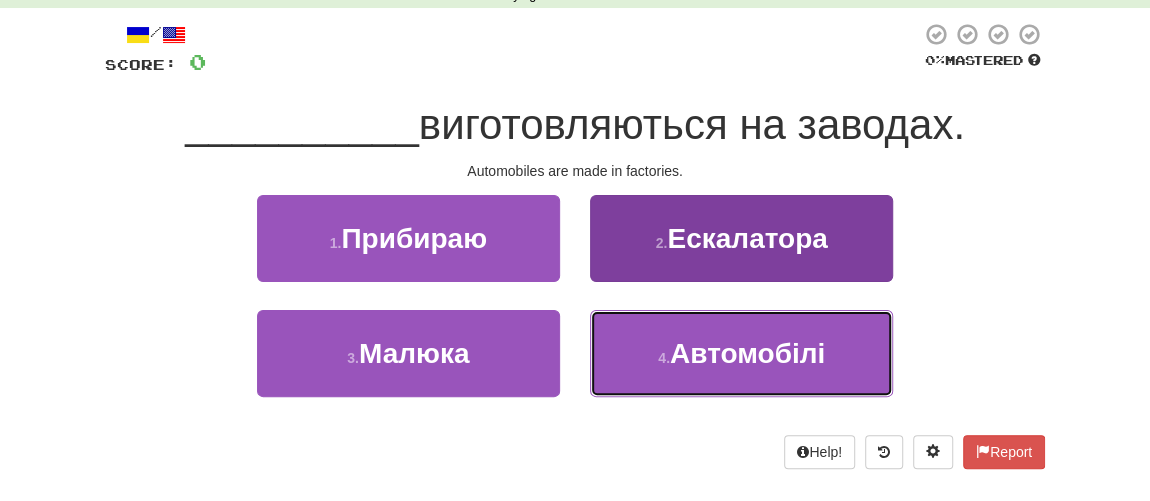 click on "Автомобілі" at bounding box center [747, 353] 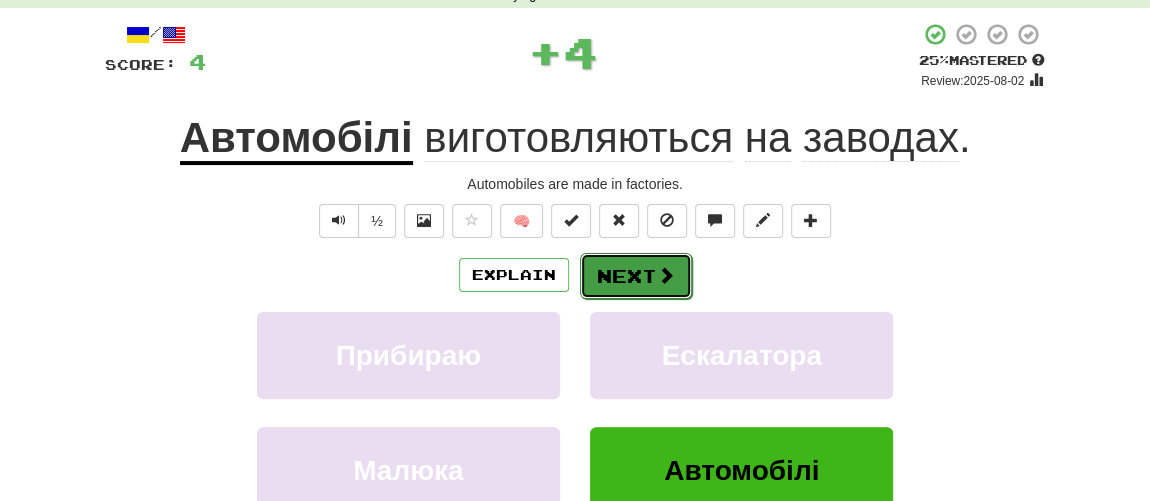click at bounding box center [666, 275] 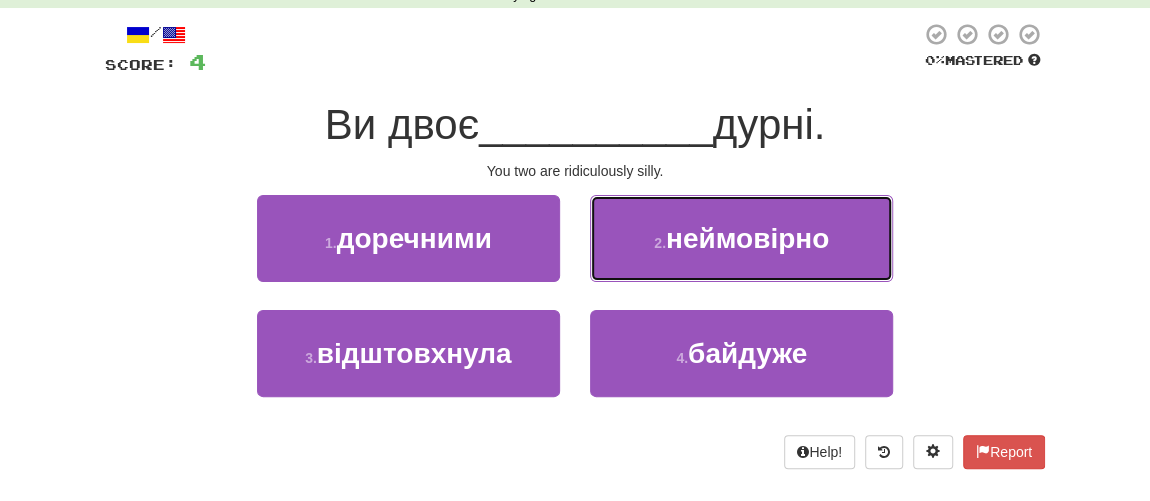 click on "неймовірно" at bounding box center [747, 238] 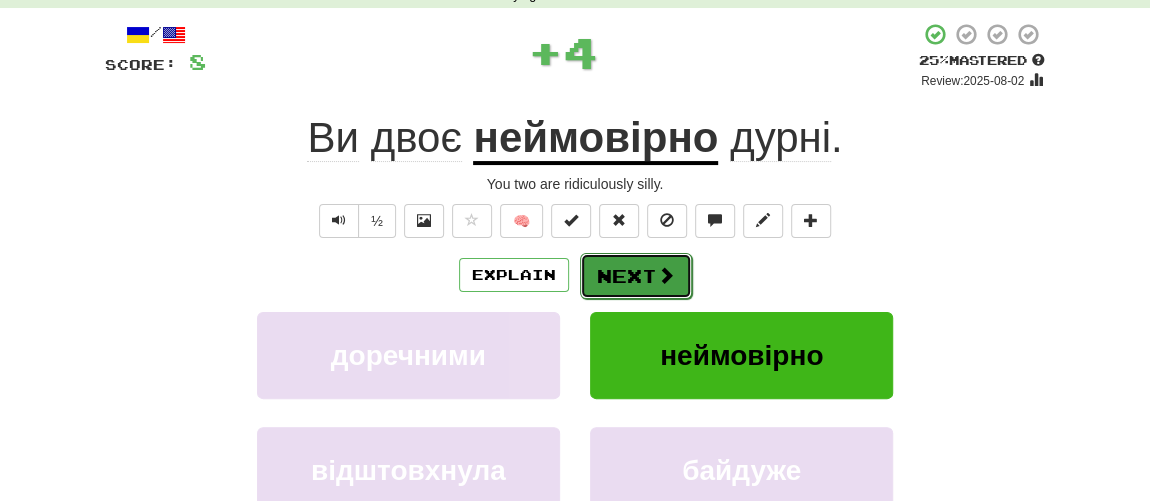 click on "Next" at bounding box center [636, 276] 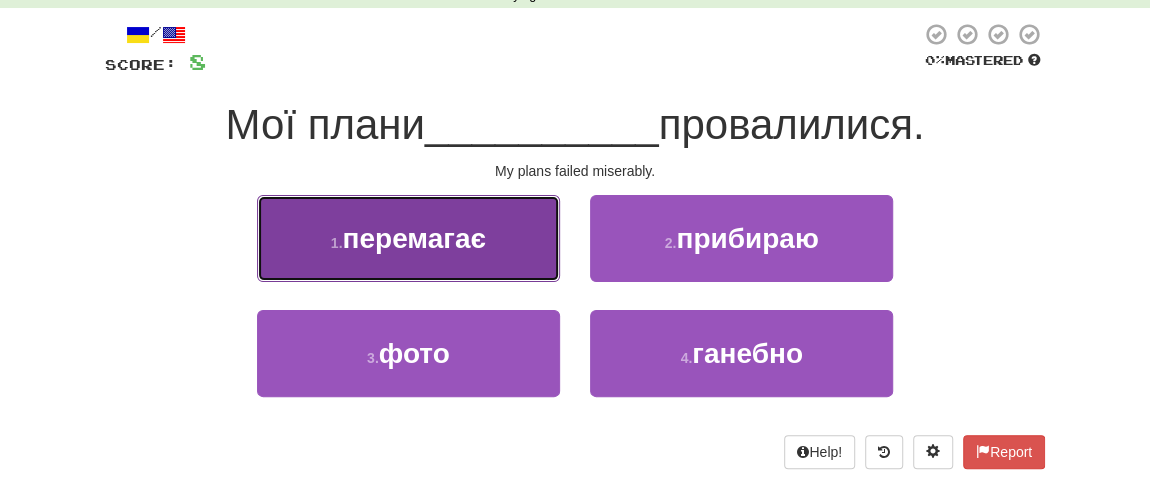 click on "перемагає" at bounding box center [413, 238] 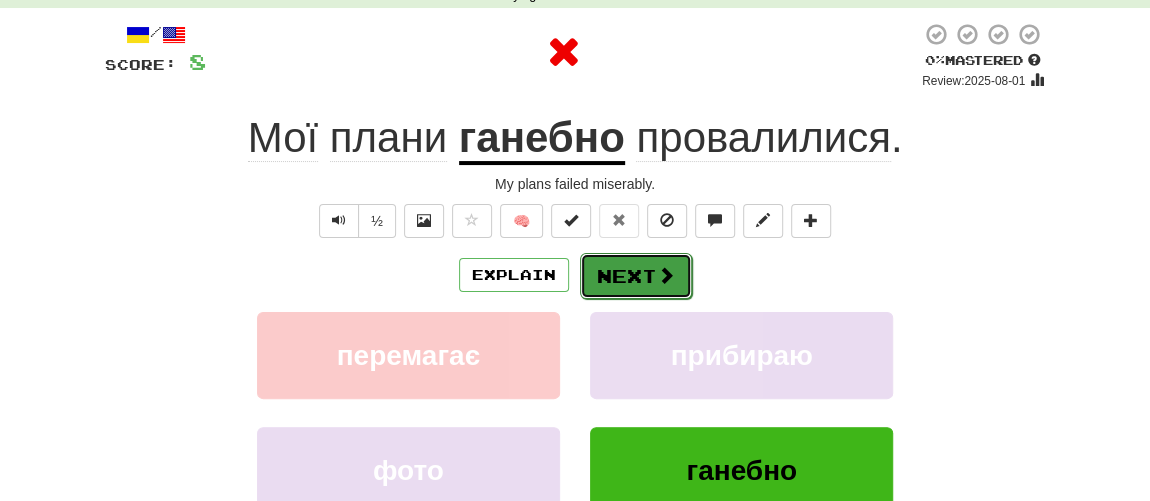 click on "Next" at bounding box center [636, 276] 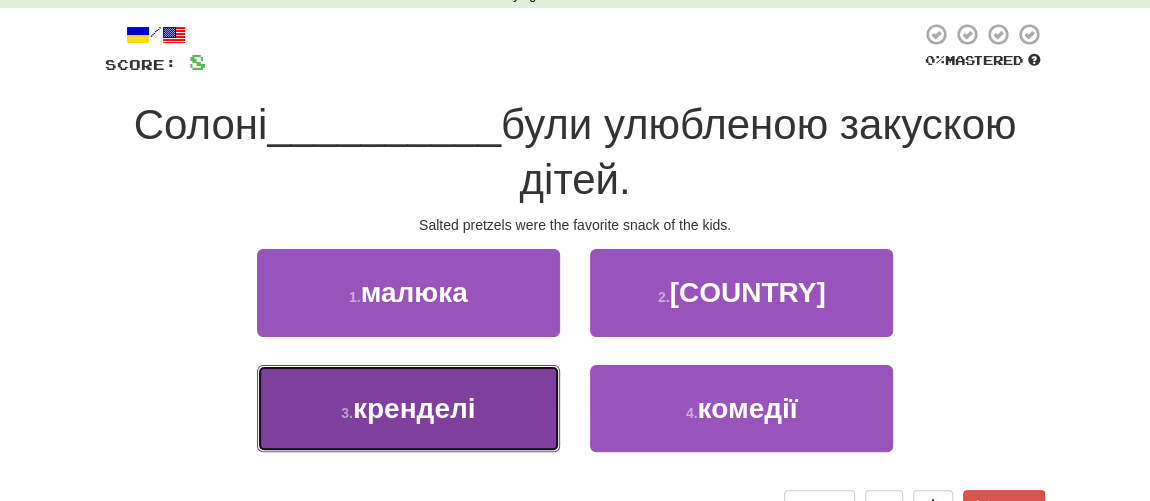 click on "кренделі" at bounding box center (414, 408) 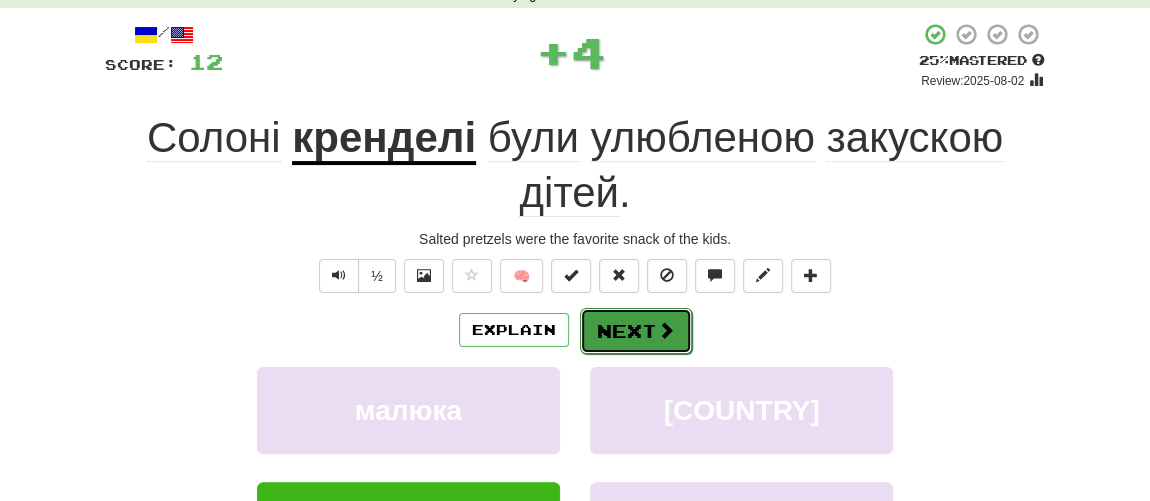 click on "Next" at bounding box center [636, 331] 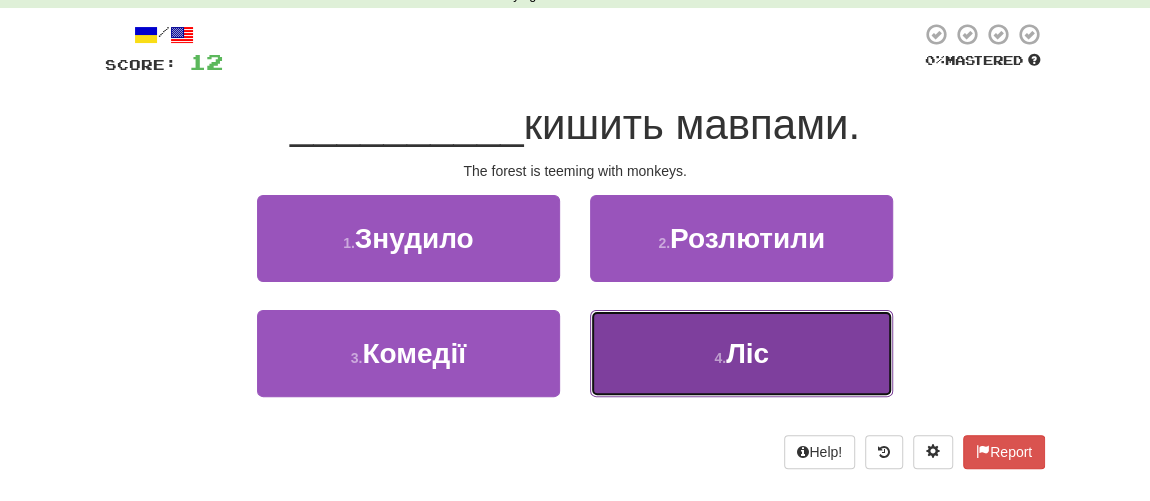 click on "4 .  Ліс" at bounding box center [741, 353] 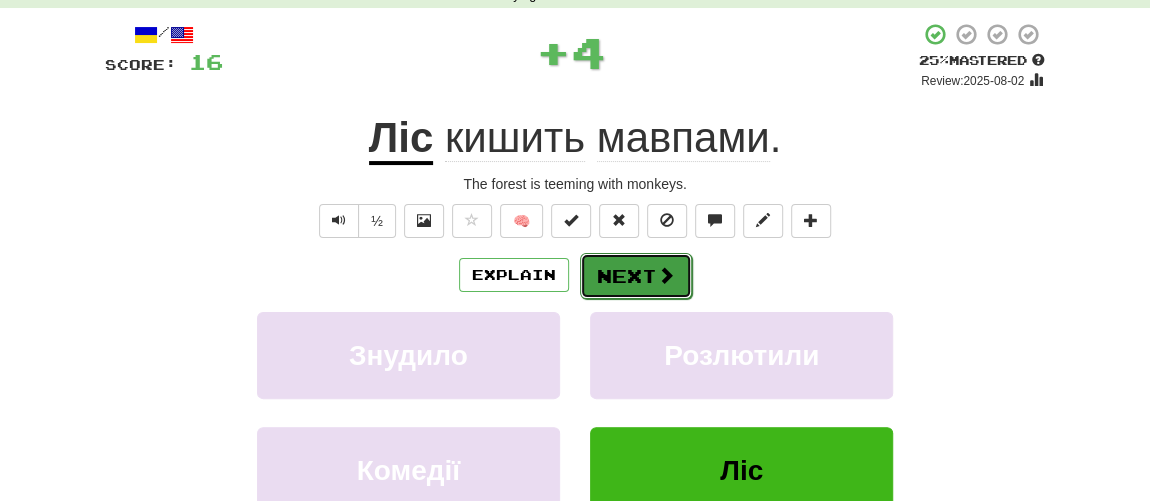 click on "Next" at bounding box center [636, 276] 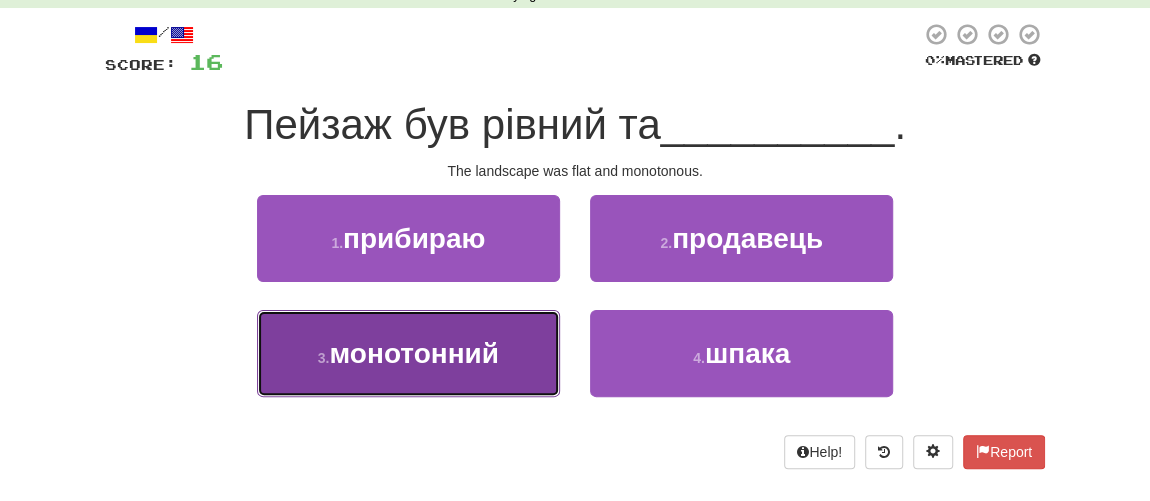 click on "монотонний" at bounding box center (413, 353) 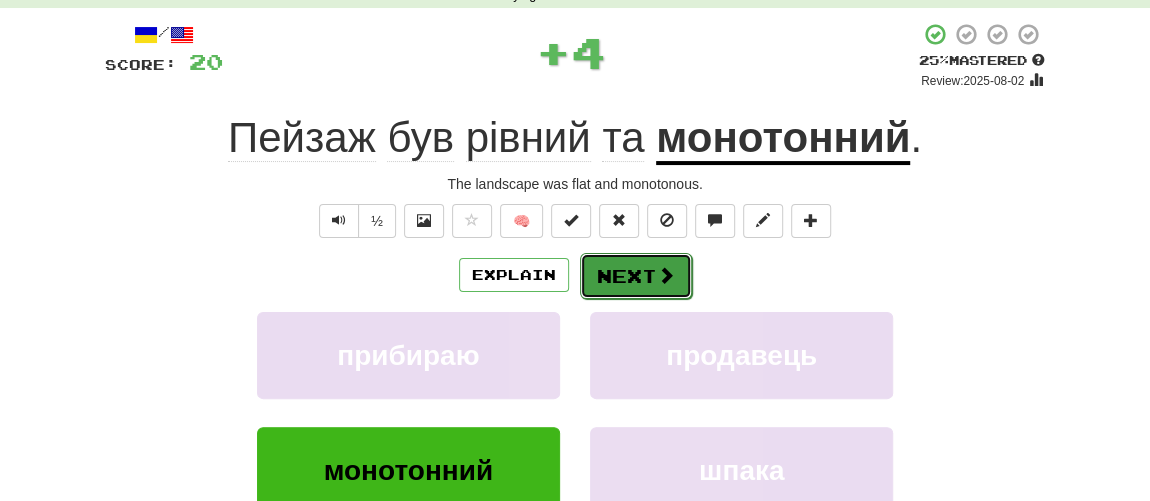 click on "Next" at bounding box center (636, 276) 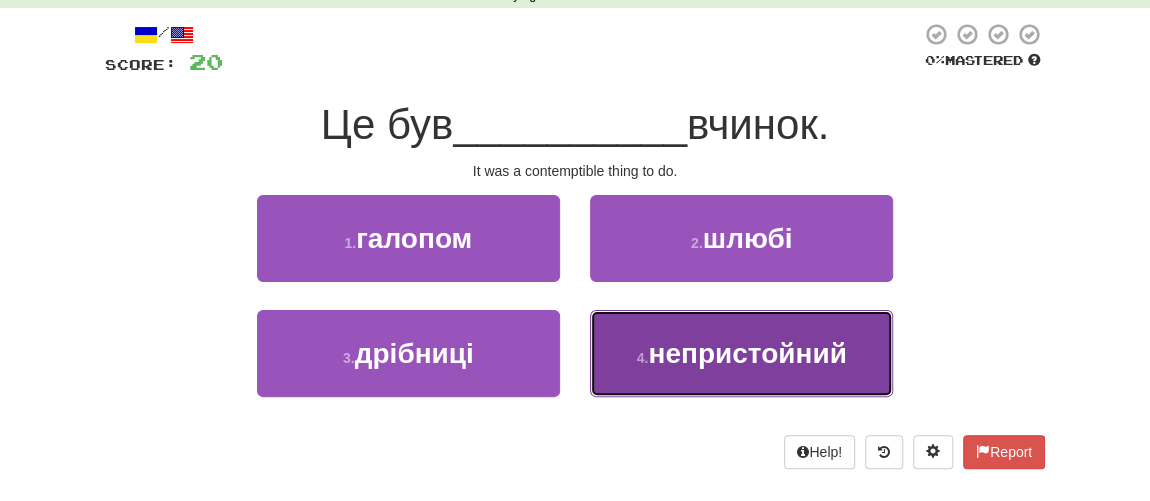 click on "непристойний" at bounding box center [747, 353] 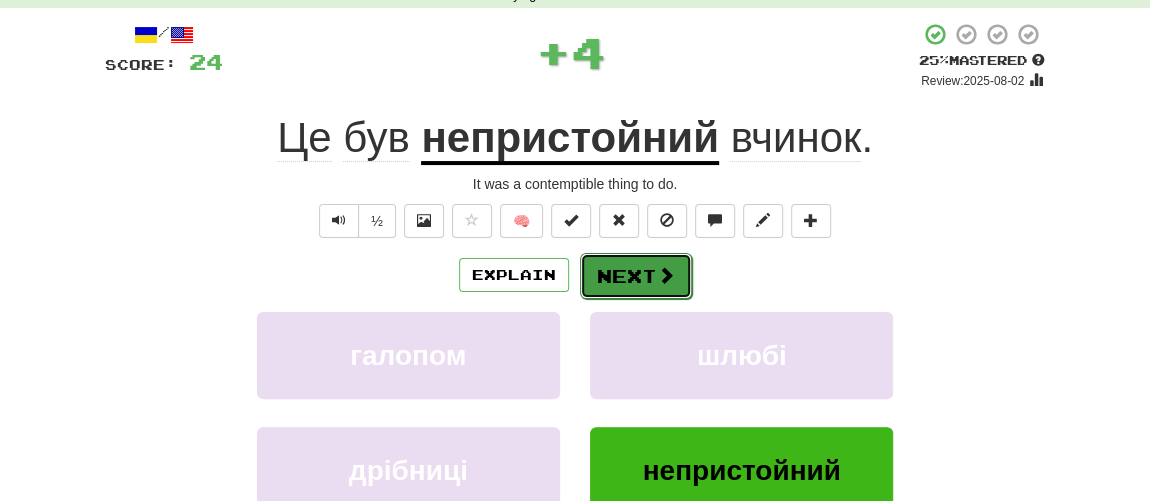 click on "Next" at bounding box center [636, 276] 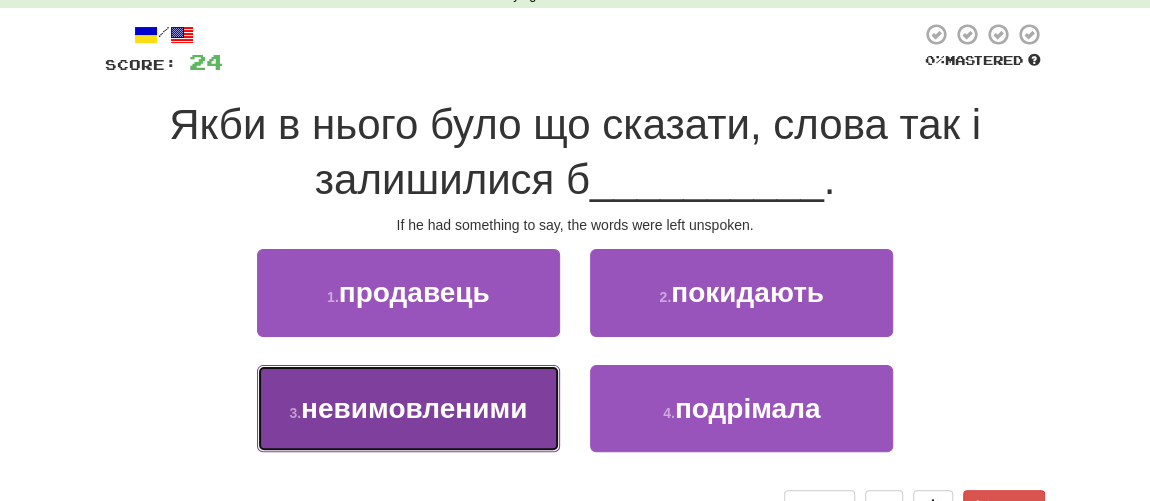 click on "невимовленими" at bounding box center [414, 408] 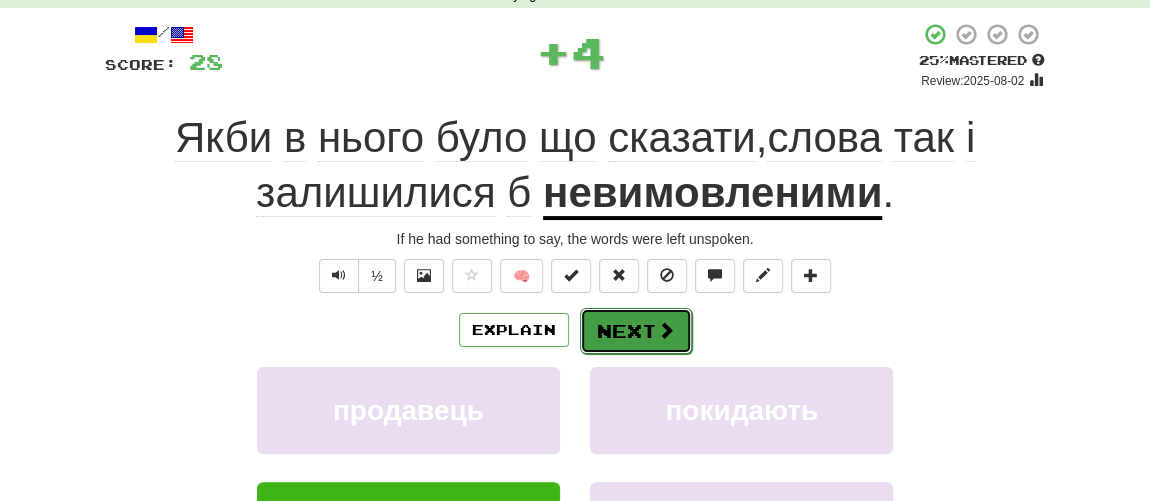 click on "Next" at bounding box center [636, 331] 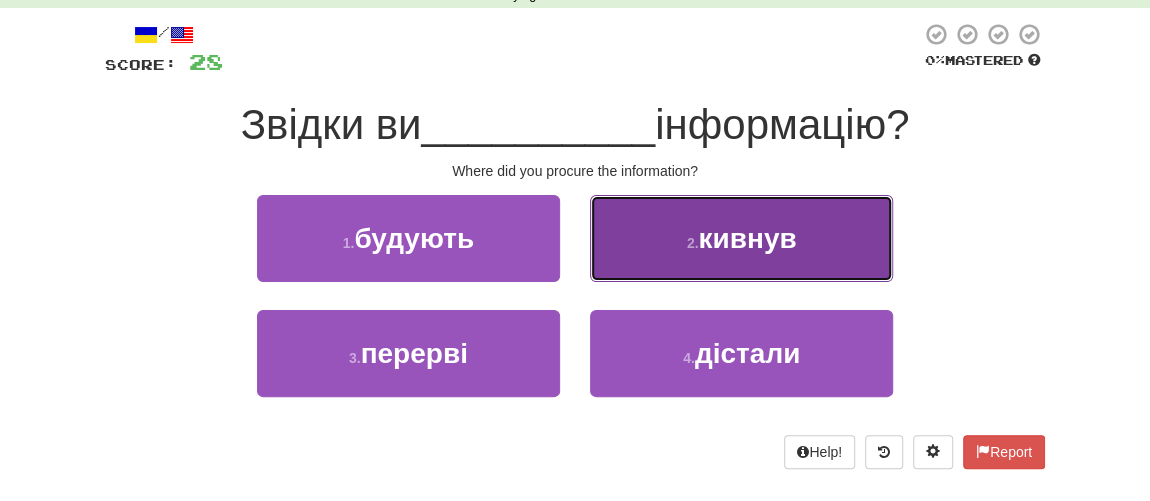 click on "кивнув" at bounding box center [747, 238] 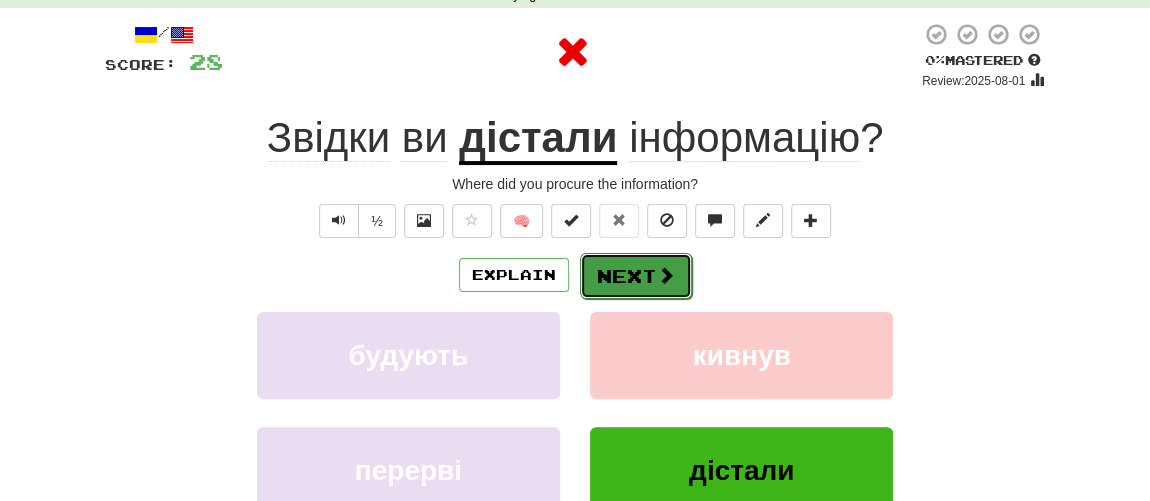 click on "Next" at bounding box center (636, 276) 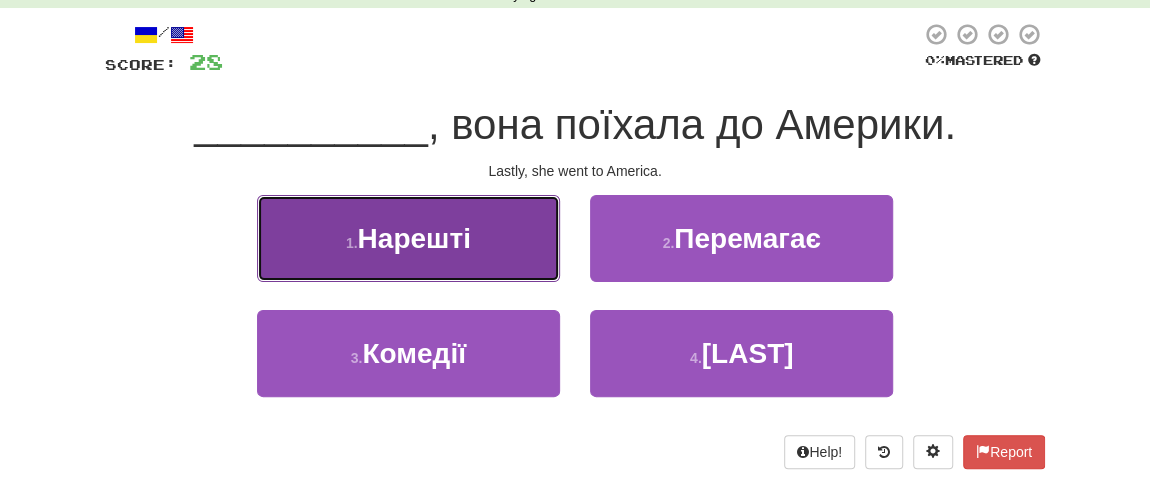 click on "1 .  Нарешті" at bounding box center (408, 238) 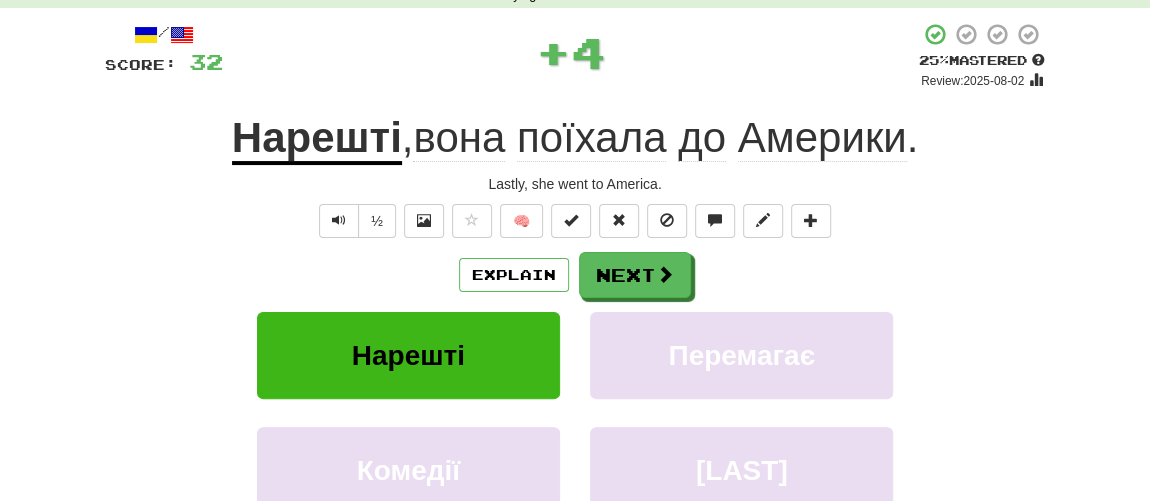 click on "Explain Next Нарешті Перемагає Комедії Шпака Learn more: Нарешті Перемагає Комедії Шпака" at bounding box center [575, 412] 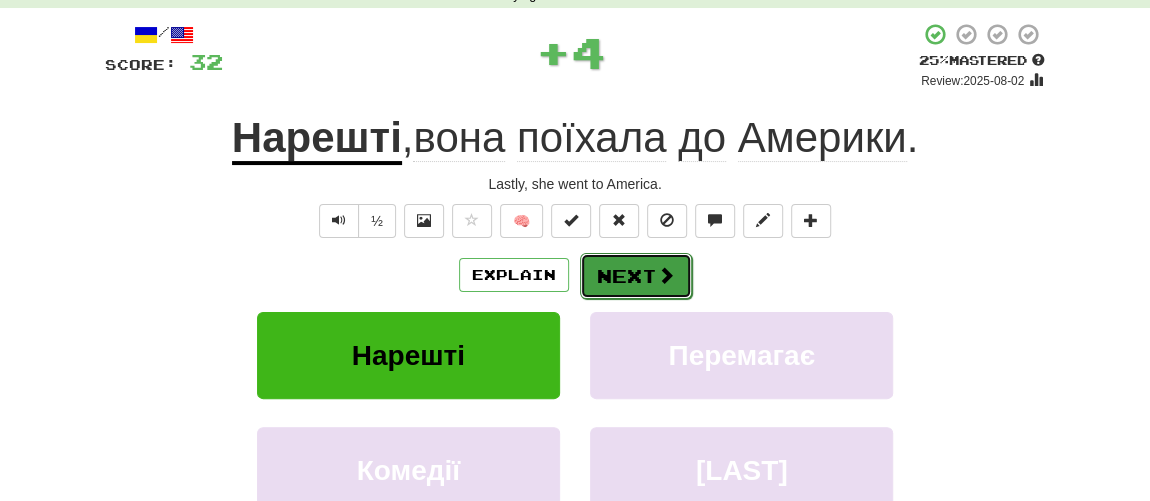 click on "Next" at bounding box center (636, 276) 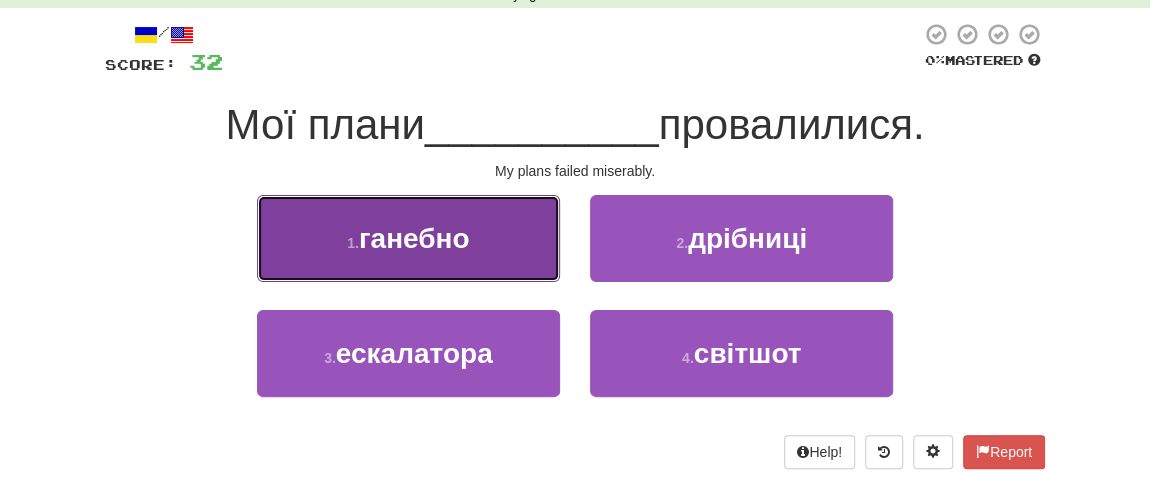 click on "ганебно" at bounding box center (414, 238) 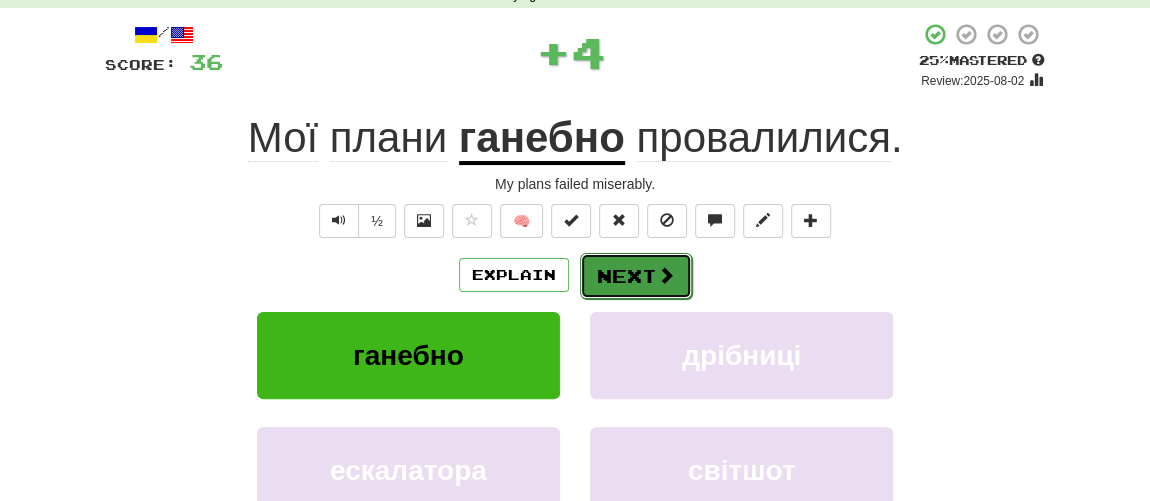 click on "Next" at bounding box center (636, 276) 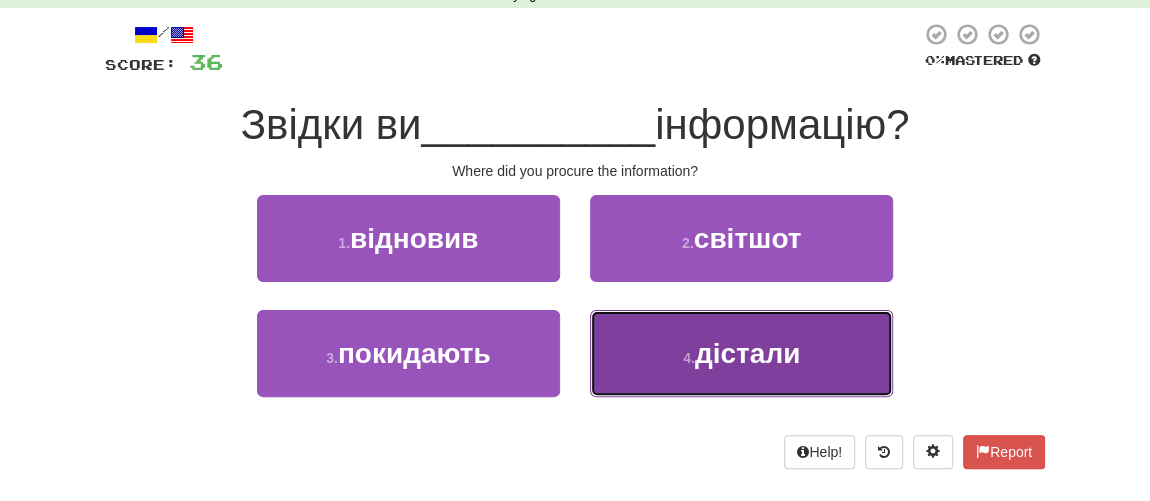 click on "4 ." at bounding box center (689, 358) 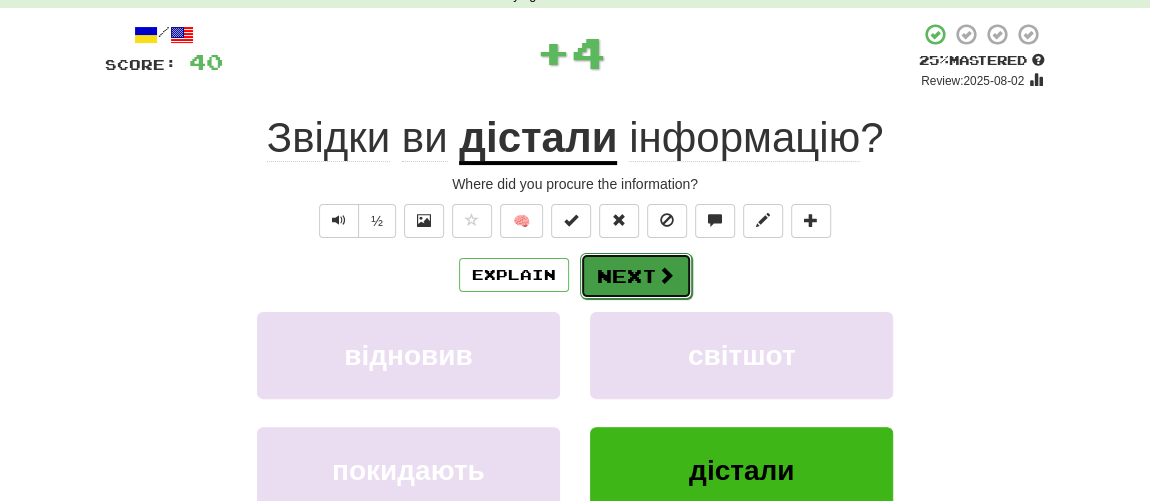 click on "Next" at bounding box center (636, 276) 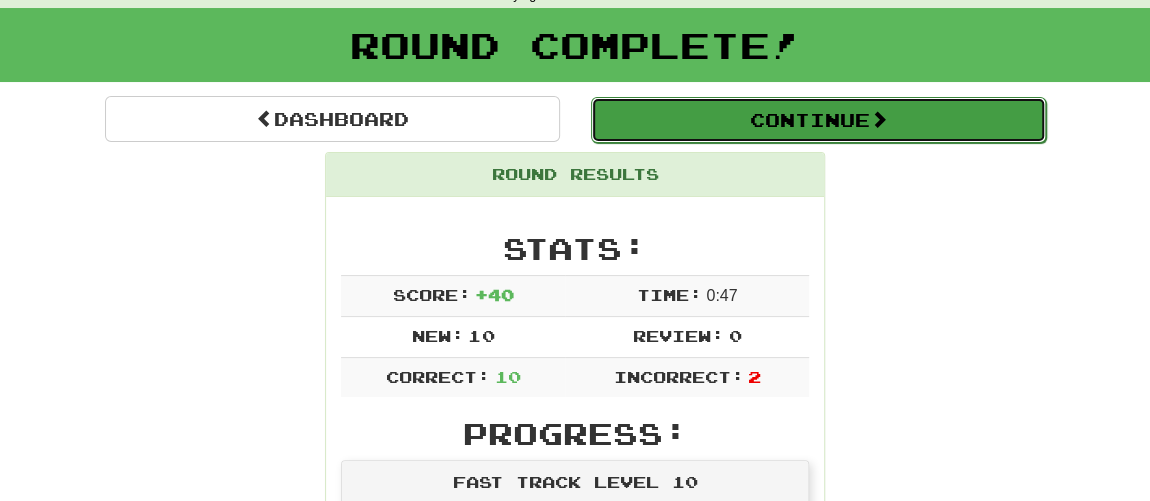 click on "Continue" at bounding box center [818, 120] 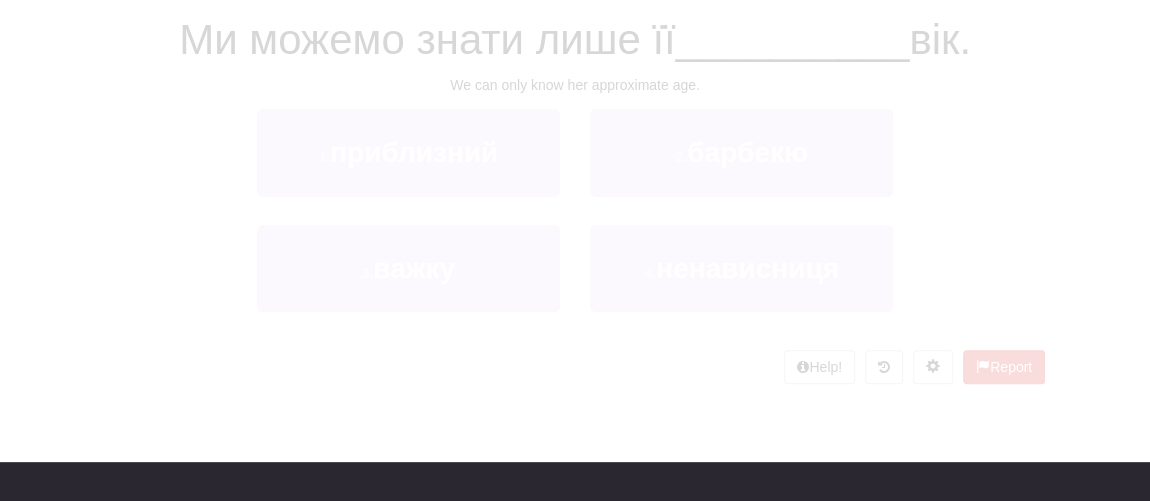scroll, scrollTop: 100, scrollLeft: 0, axis: vertical 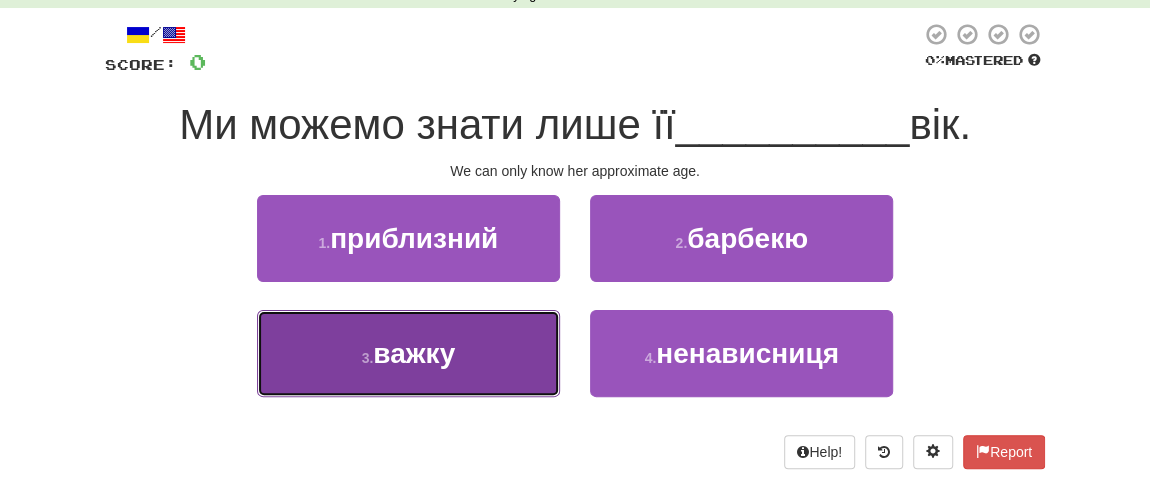 click on "3 .  важку" at bounding box center (408, 353) 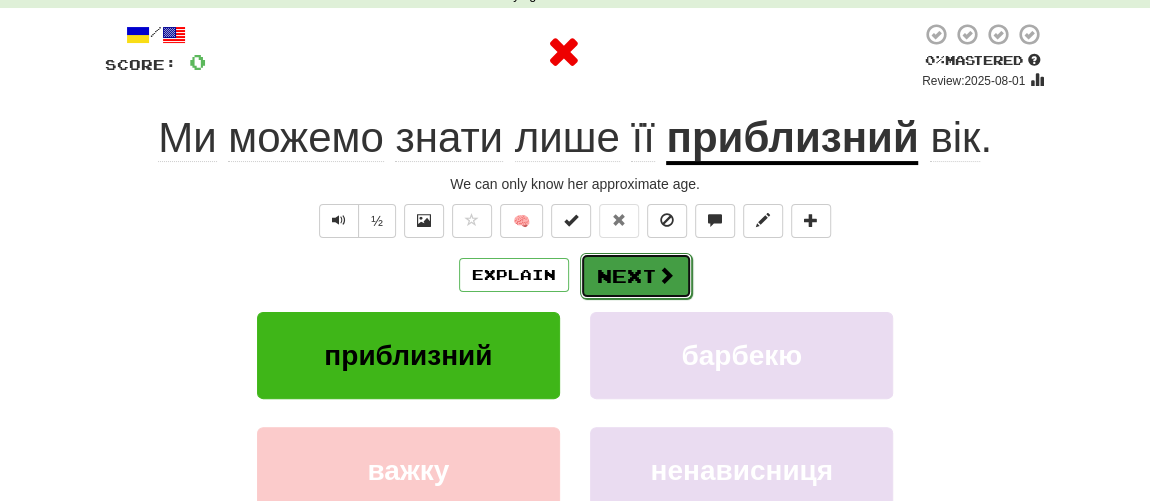 click on "Next" at bounding box center [636, 276] 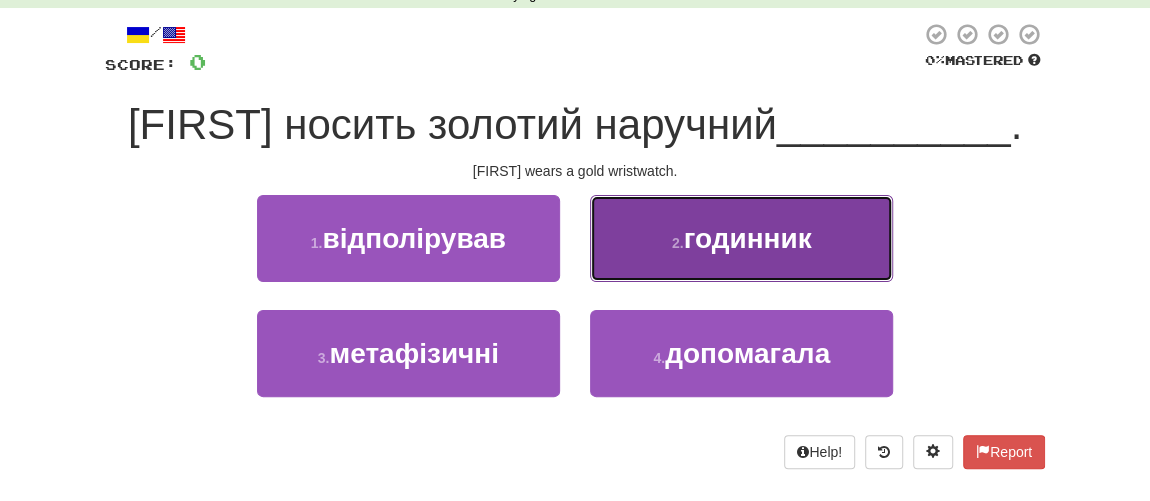 click on "годинник" at bounding box center [747, 238] 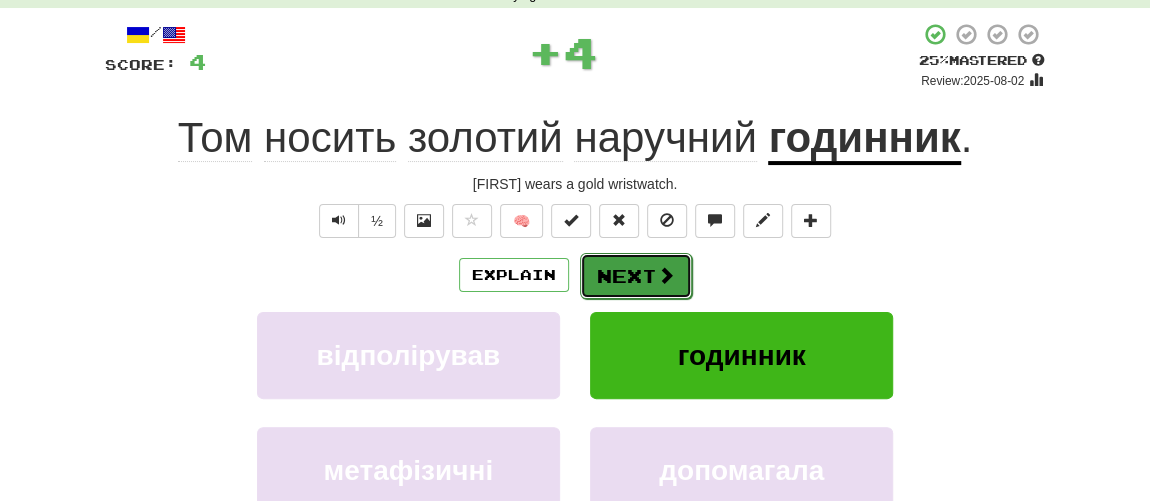 click at bounding box center [666, 275] 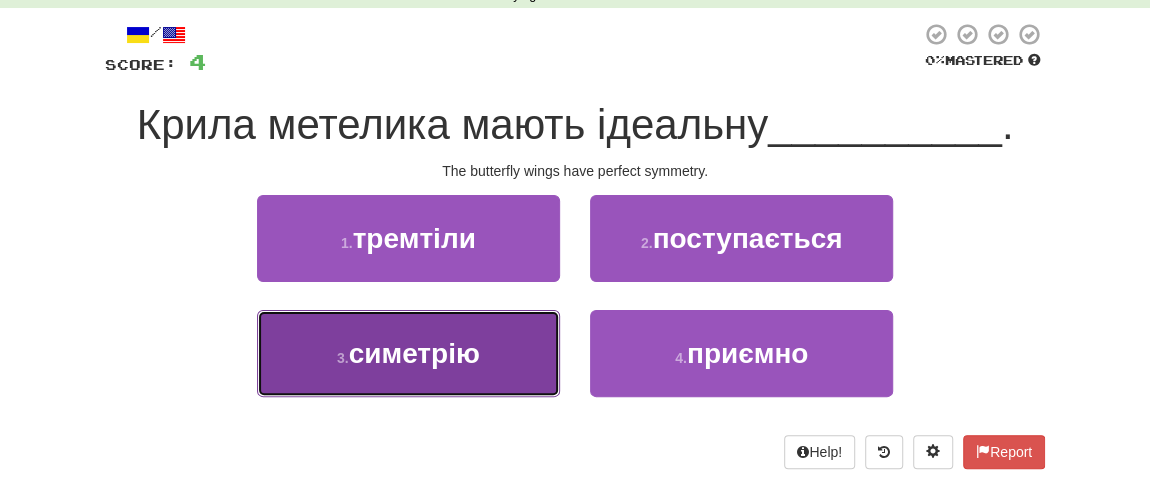 click on "3 .  симетрію" at bounding box center (408, 353) 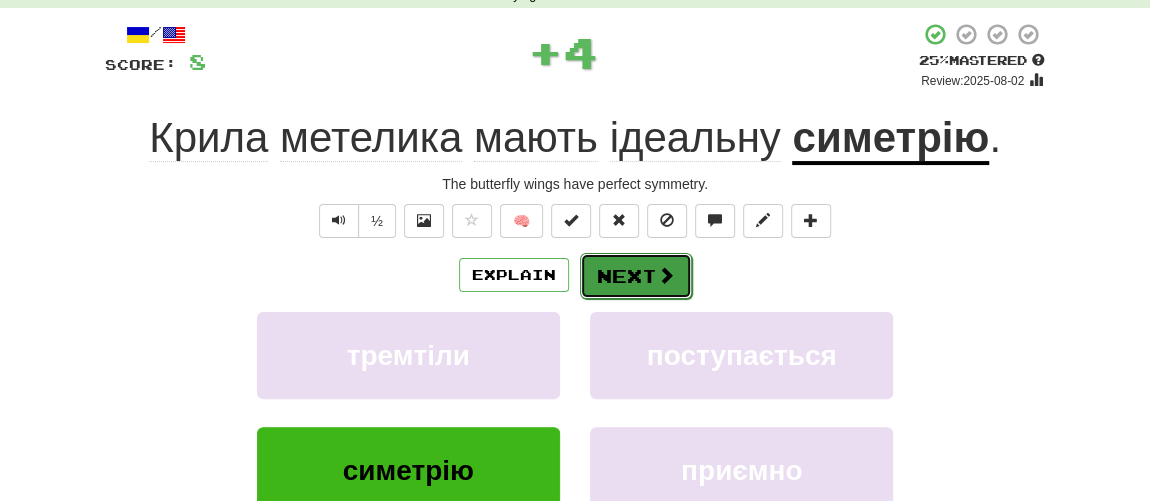 click on "Next" at bounding box center [636, 276] 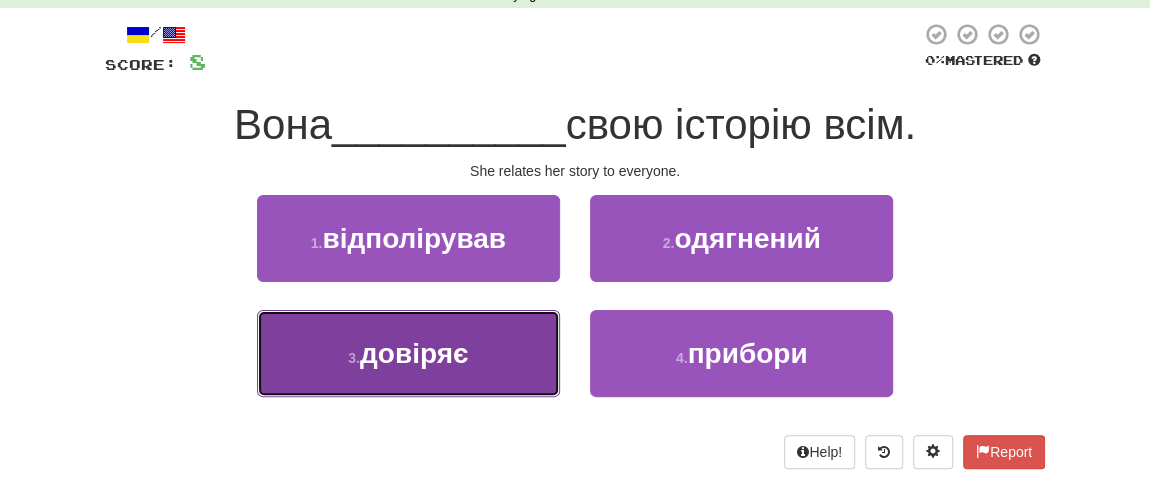 click on "довіряє" at bounding box center (414, 353) 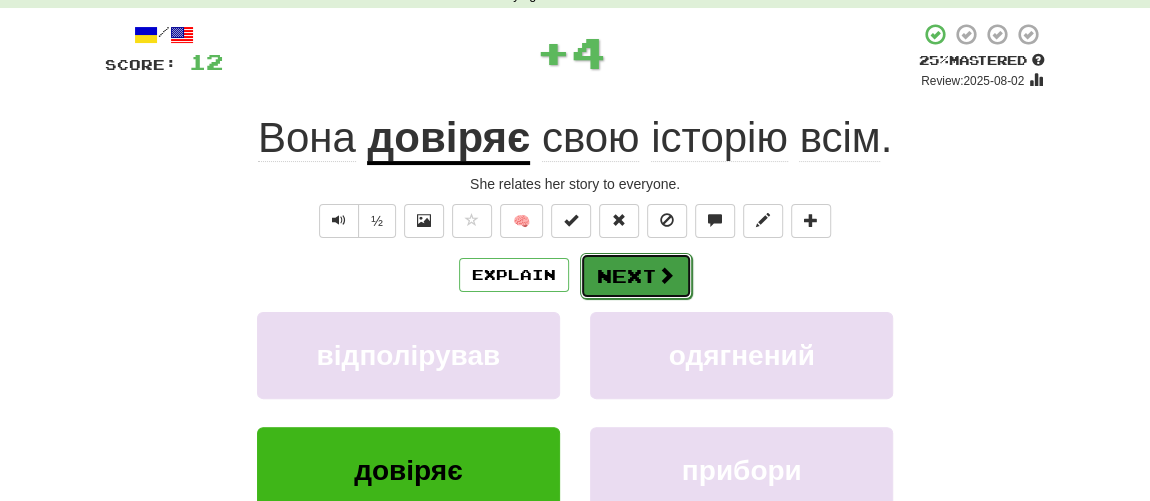 click on "Next" at bounding box center [636, 276] 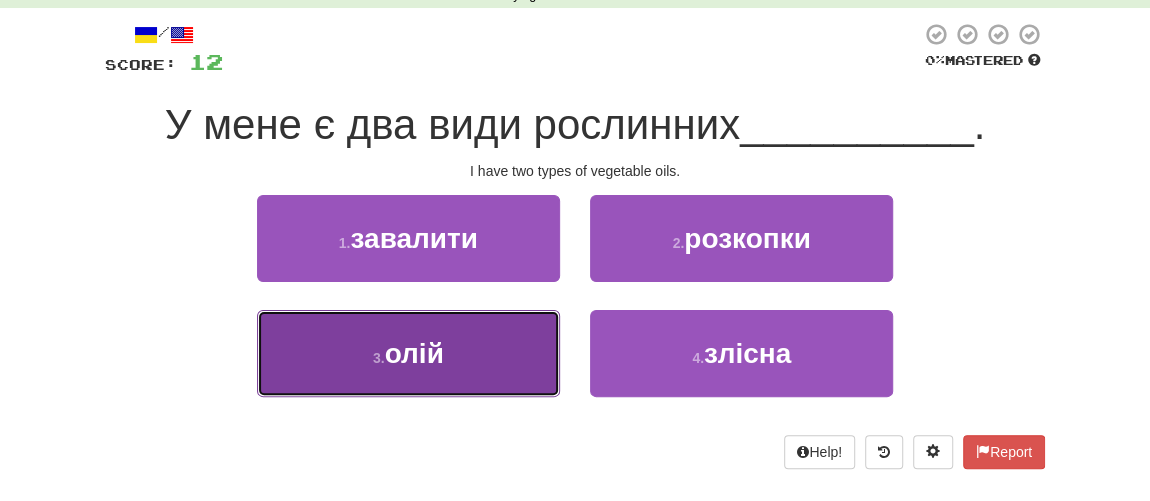 click on "олій" at bounding box center (414, 353) 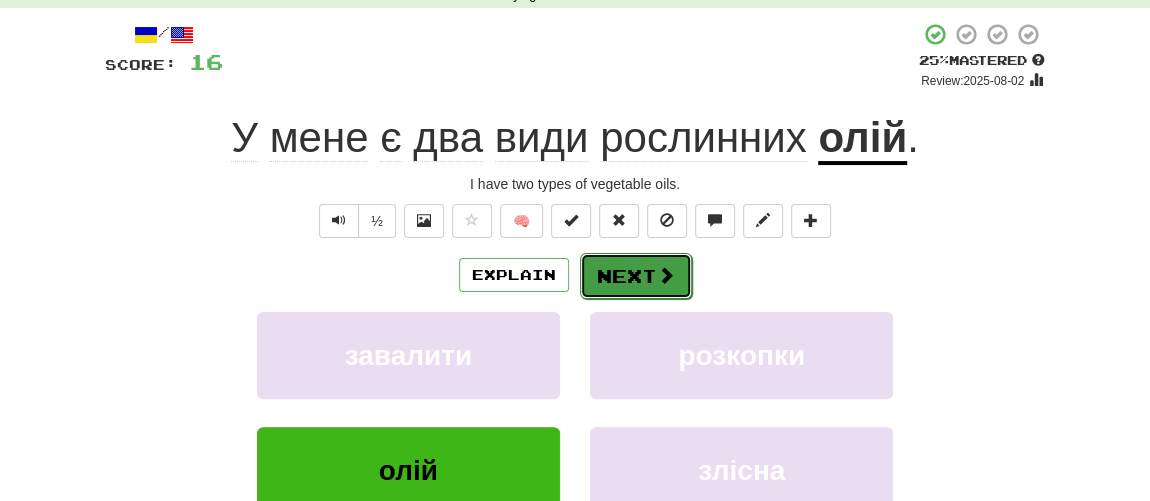 click on "Next" at bounding box center [636, 276] 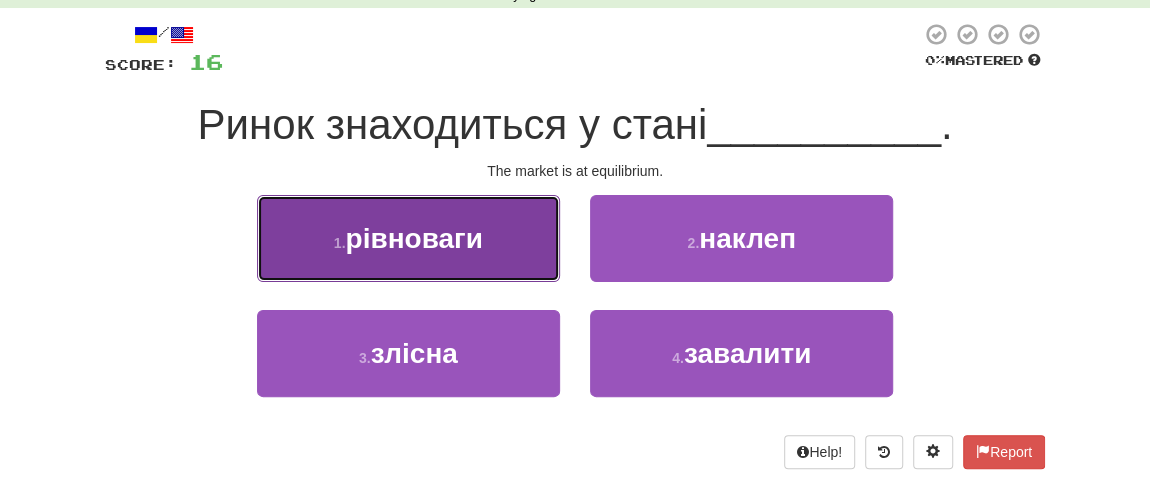 click on "рівноваги" at bounding box center [413, 238] 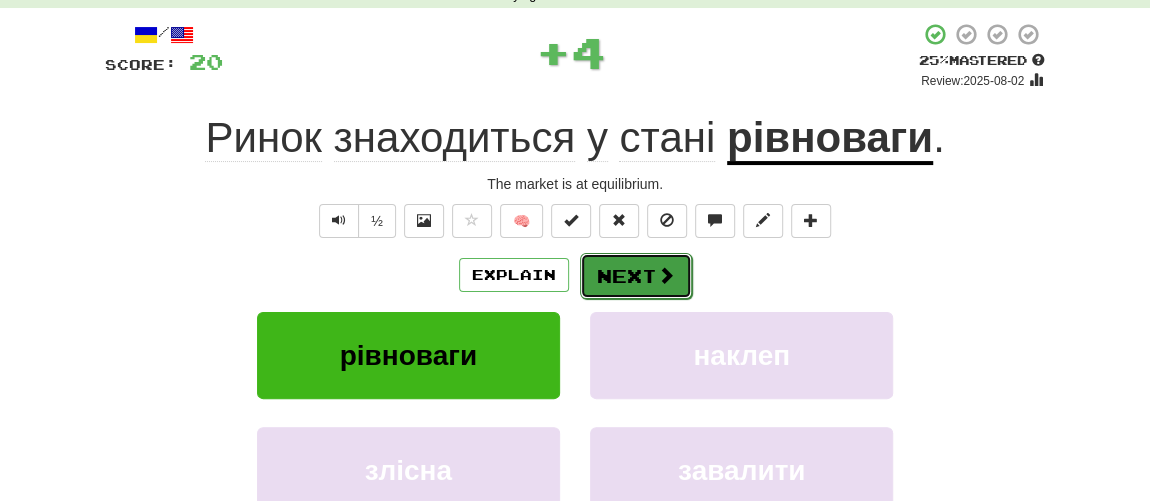 click on "Next" at bounding box center (636, 276) 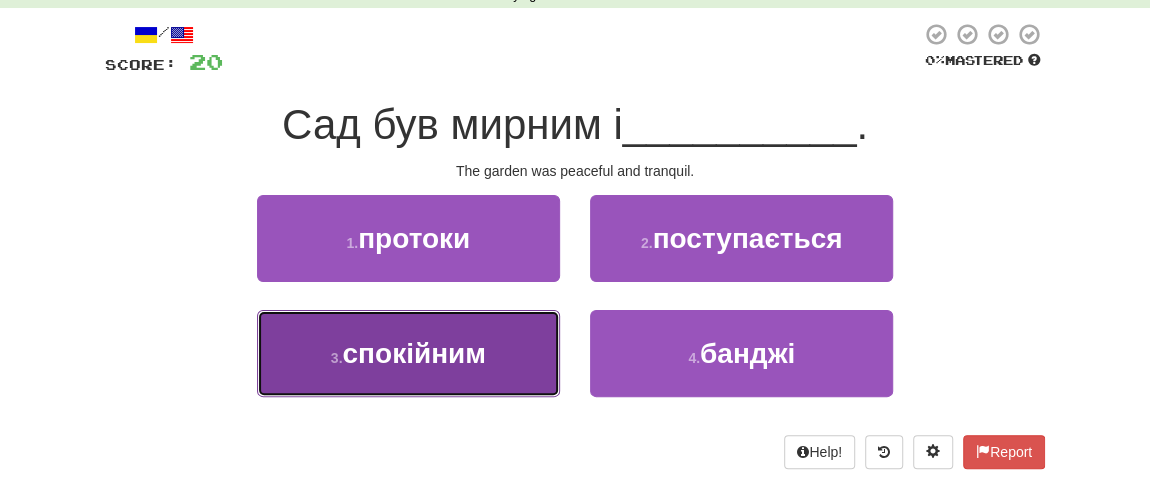 click on "спокійним" at bounding box center (413, 353) 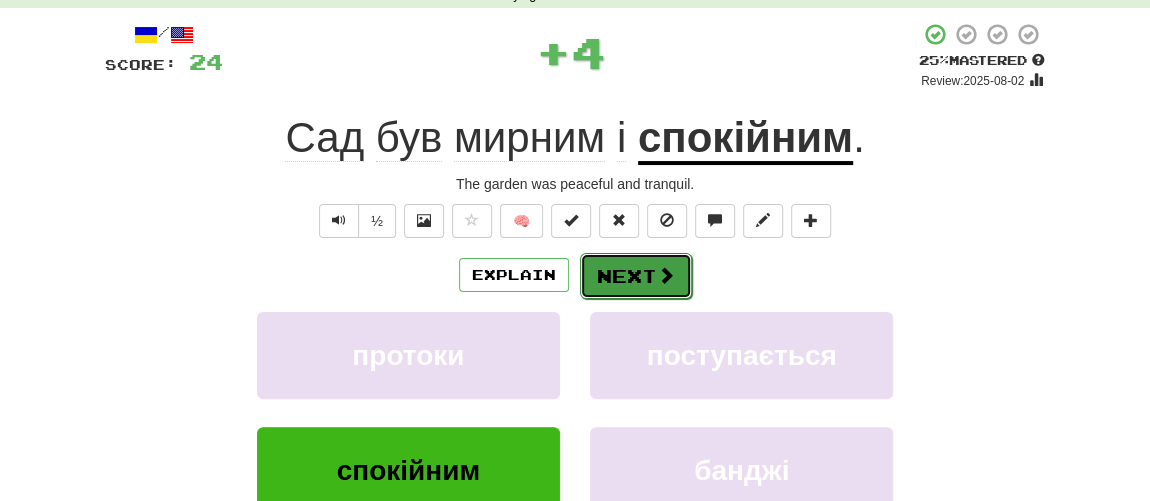 click on "Next" at bounding box center (636, 276) 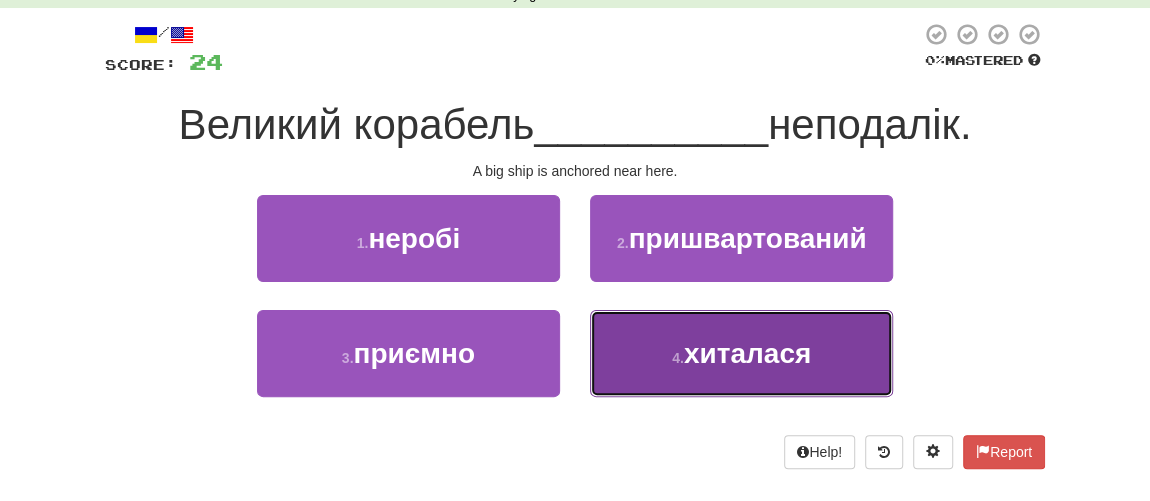 click on "хиталася" at bounding box center (747, 353) 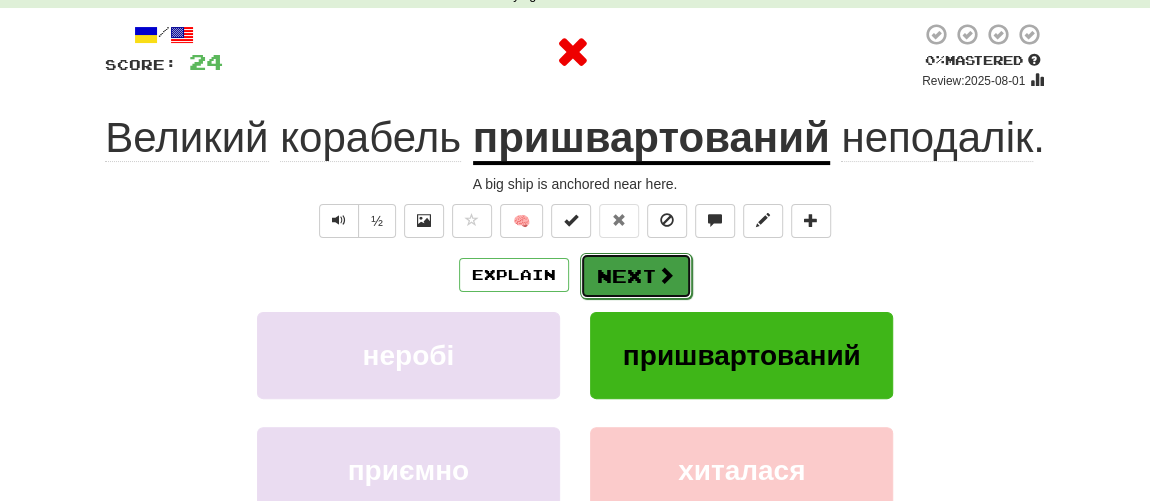 click on "Next" at bounding box center [636, 276] 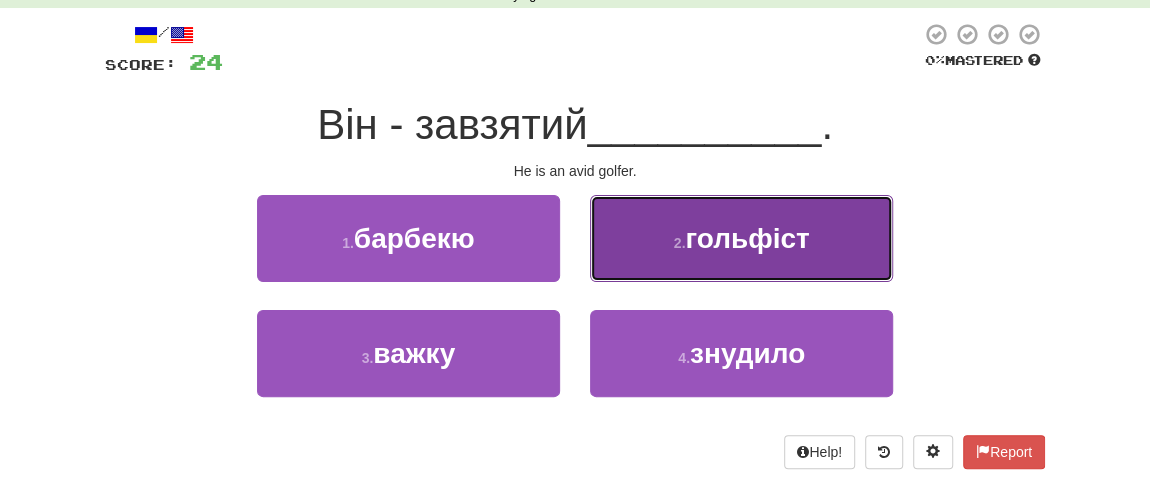 click on "2 .  гольфіст" at bounding box center [741, 238] 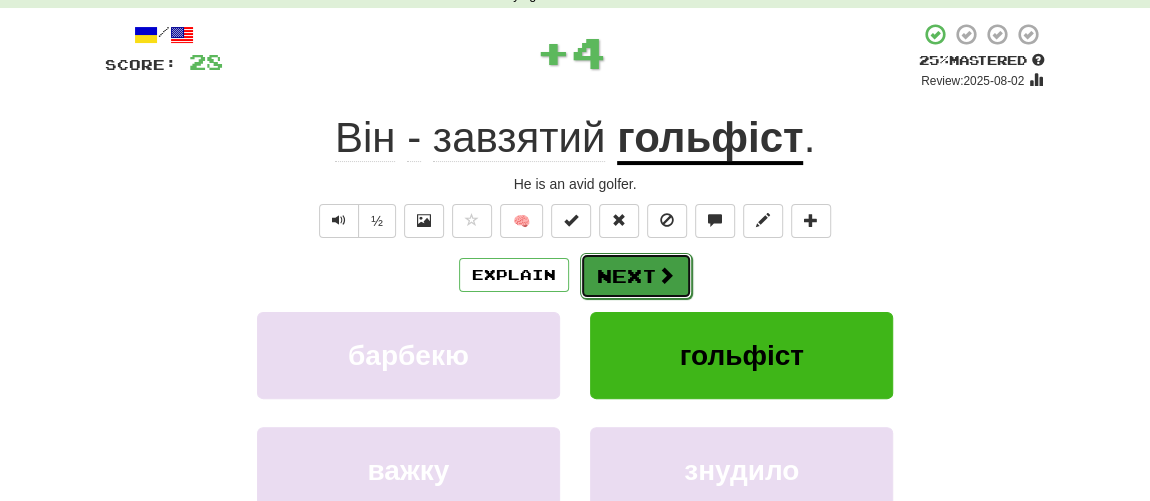 click on "Next" at bounding box center [636, 276] 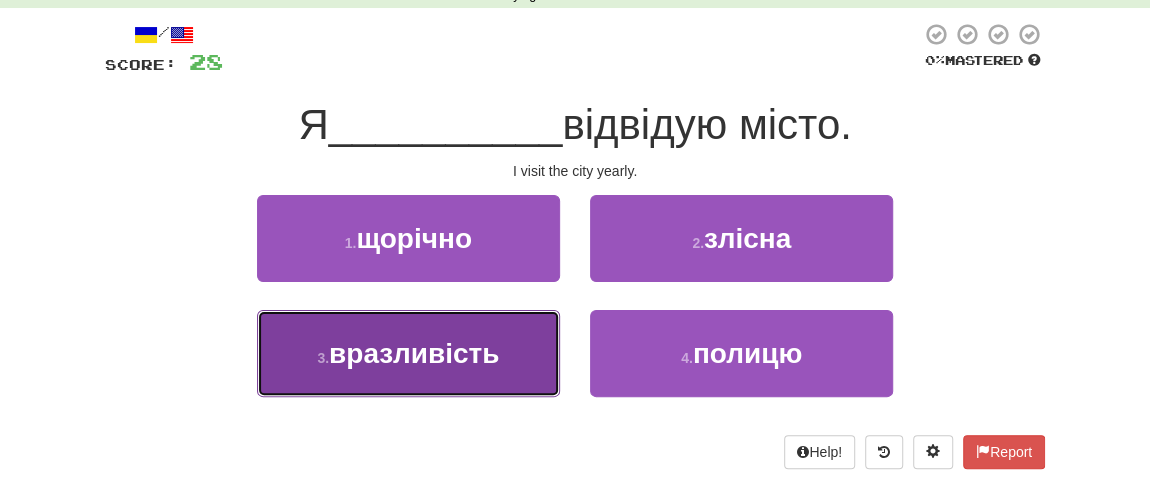 click on "3 .  вразливість" at bounding box center [408, 353] 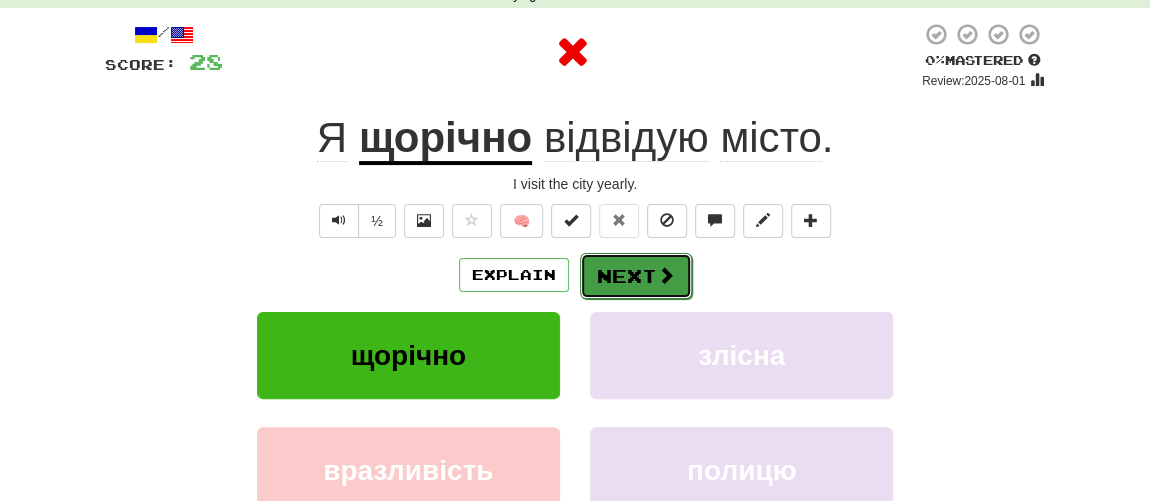 click on "Next" at bounding box center [636, 276] 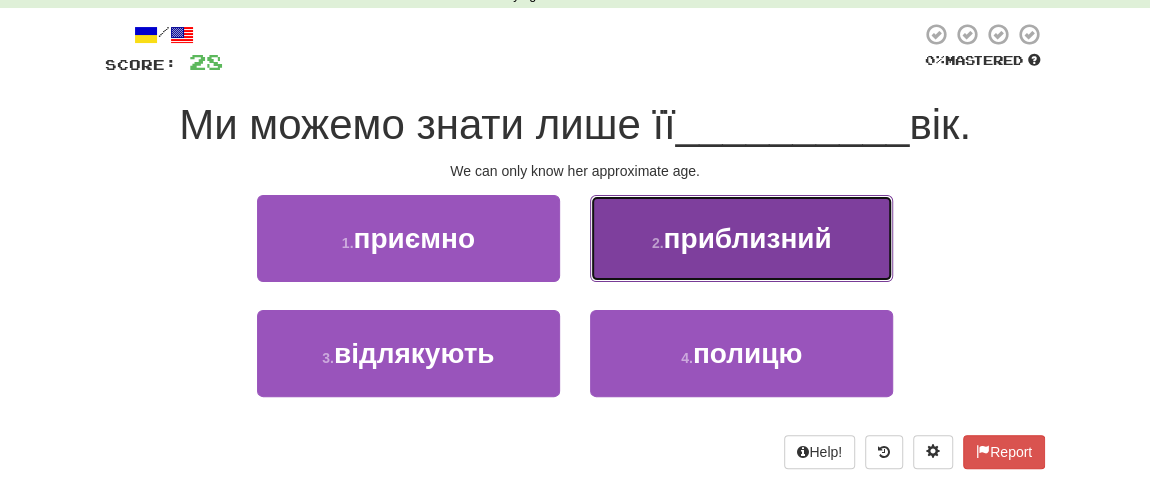 click on "приблизний" at bounding box center (747, 238) 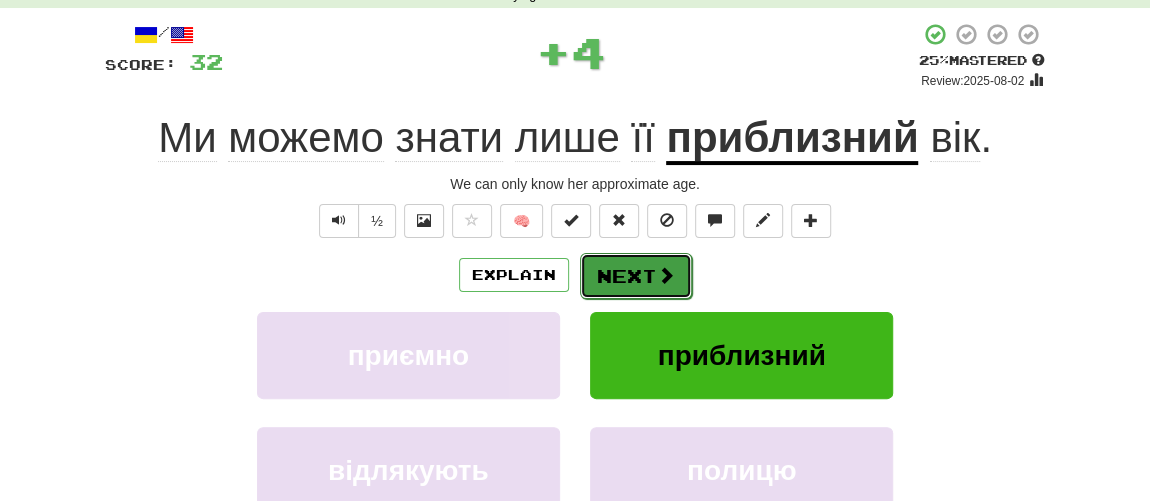 click on "Next" at bounding box center (636, 276) 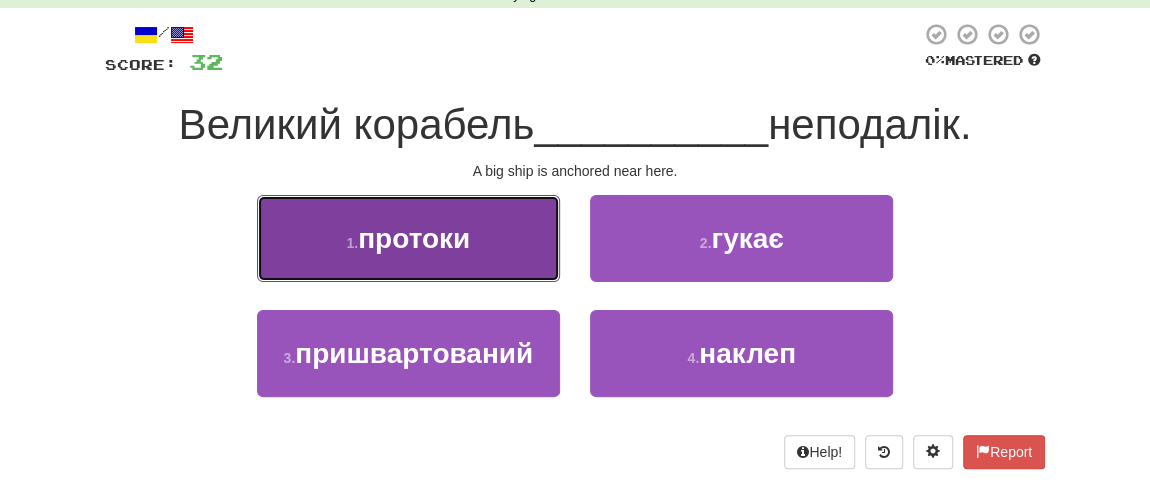 click on "протоки" at bounding box center (414, 238) 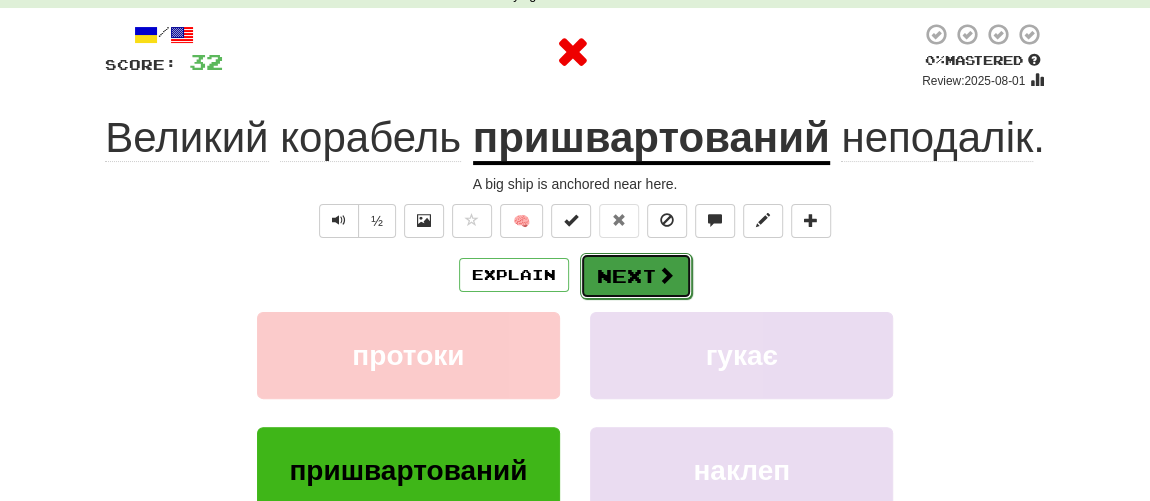 click on "Next" at bounding box center (636, 276) 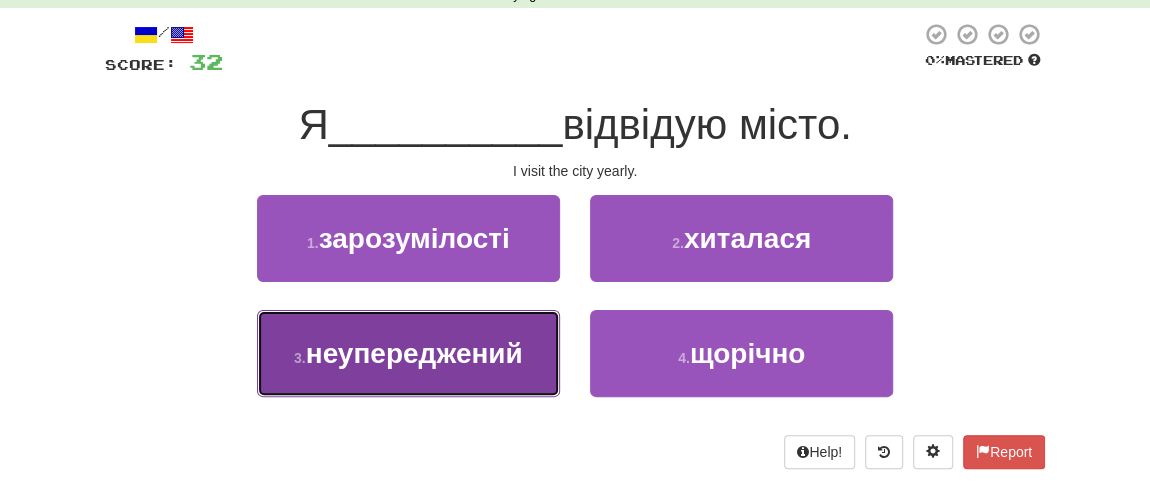 click on "неупереджений" at bounding box center (414, 353) 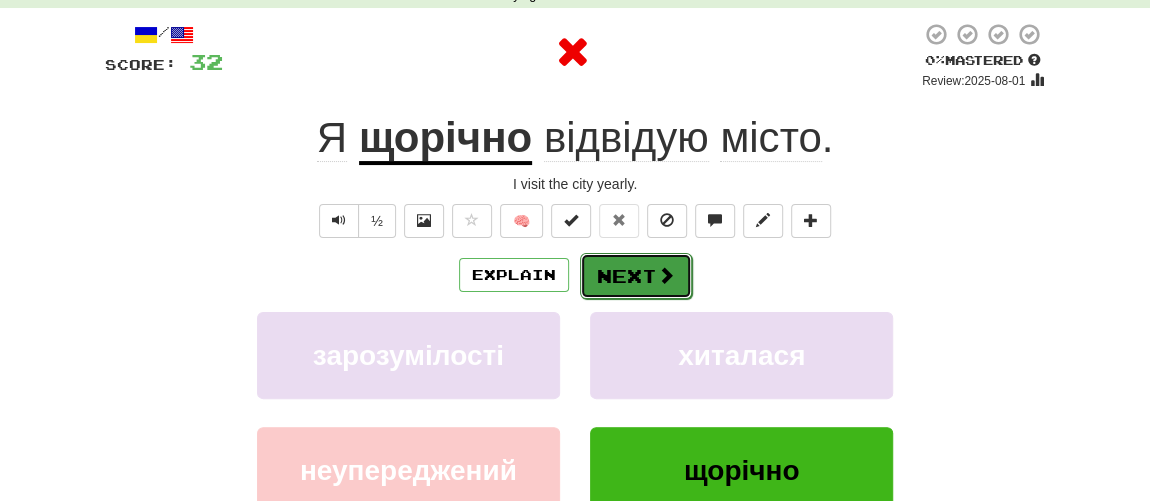 click on "Next" at bounding box center [636, 276] 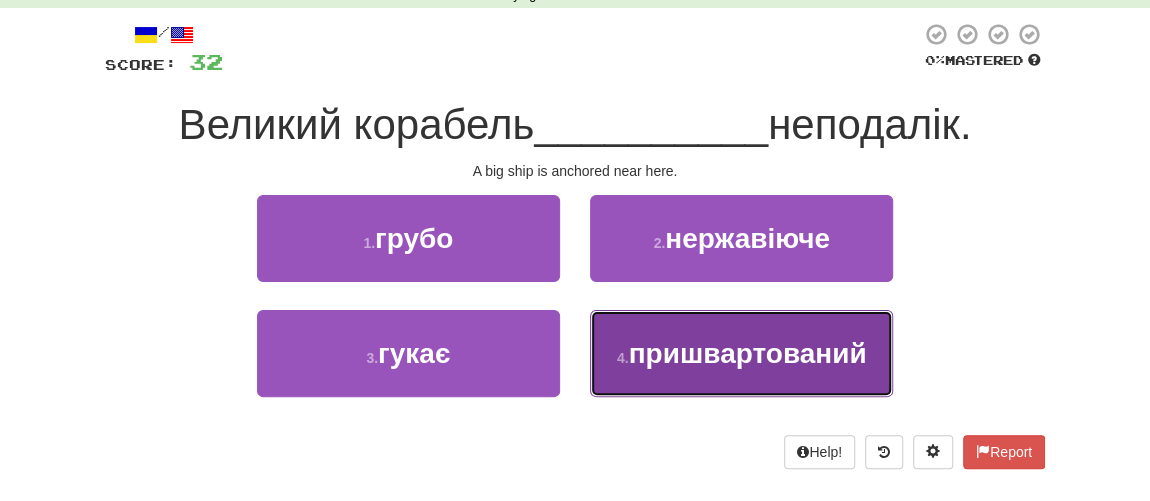 click on "пришвартований" at bounding box center (748, 353) 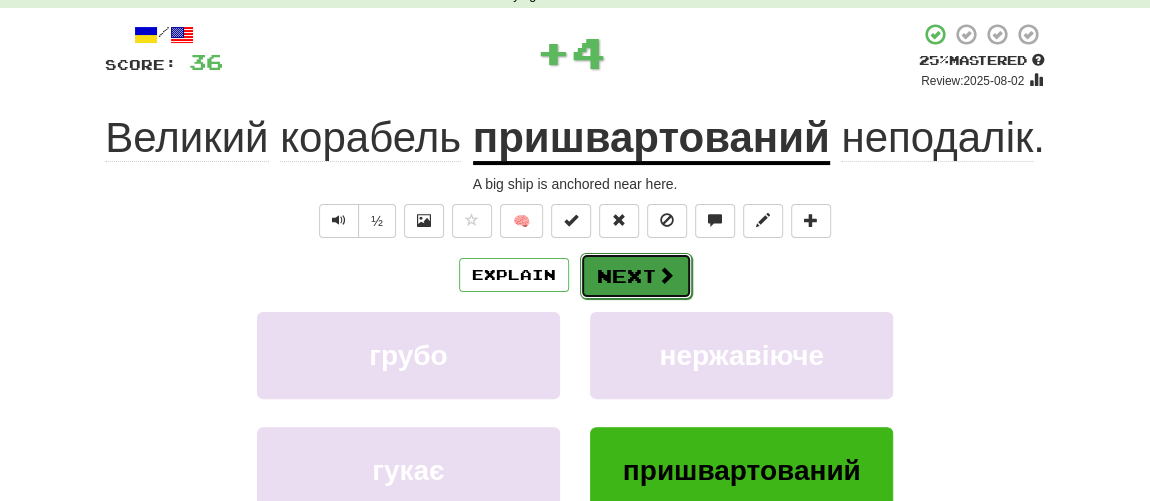 click on "Next" at bounding box center (636, 276) 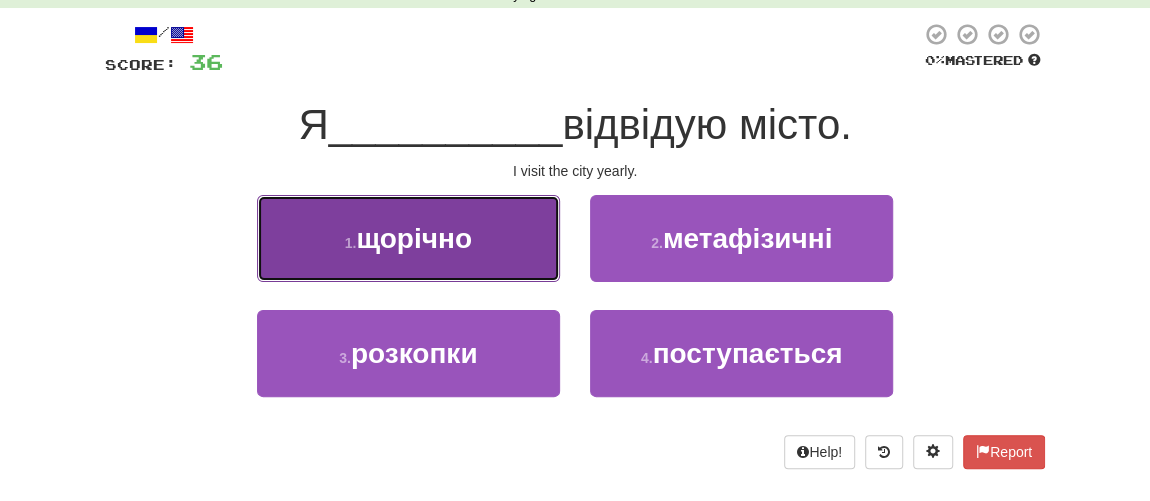 click on "щорічно" at bounding box center [414, 238] 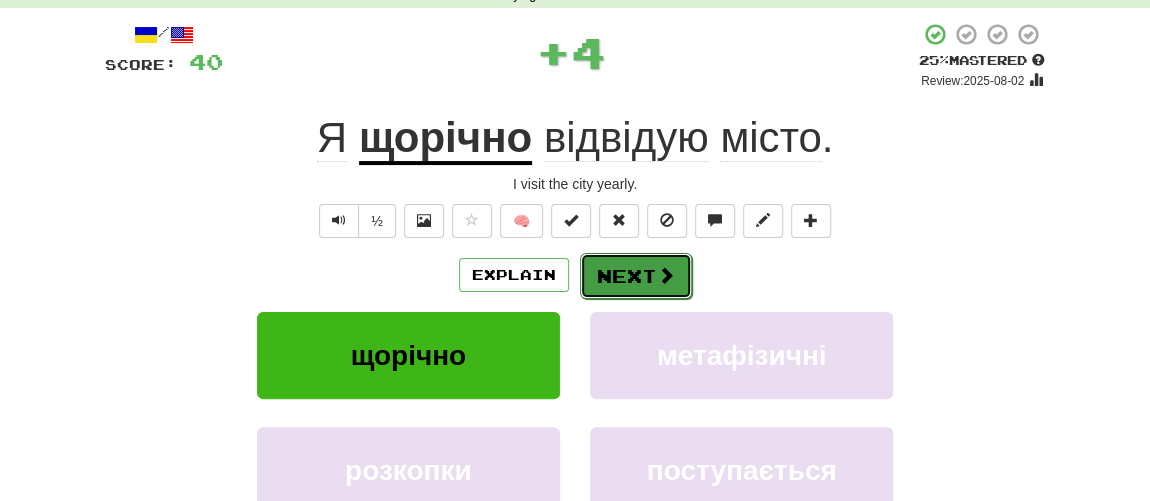 click on "Next" at bounding box center [636, 276] 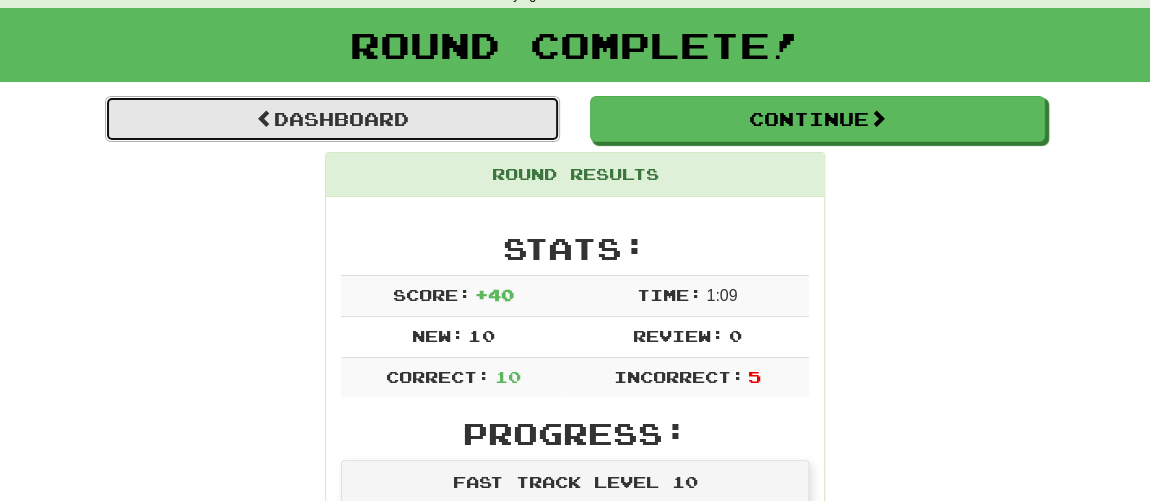 click on "Dashboard" at bounding box center [332, 119] 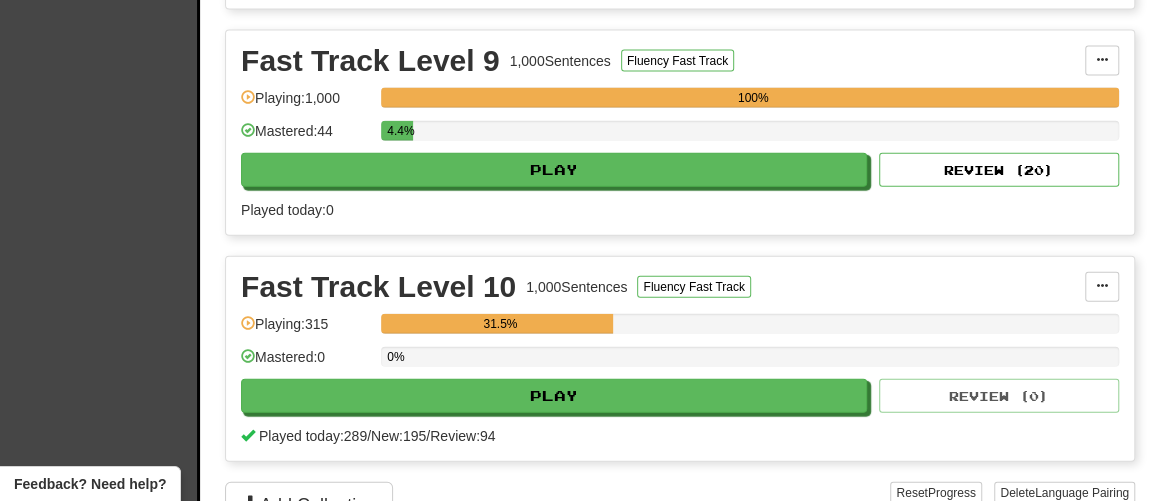 scroll, scrollTop: 2272, scrollLeft: 0, axis: vertical 